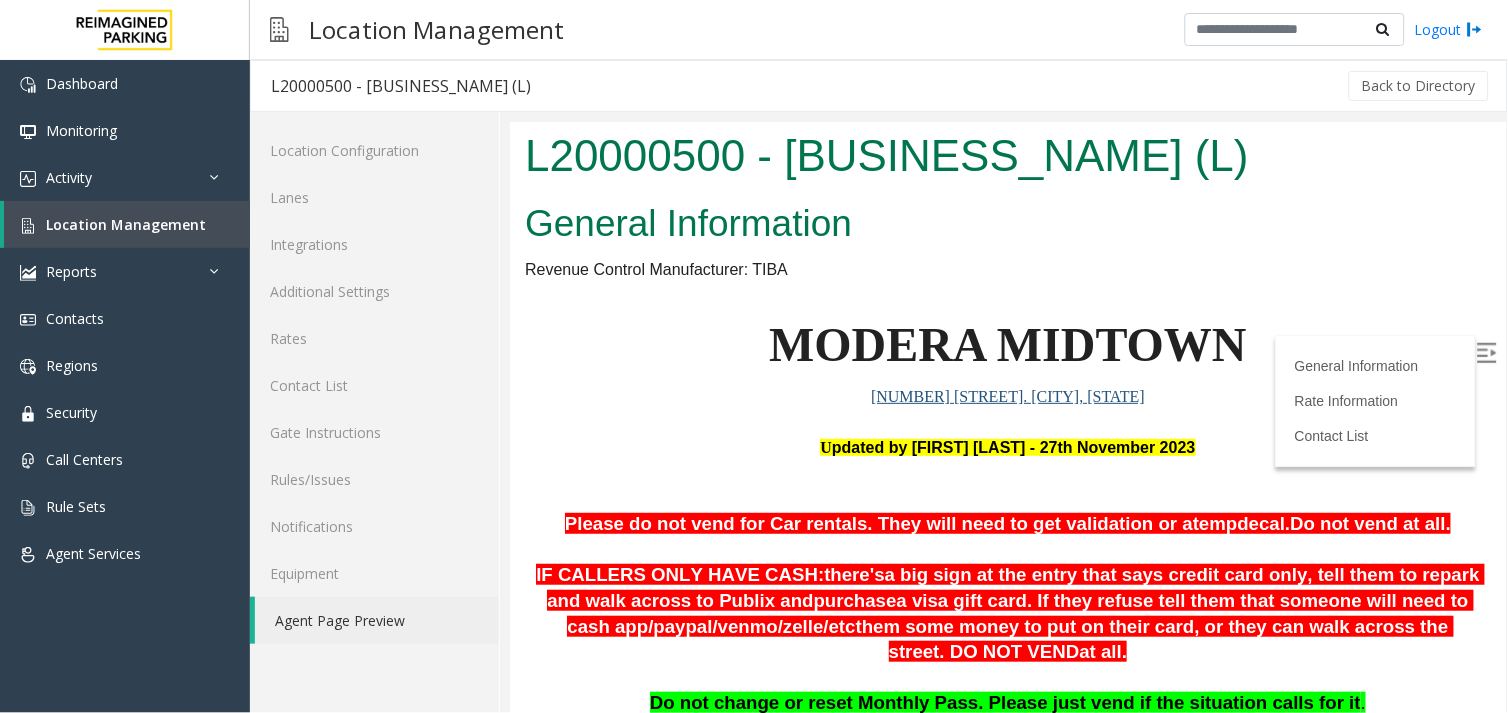scroll, scrollTop: 222, scrollLeft: 0, axis: vertical 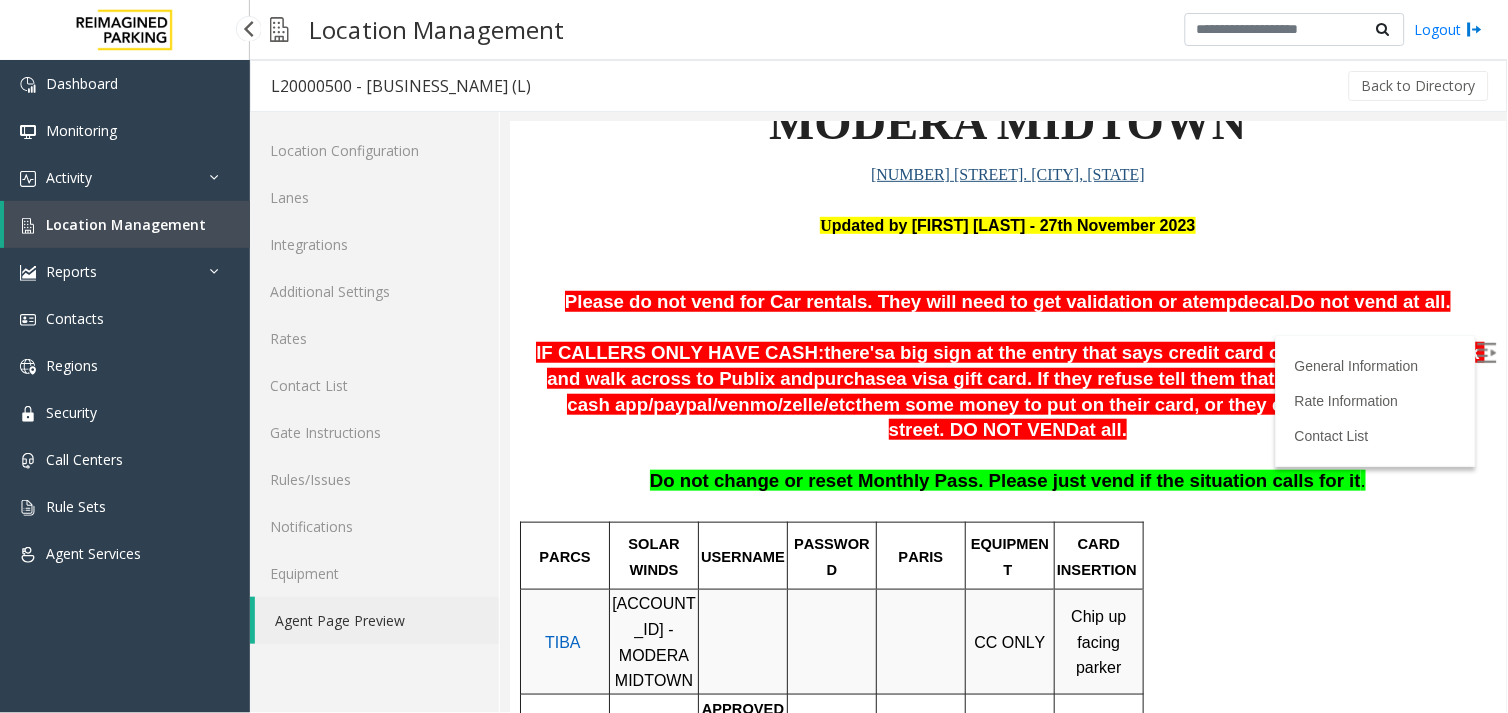 click on "Location Management" at bounding box center (126, 224) 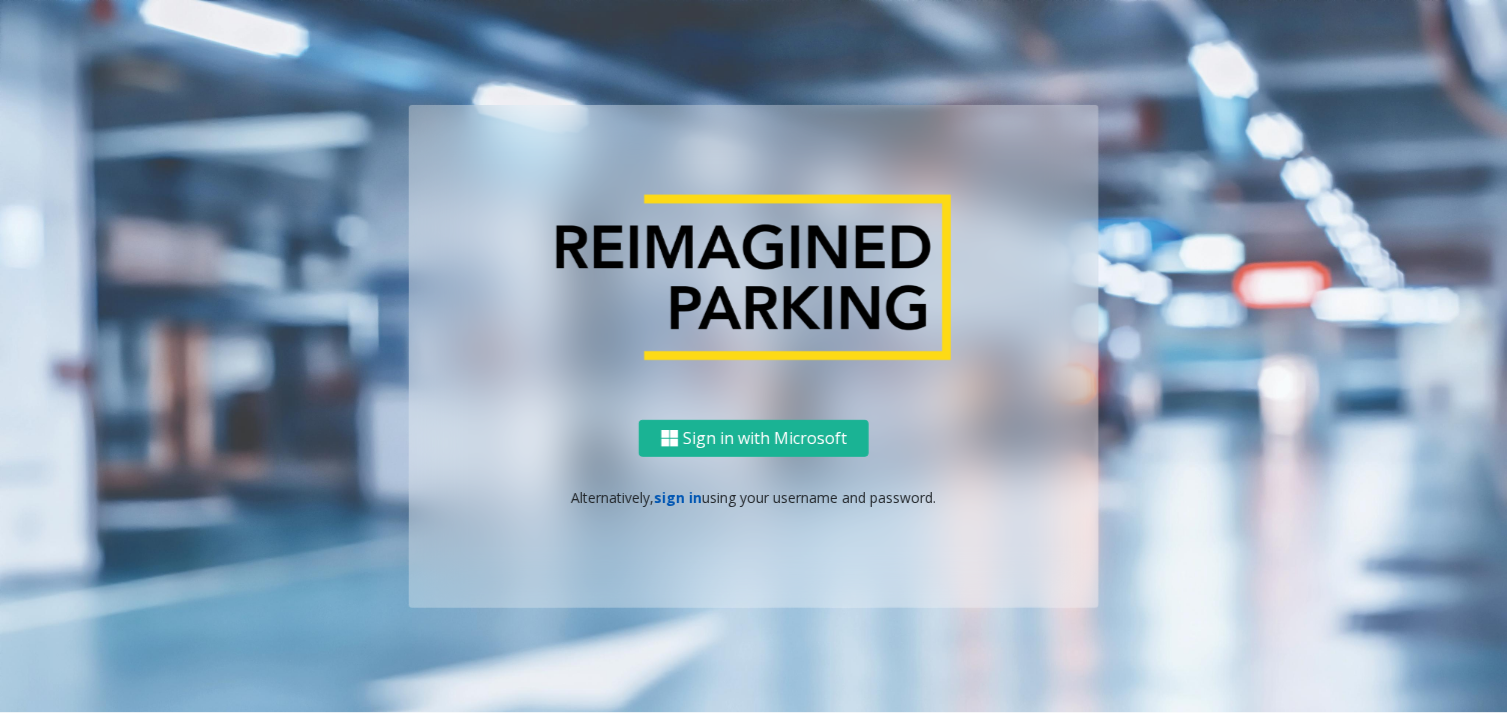 click on "sign in" 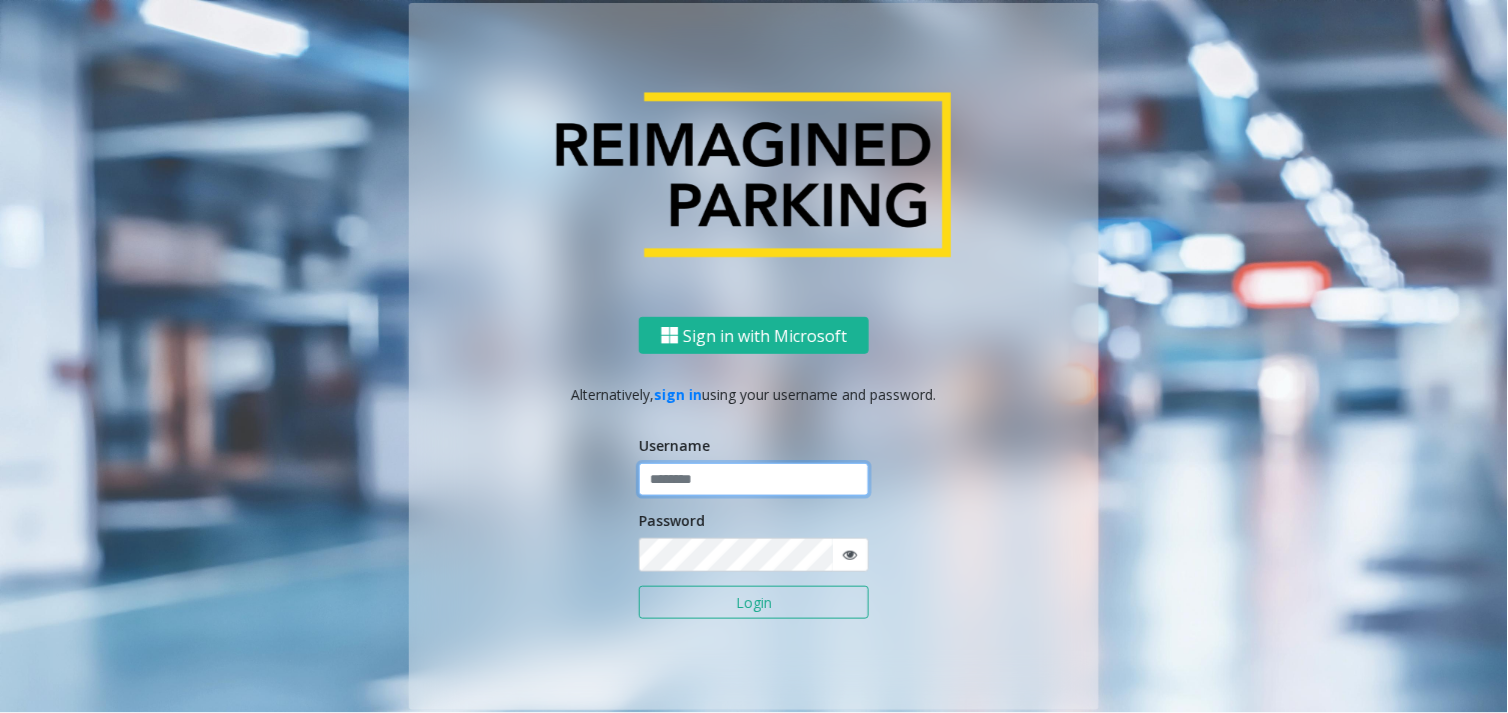 click 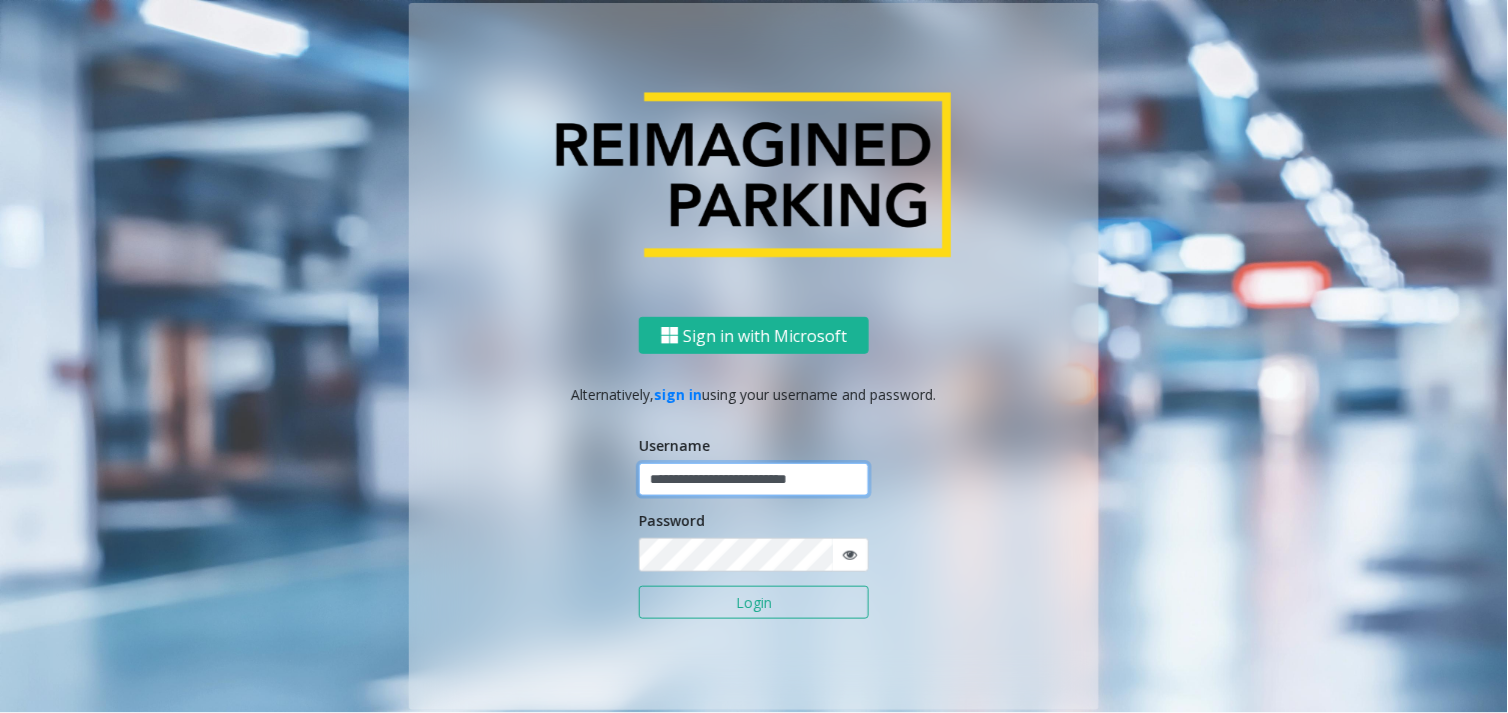 type on "**********" 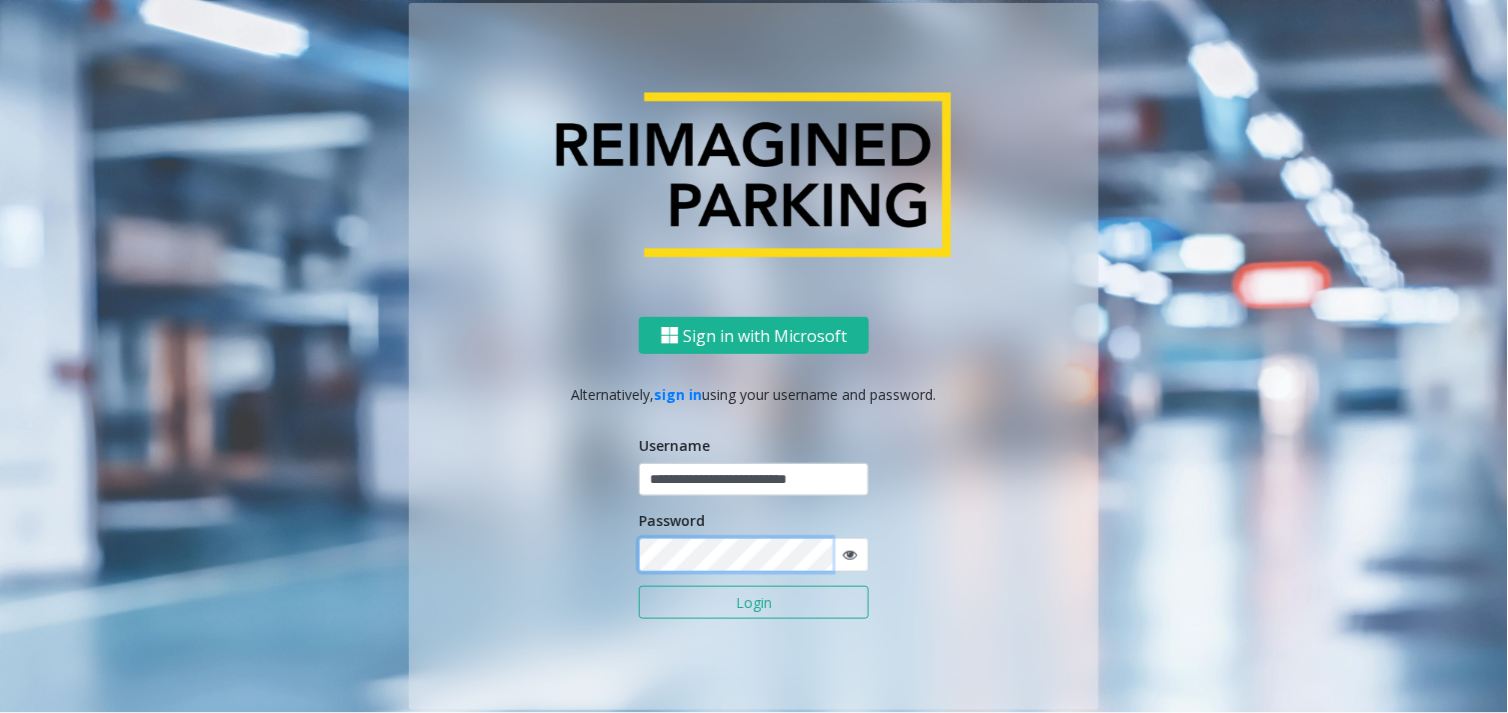 click on "Login" 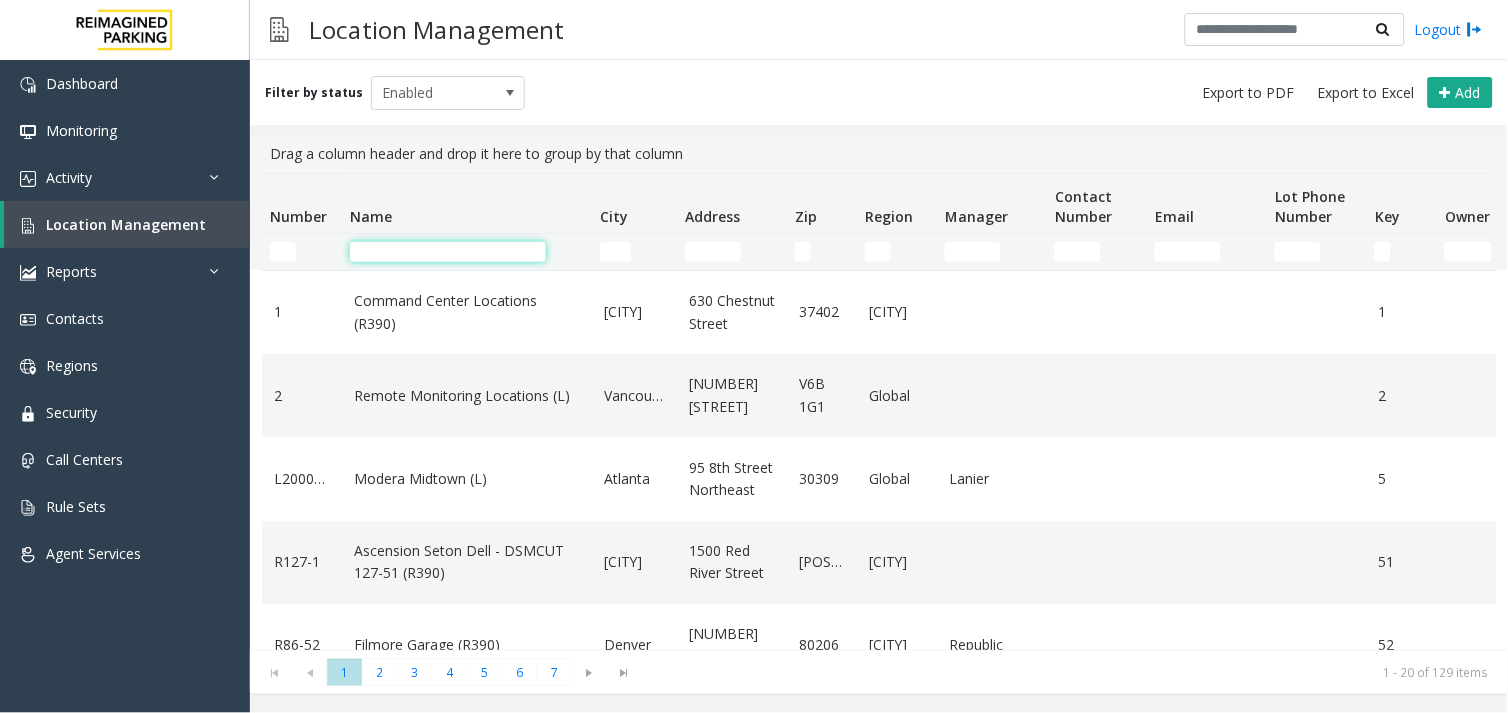 click 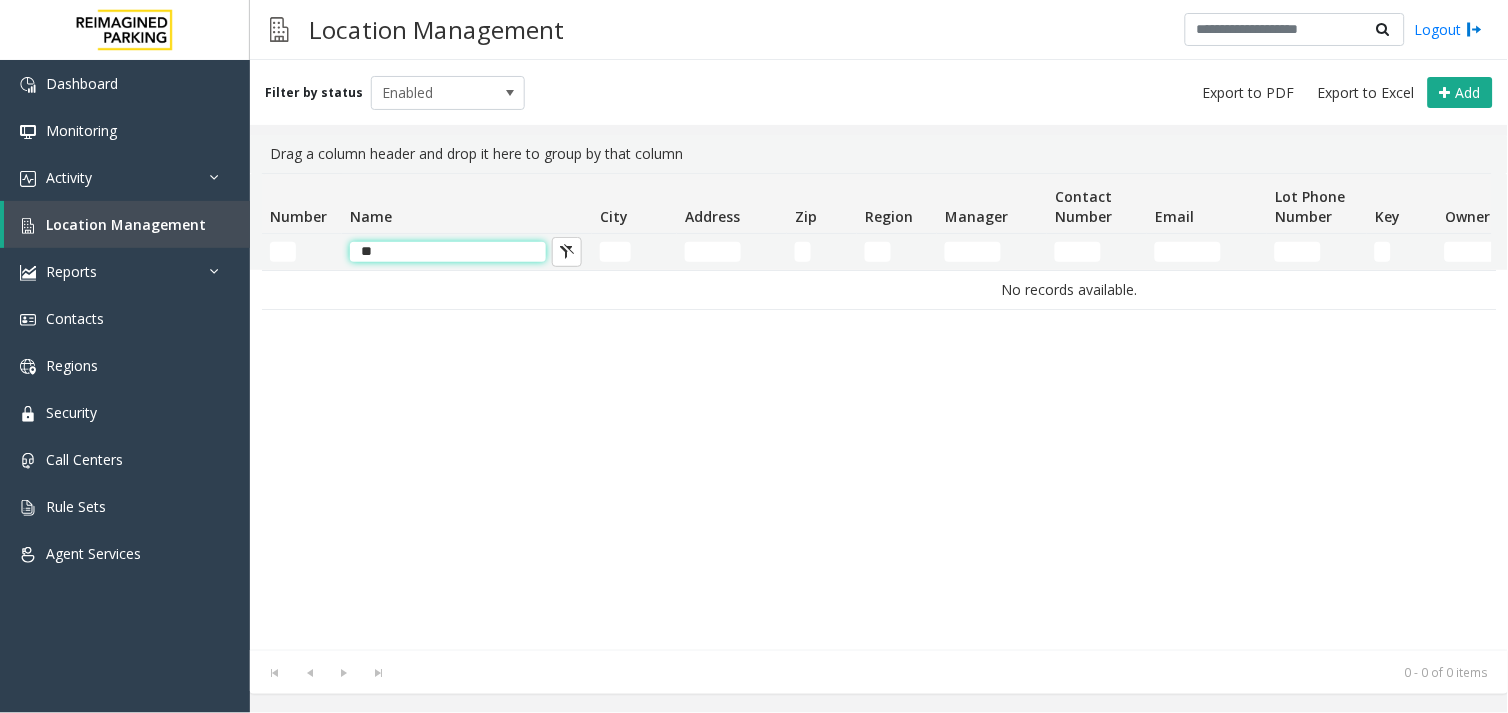 type on "*" 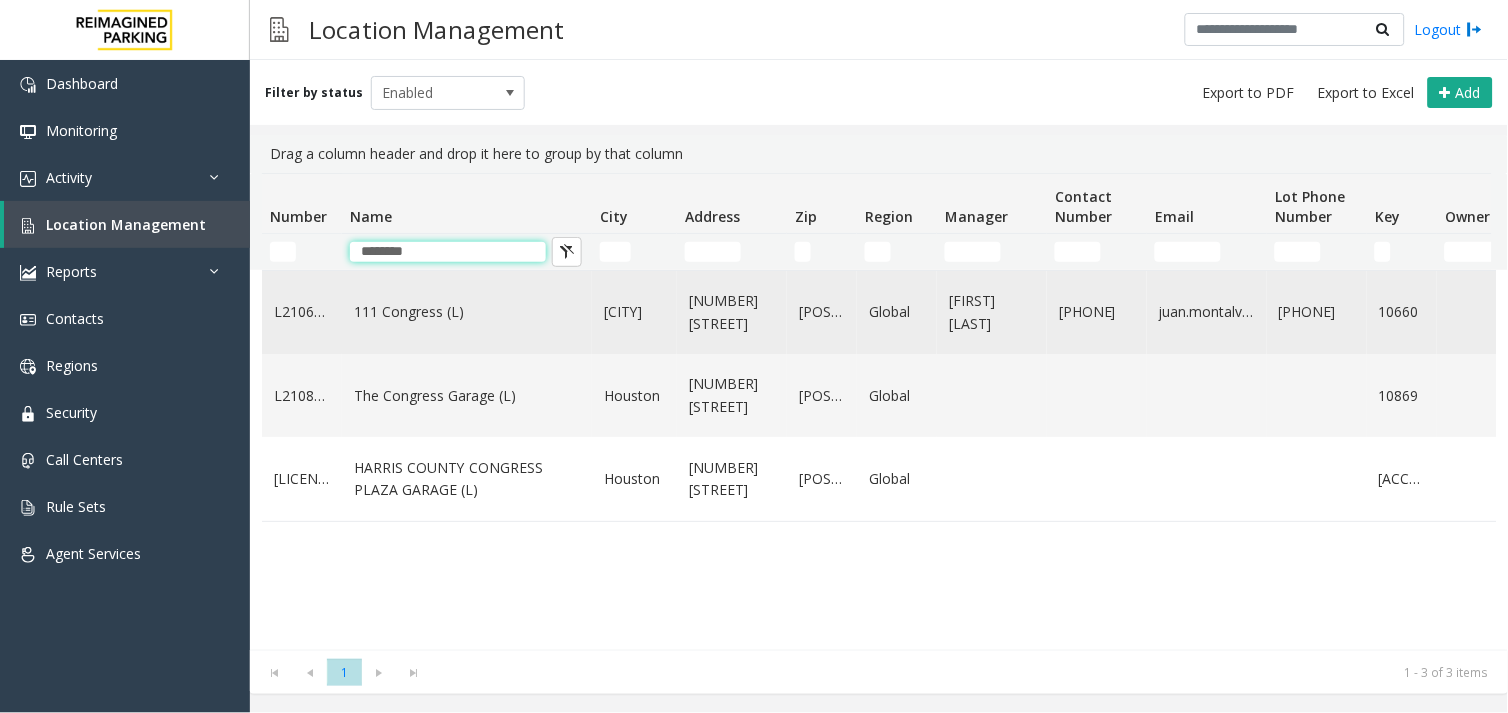 type on "********" 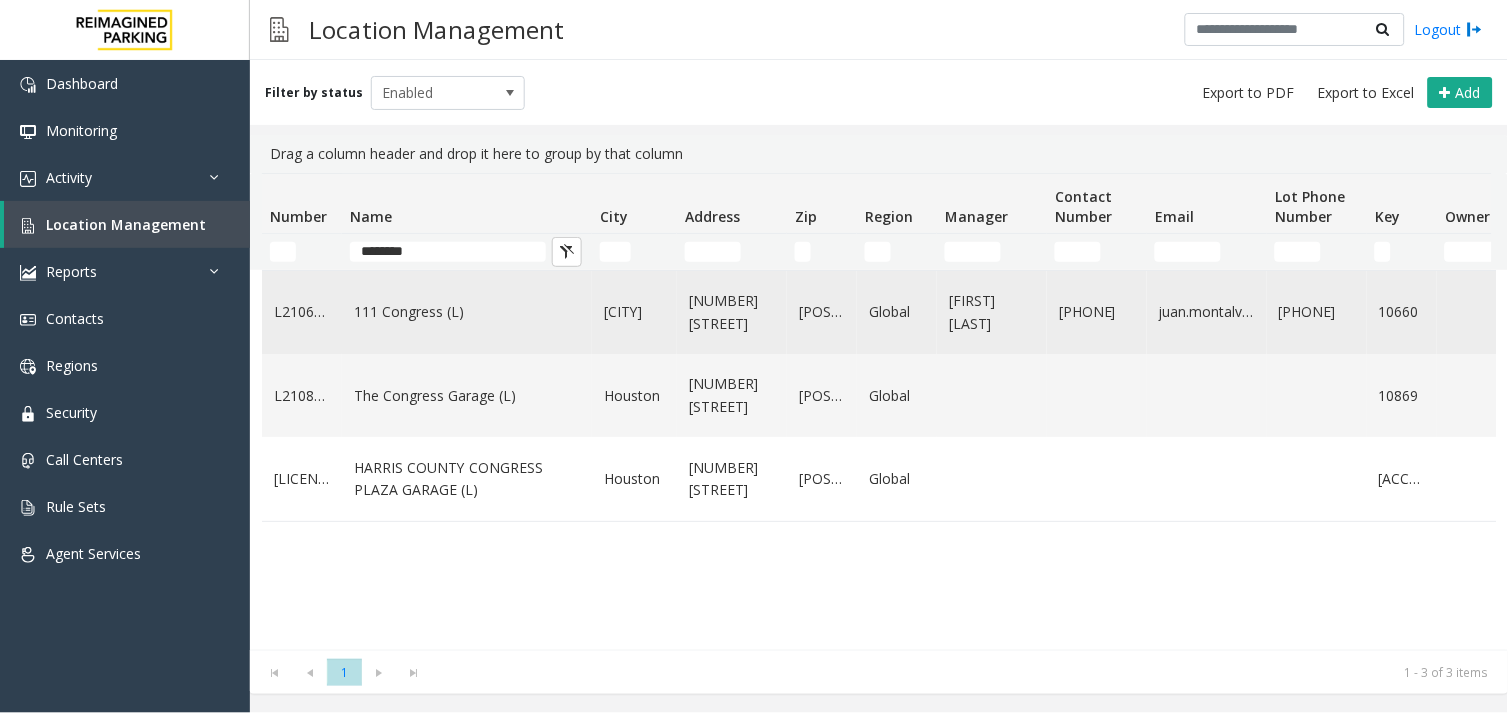 click on "111 Congress (L)" 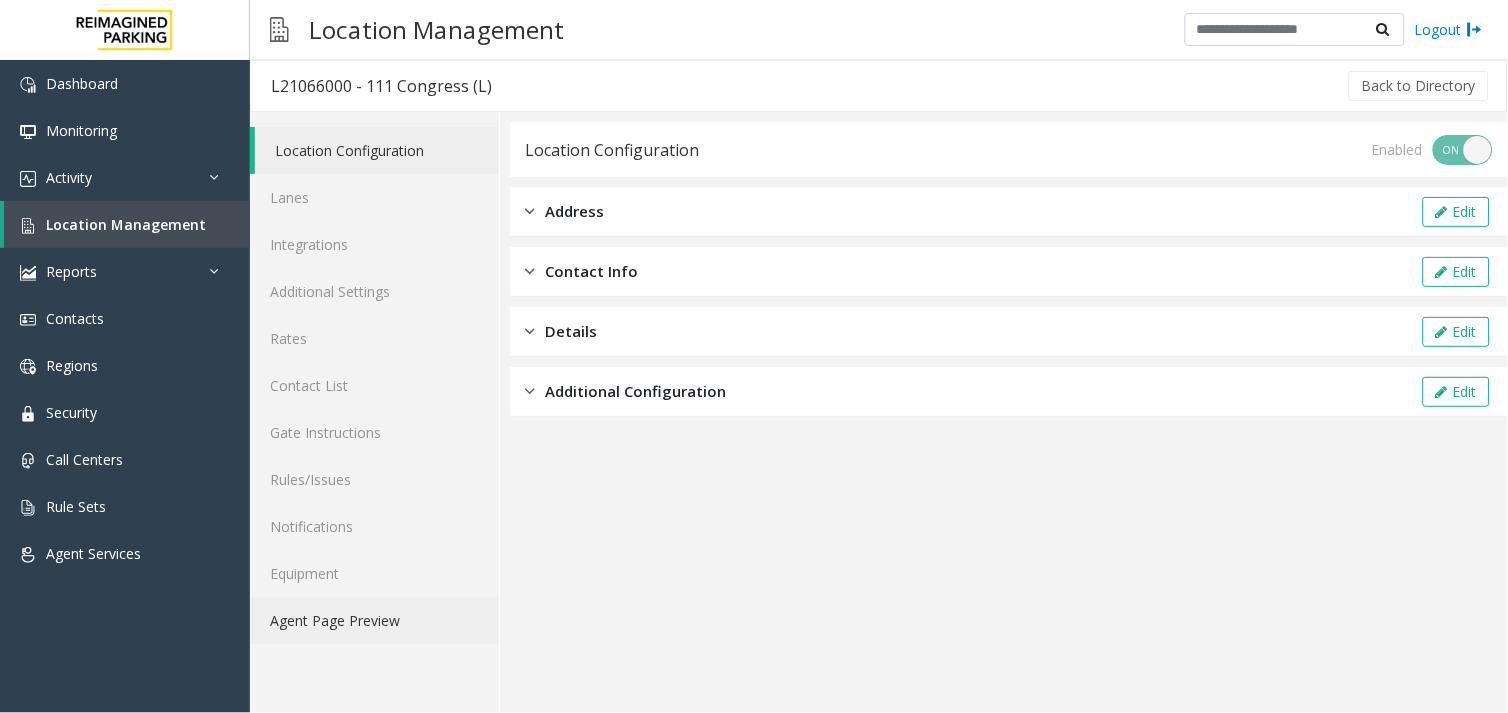 click on "Agent Page Preview" 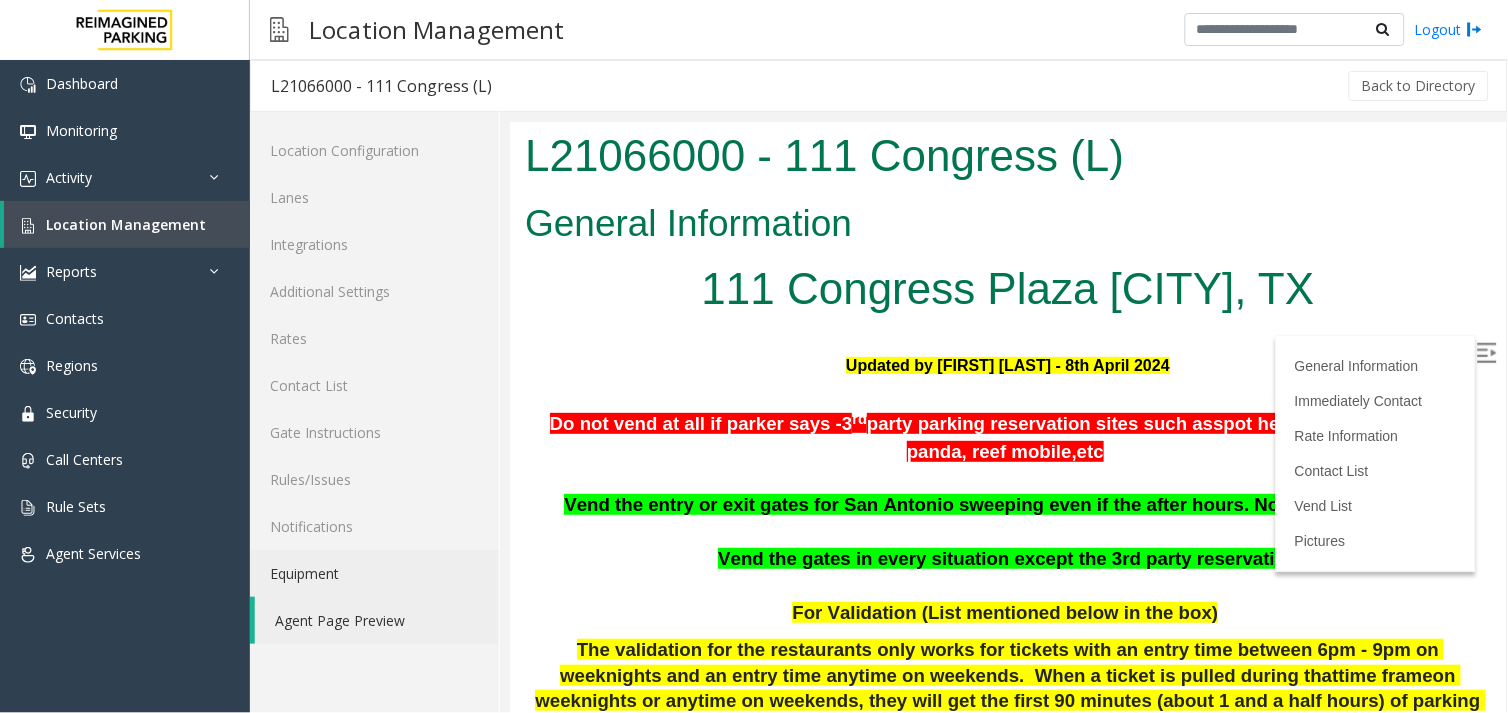 scroll, scrollTop: 0, scrollLeft: 0, axis: both 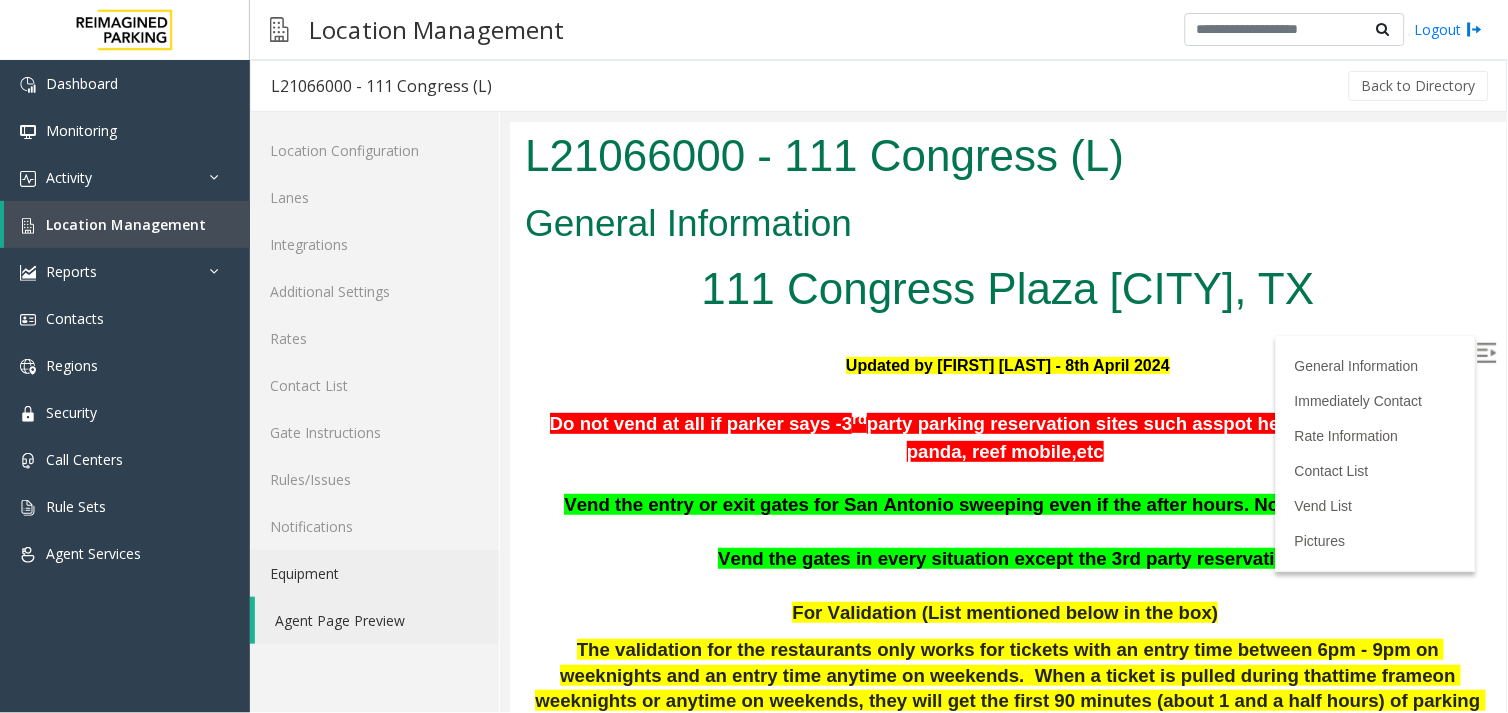 click at bounding box center (1486, 352) 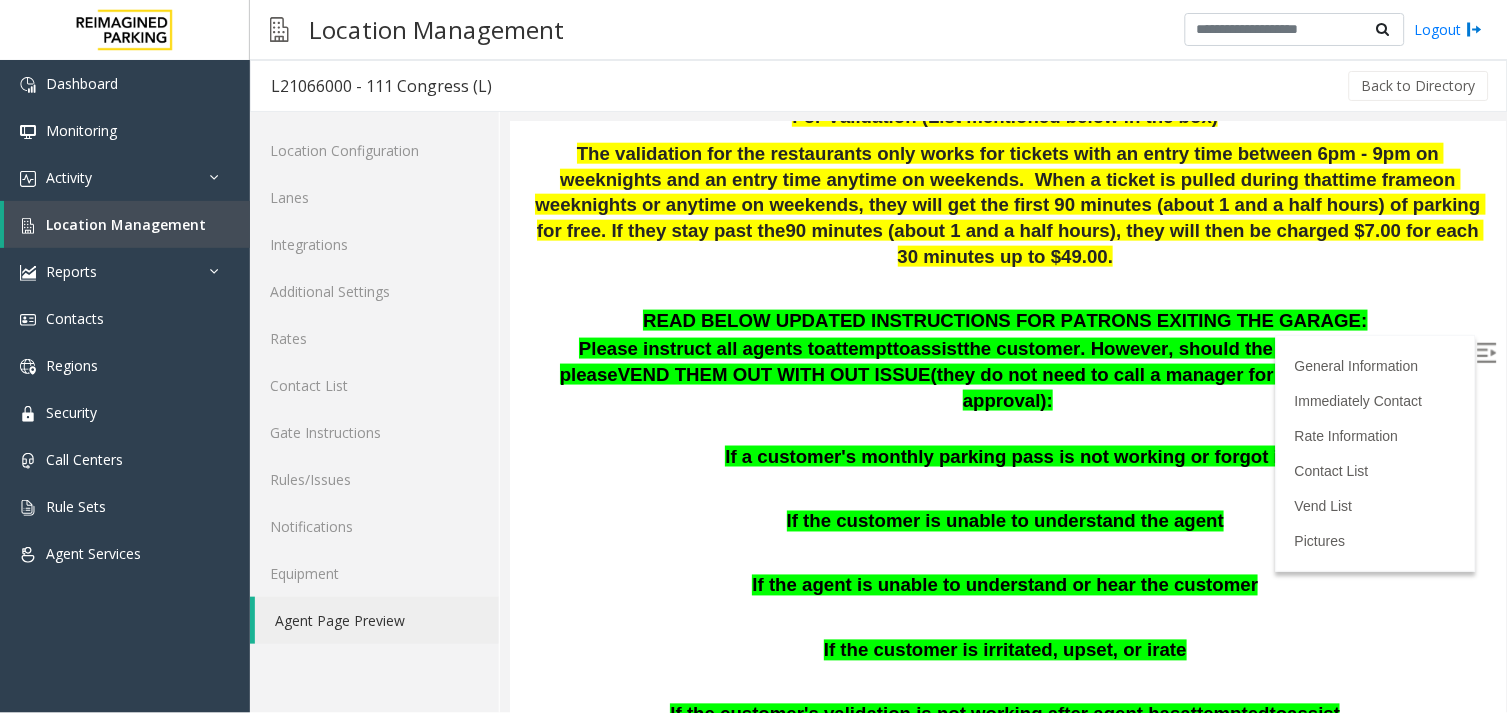 scroll, scrollTop: 444, scrollLeft: 0, axis: vertical 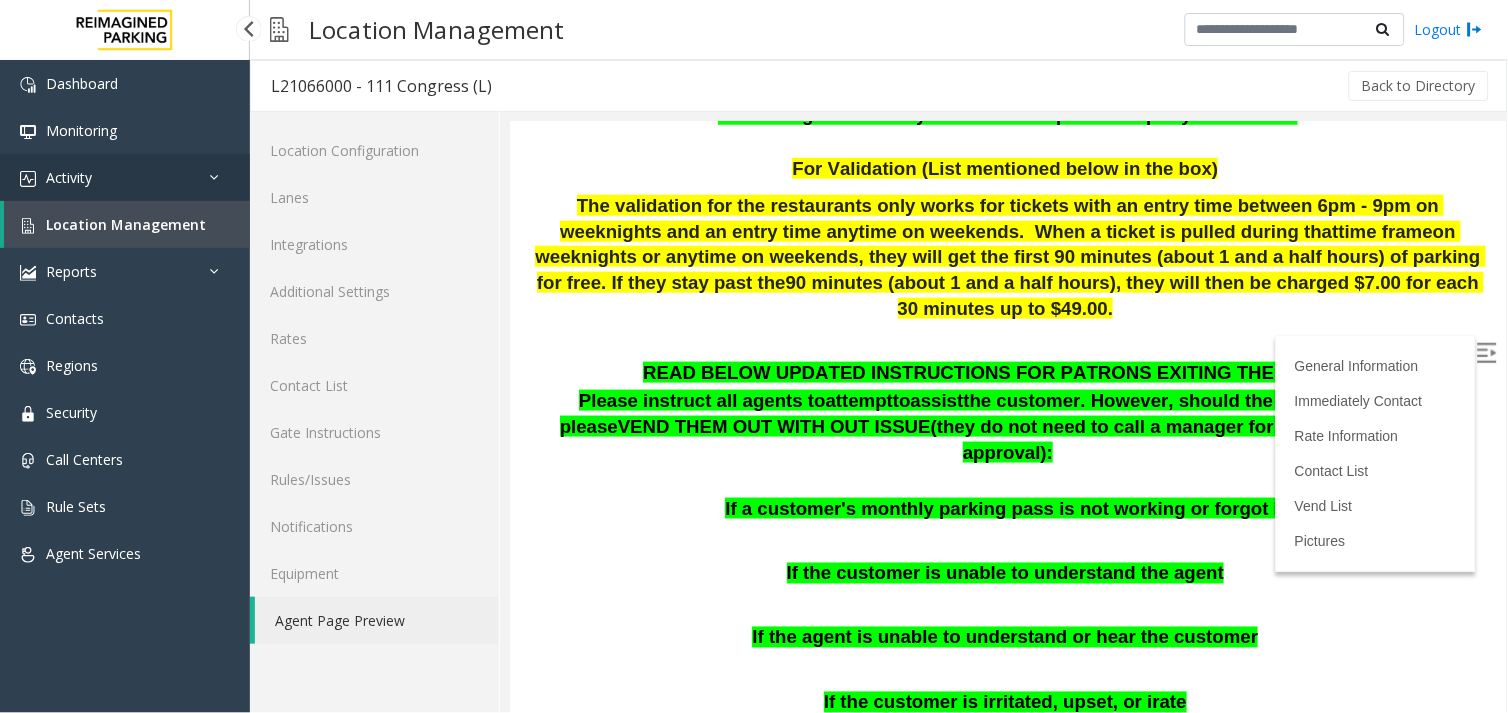 click on "Activity" at bounding box center (125, 177) 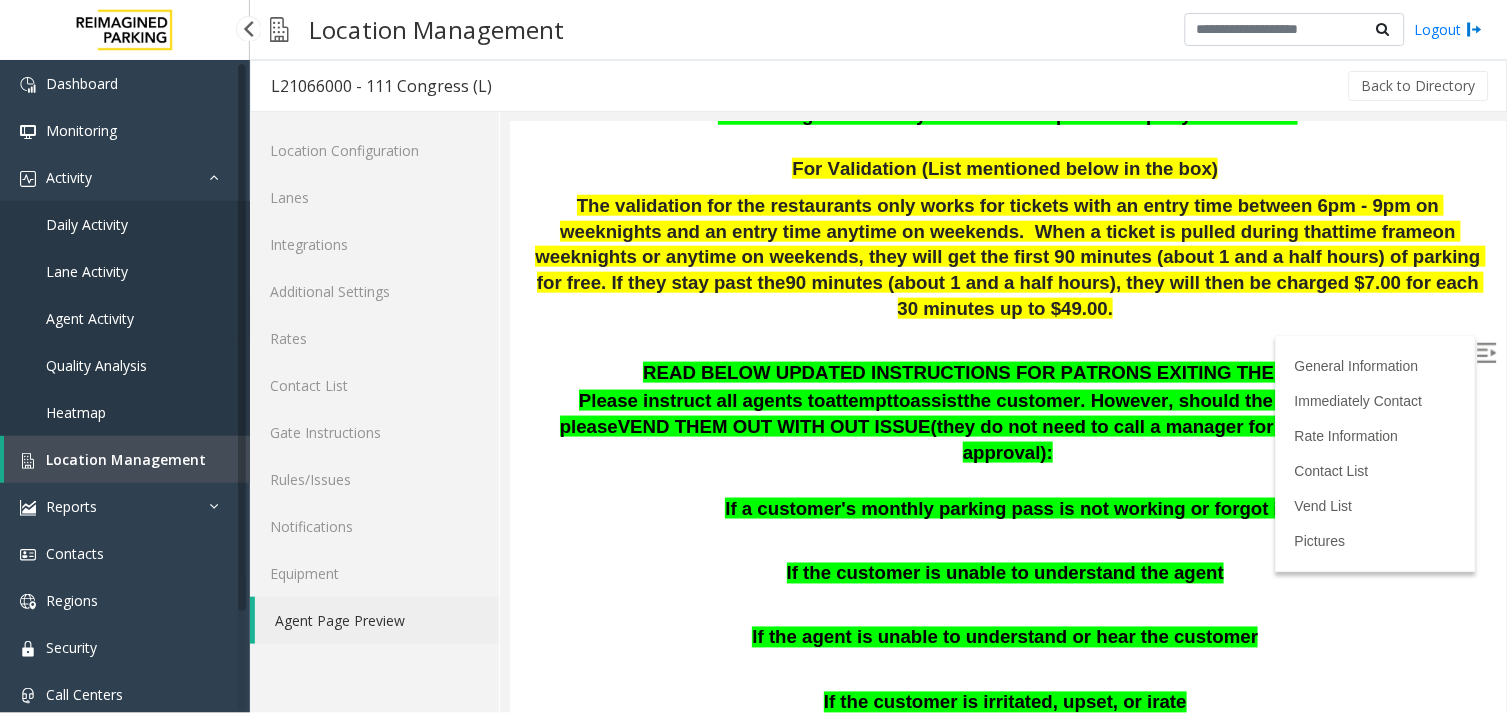 click on "Agent Activity" at bounding box center (125, 318) 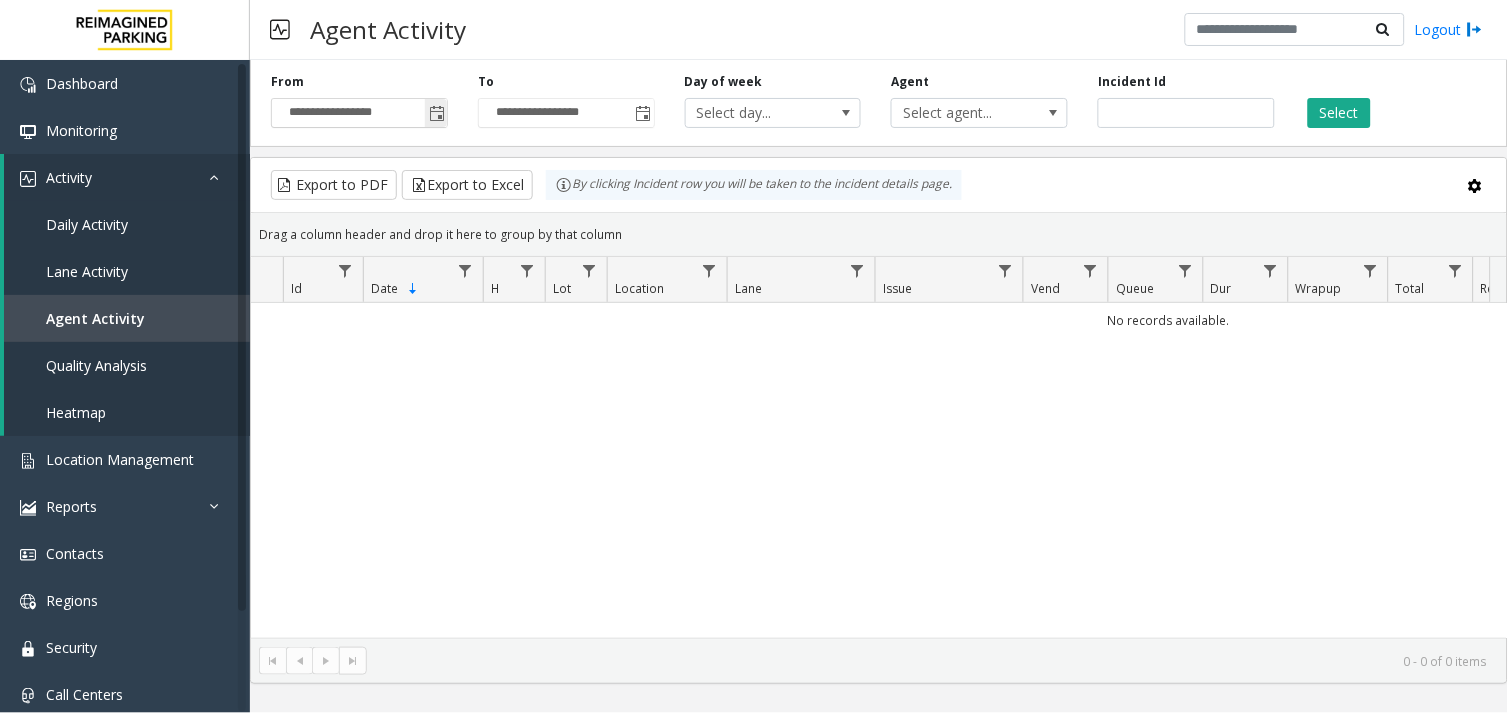 click 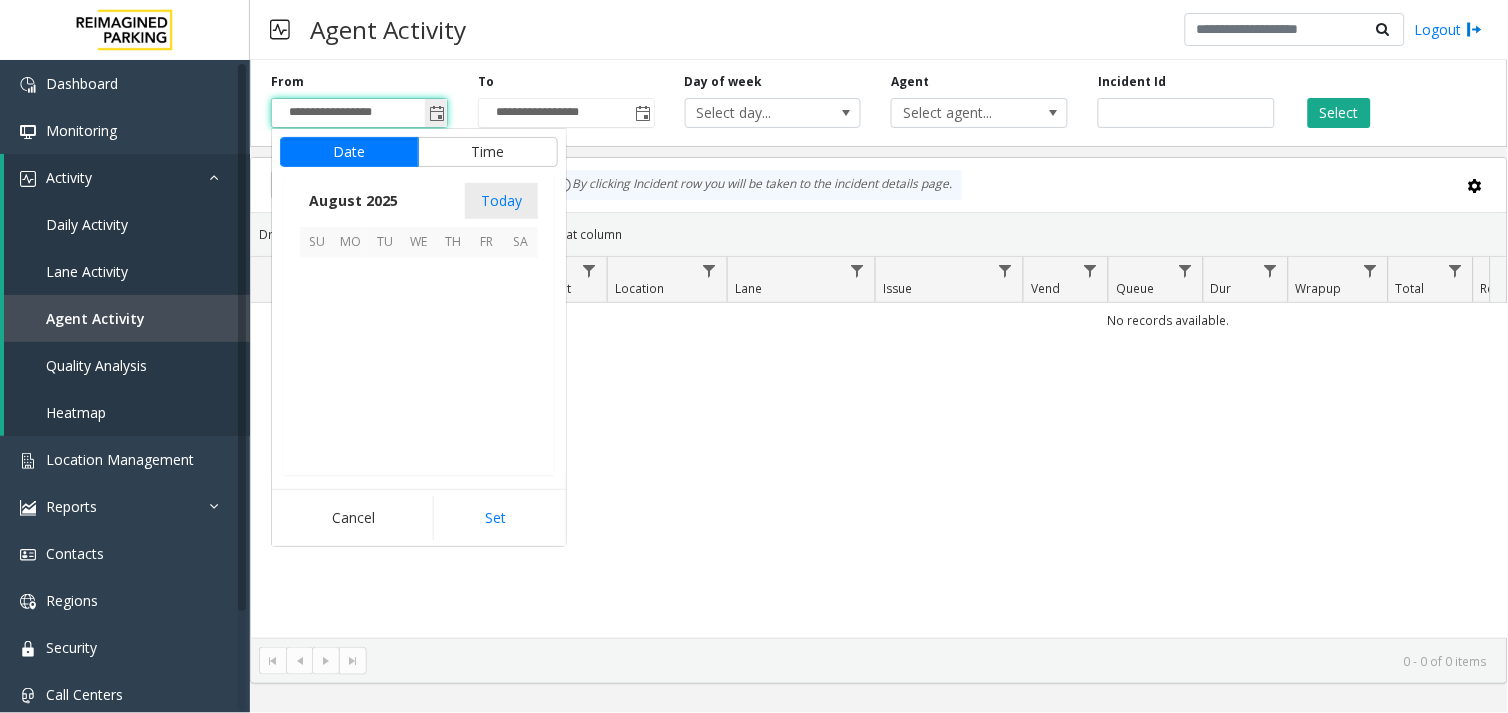 scroll, scrollTop: 358592, scrollLeft: 0, axis: vertical 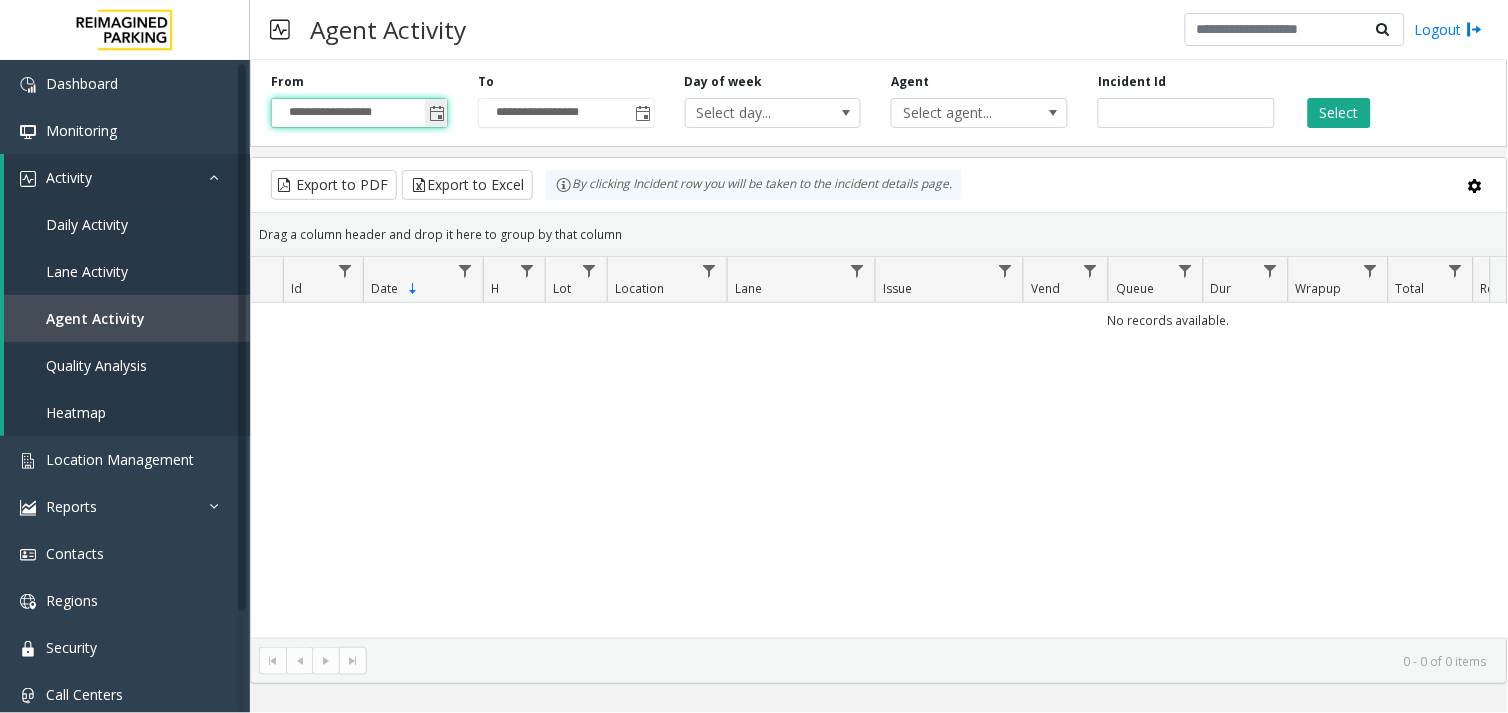 click 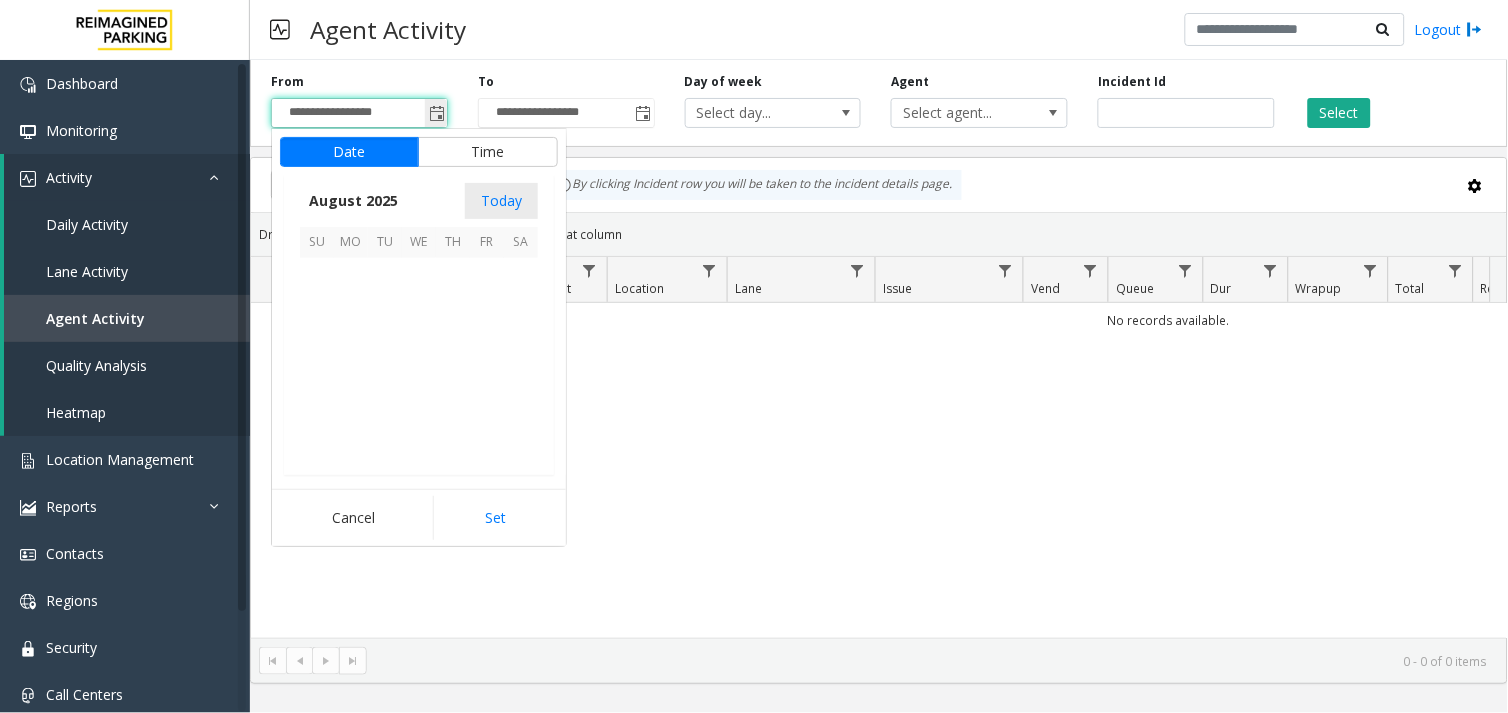 scroll, scrollTop: 358592, scrollLeft: 0, axis: vertical 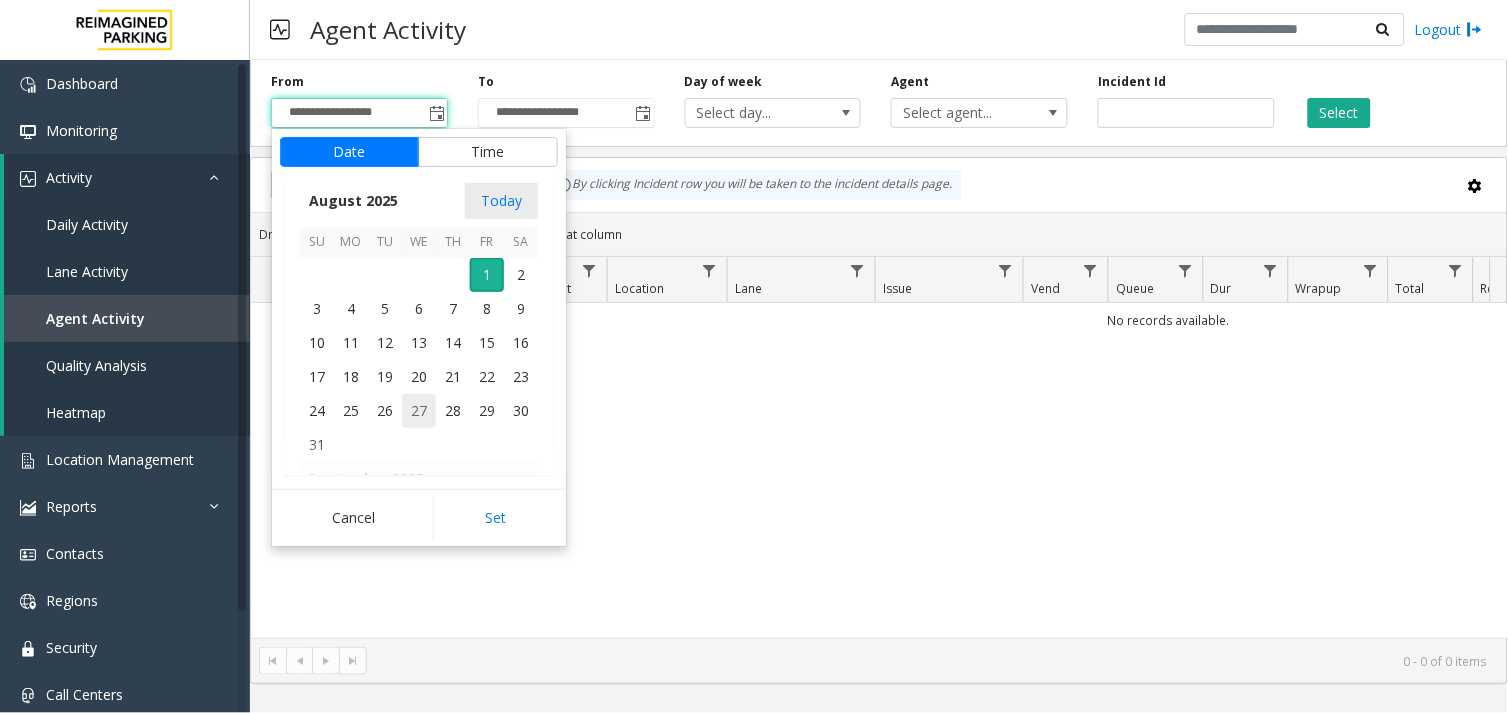 click on "27" at bounding box center (419, 411) 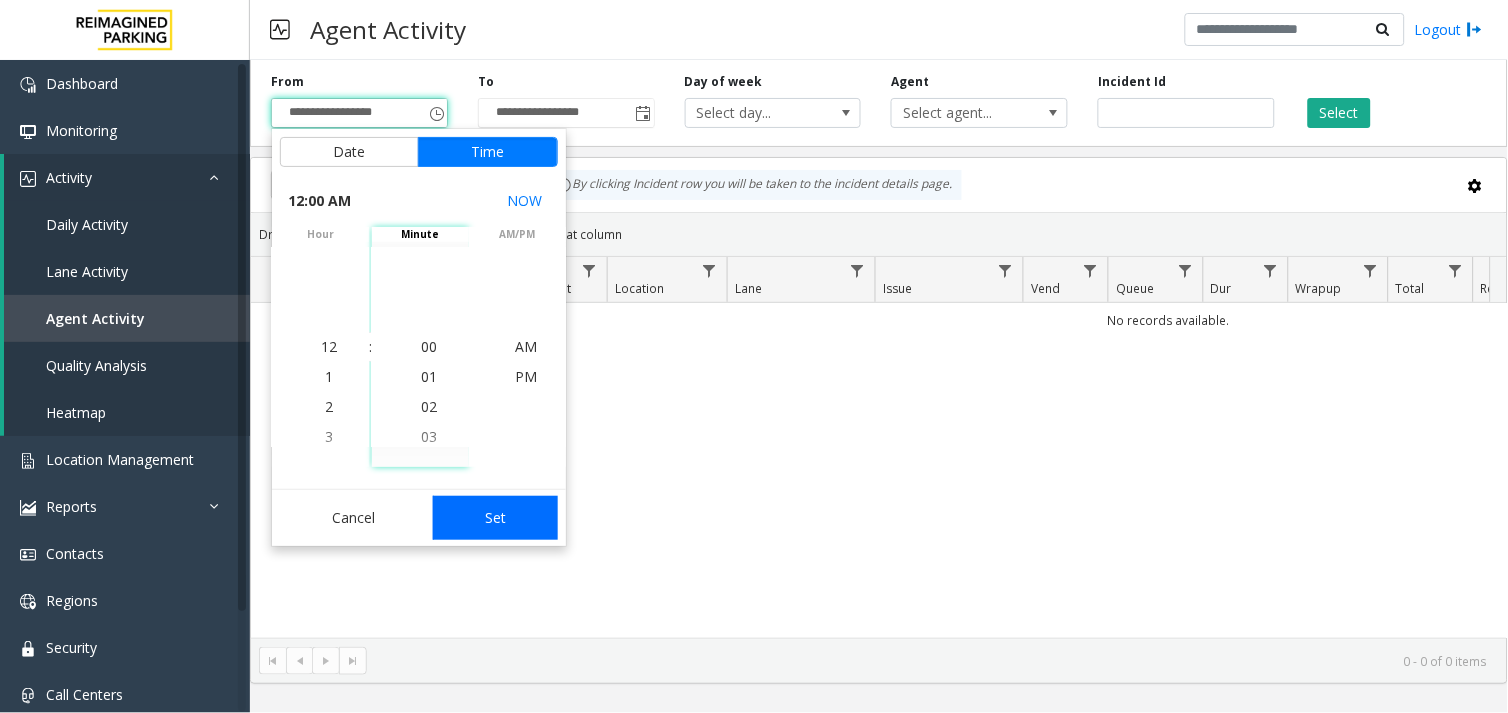 click on "Set" 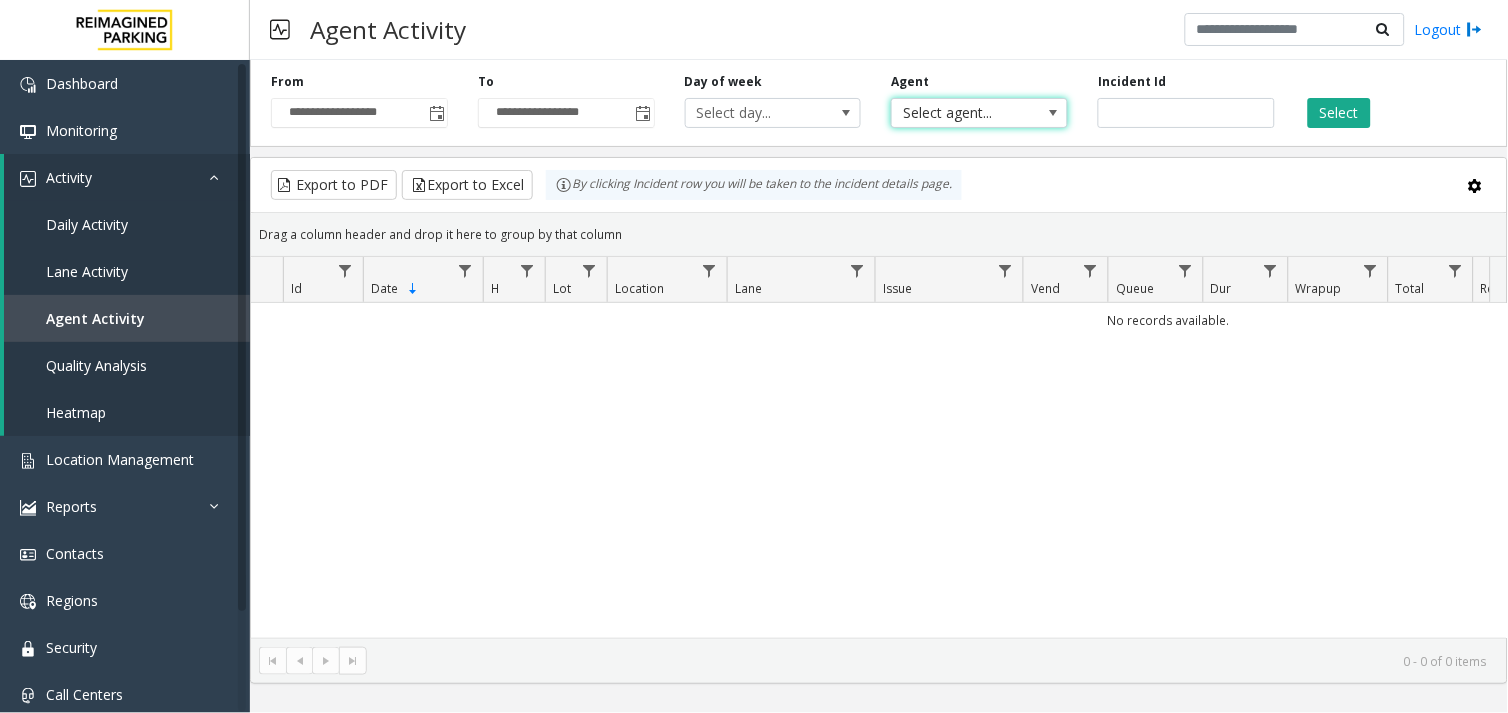 click on "Select agent..." at bounding box center (962, 113) 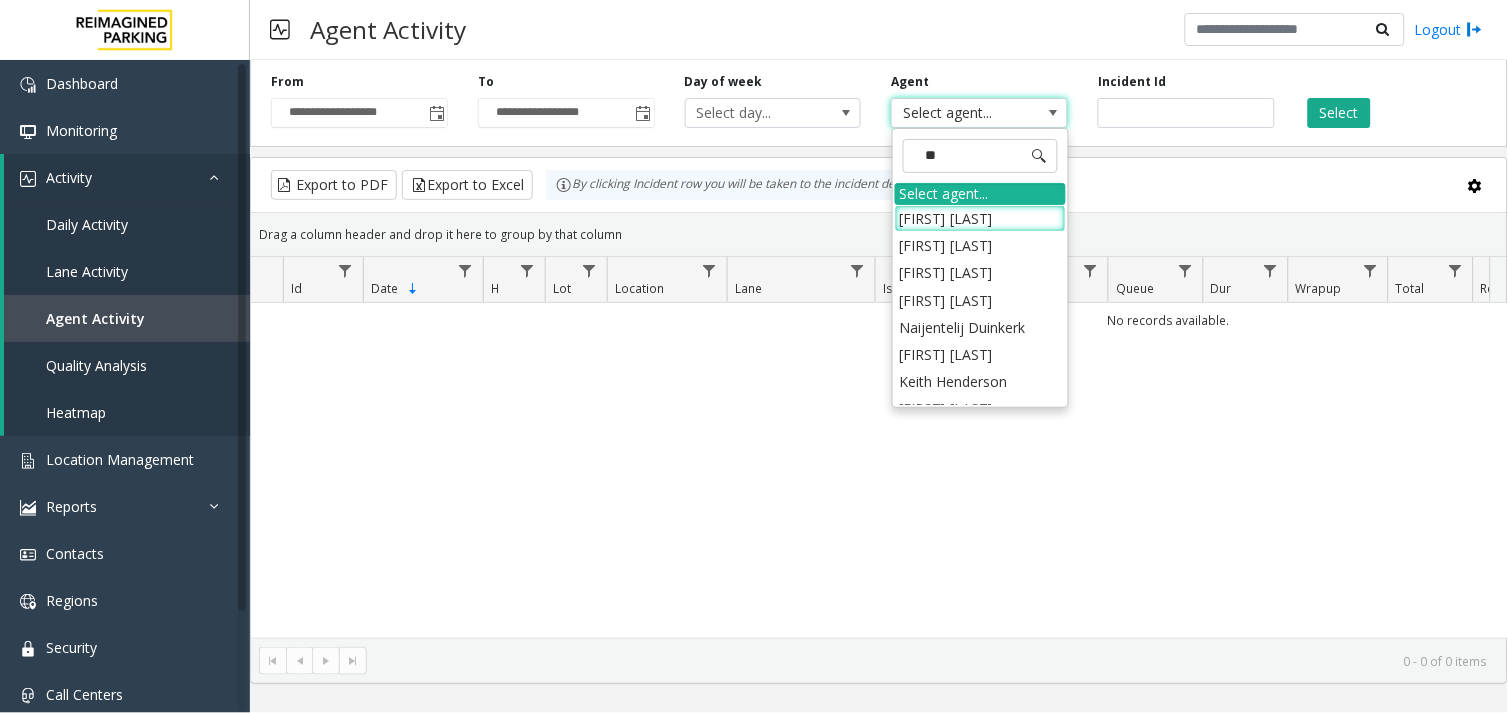 type on "*" 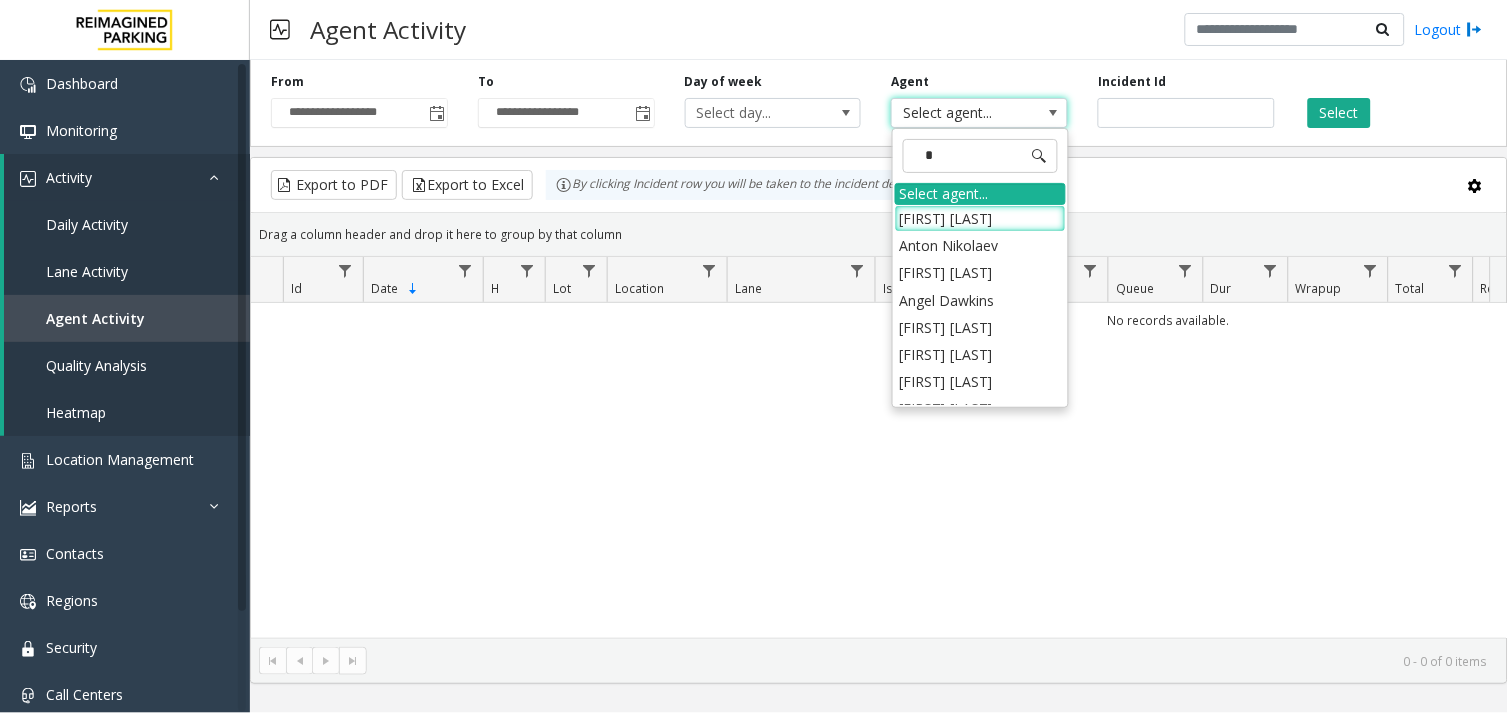 type 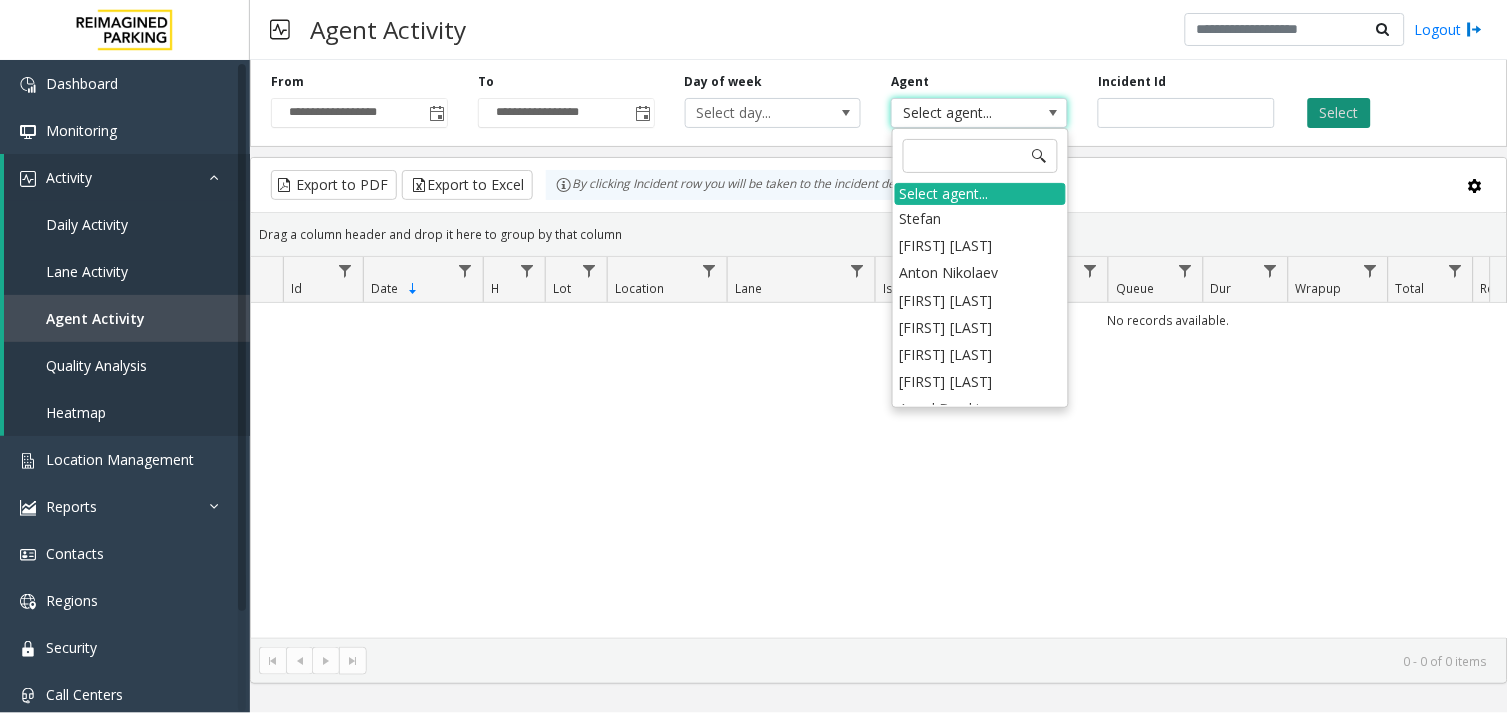 click on "Select" 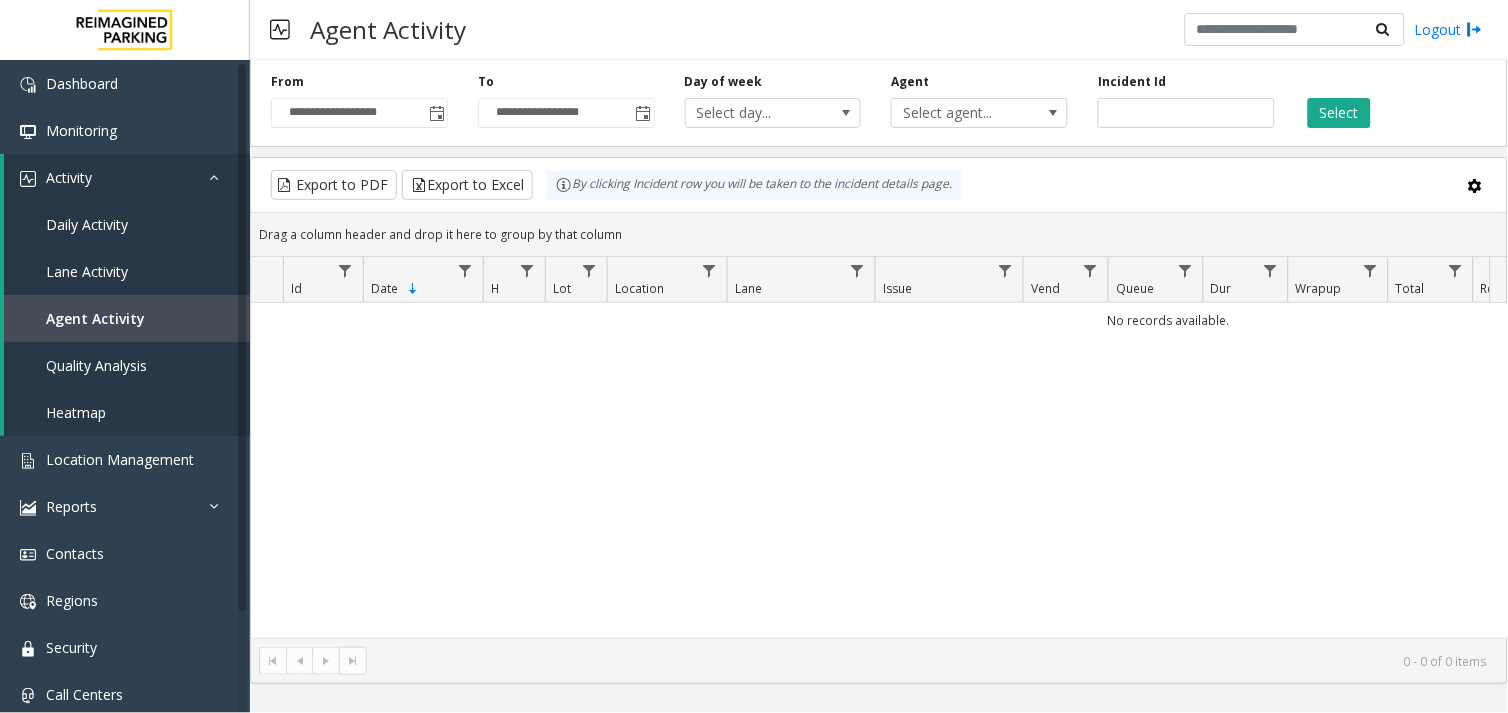 scroll, scrollTop: 0, scrollLeft: 6, axis: horizontal 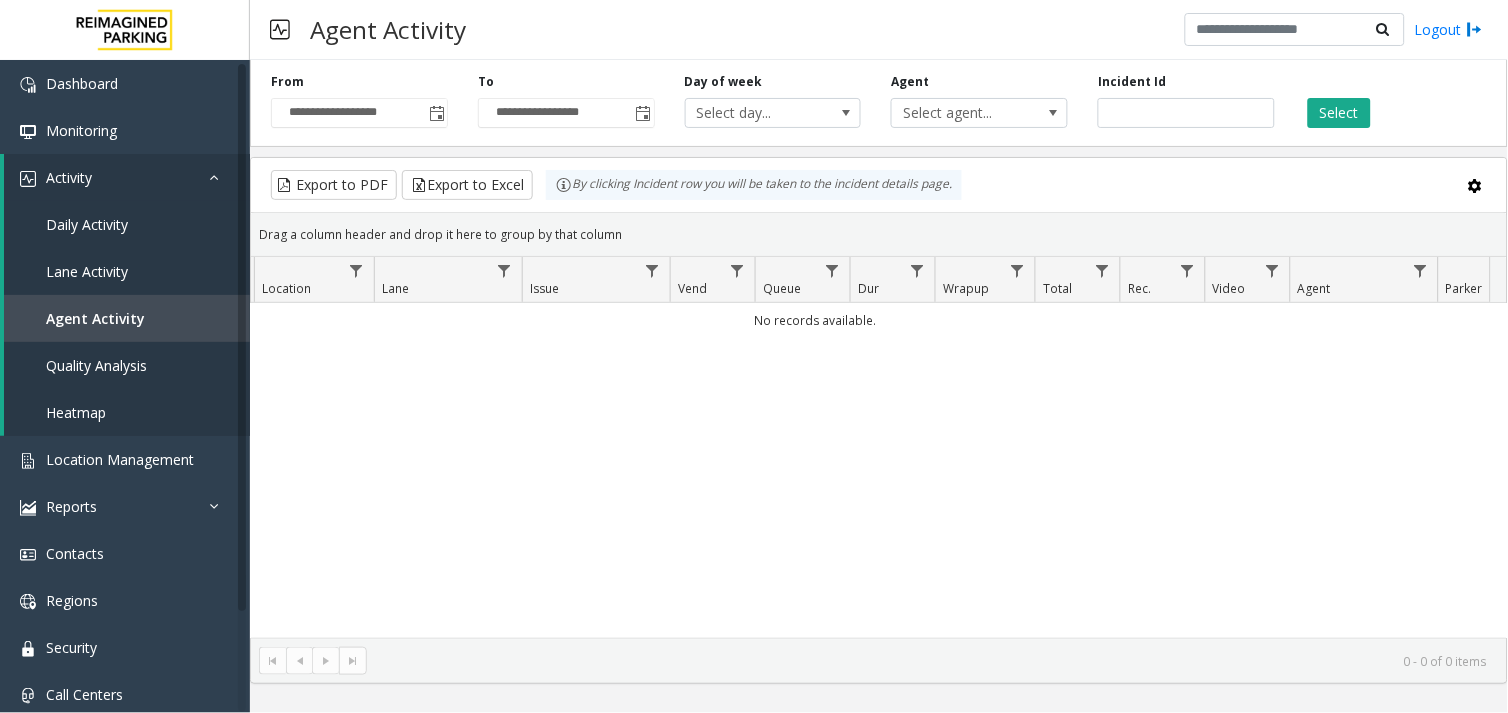 drag, startPoint x: 743, startPoint y: 621, endPoint x: 696, endPoint y: 624, distance: 47.095646 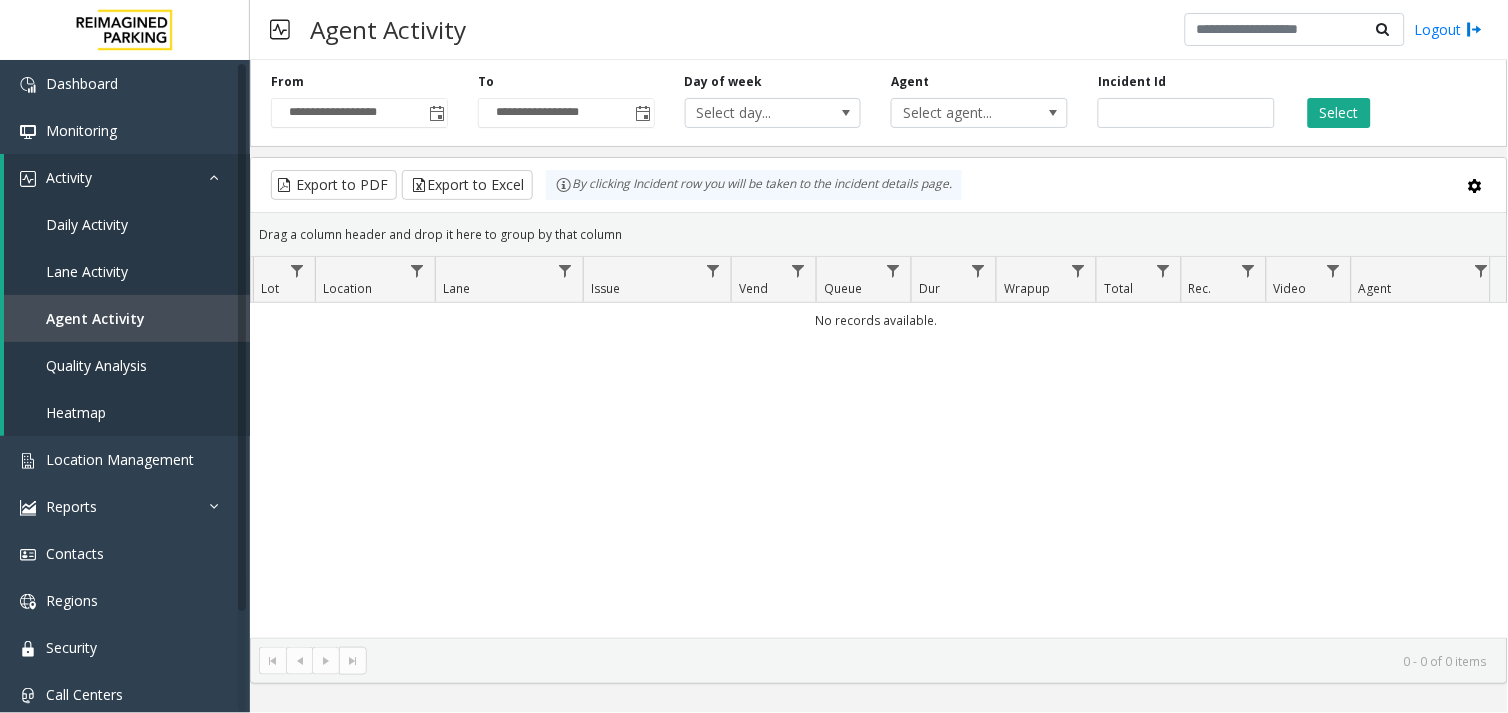 scroll, scrollTop: 0, scrollLeft: 208, axis: horizontal 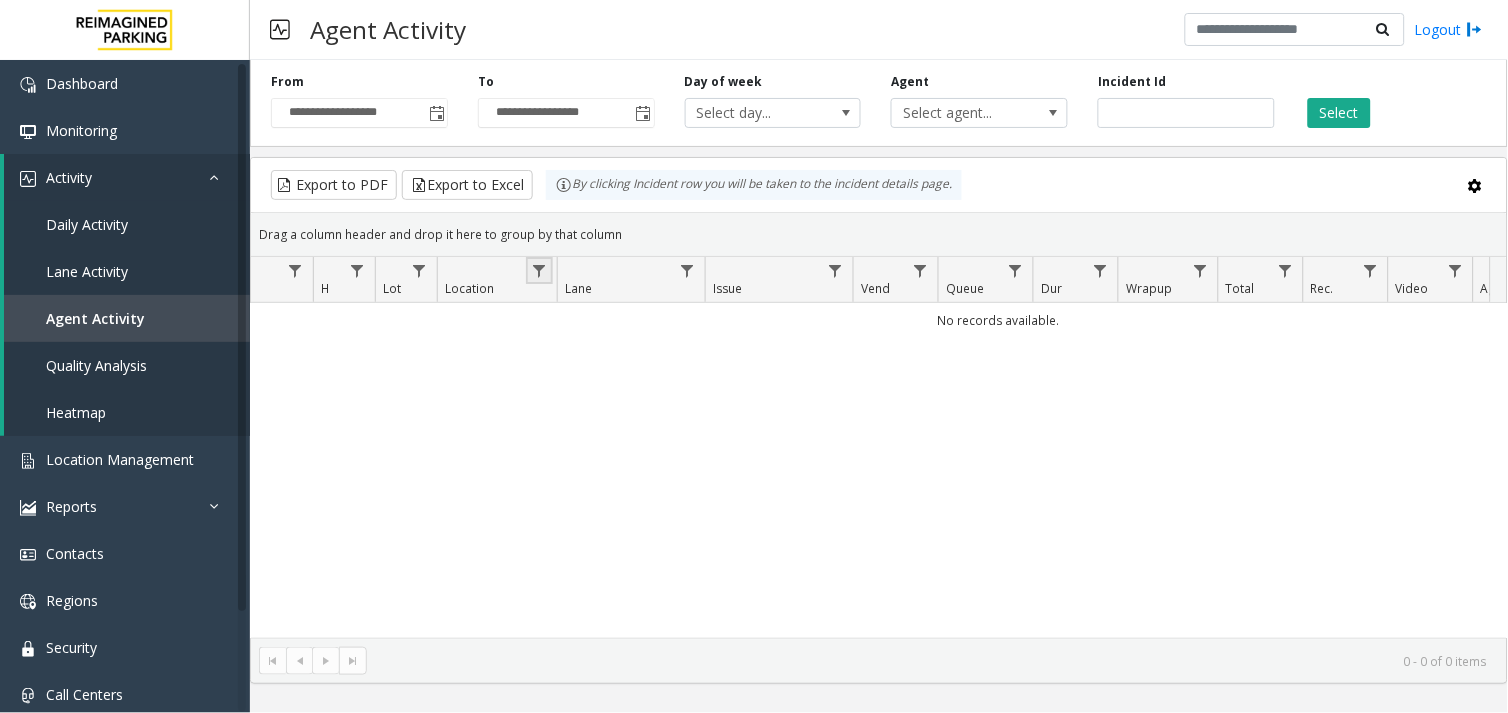 click 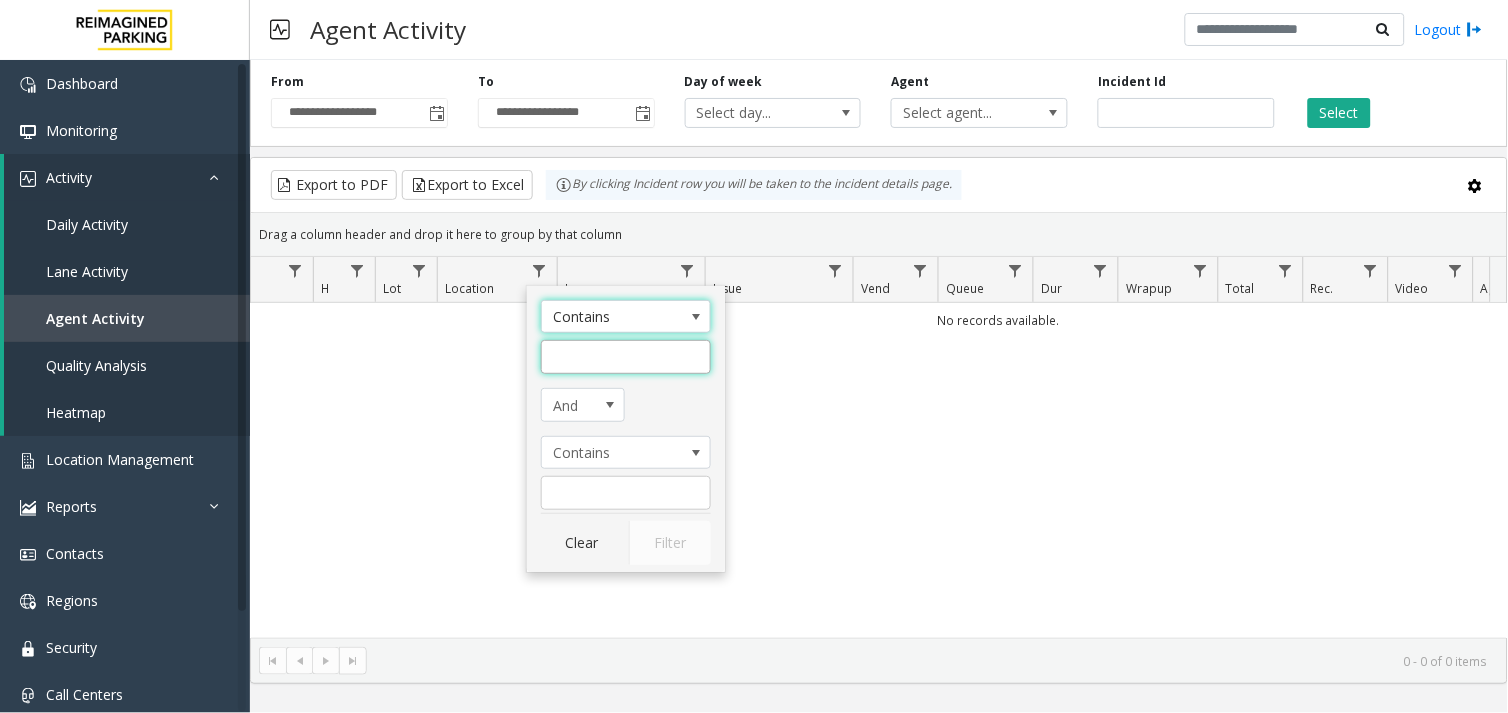 click 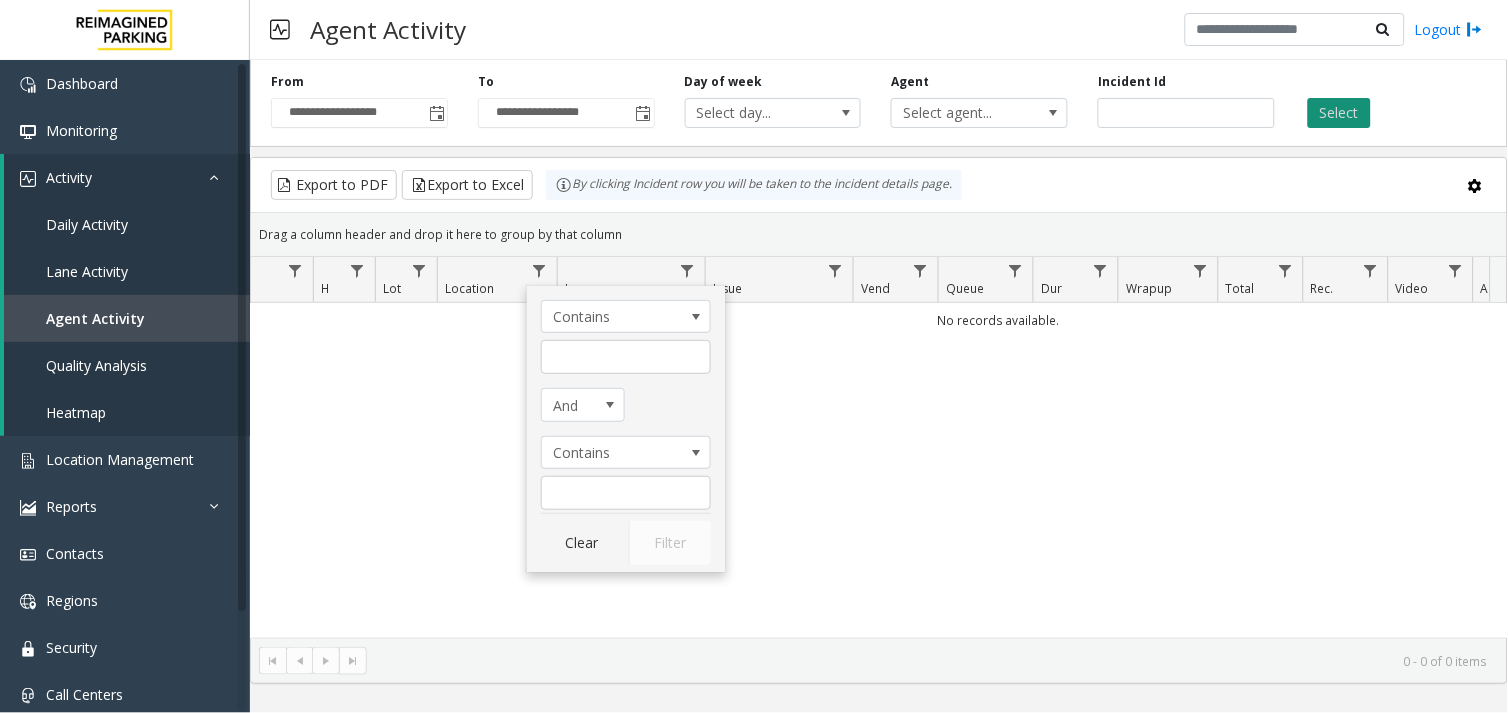click on "Select" 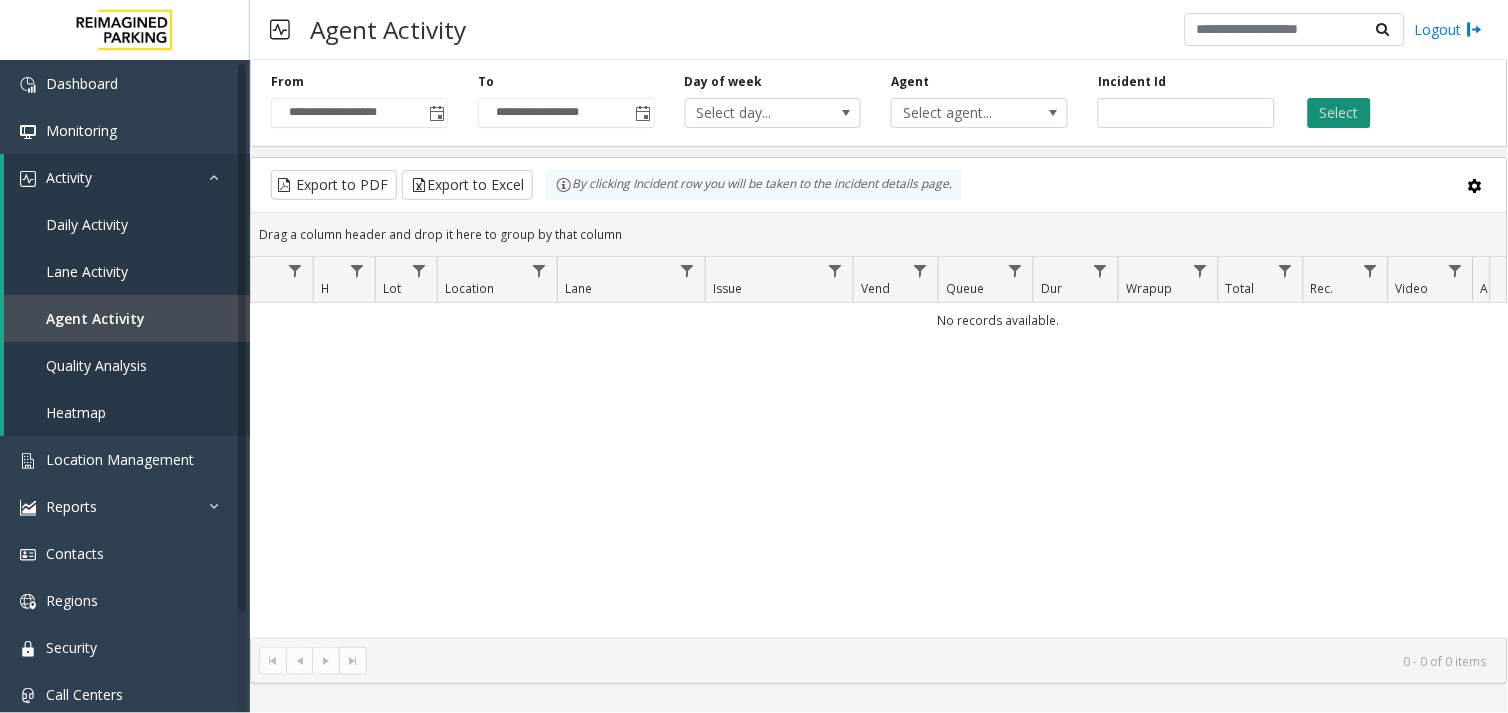 click on "Select" 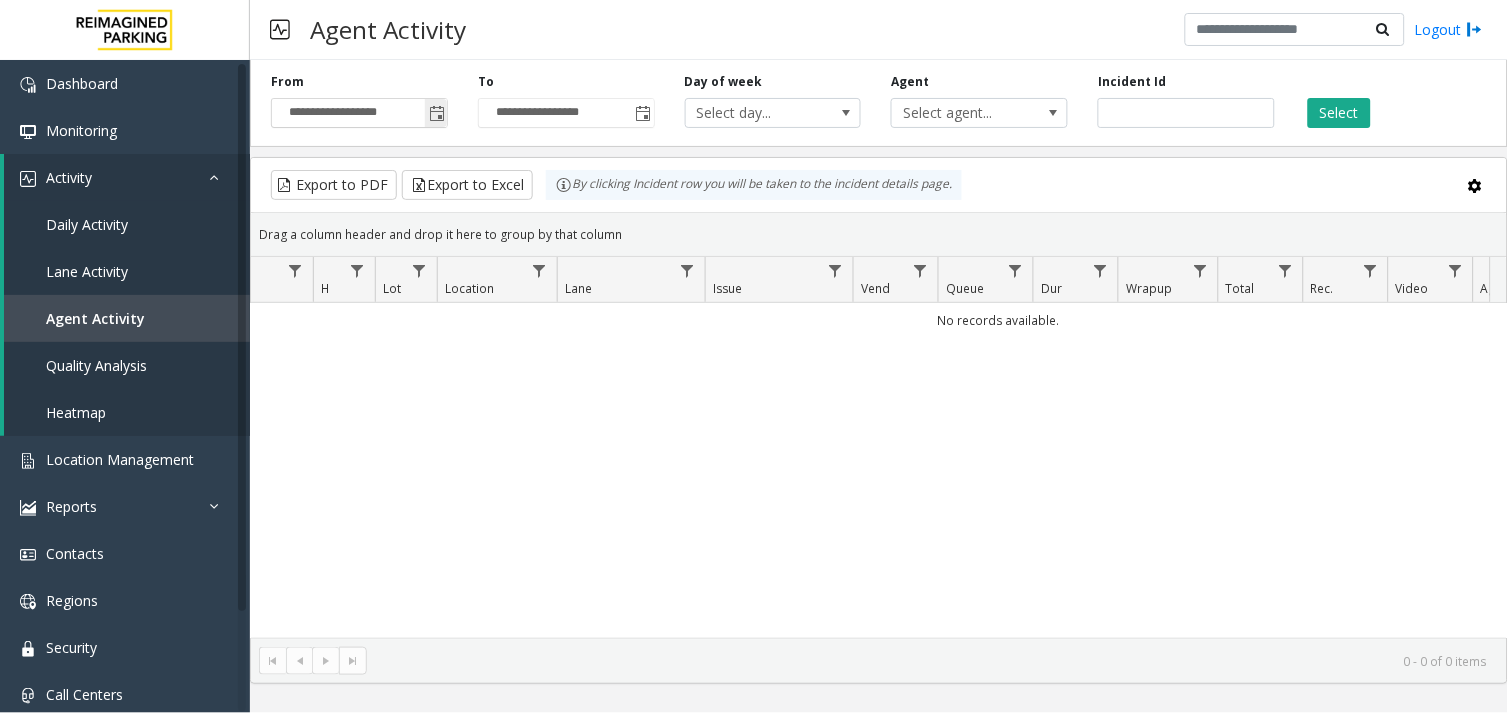 click 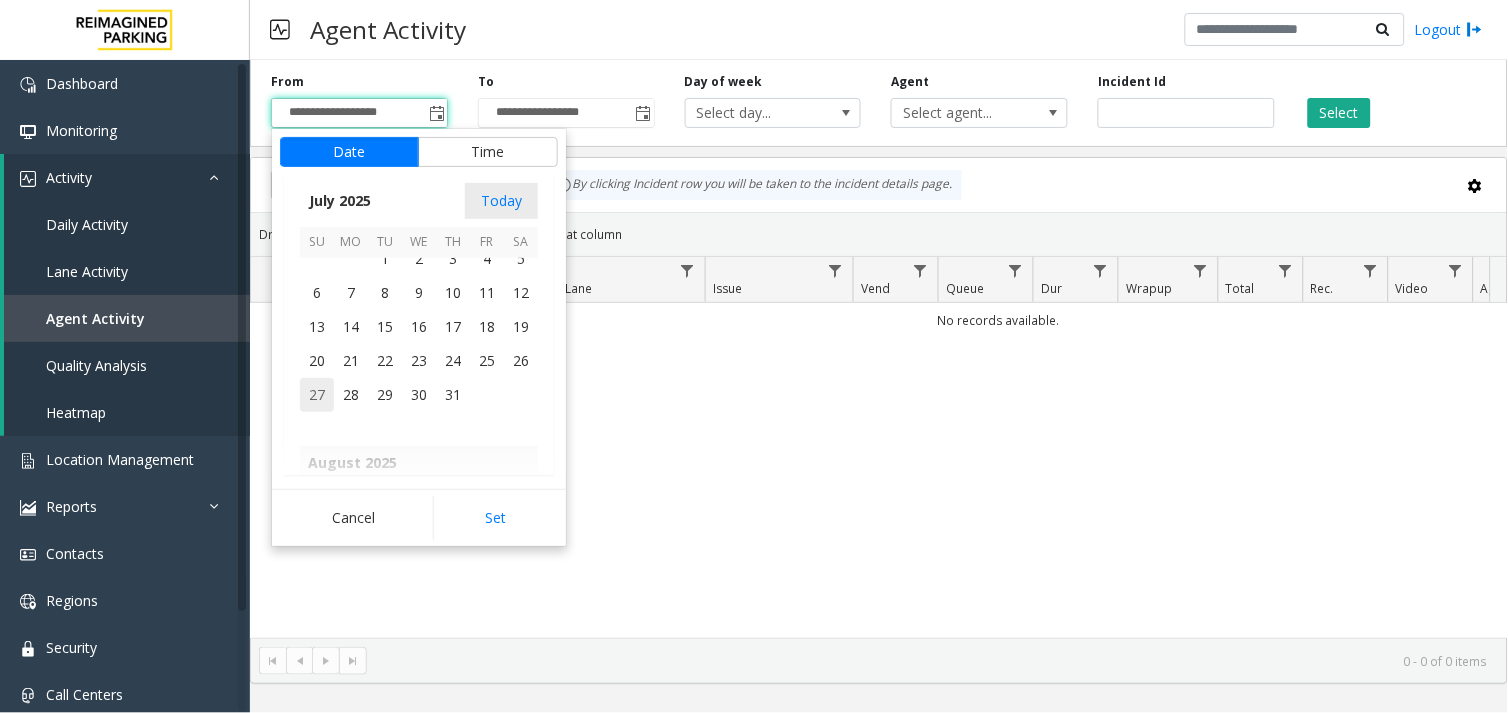 click on "27" at bounding box center [317, 395] 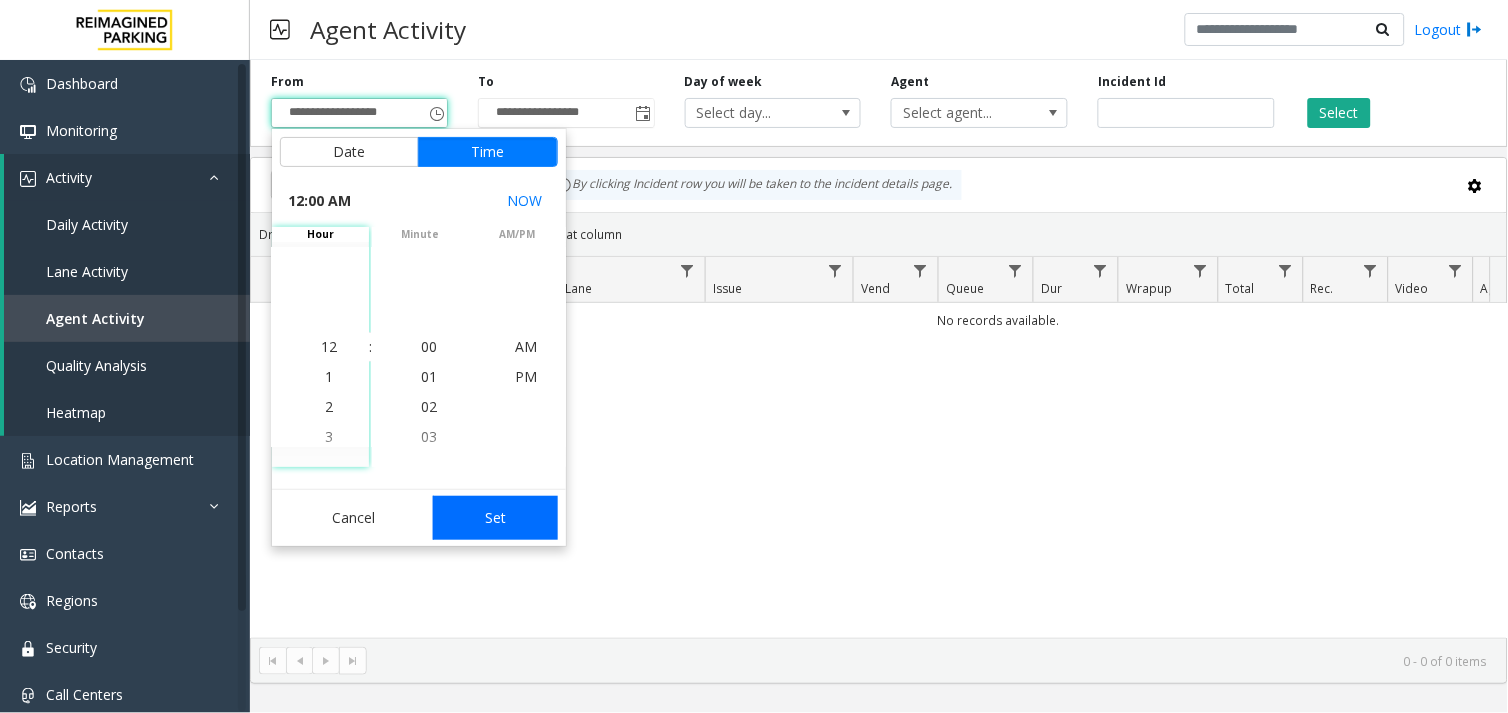 click on "Set" 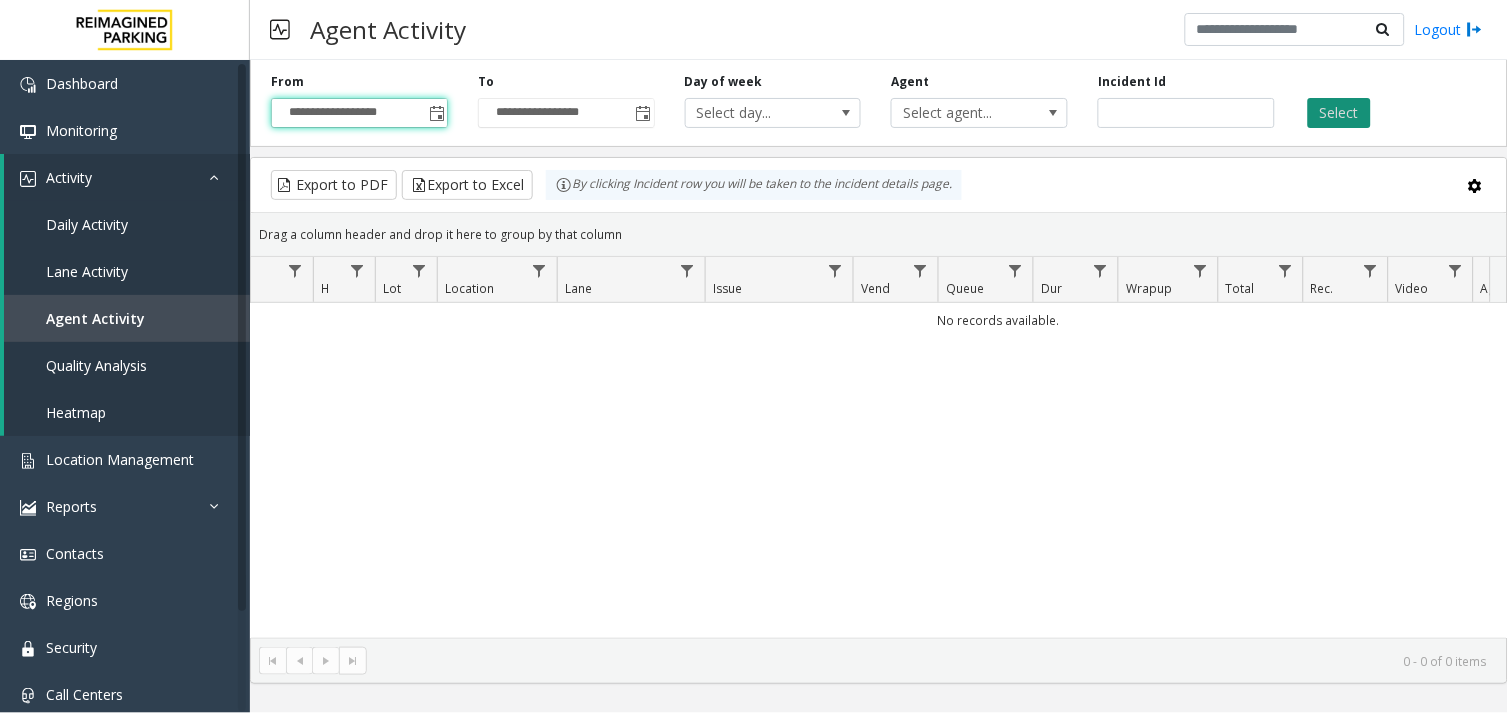click on "Select" 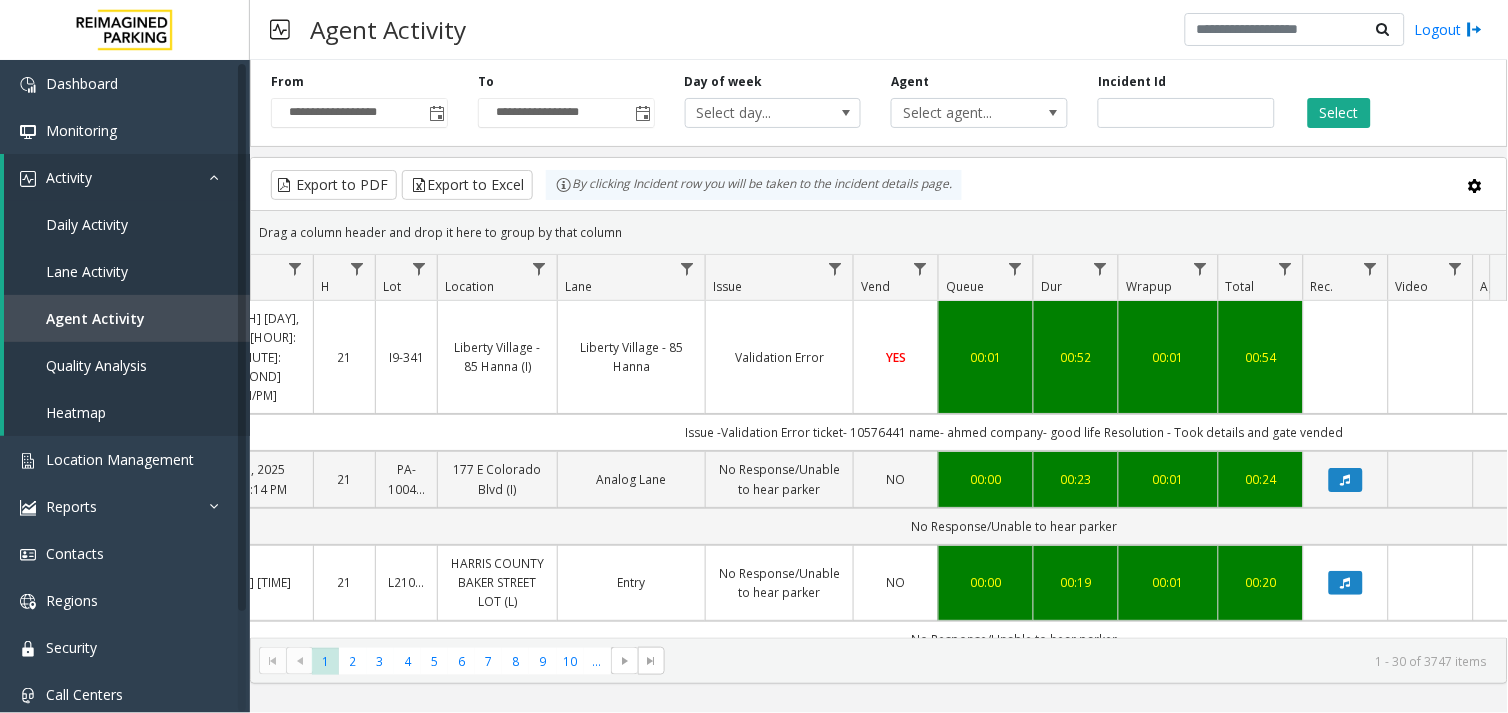 click on "**********" 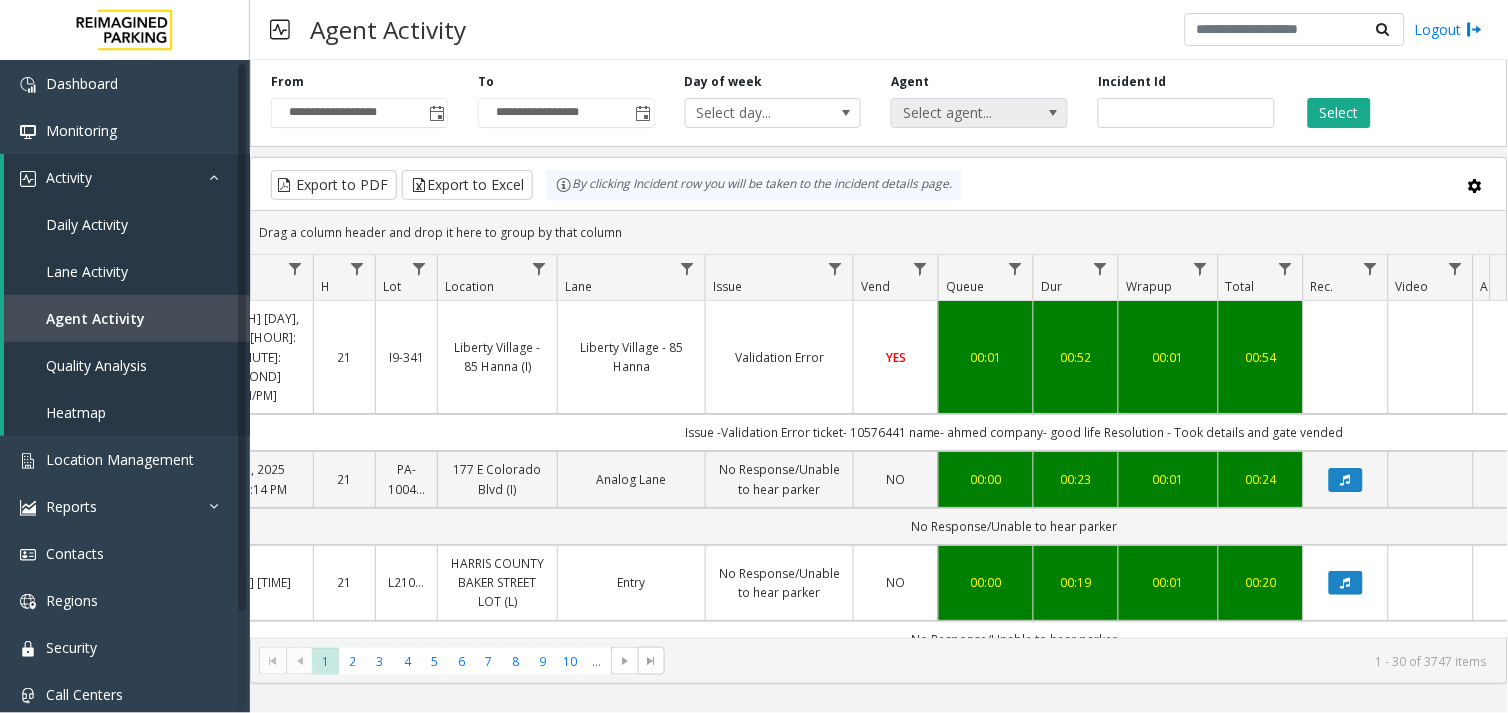 click on "Select agent..." at bounding box center [962, 113] 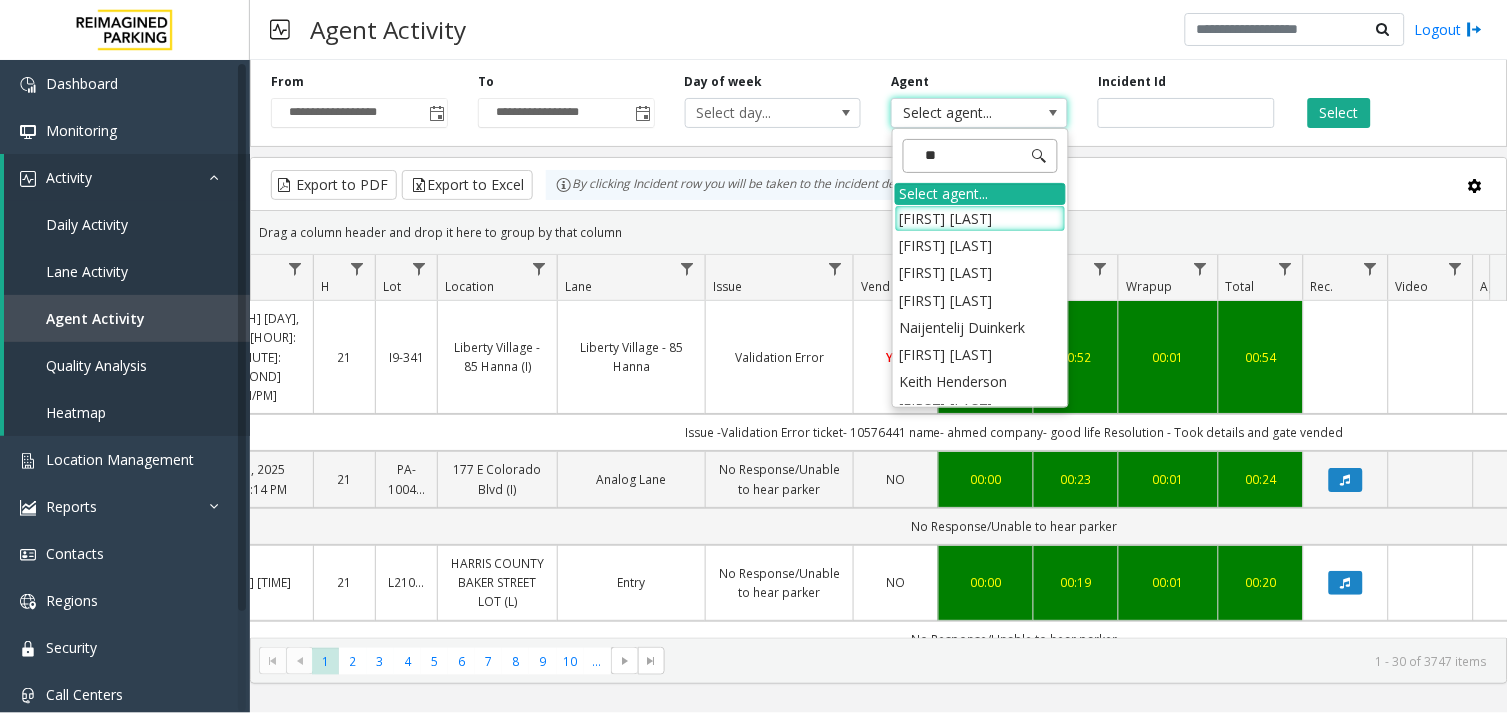 type on "*" 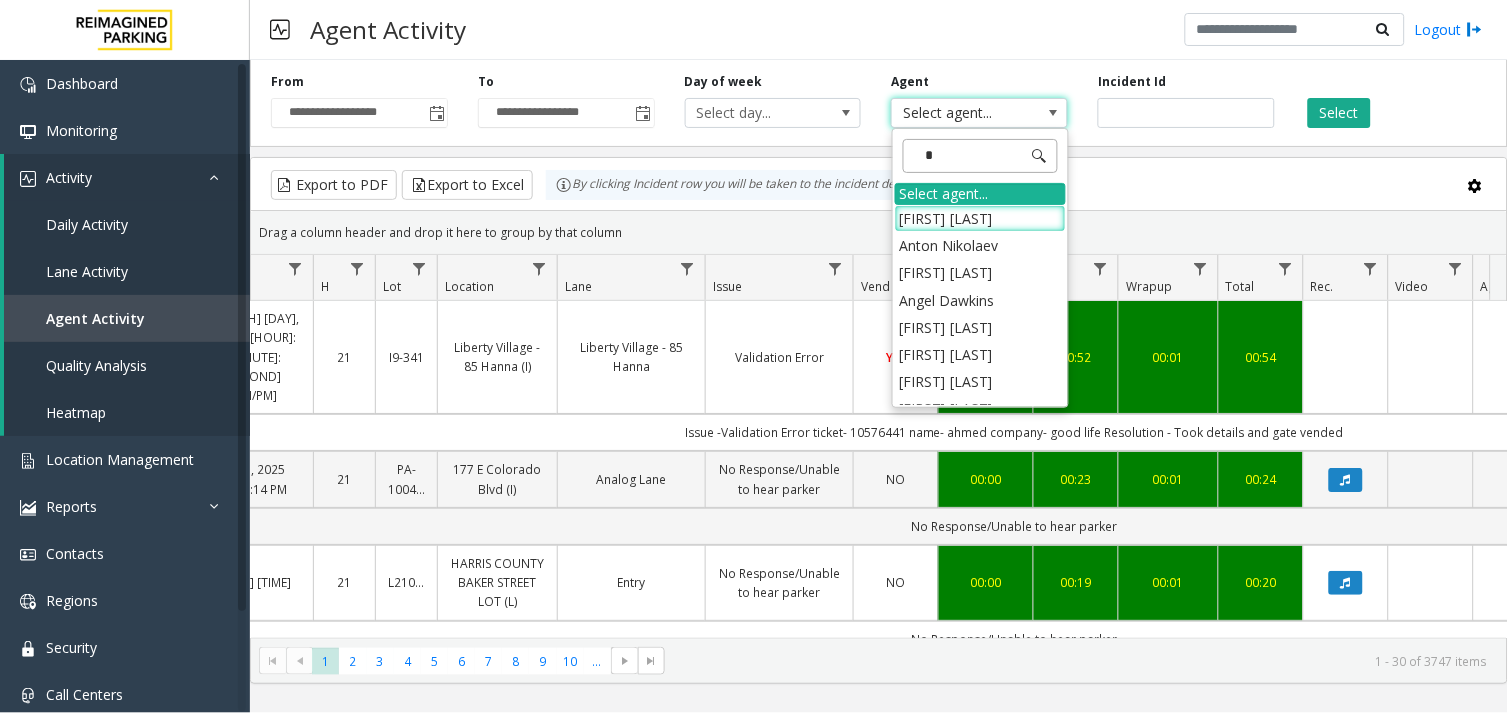 type 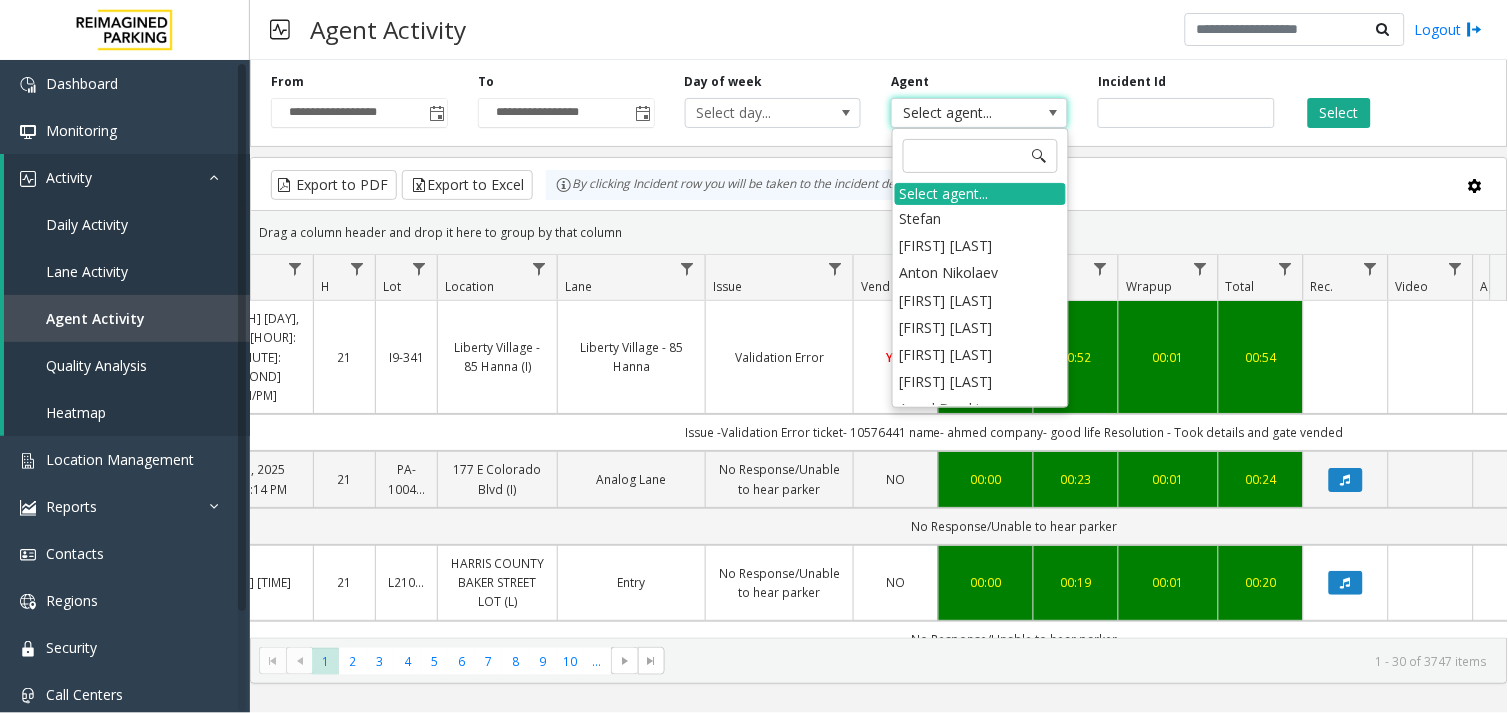 click on "Drag a column header and drop it here to group by that column" 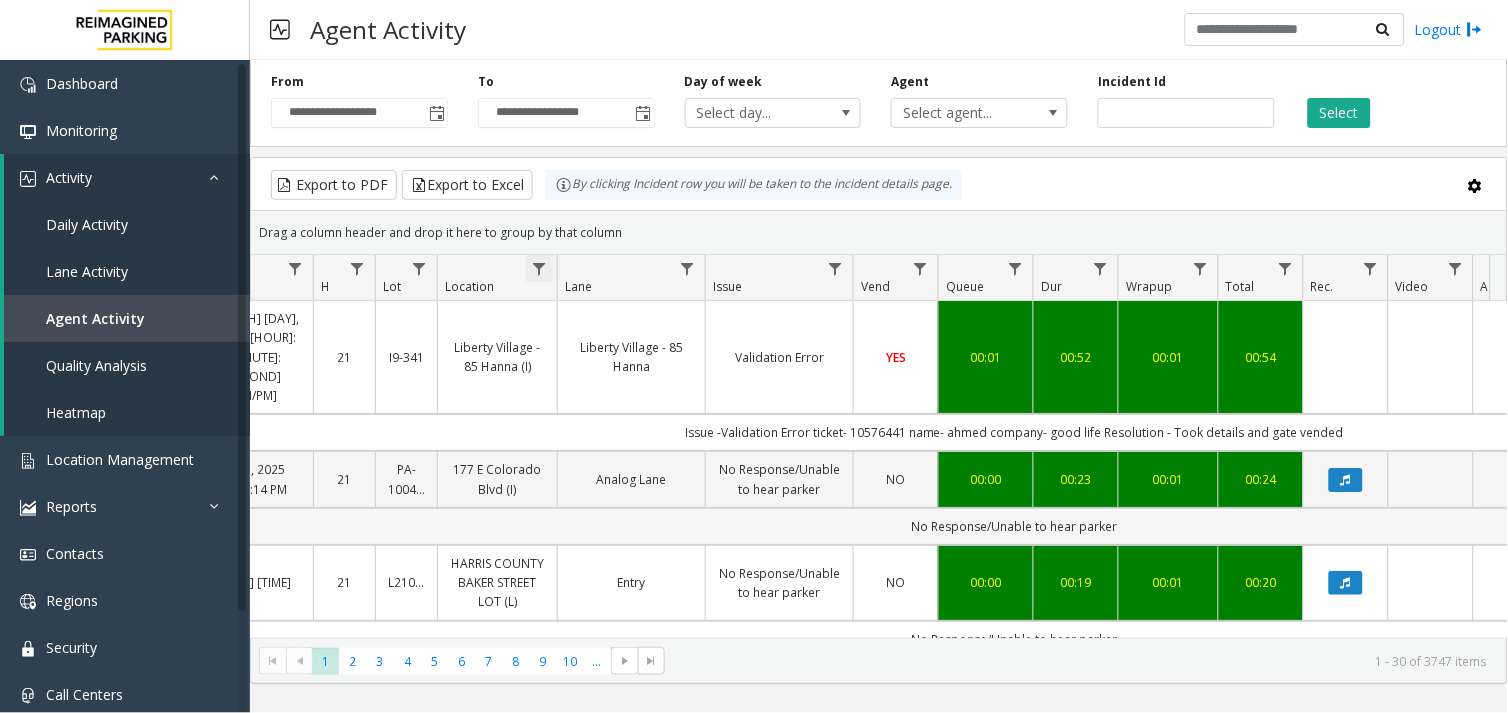 click 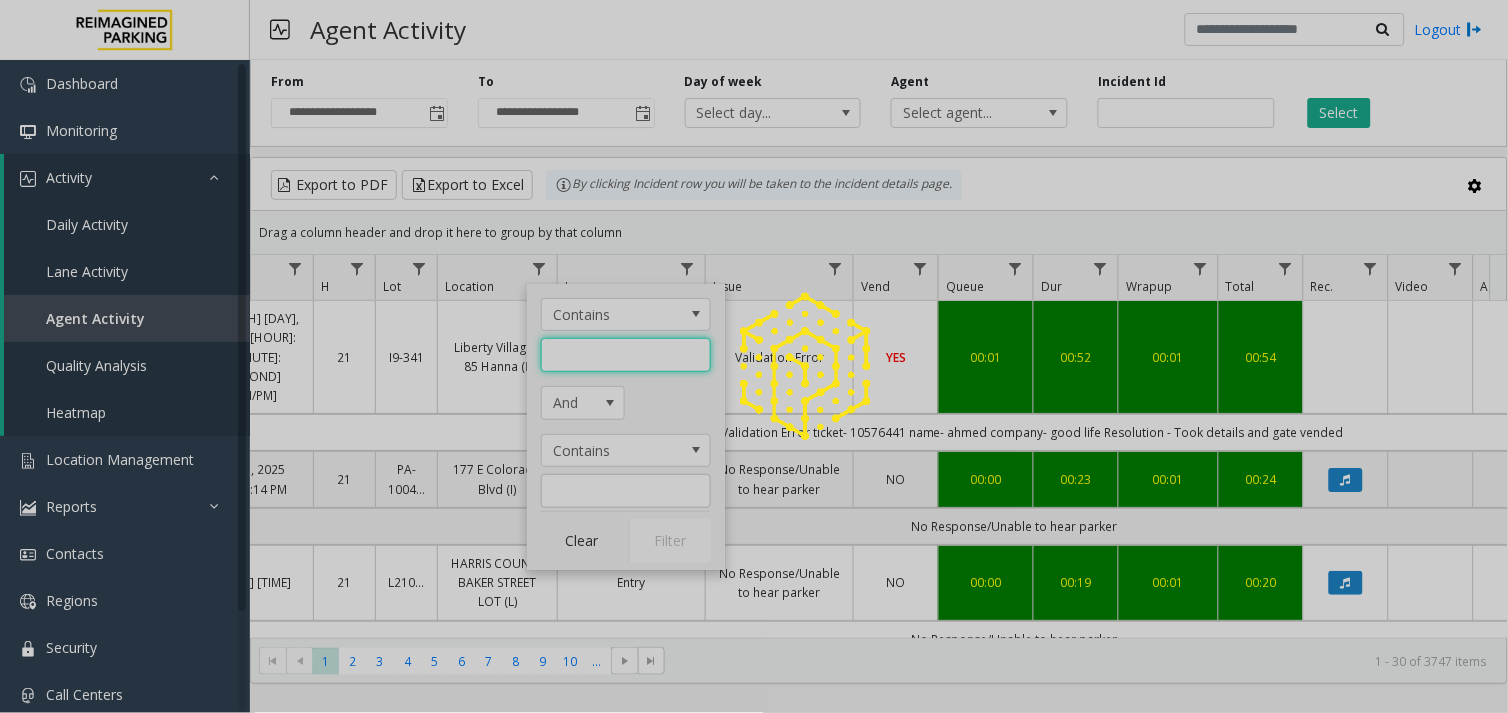 click on "**********" at bounding box center [754, 356] 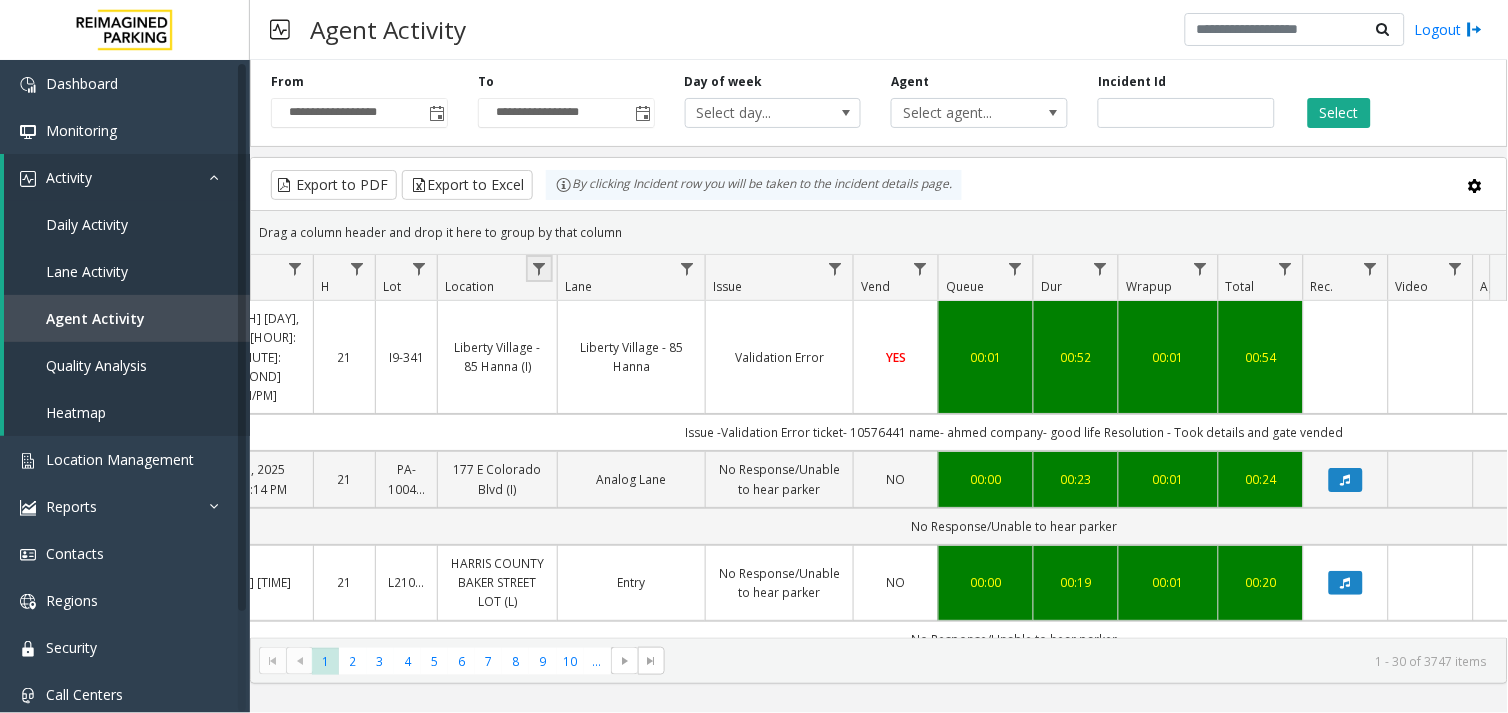 click 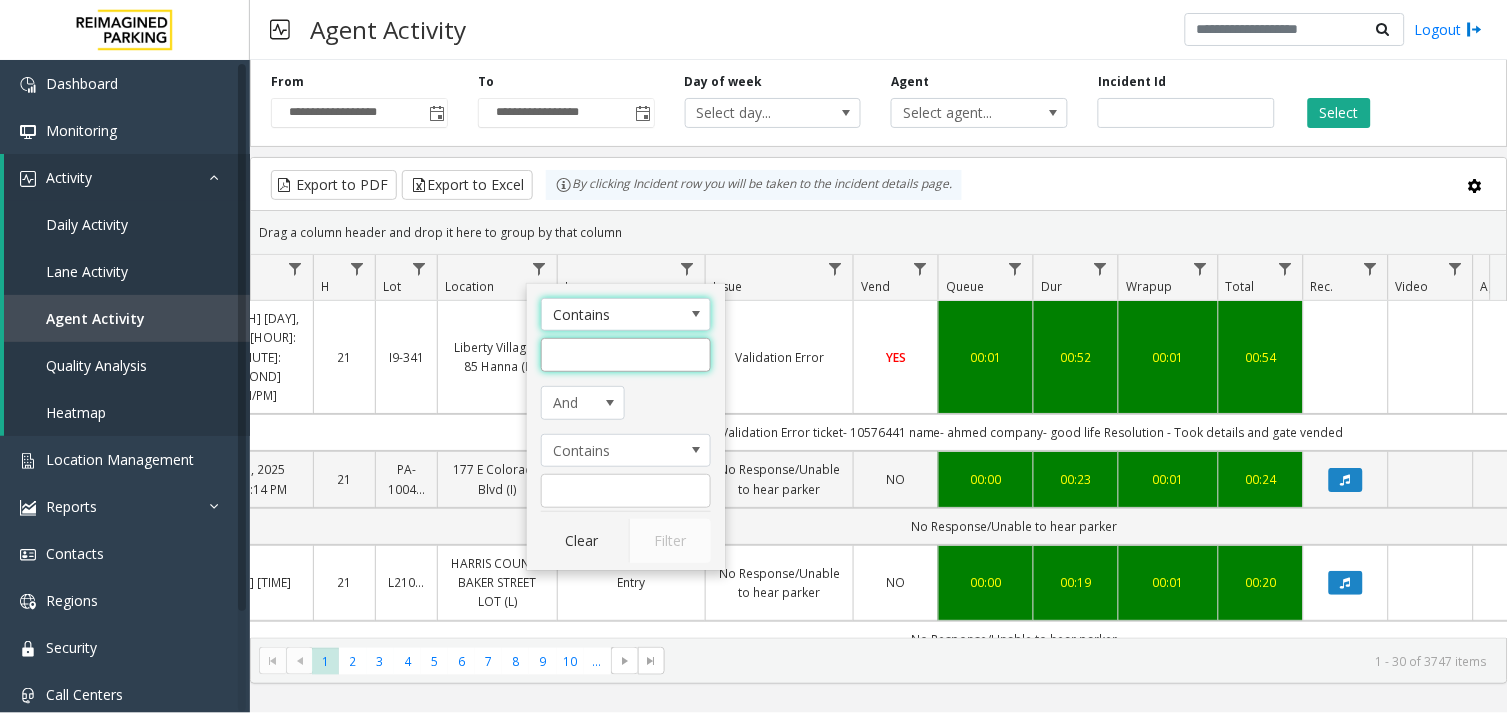 drag, startPoint x: 610, startPoint y: 362, endPoint x: 610, endPoint y: 347, distance: 15 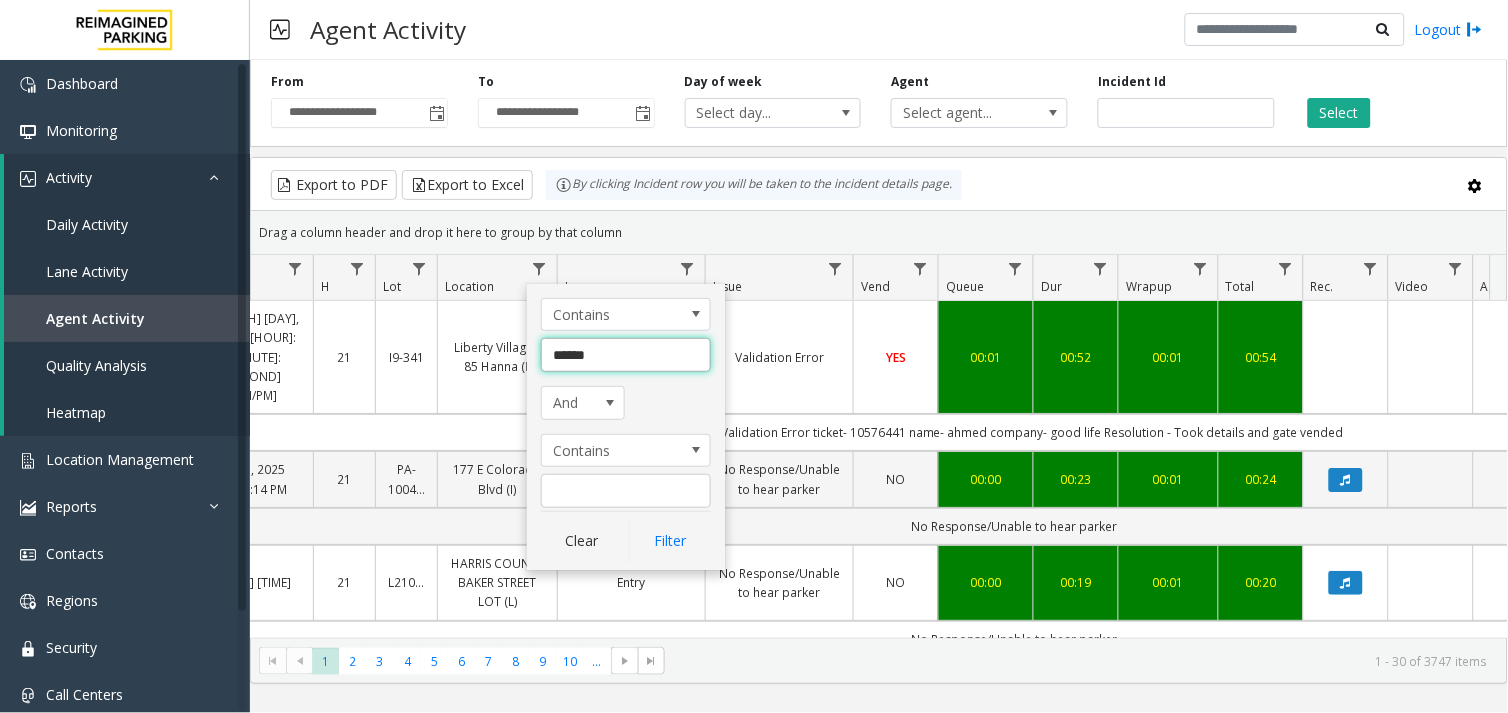 type on "*******" 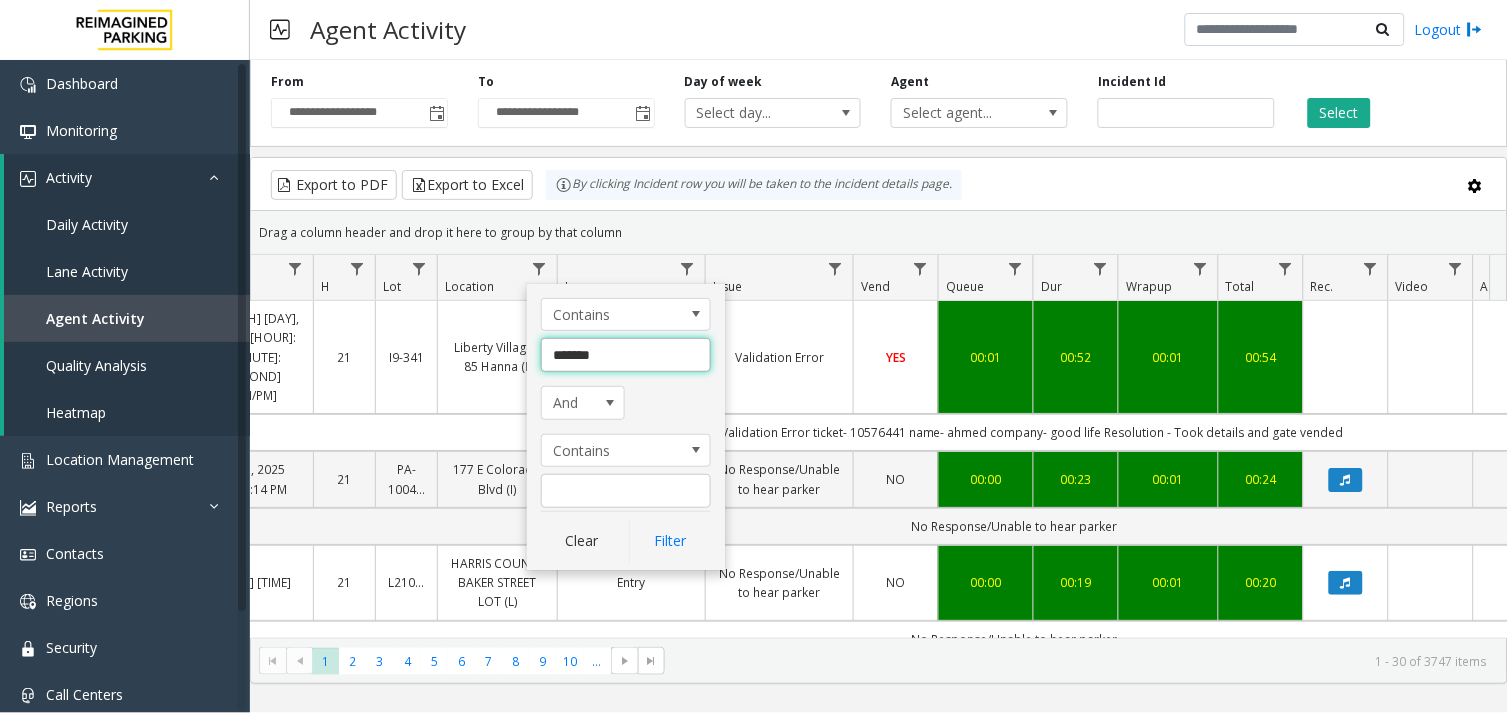 click on "Filter" 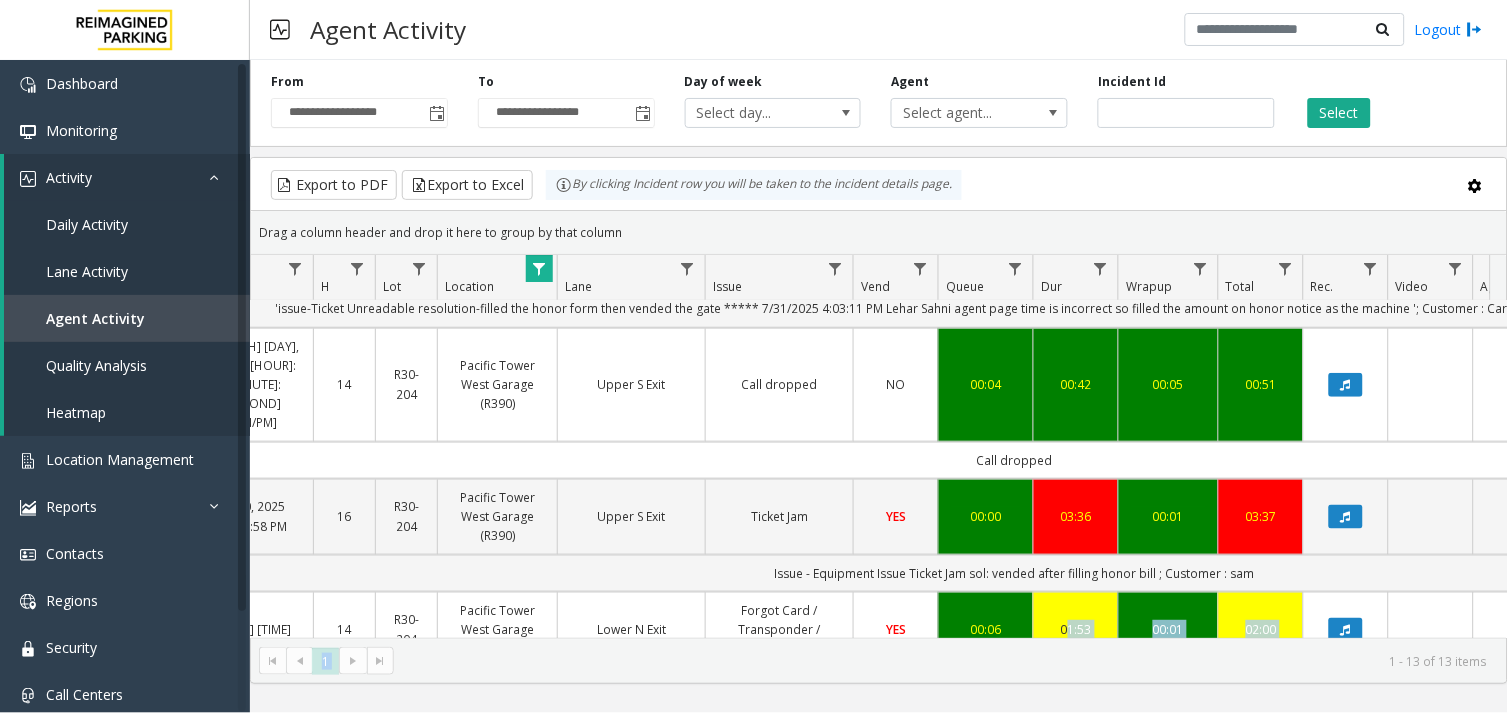 drag, startPoint x: 846, startPoint y: 638, endPoint x: 1062, endPoint y: 606, distance: 218.3575 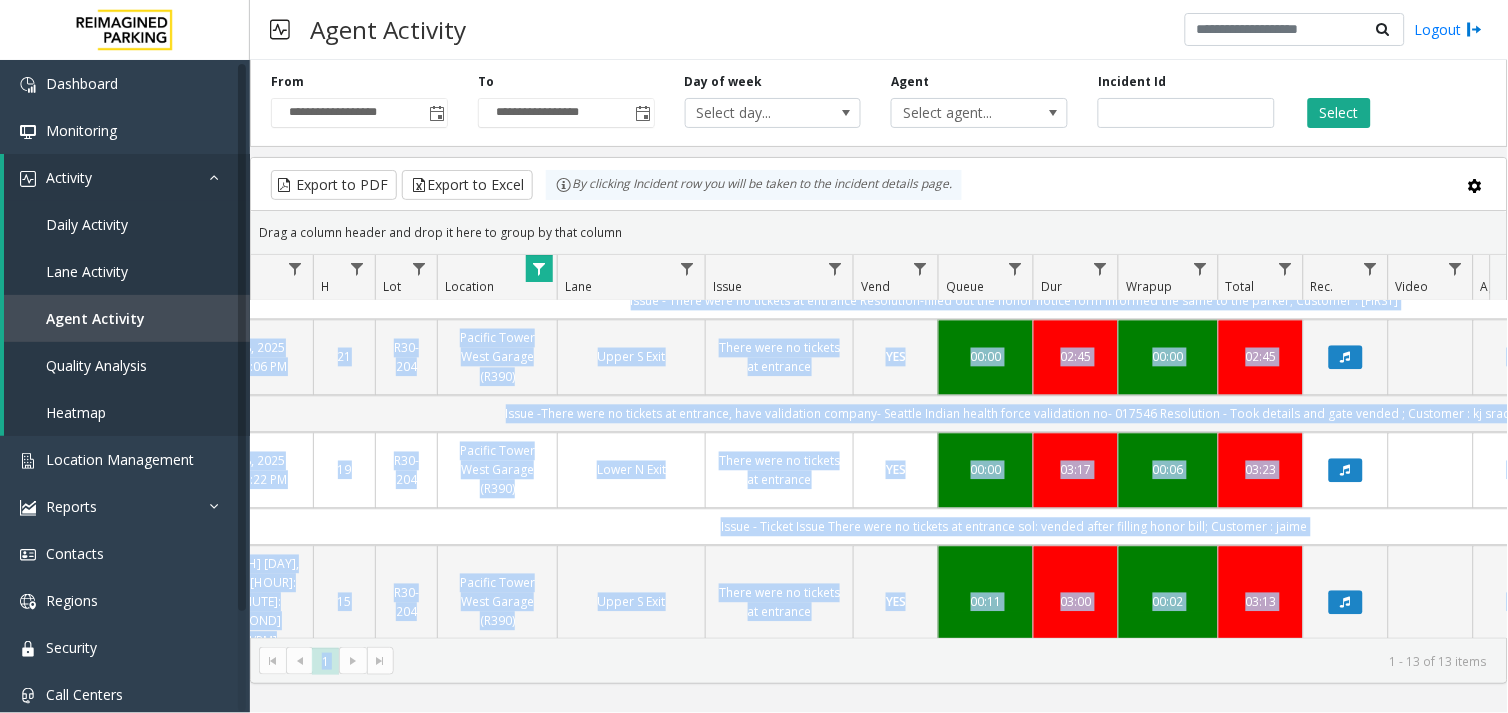 click on "*  1  1 - 13 of 13 items" 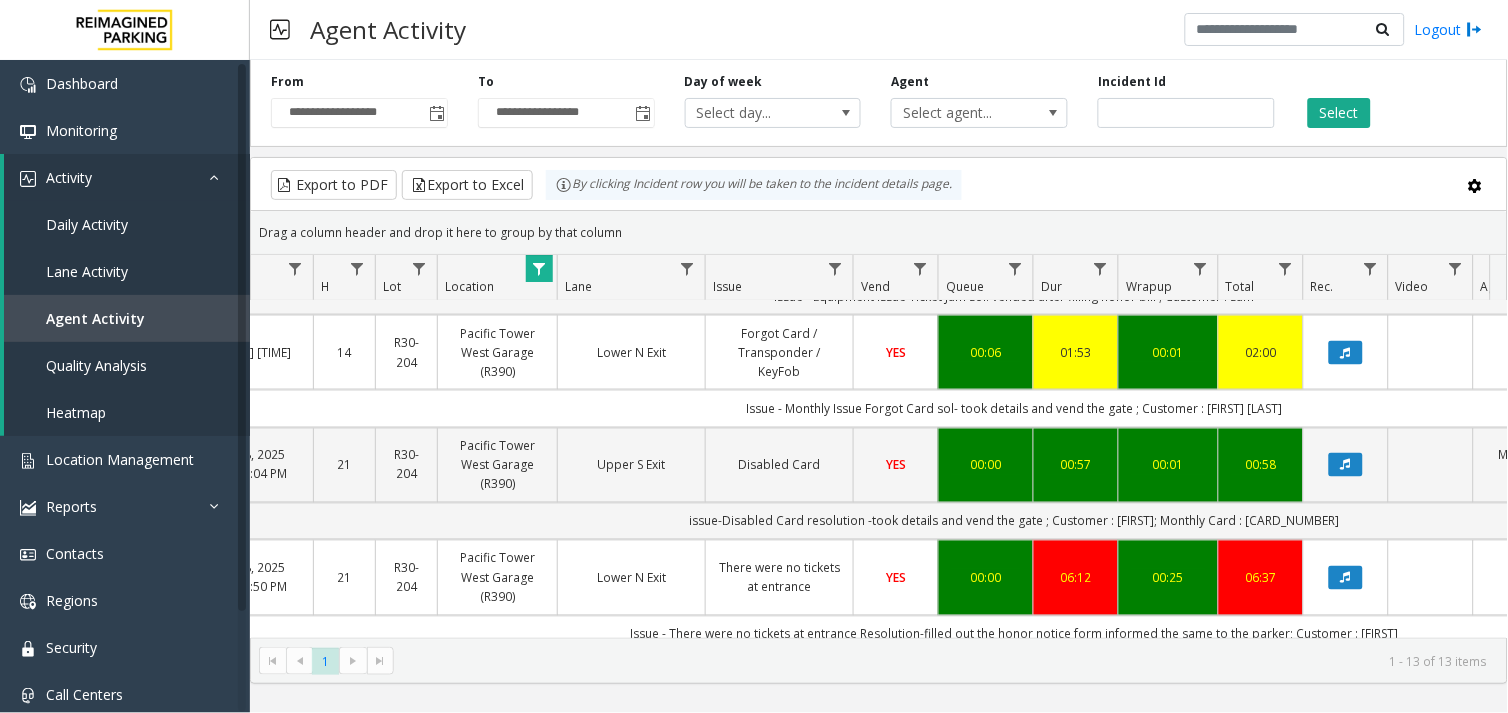 scroll, scrollTop: 720, scrollLeft: 344, axis: both 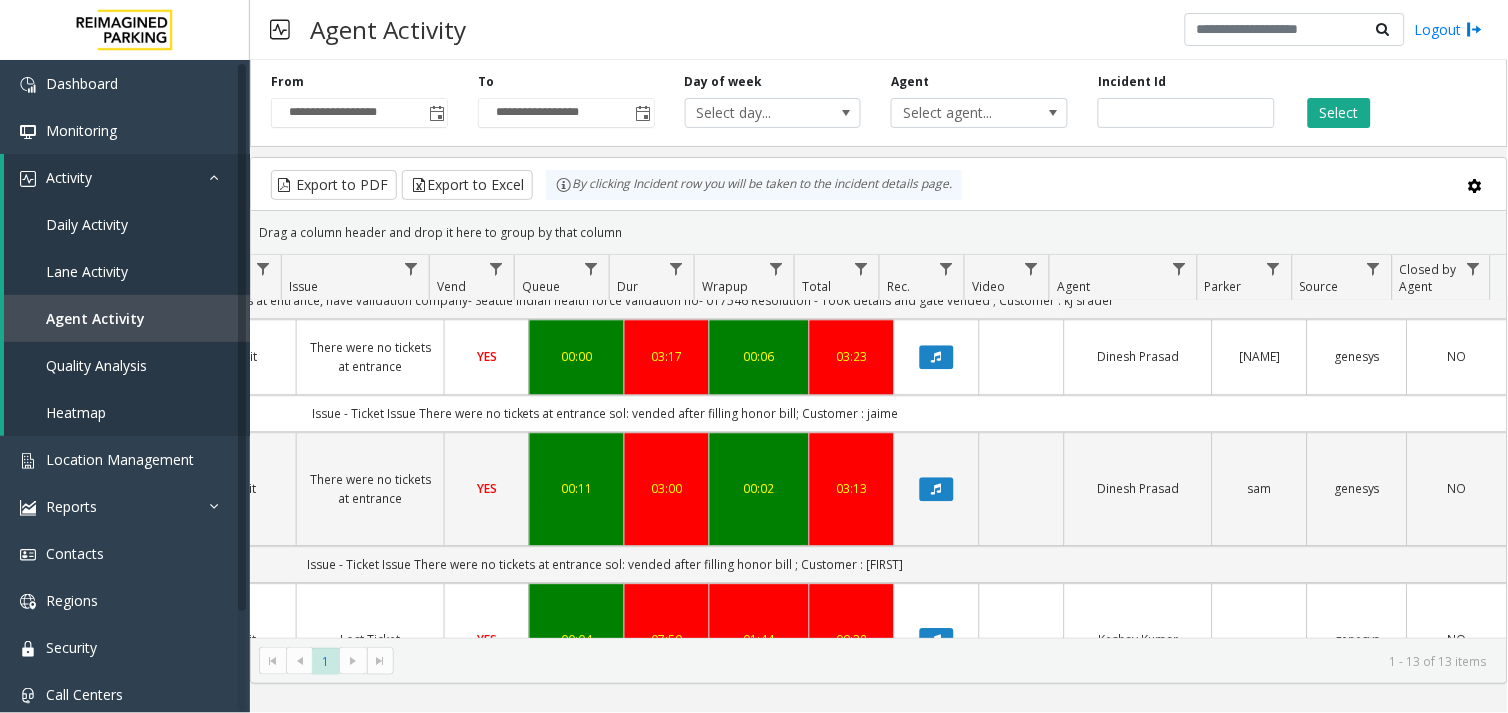 click on "07:50" 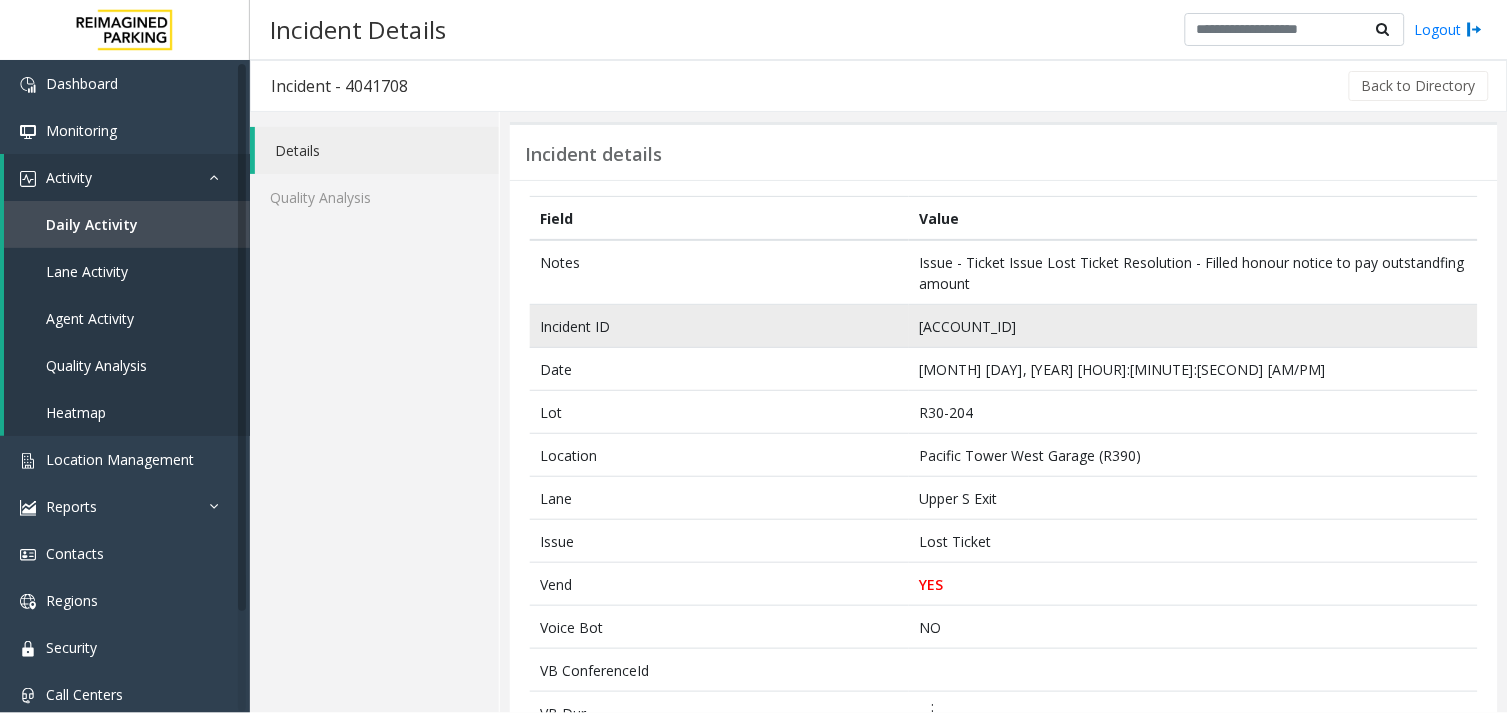 click on "[ACCOUNT_ID]" 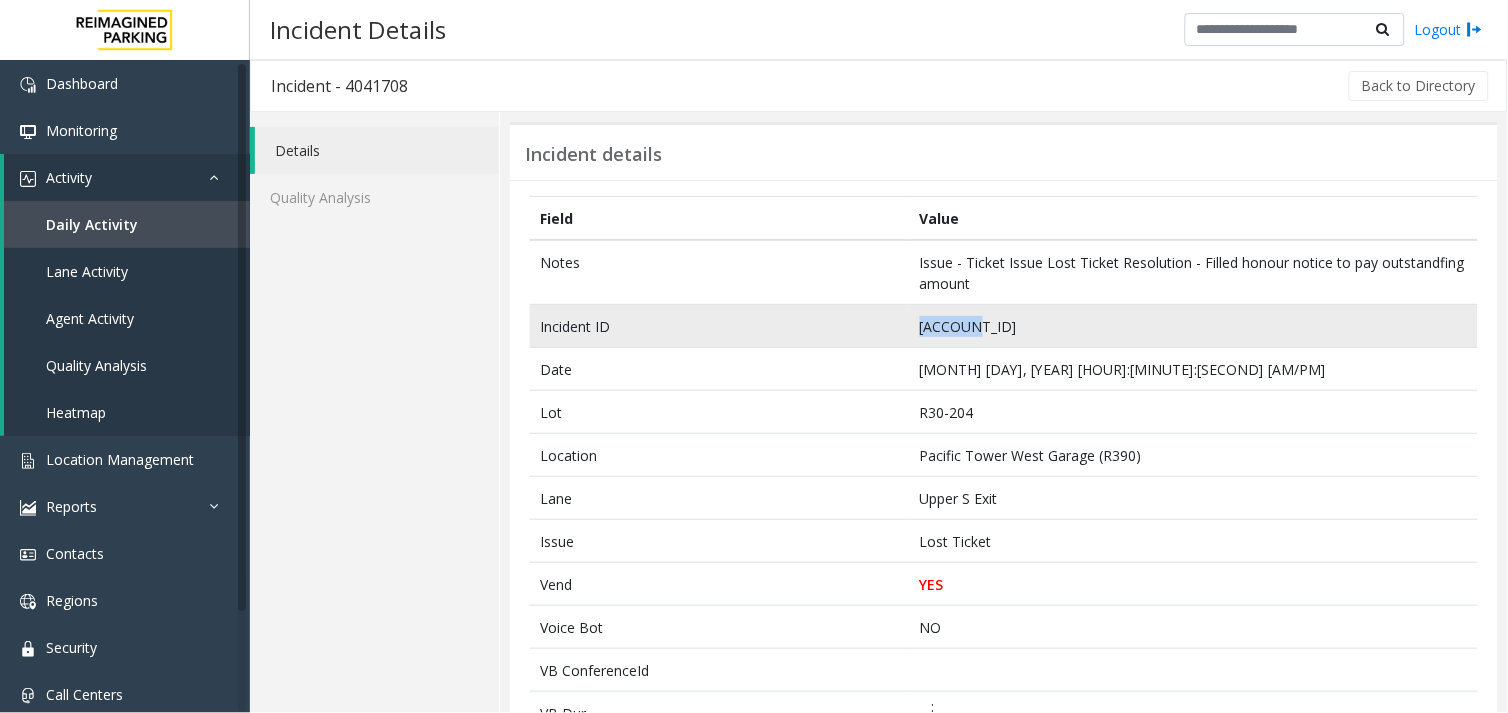 click on "[ACCOUNT_ID]" 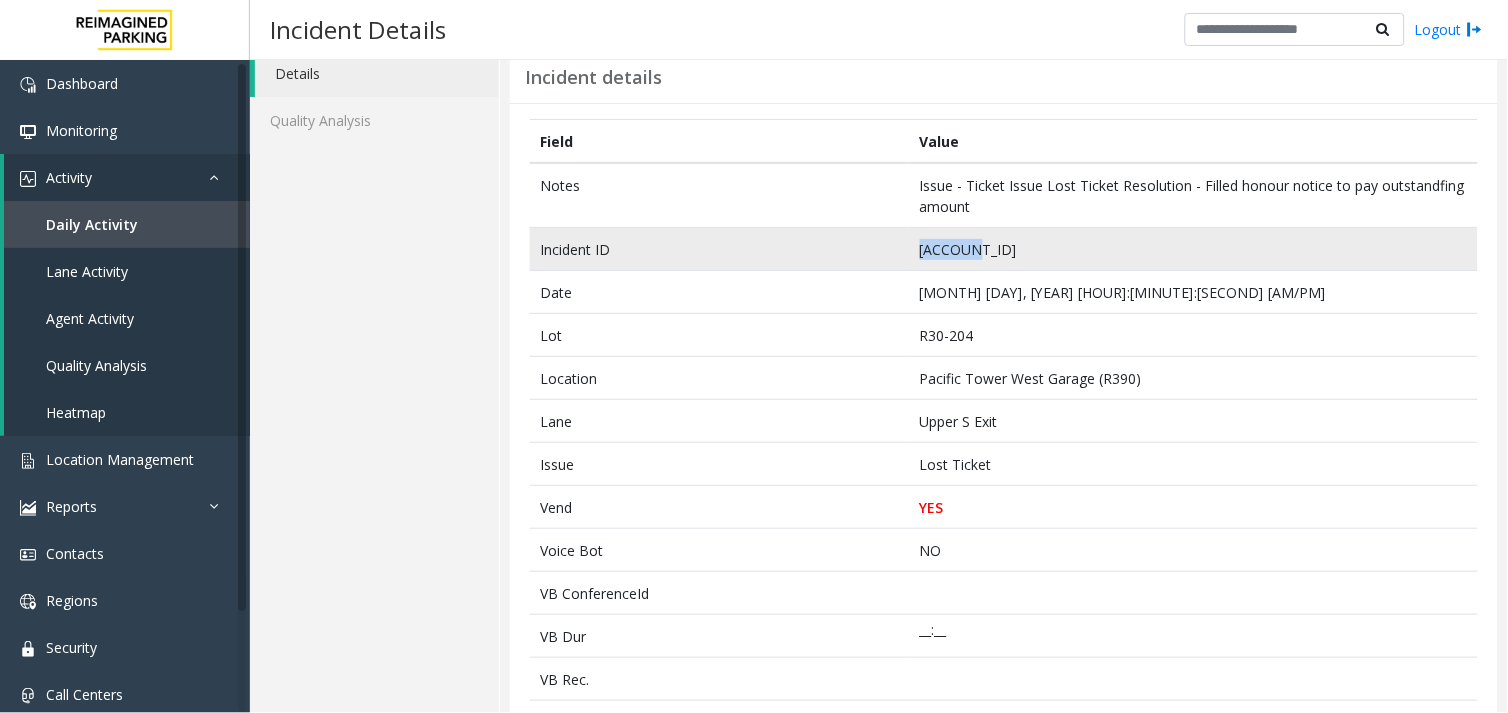 scroll, scrollTop: 111, scrollLeft: 0, axis: vertical 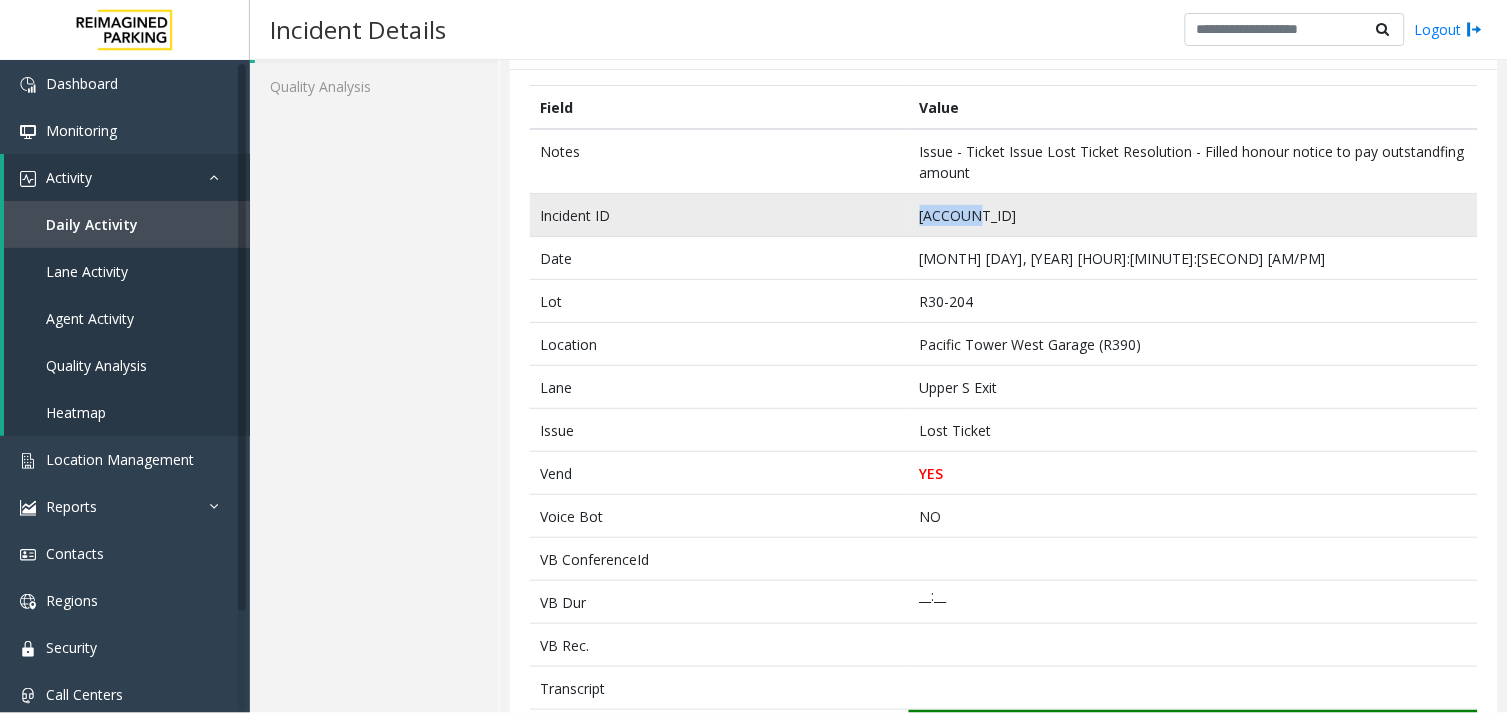 copy on "[ACCOUNT_ID]" 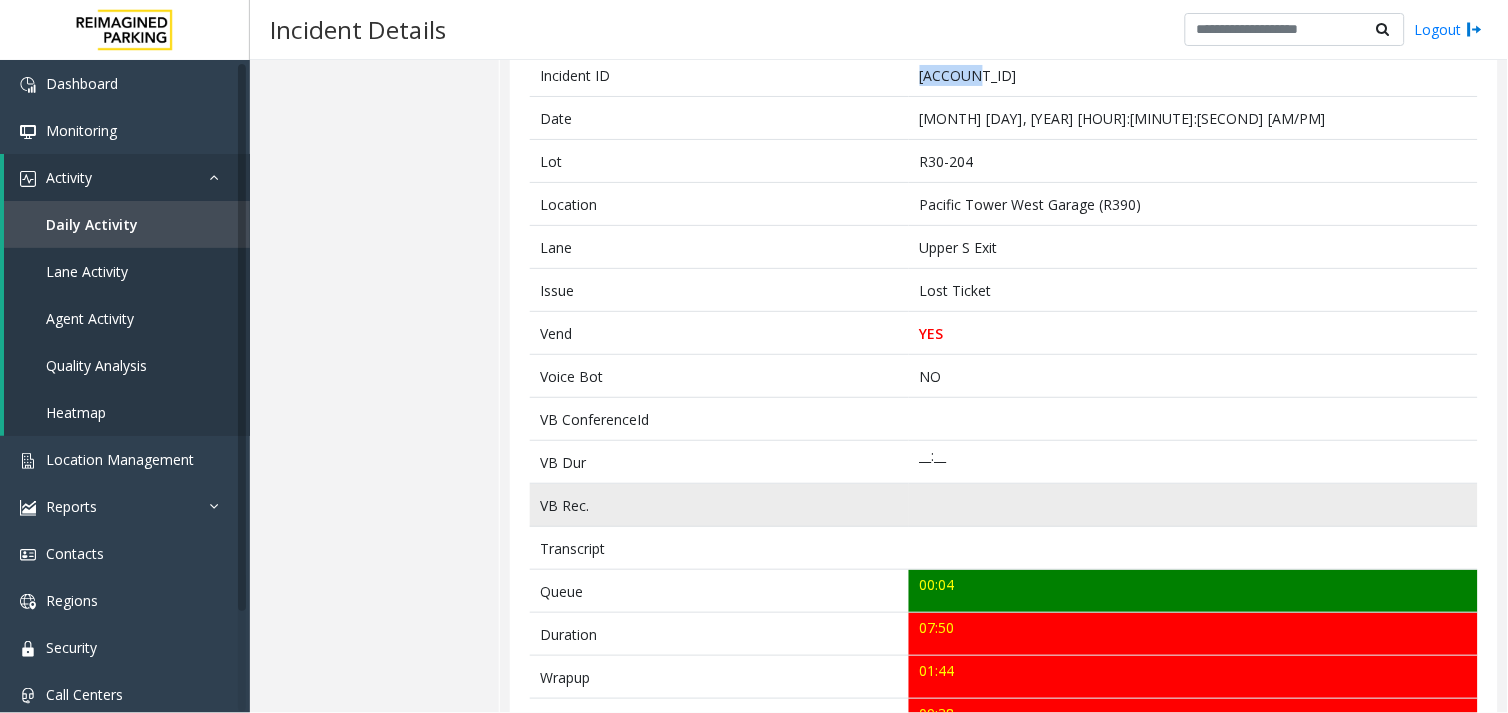 scroll, scrollTop: 757, scrollLeft: 0, axis: vertical 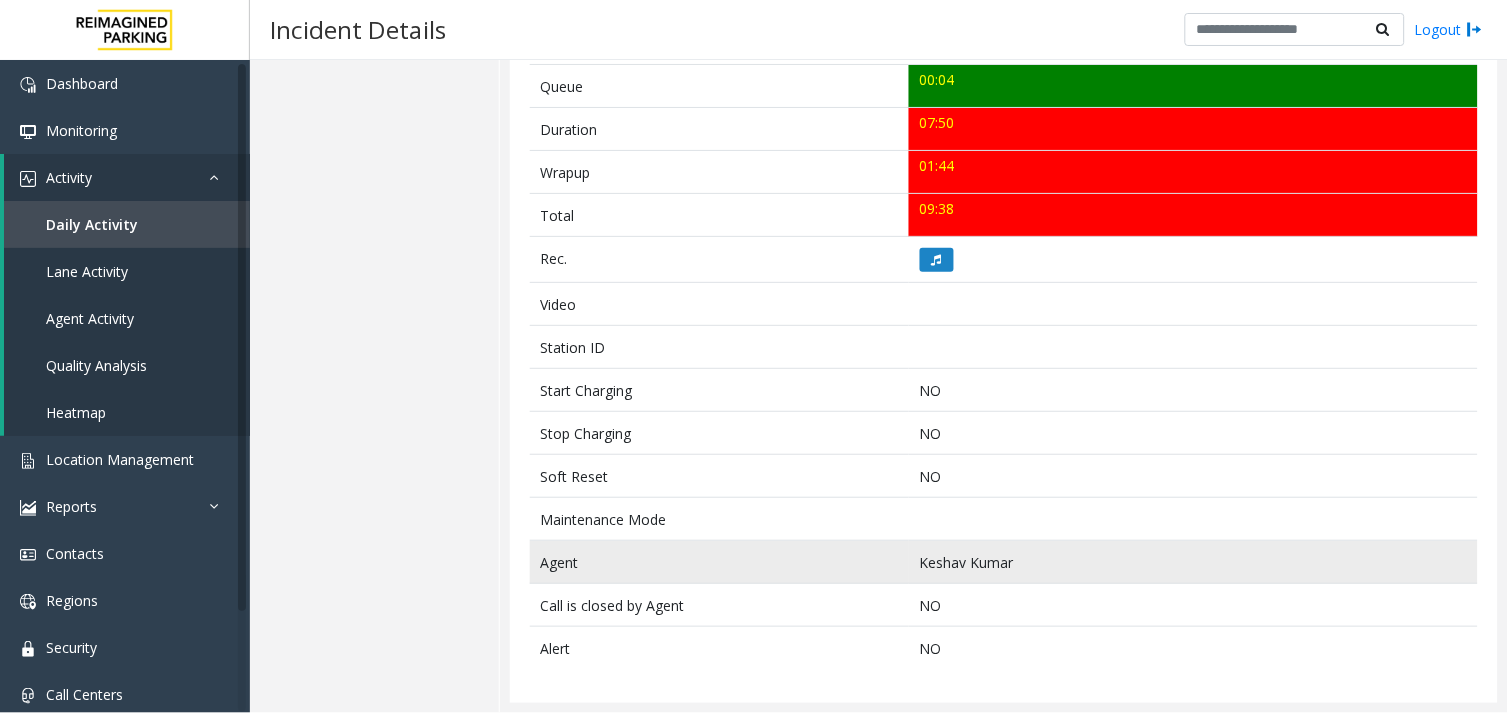 click on "Keshav Kumar" 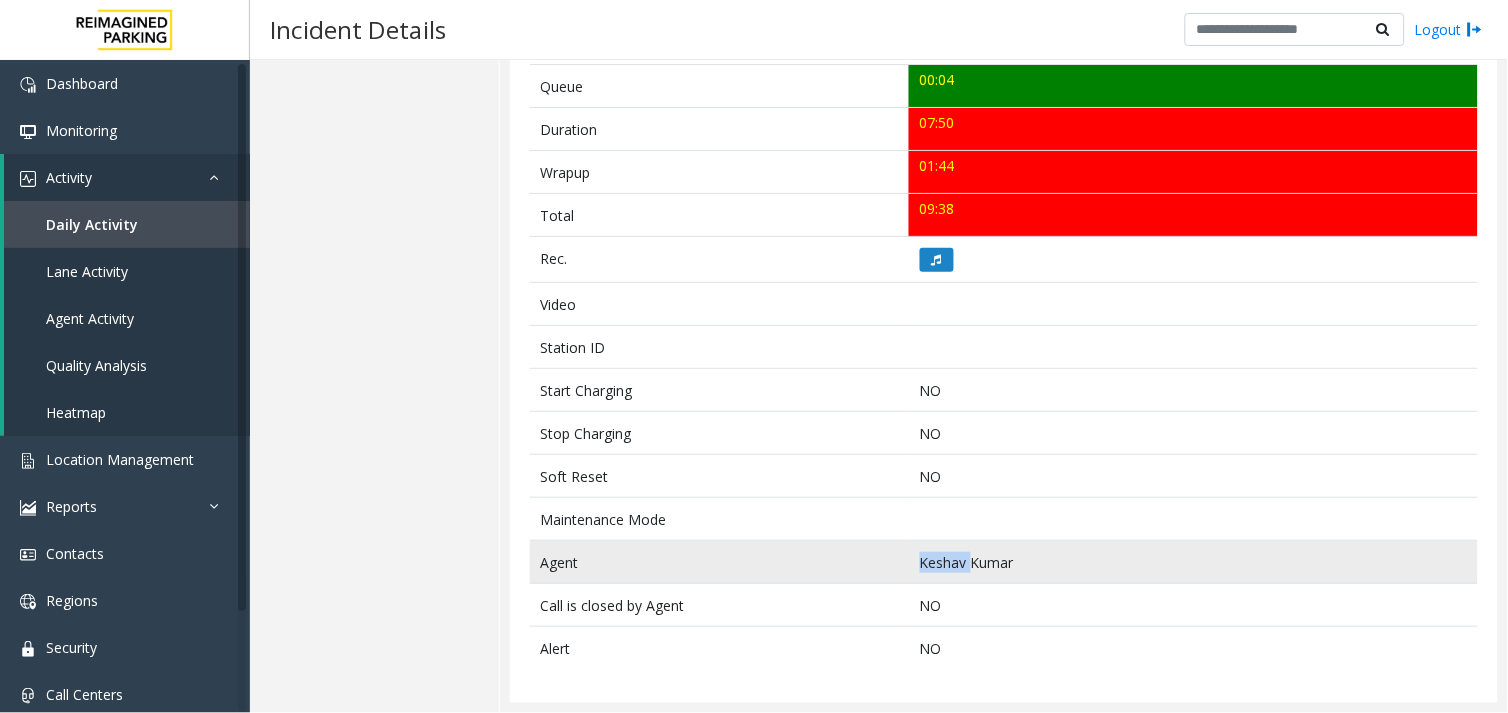 click on "Keshav Kumar" 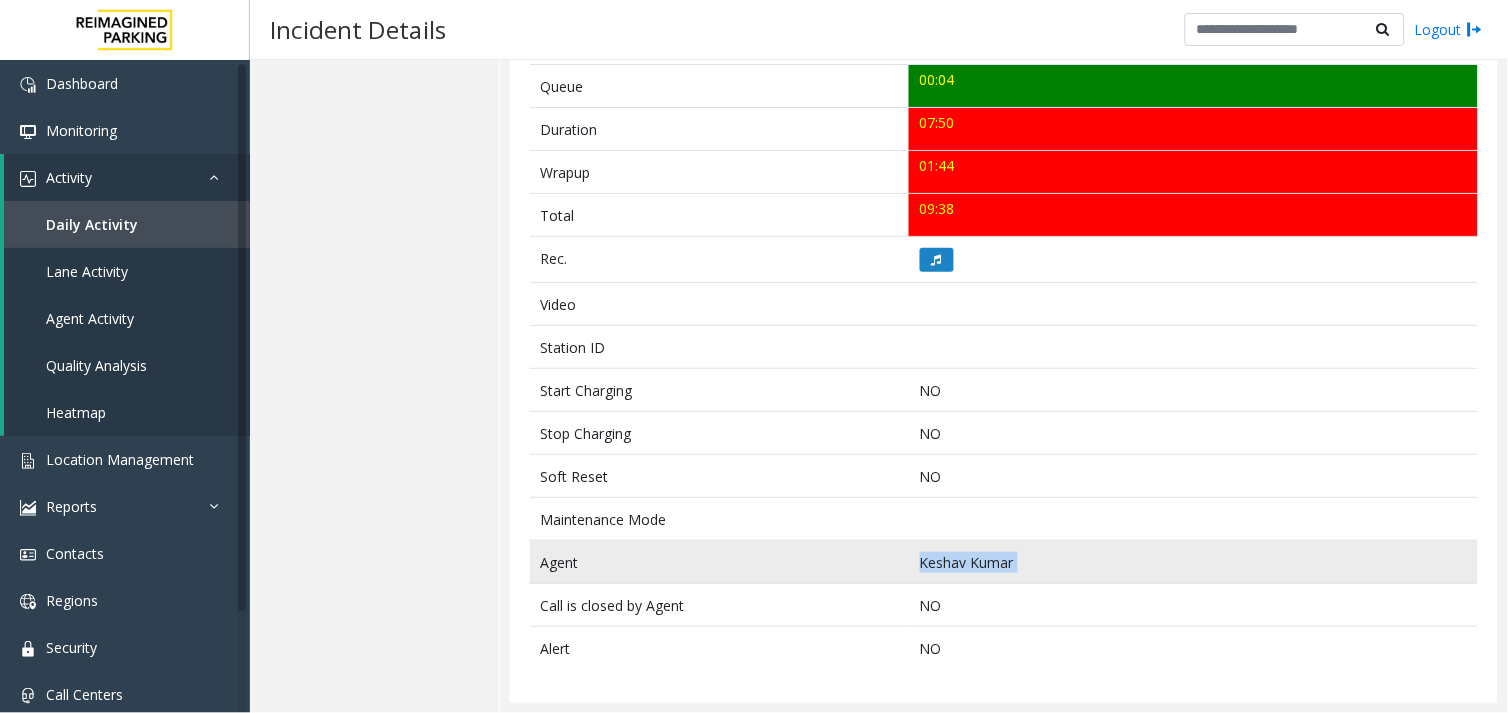 click on "Keshav Kumar" 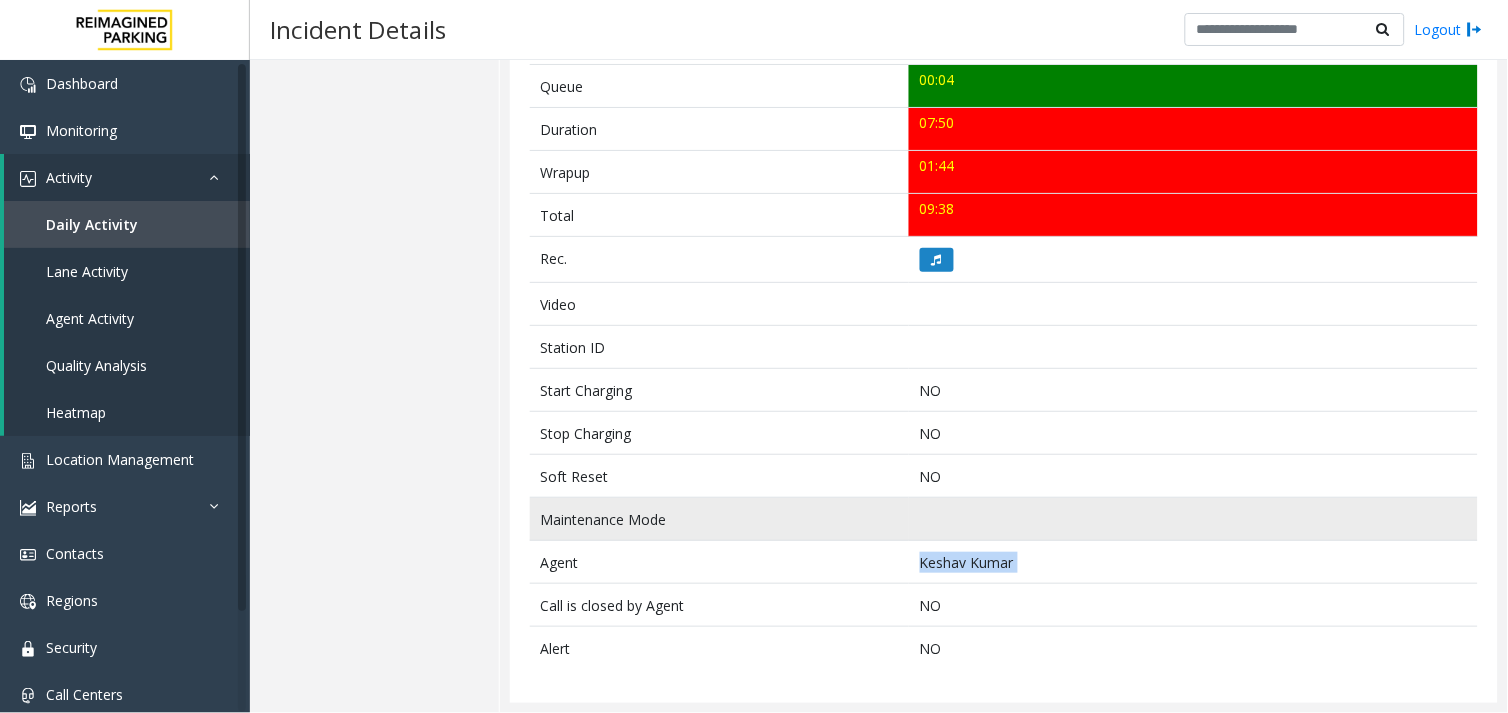 copy on "Keshav Kumar" 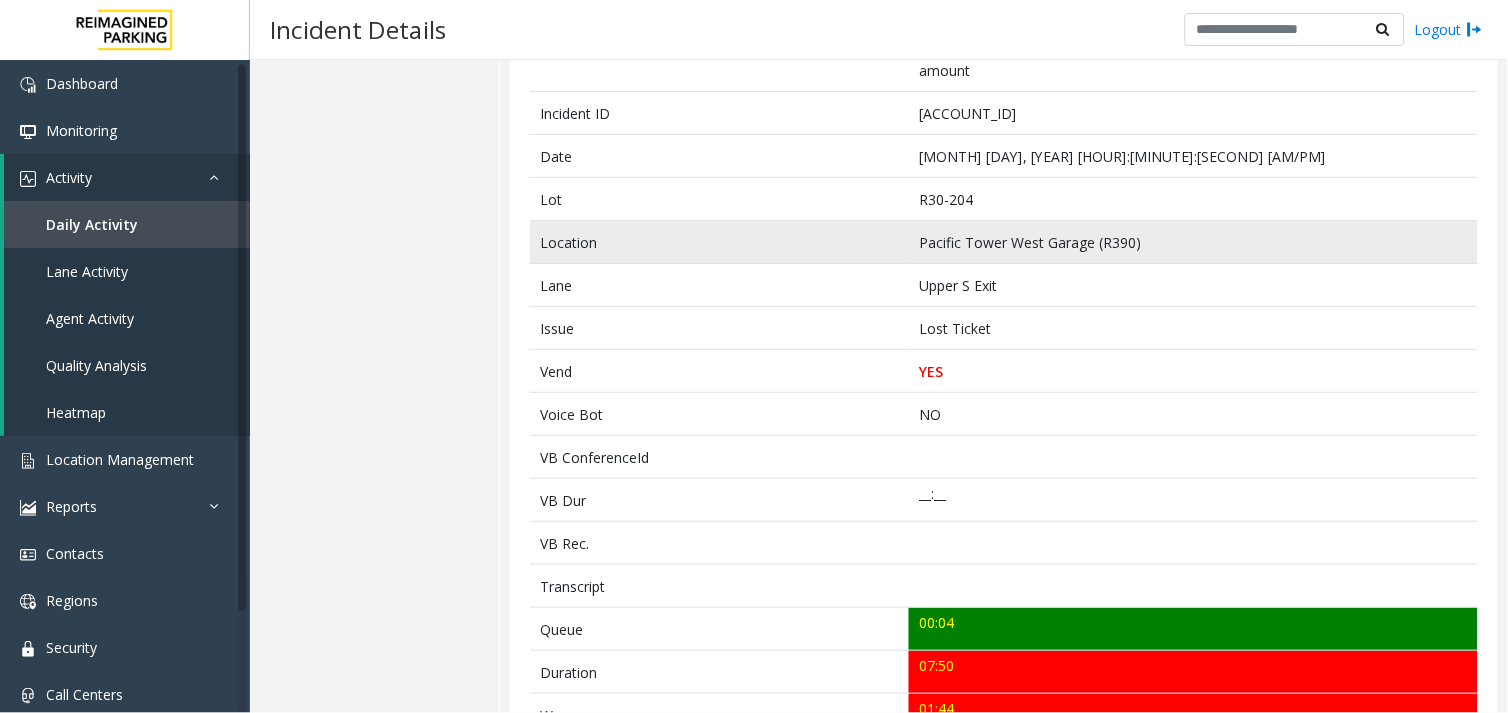 scroll, scrollTop: 202, scrollLeft: 0, axis: vertical 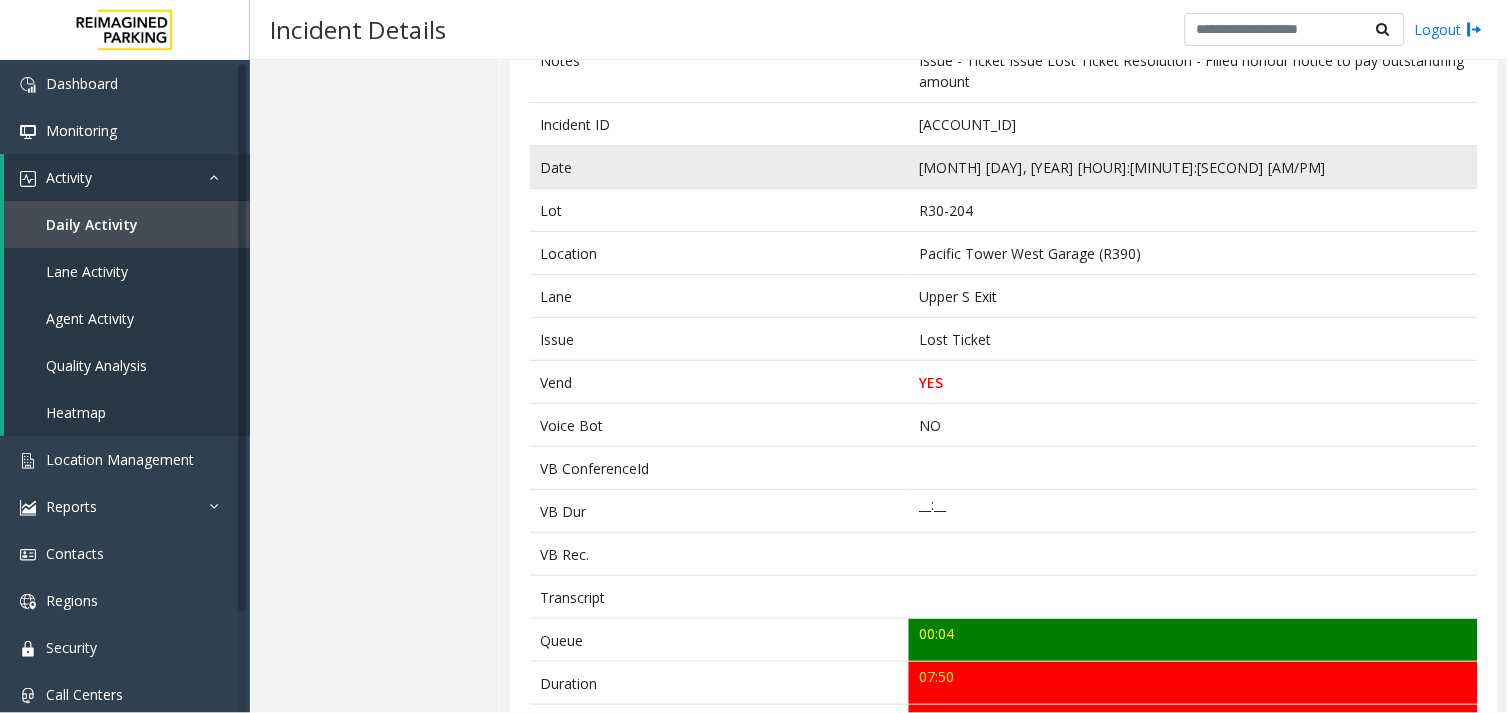 click on "[MONTH] [DAY], [YEAR] [HOUR]:[MINUTE]:[SECOND] [AM/PM]" 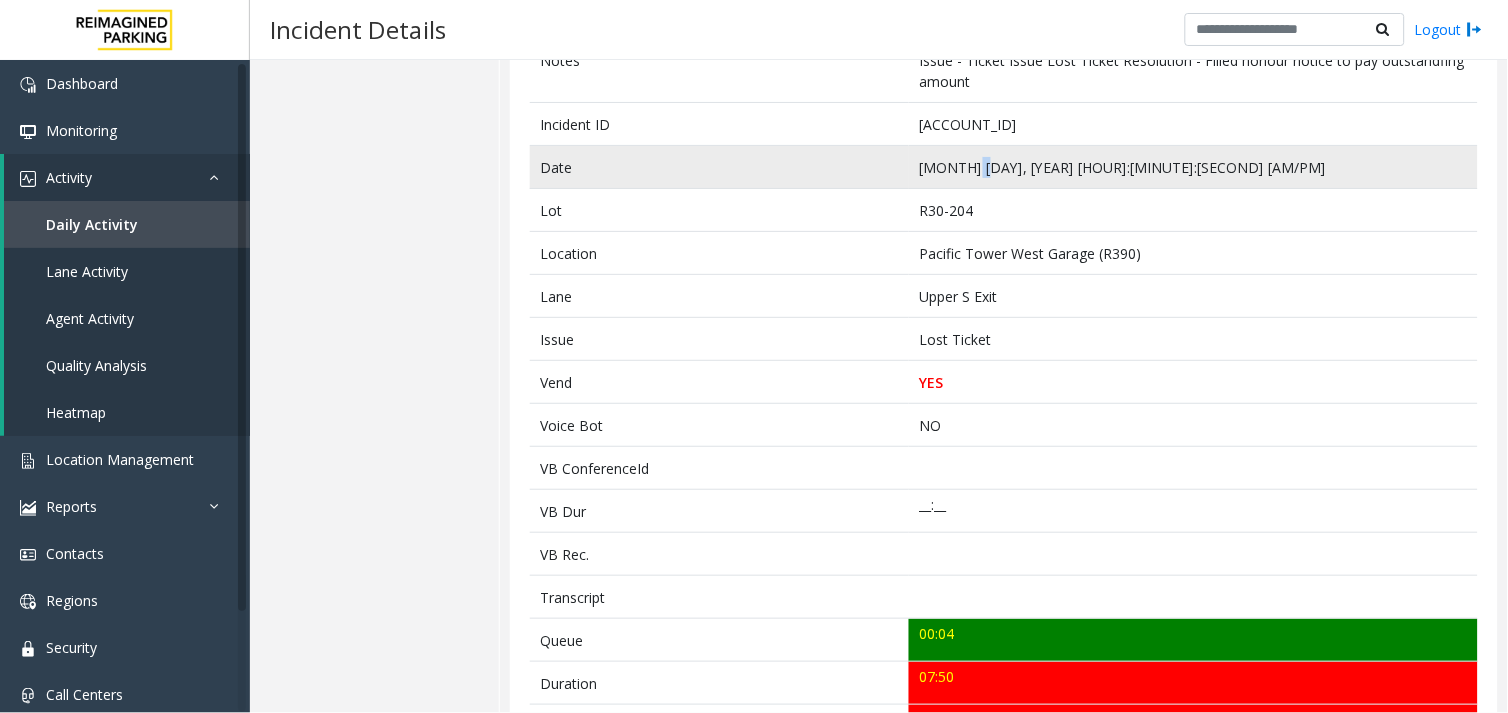 click on "[MONTH] [DAY], [YEAR] [HOUR]:[MINUTE]:[SECOND] [AM/PM]" 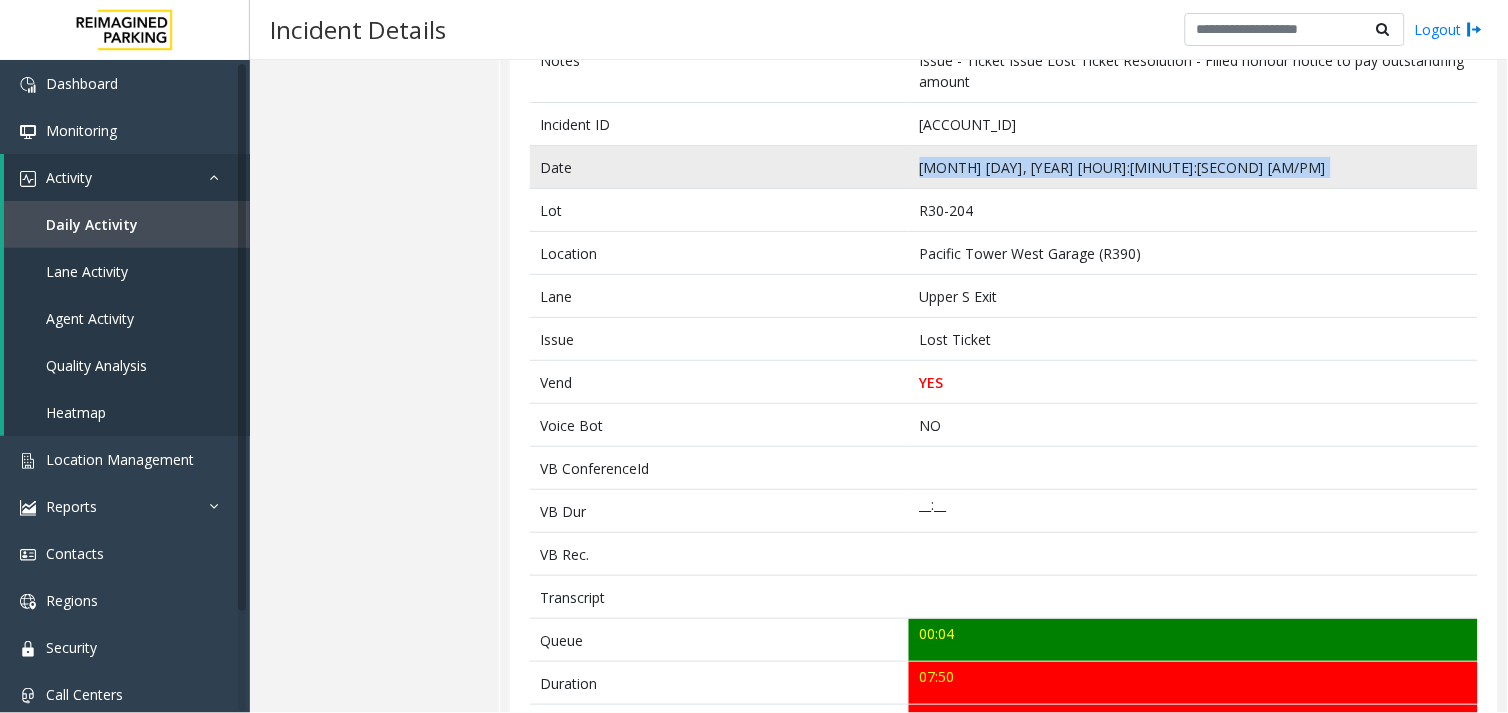 click on "[MONTH] [DAY], [YEAR] [HOUR]:[MINUTE]:[SECOND] [AM/PM]" 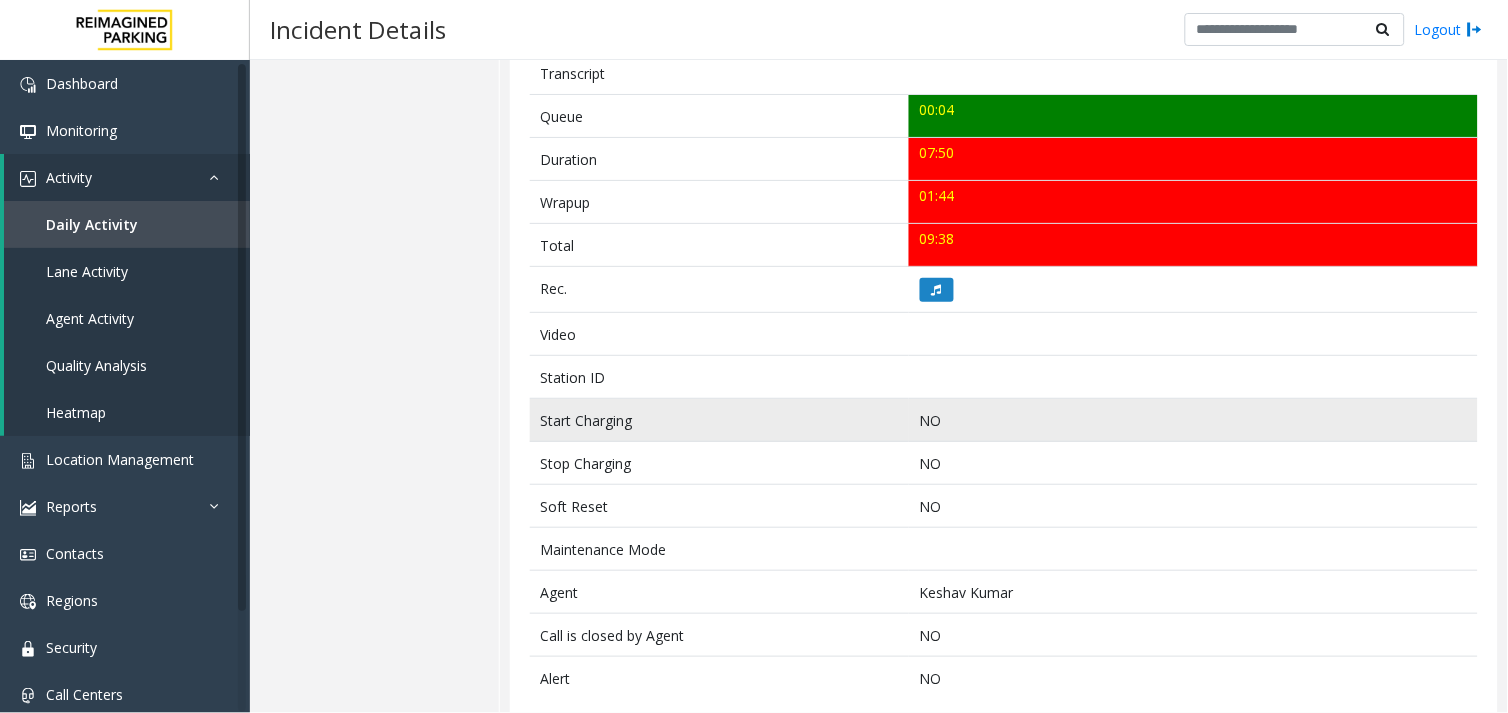scroll, scrollTop: 757, scrollLeft: 0, axis: vertical 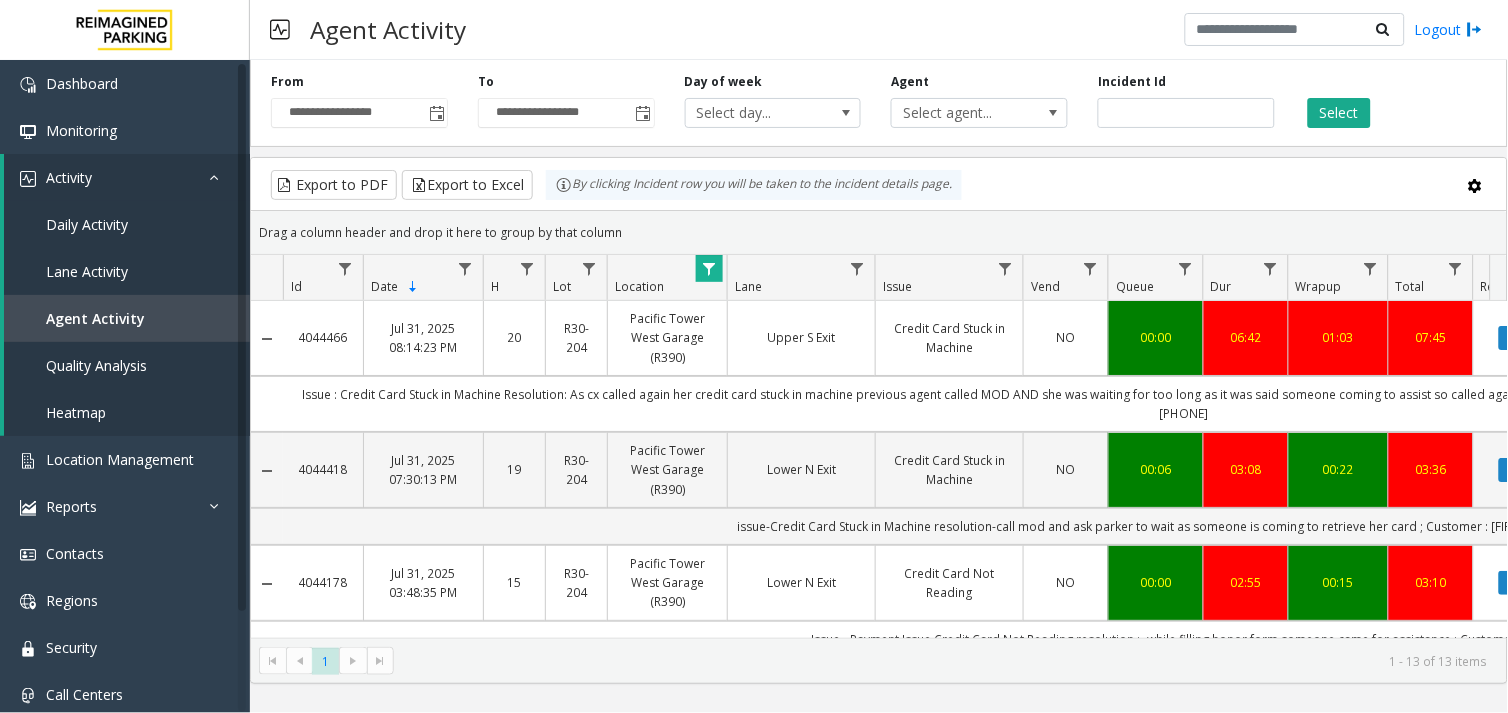 click on "**********" 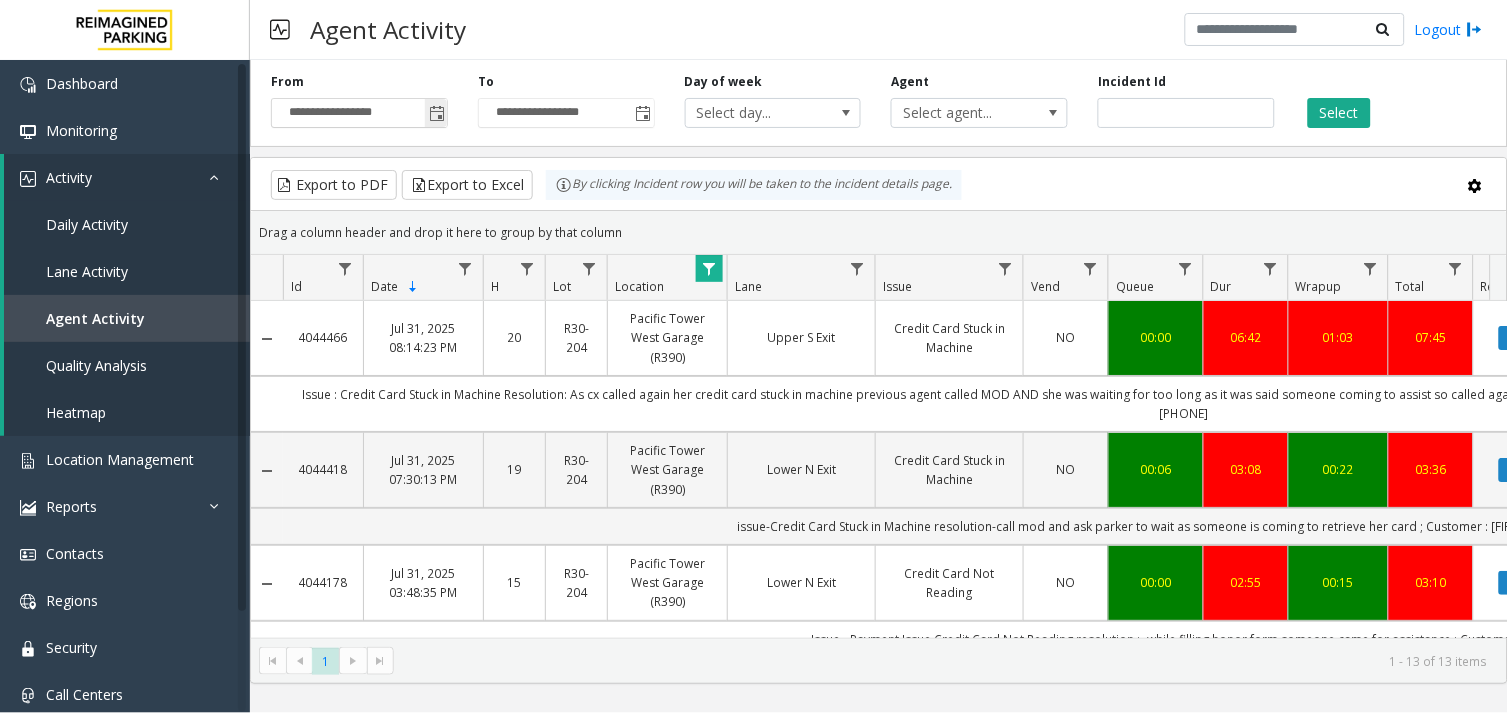 click 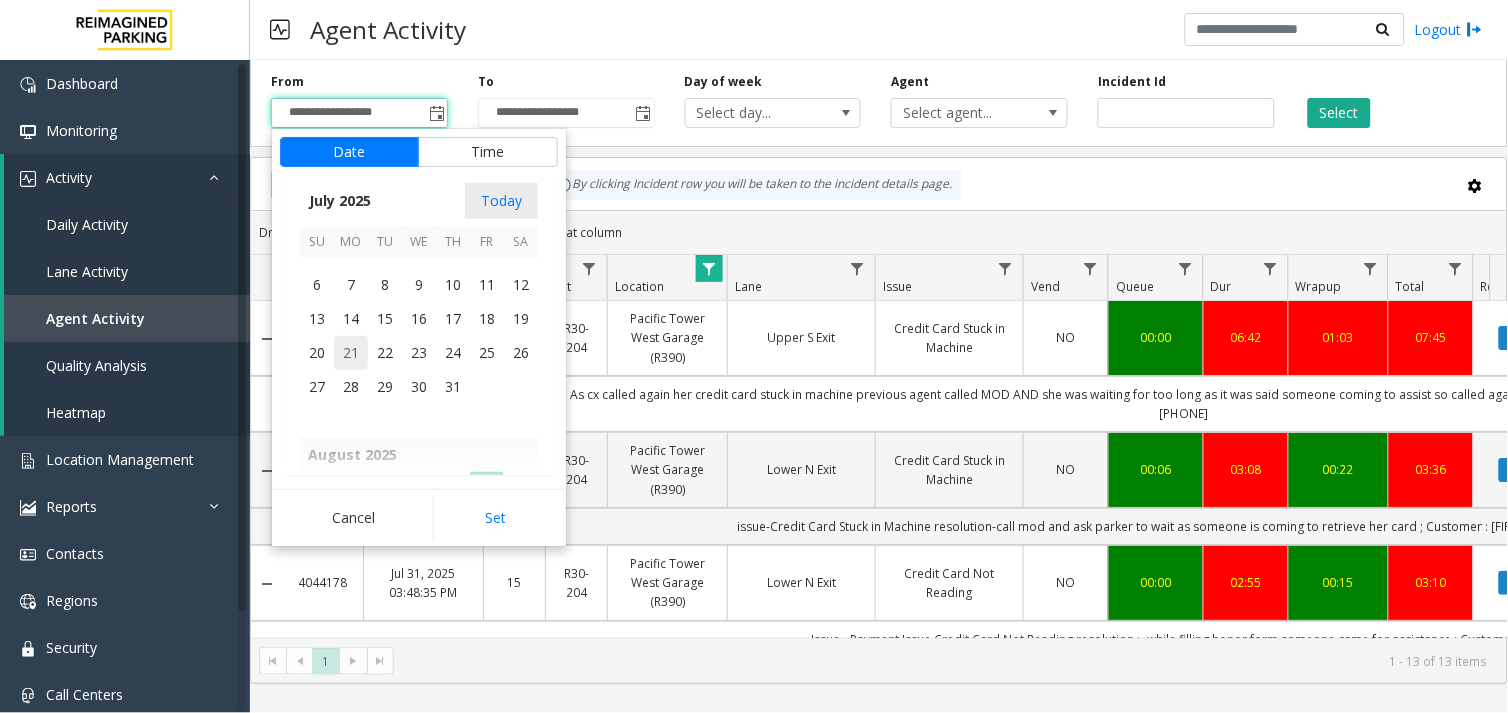 scroll, scrollTop: 358370, scrollLeft: 0, axis: vertical 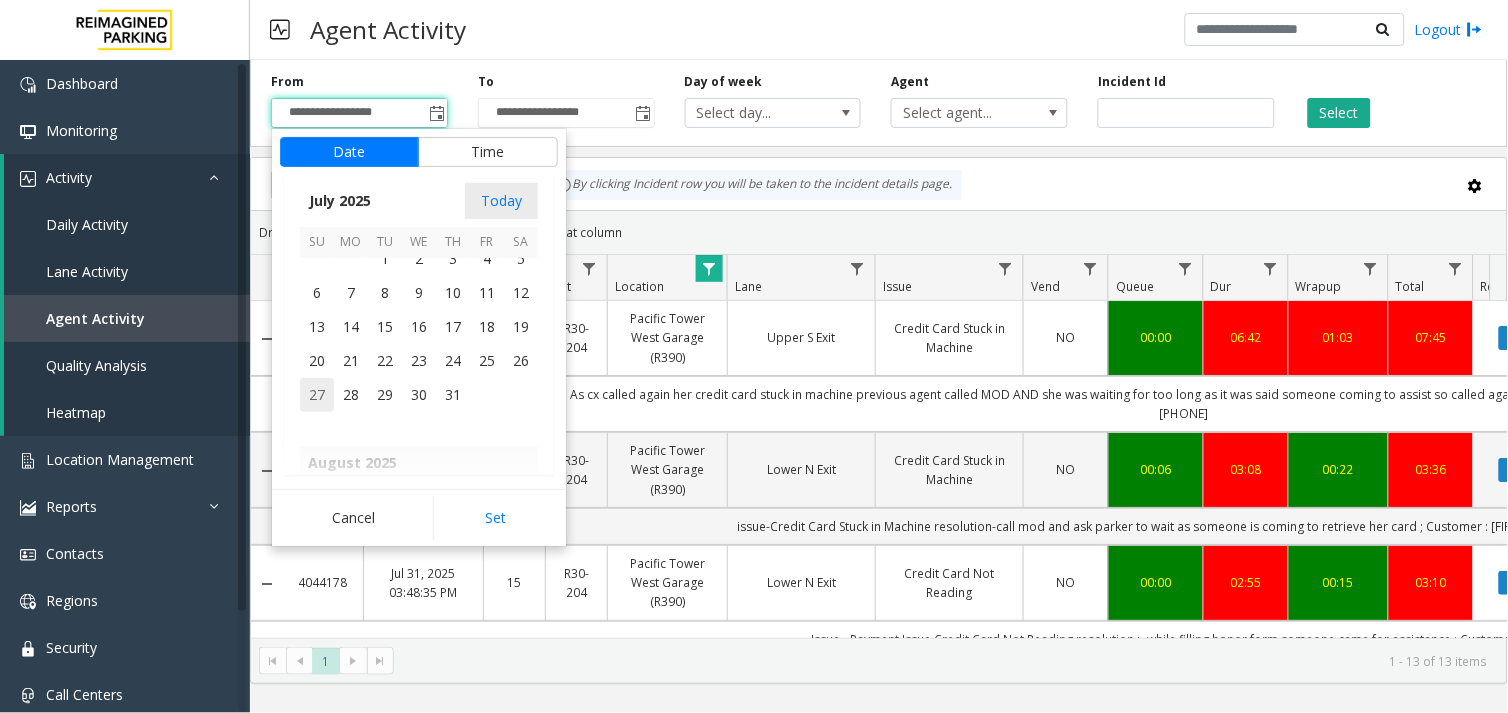 click on "27" at bounding box center [317, 395] 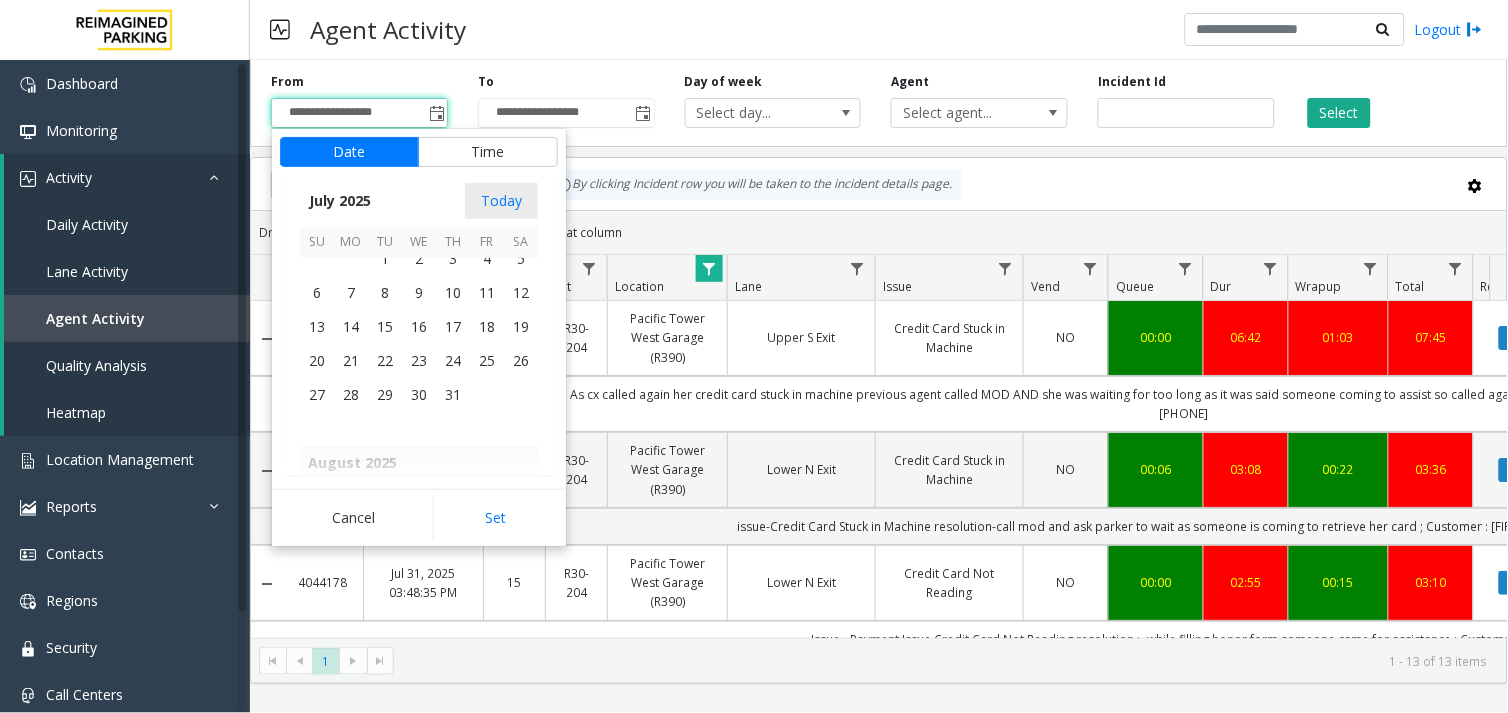 scroll, scrollTop: 358354, scrollLeft: 0, axis: vertical 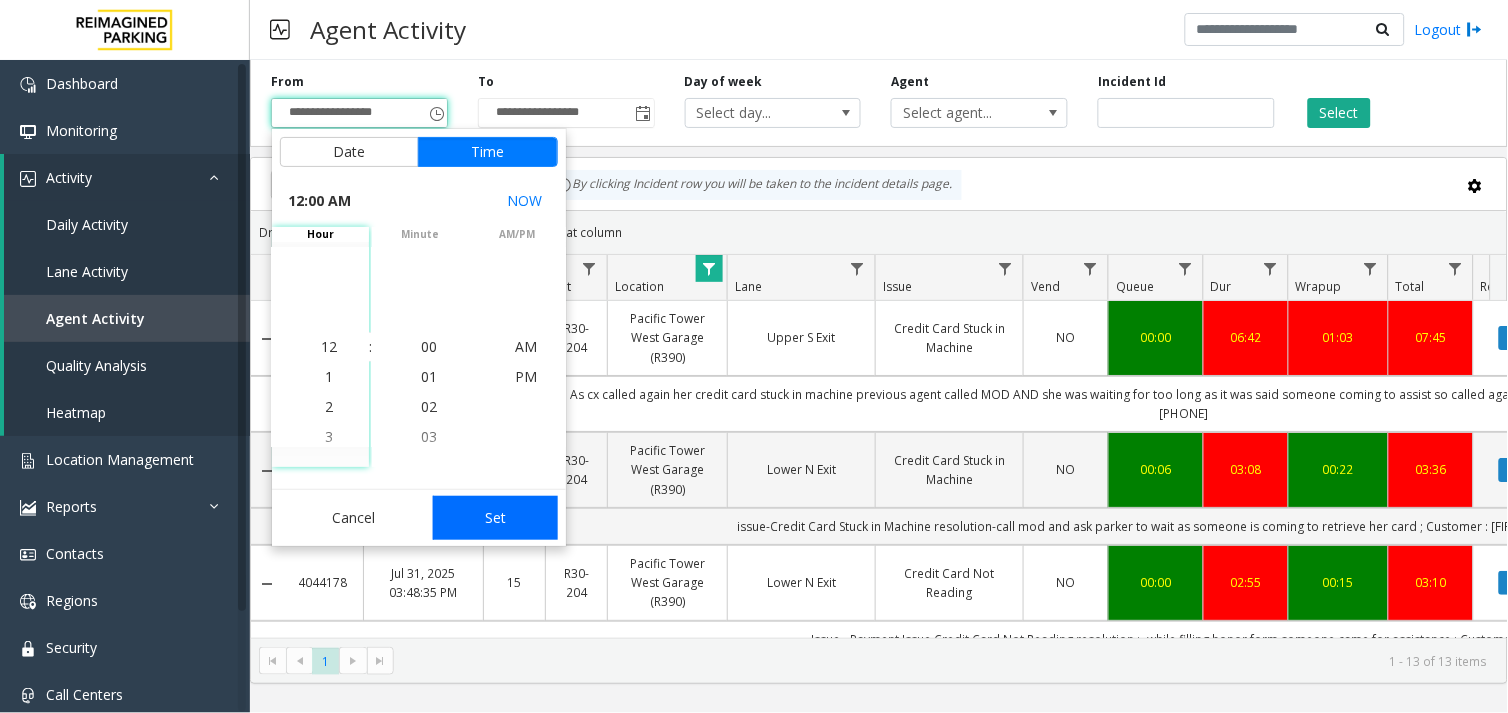 click on "Set" 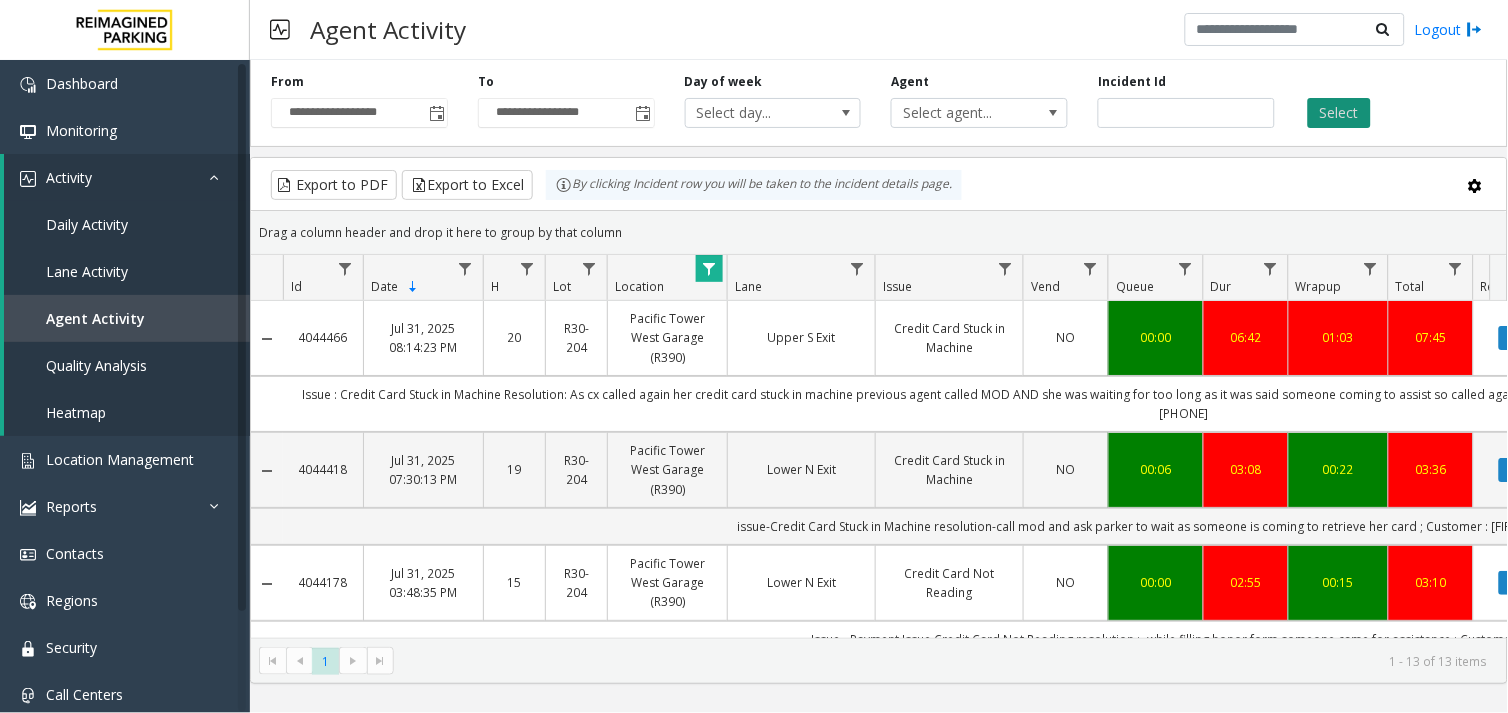 click on "Select" 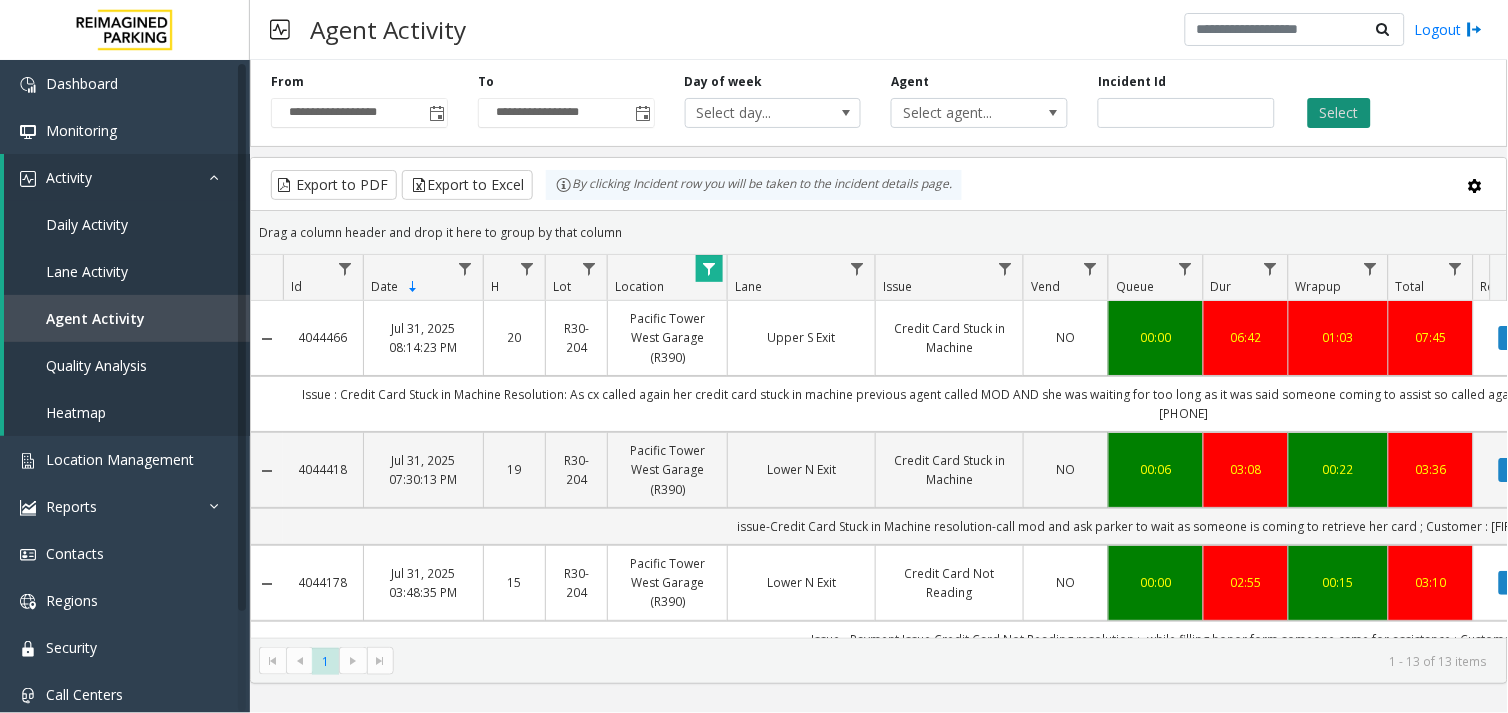 click on "Select" 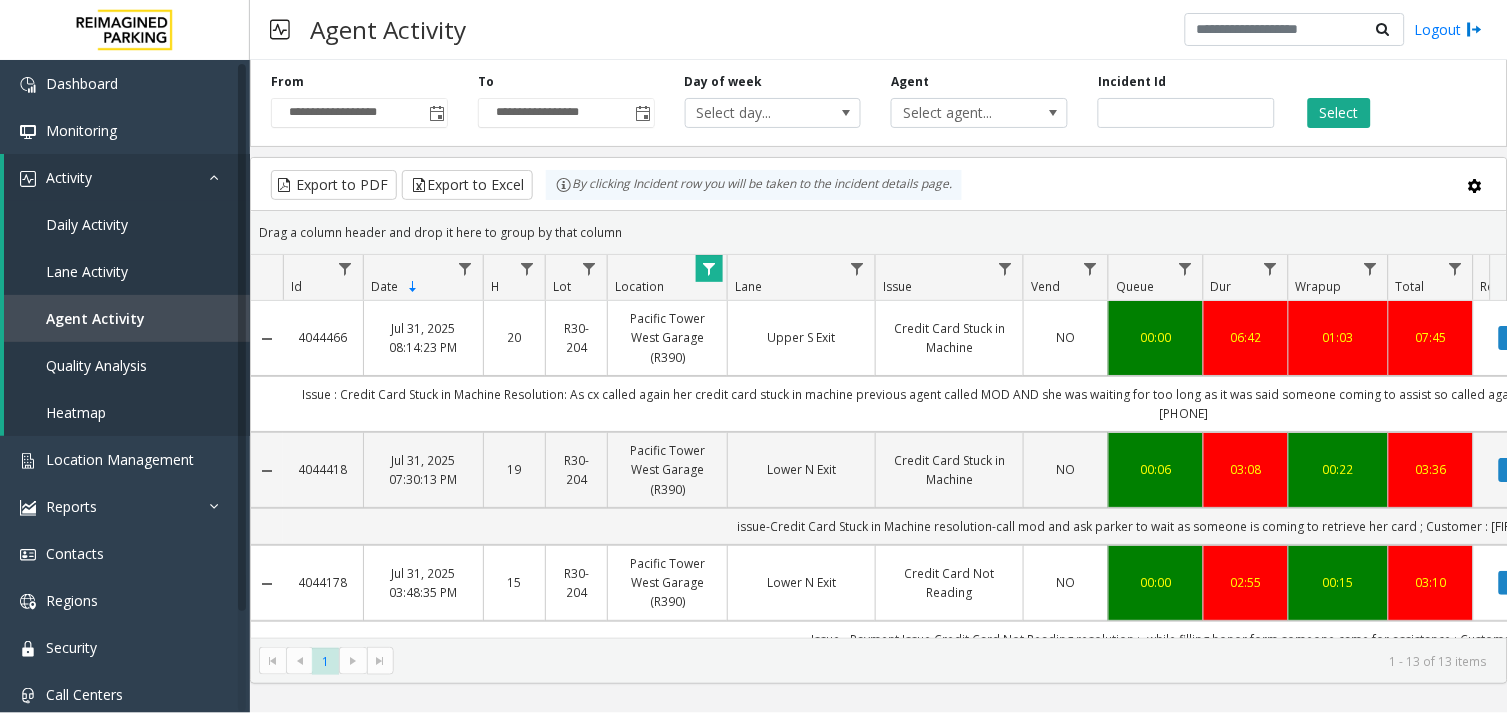 scroll, scrollTop: 0, scrollLeft: 158, axis: horizontal 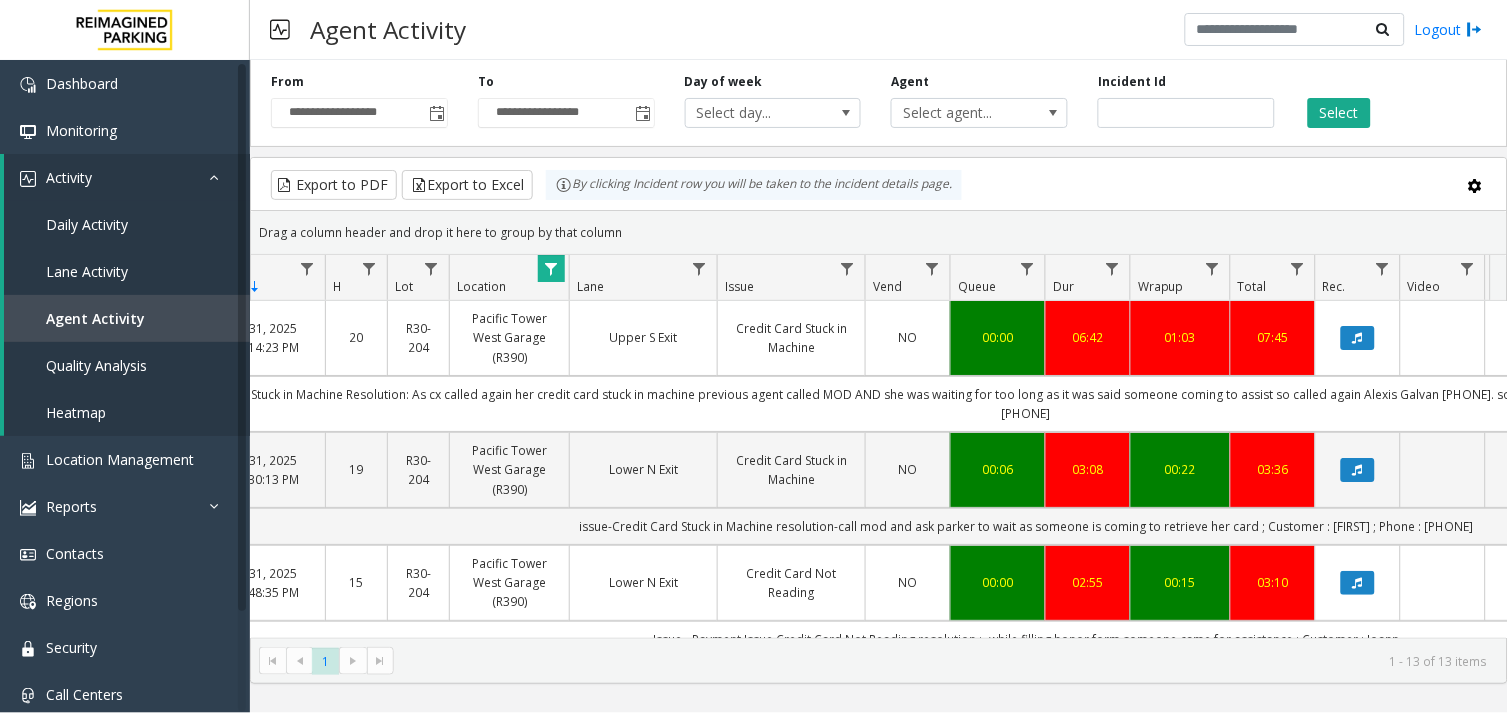 click on "Agent Select agent..." 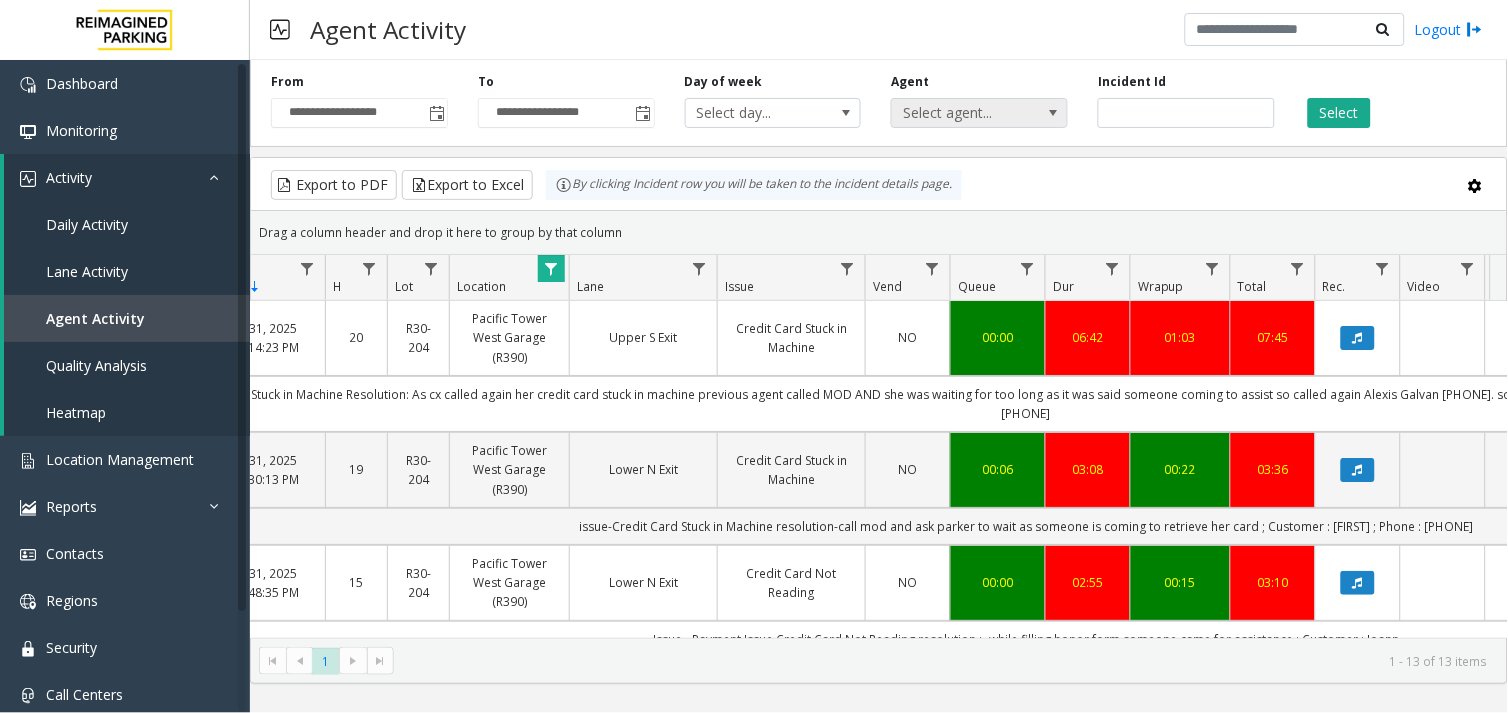 click on "Select agent..." at bounding box center (962, 113) 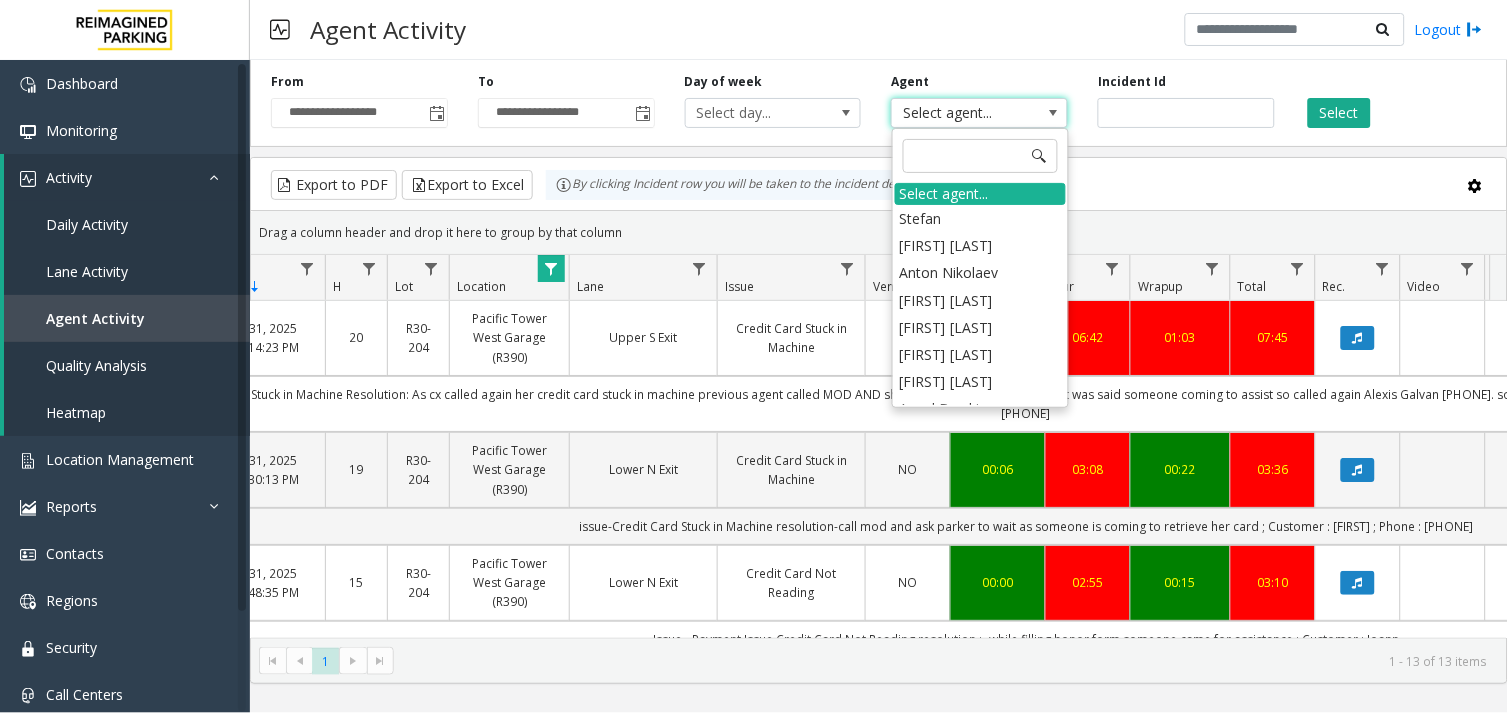 type on "*" 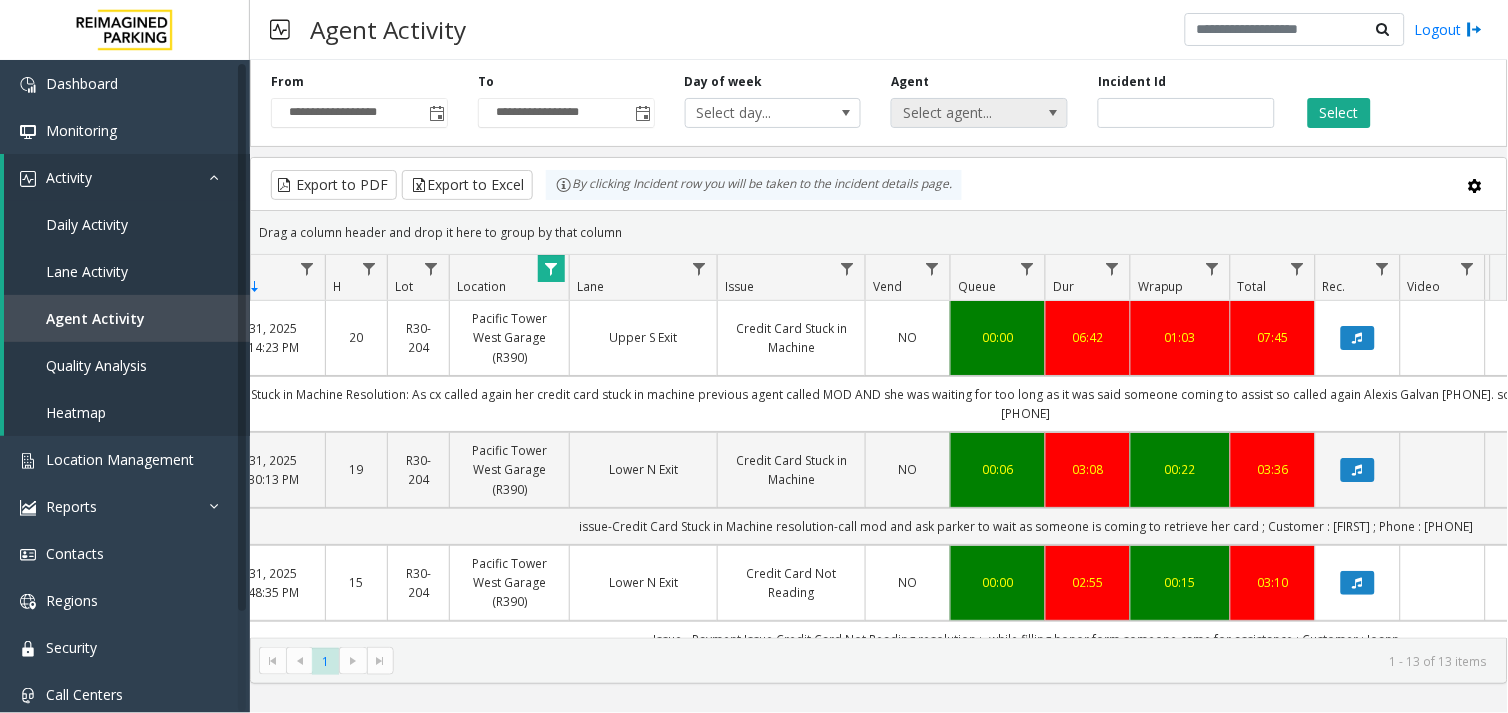 click on "Select agent..." at bounding box center (962, 113) 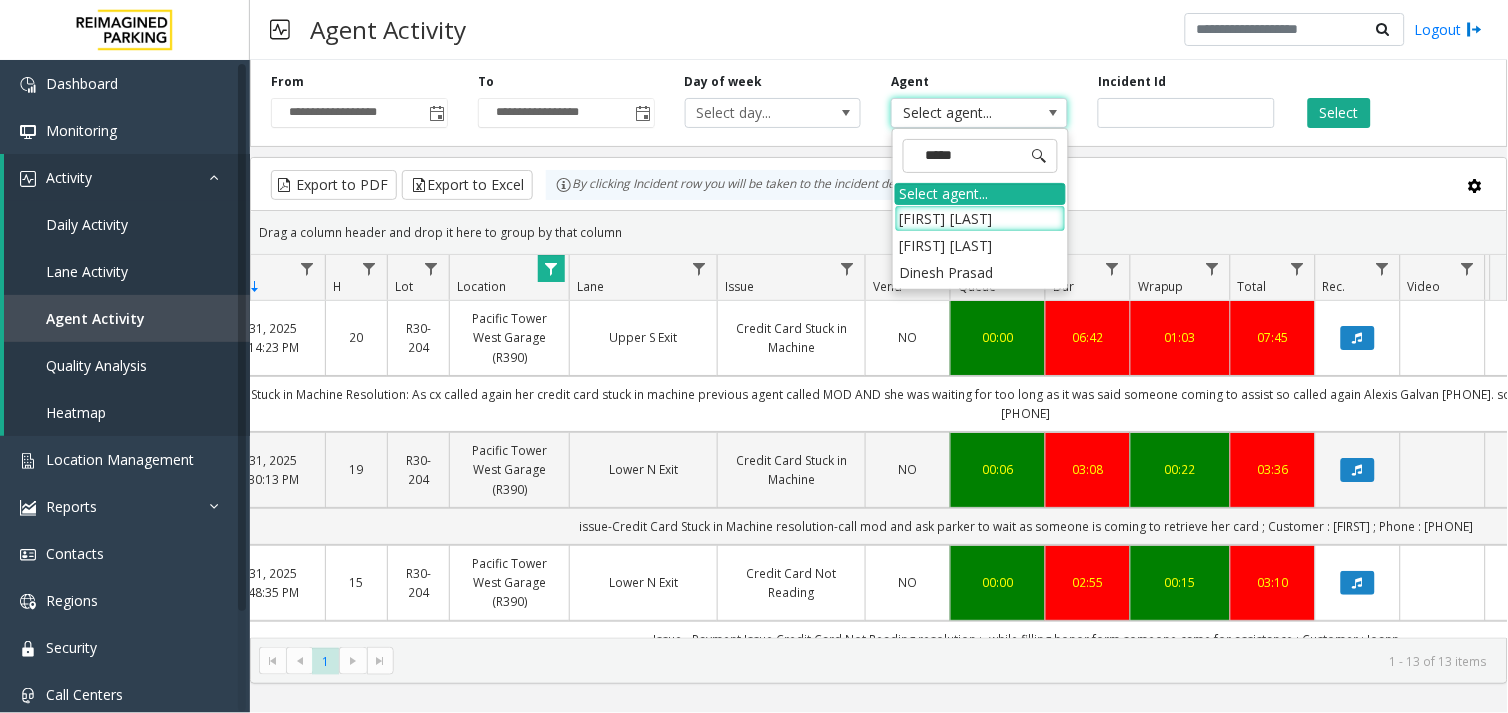 type on "******" 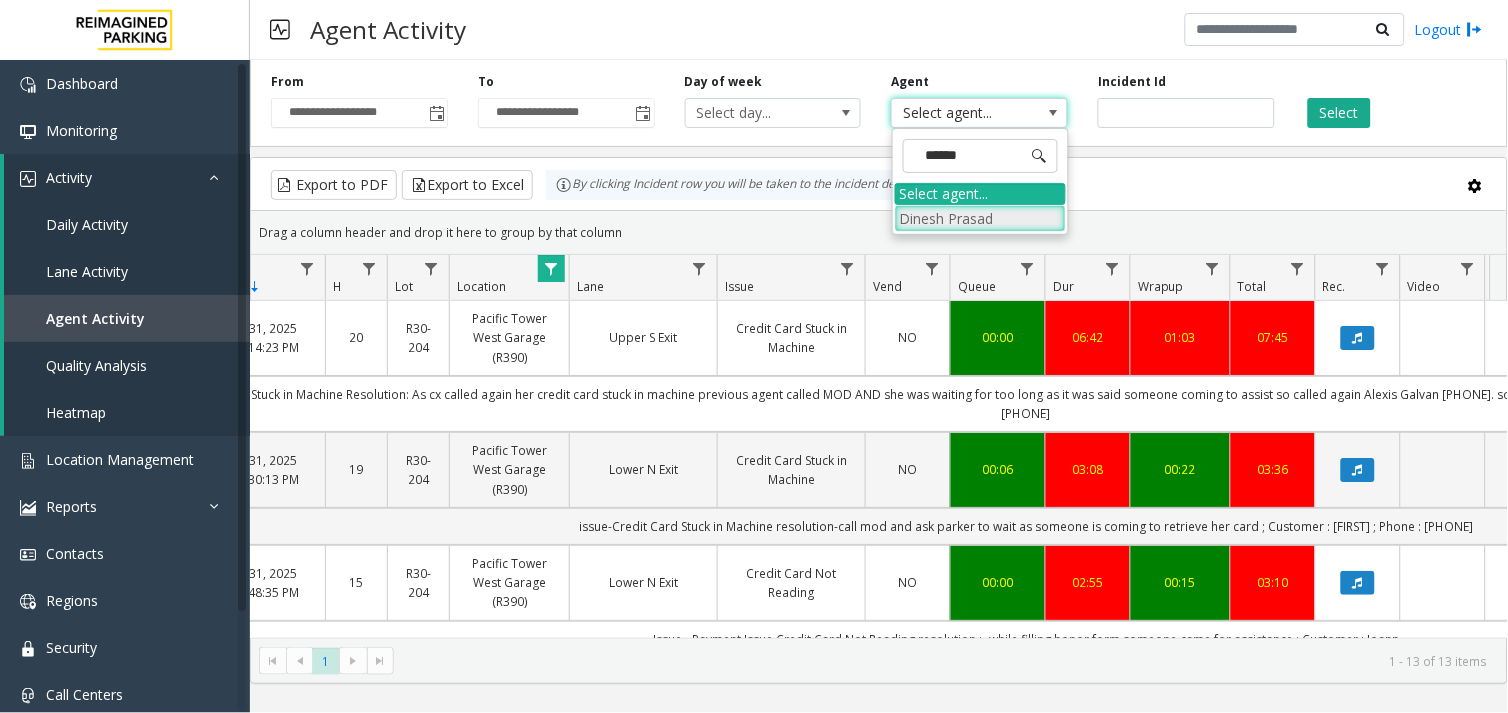 click on "Dinesh Prasad" at bounding box center [980, 218] 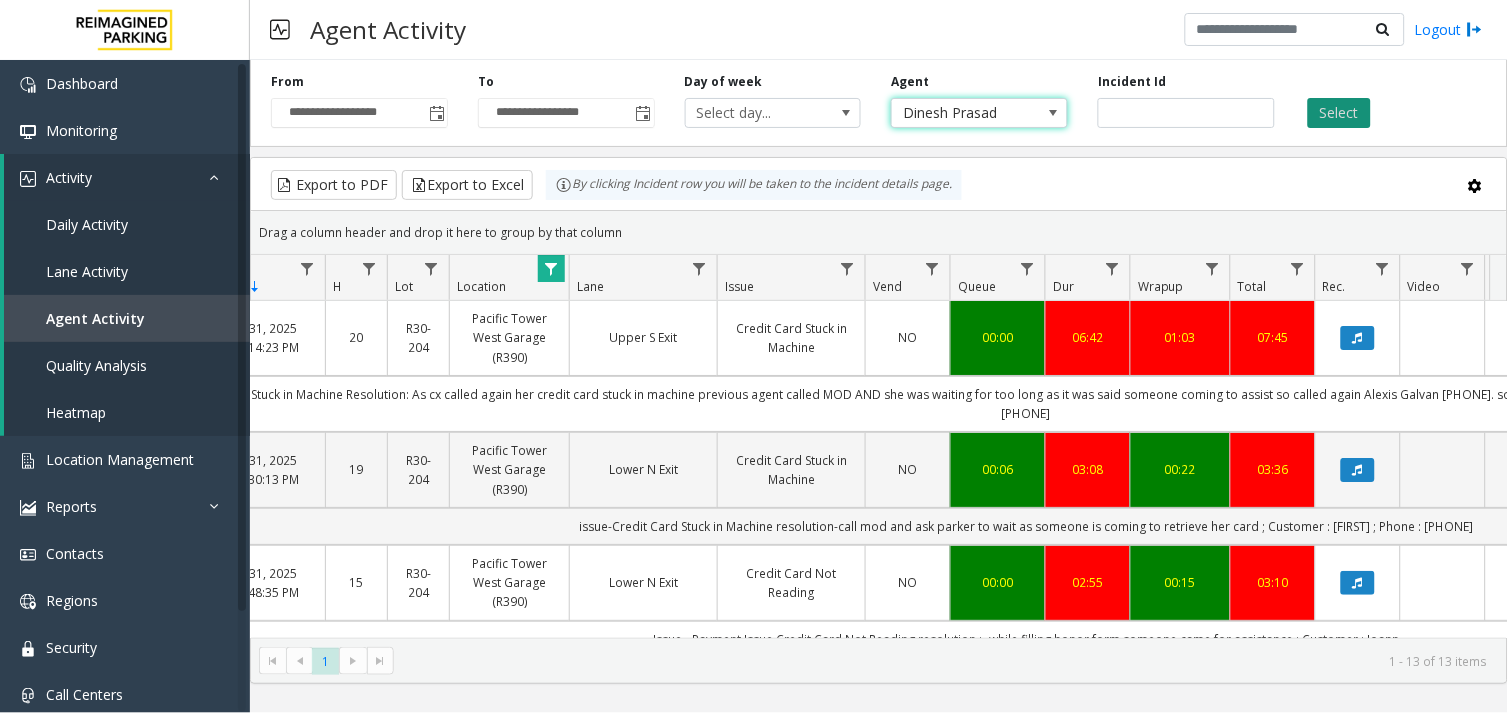 click on "Select" 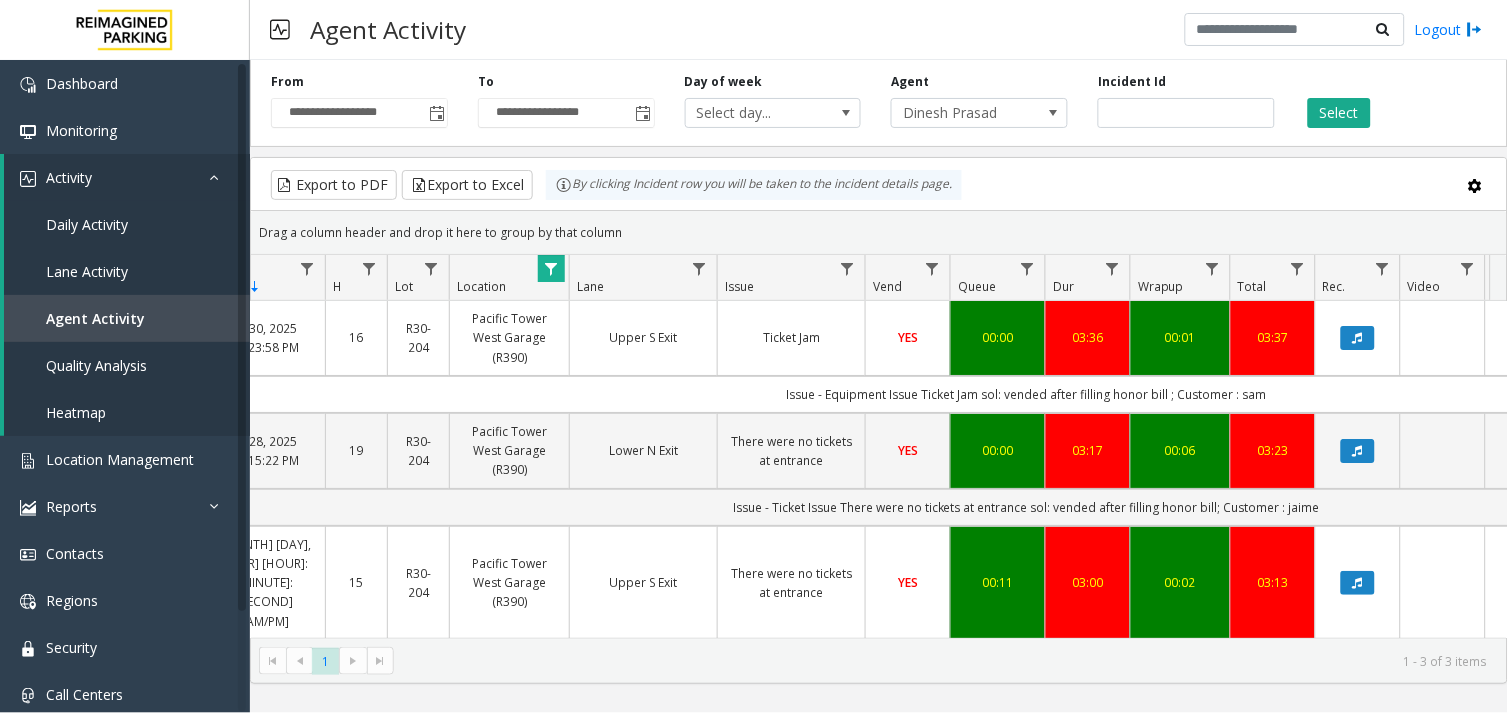 scroll, scrollTop: 0, scrollLeft: 41, axis: horizontal 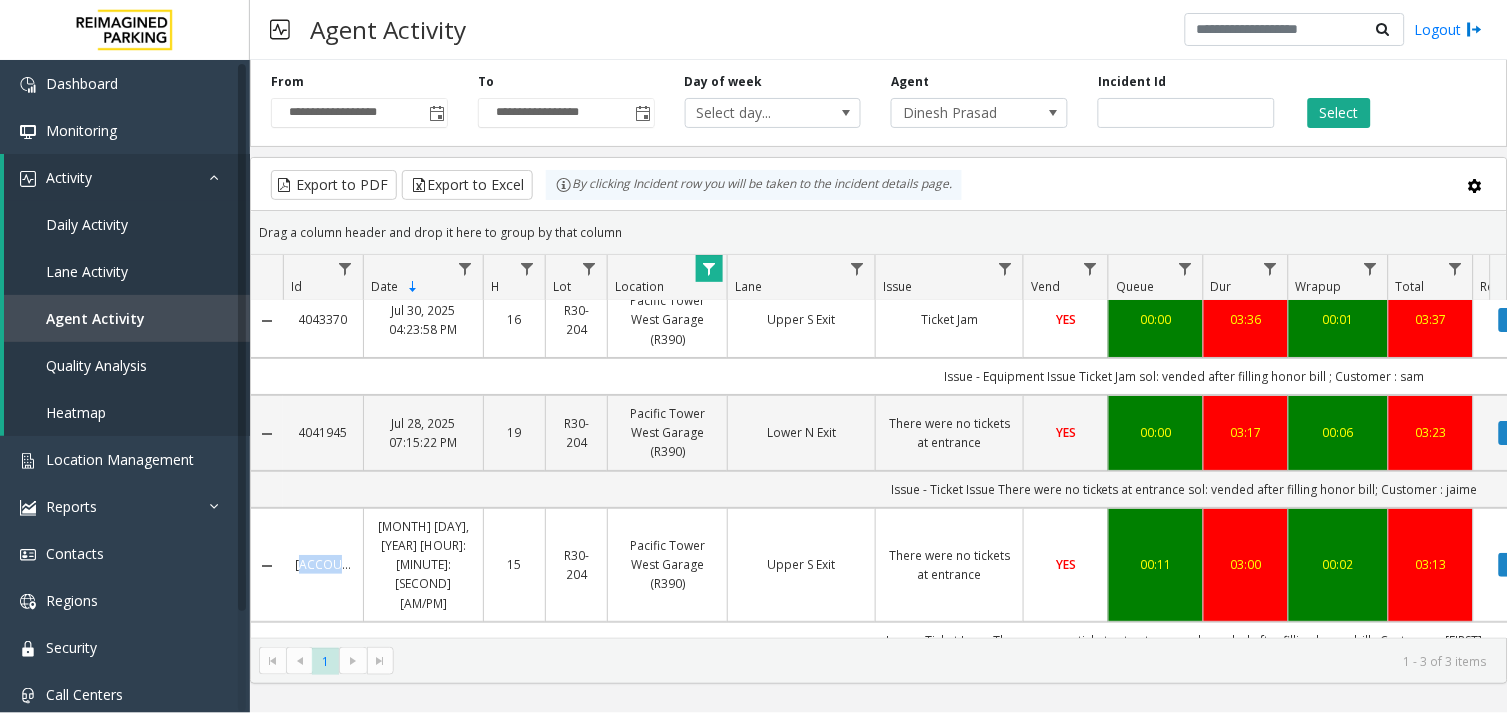 drag, startPoint x: 357, startPoint y: 548, endPoint x: 293, endPoint y: 555, distance: 64.381676 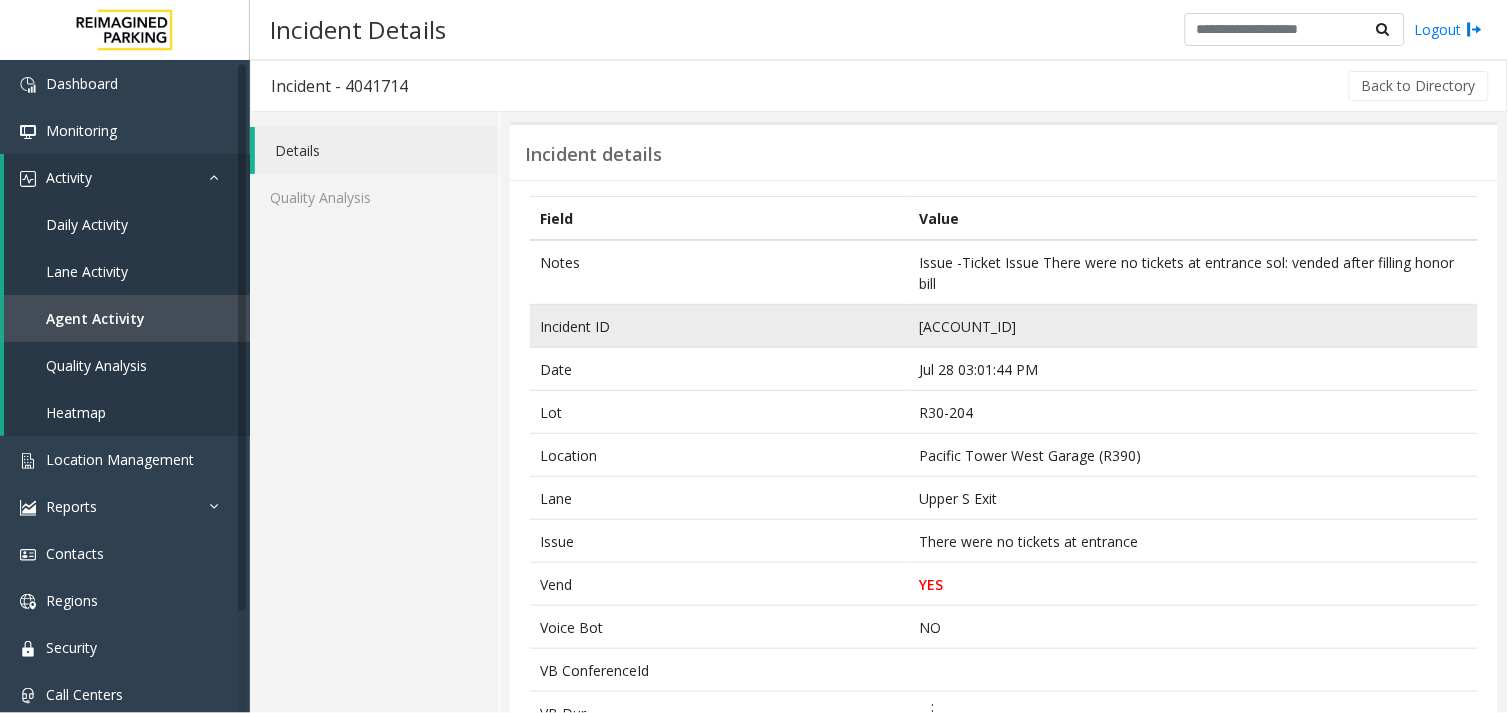 click on "[ACCOUNT_ID]" 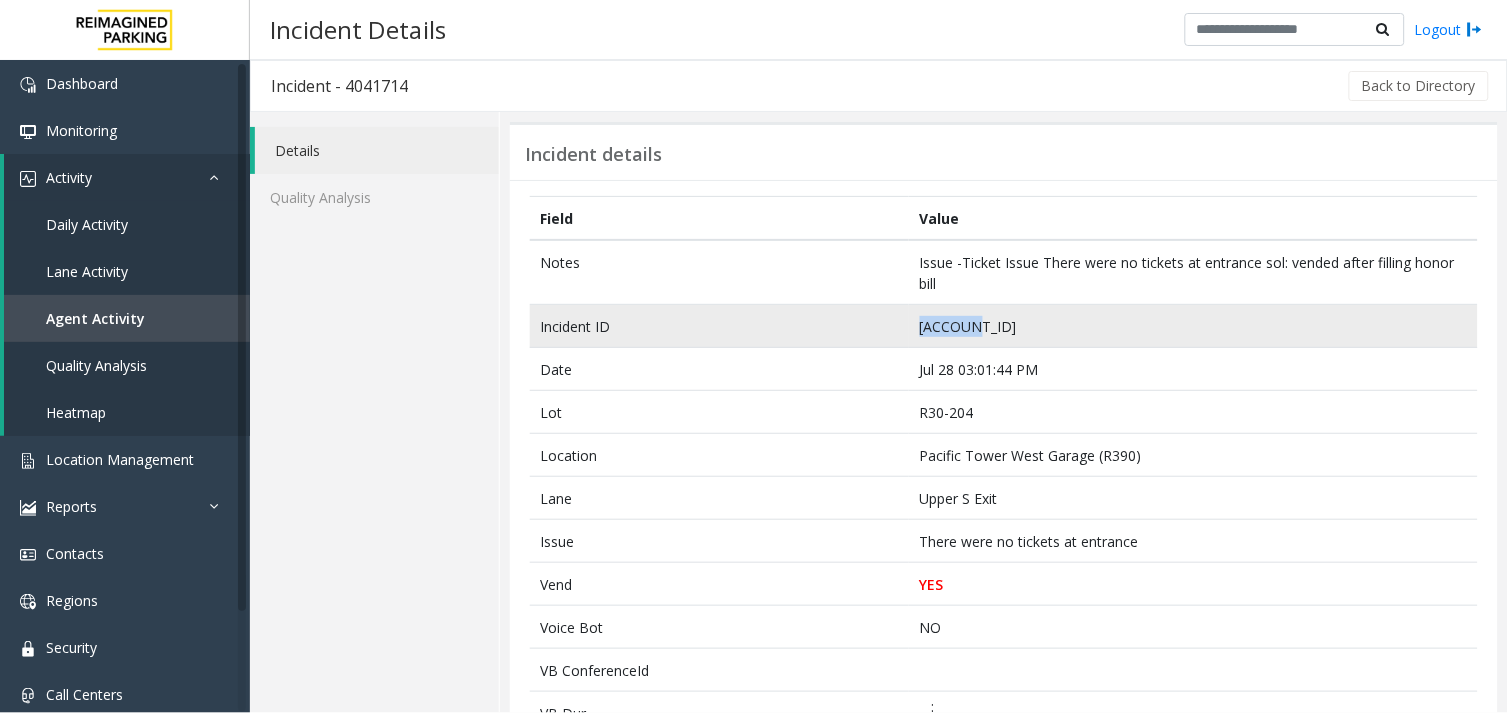 click on "[ACCOUNT_ID]" 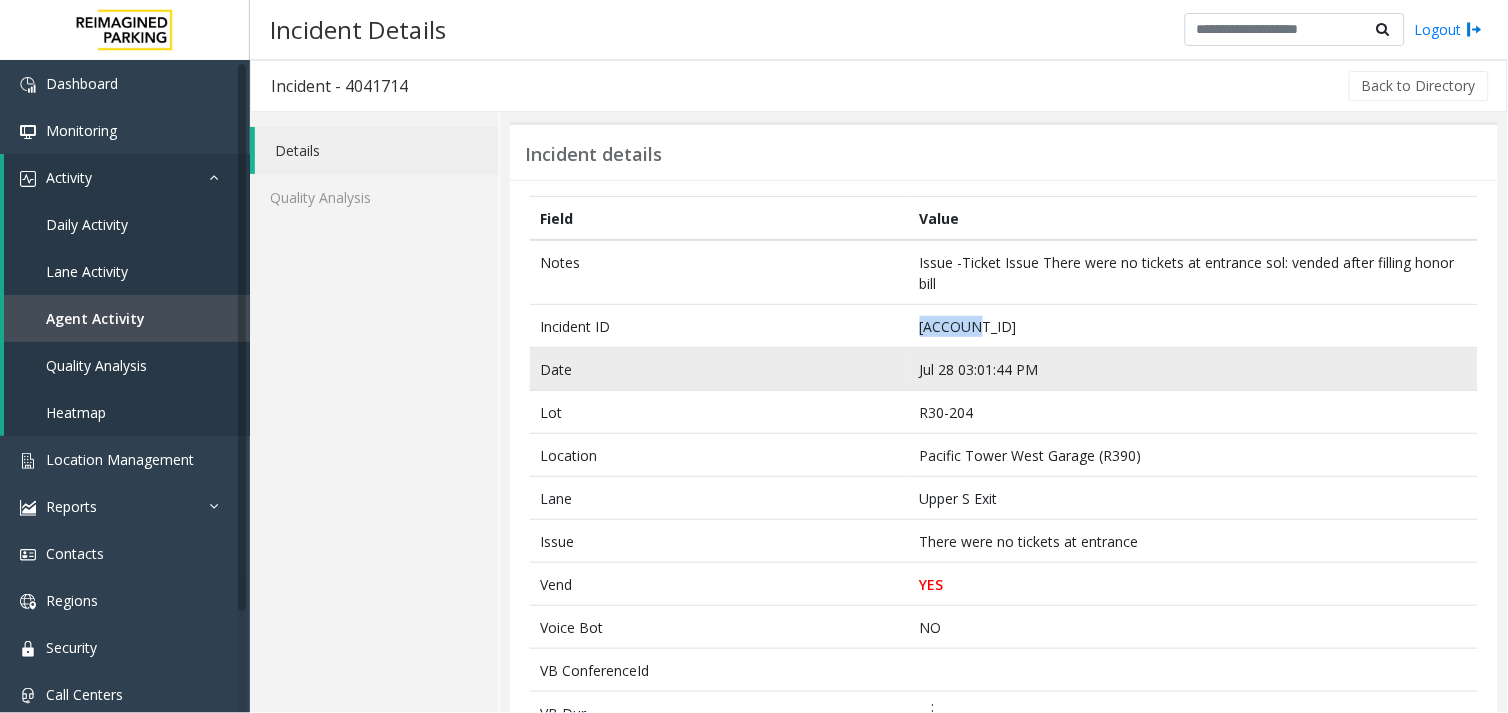 copy on "[ACCOUNT_ID]" 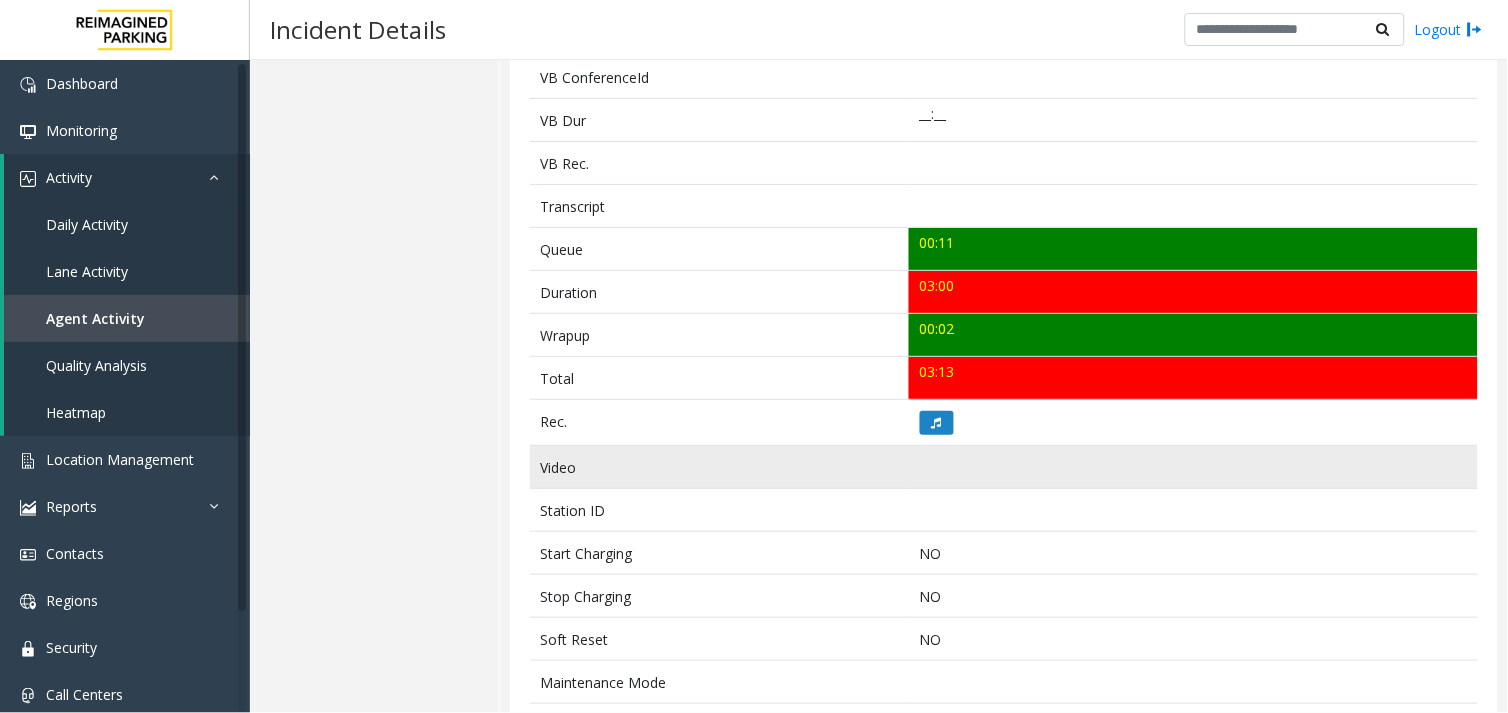scroll, scrollTop: 777, scrollLeft: 0, axis: vertical 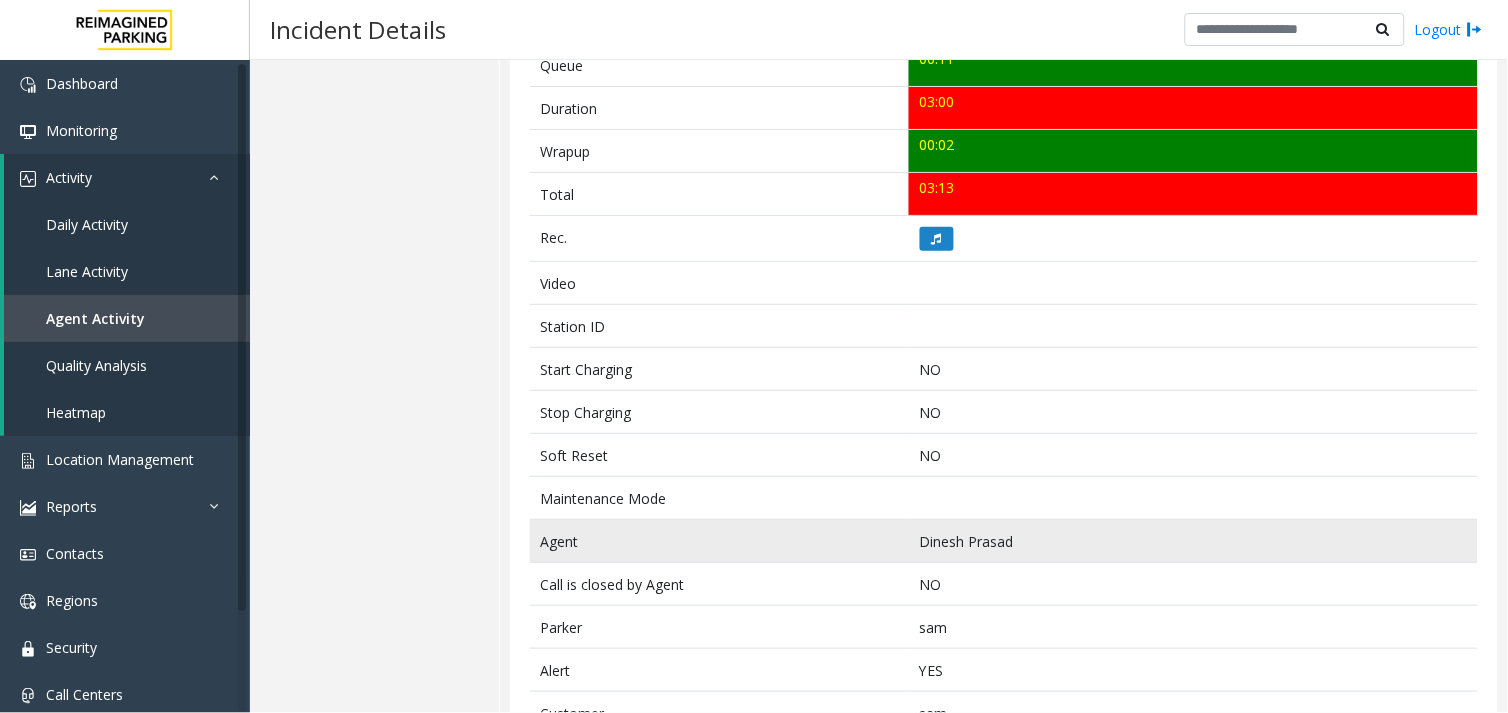 click on "Dinesh Prasad" 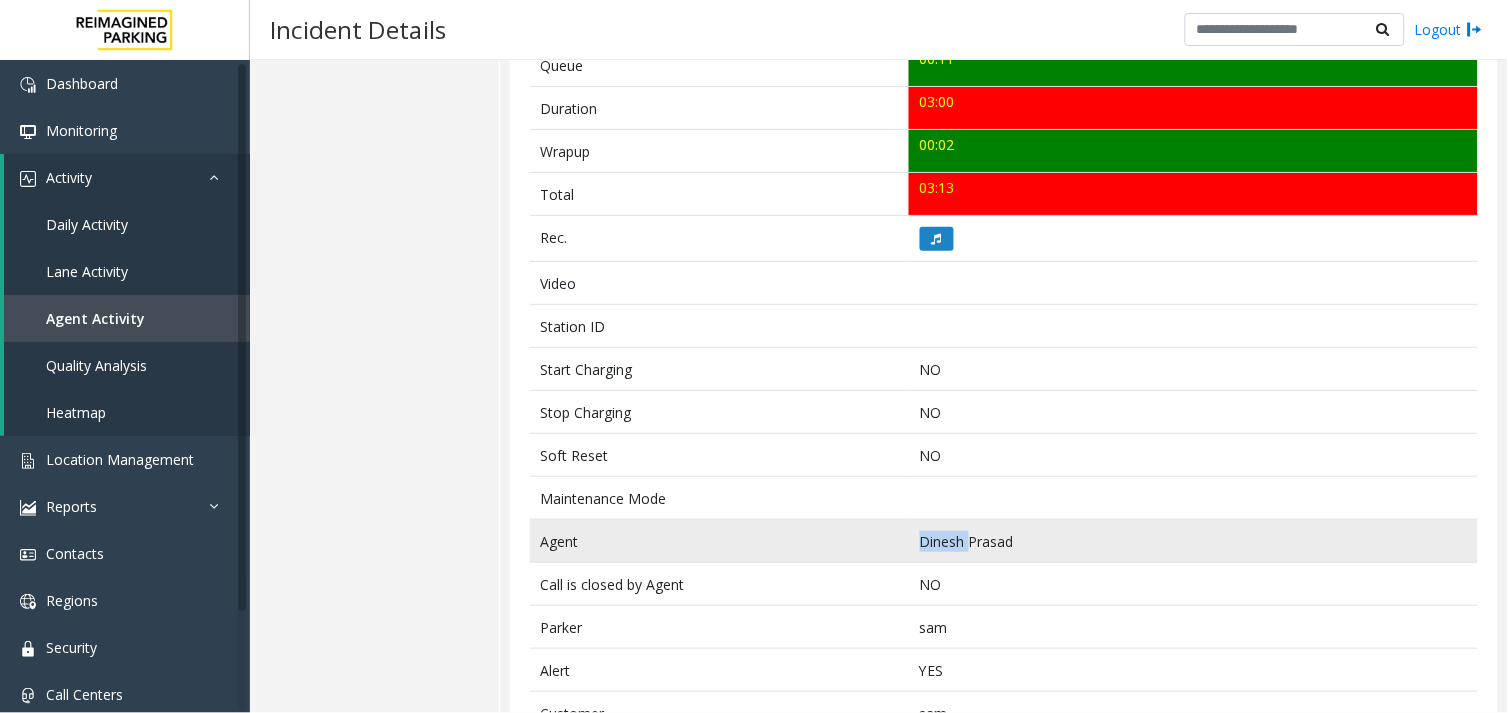 click on "Dinesh Prasad" 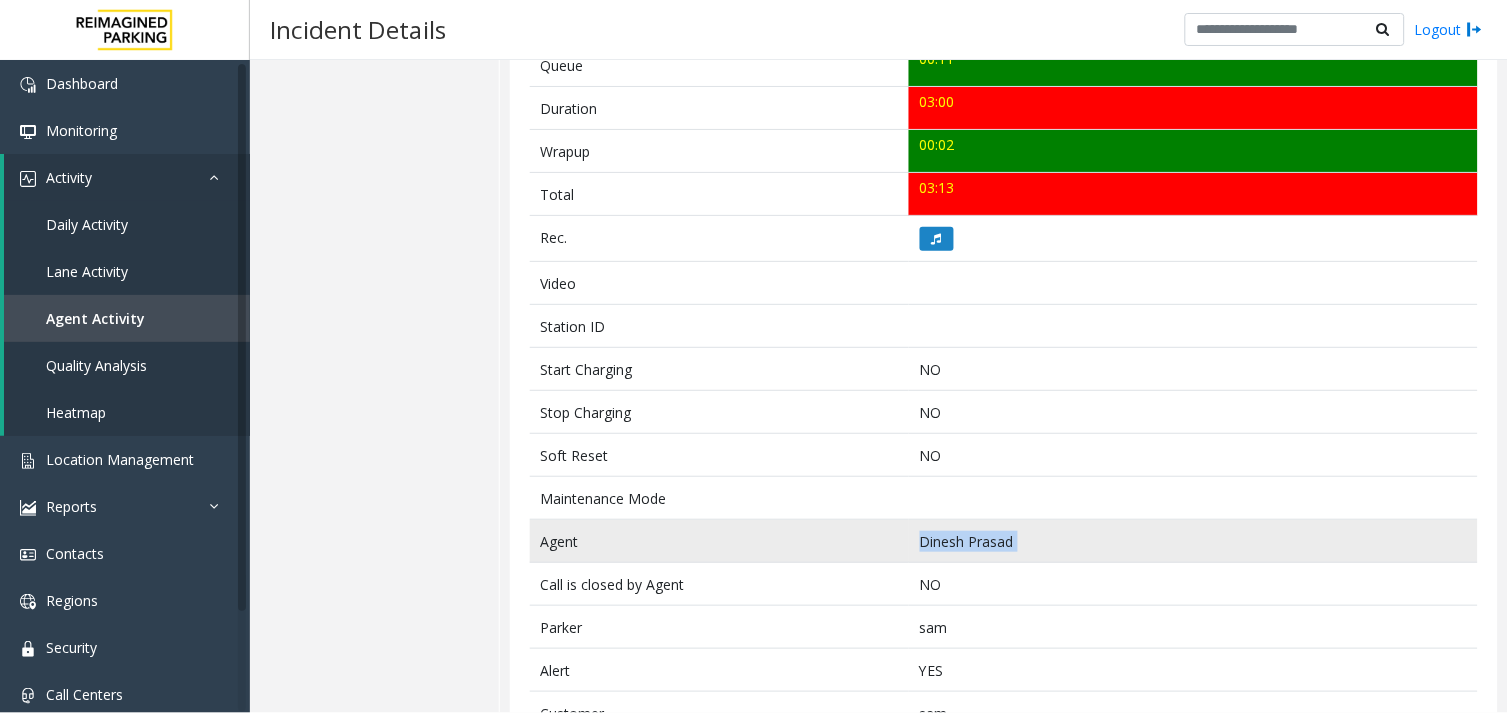 click on "Dinesh Prasad" 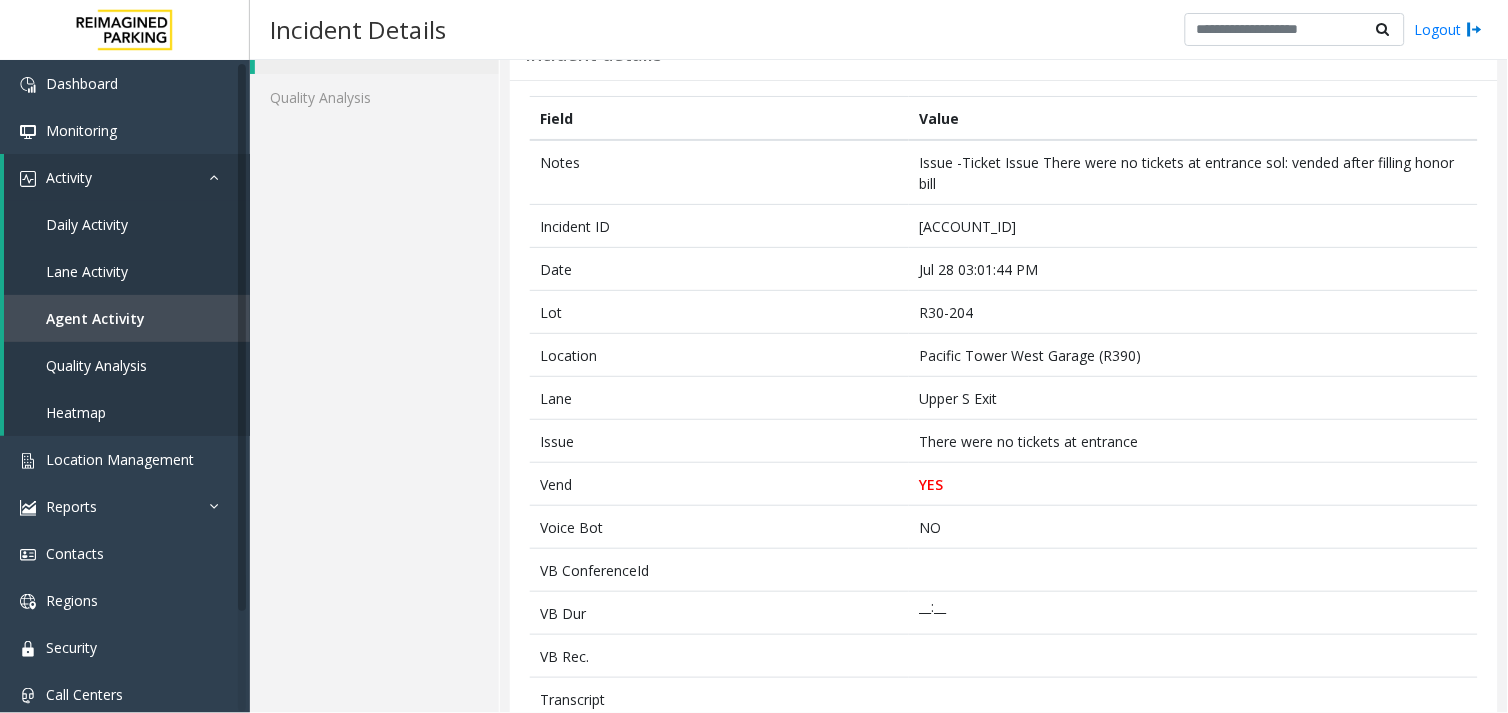 scroll, scrollTop: 0, scrollLeft: 0, axis: both 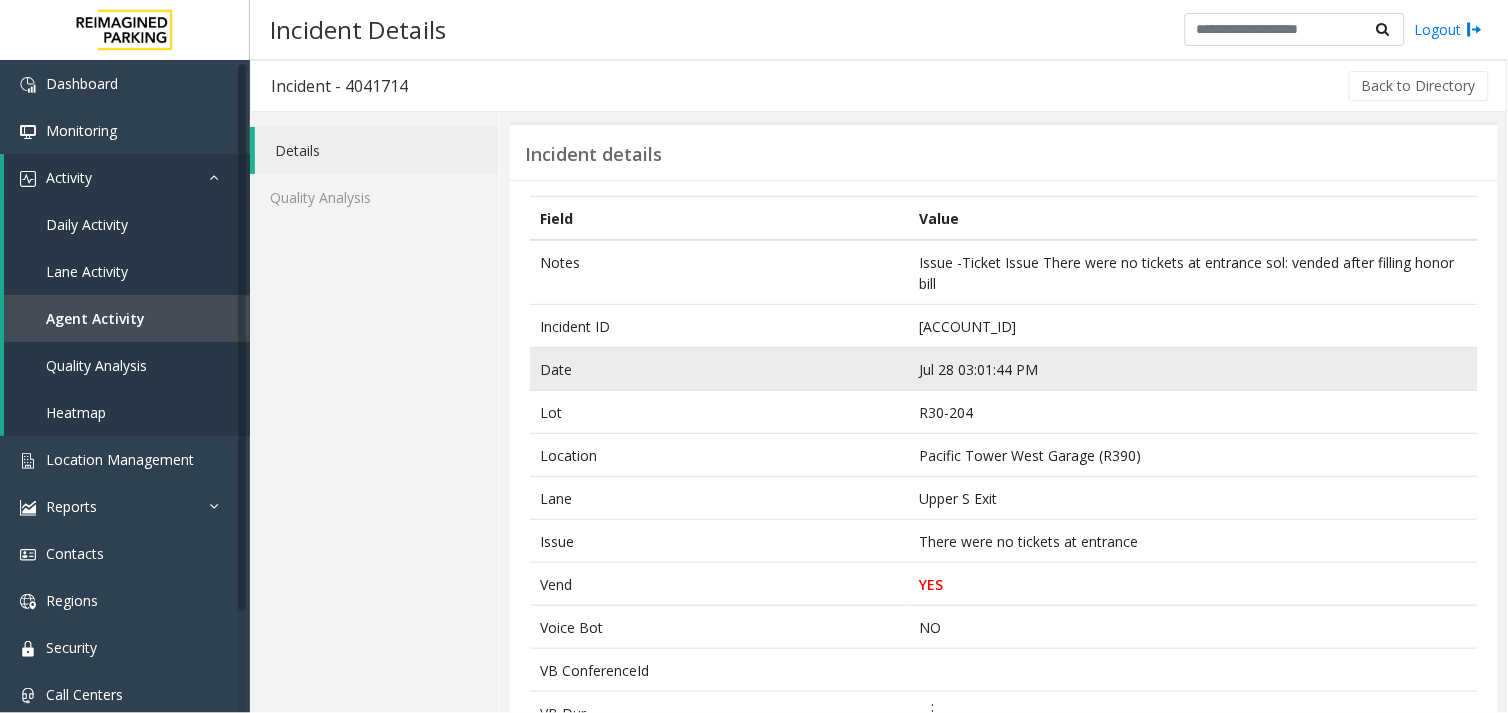 click on "Jul 28 03:01:44 PM" 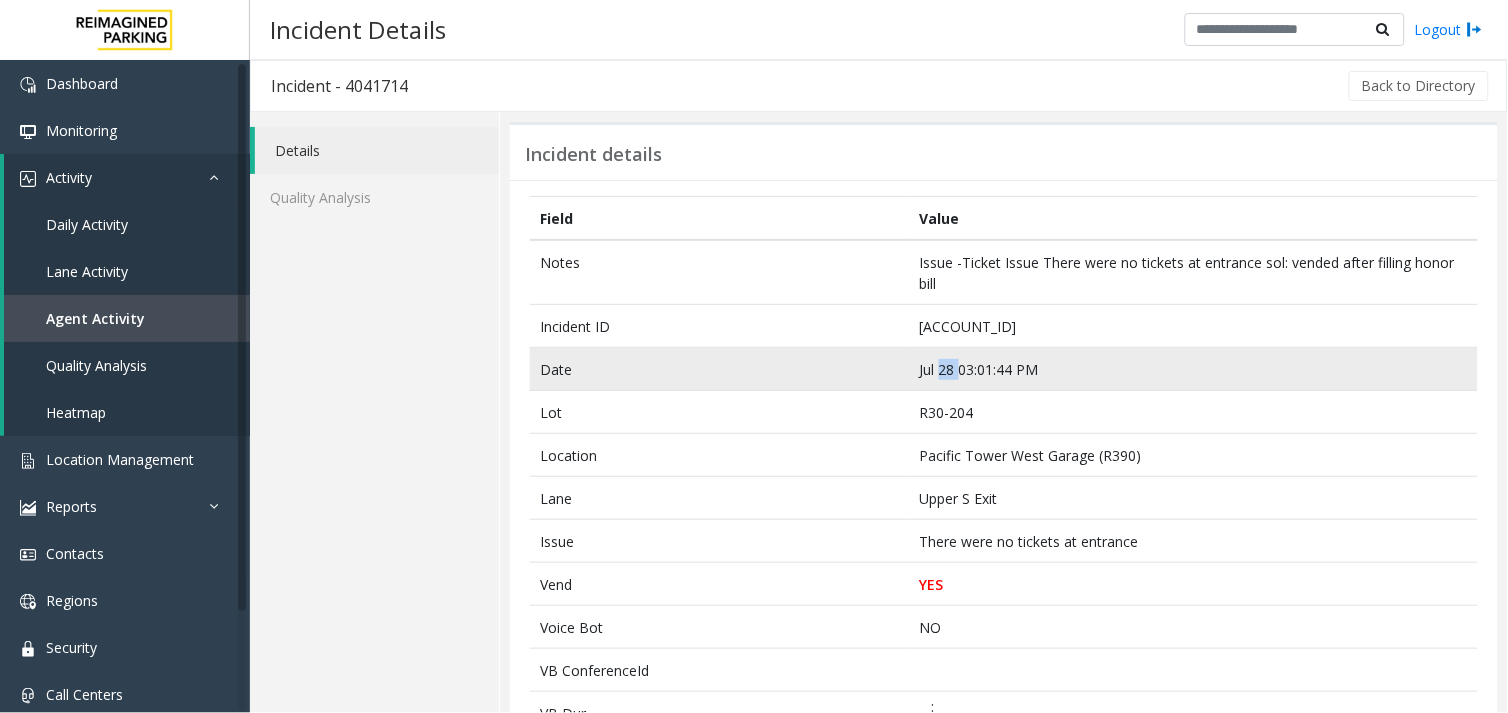 click on "Jul 28 03:01:44 PM" 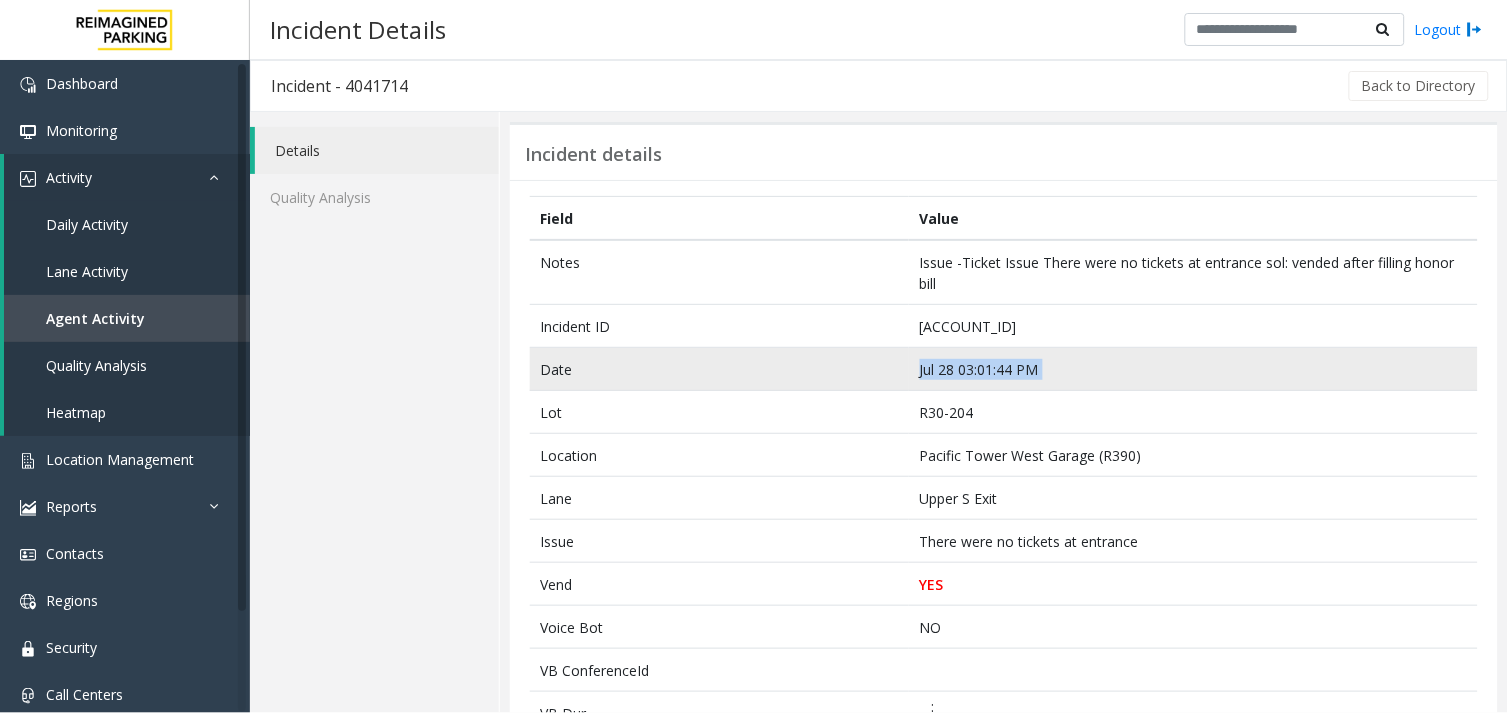 click on "Jul 28 03:01:44 PM" 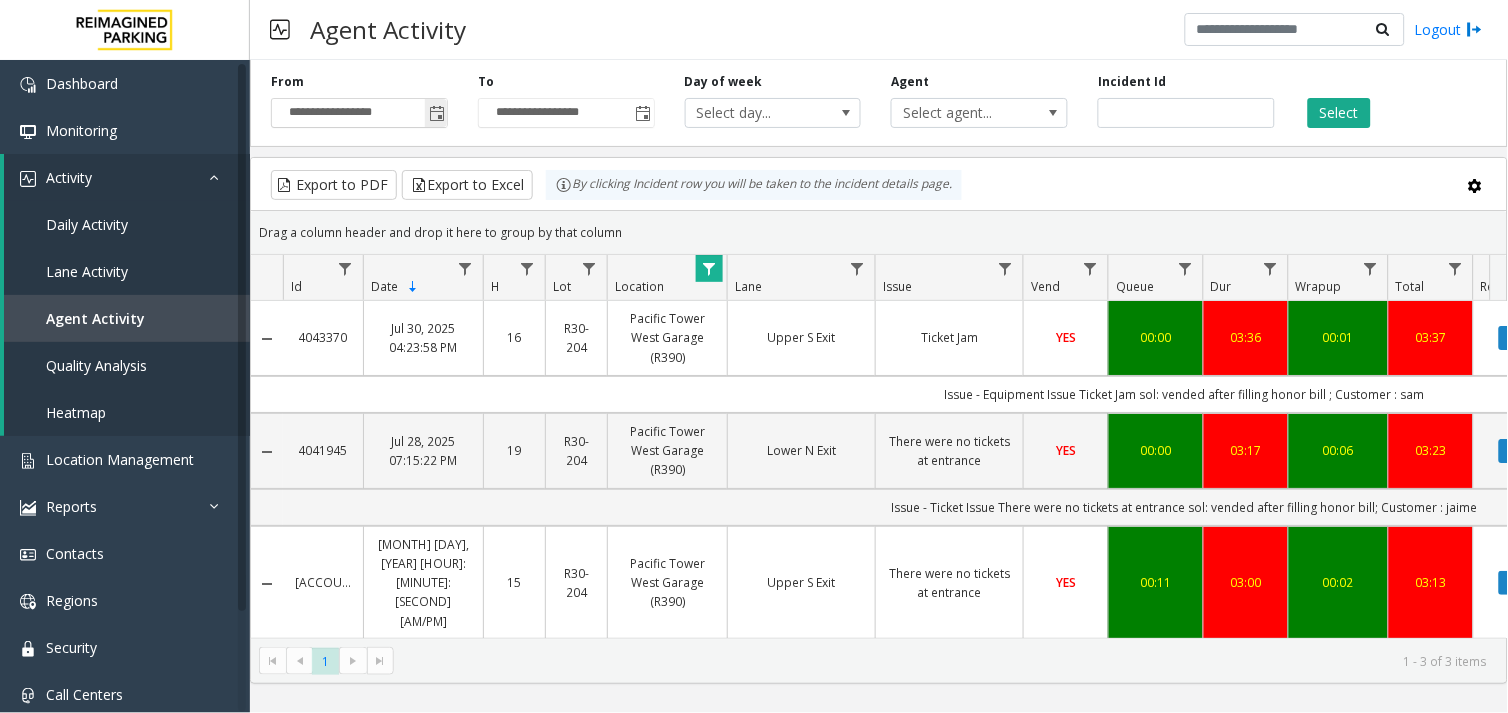 click 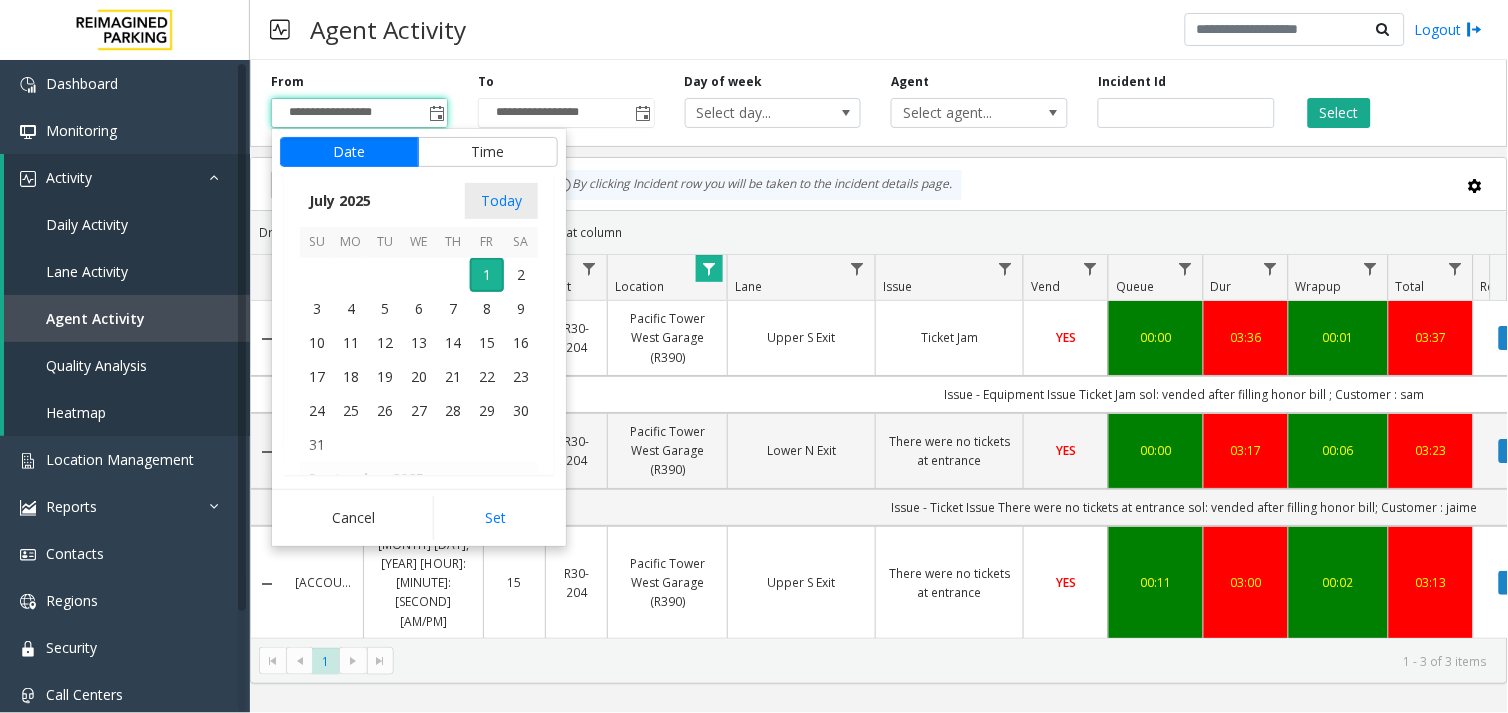 scroll, scrollTop: 358481, scrollLeft: 0, axis: vertical 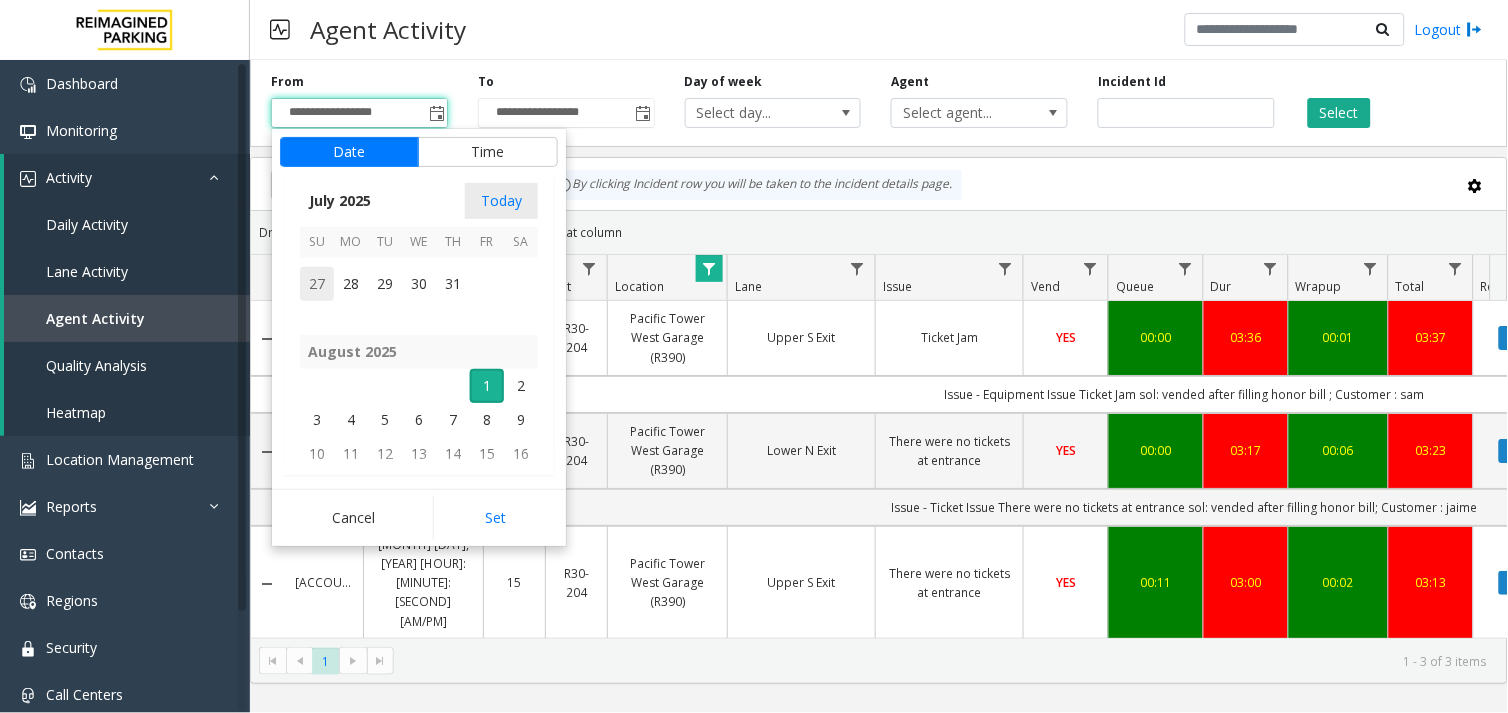 click on "27" at bounding box center [317, 284] 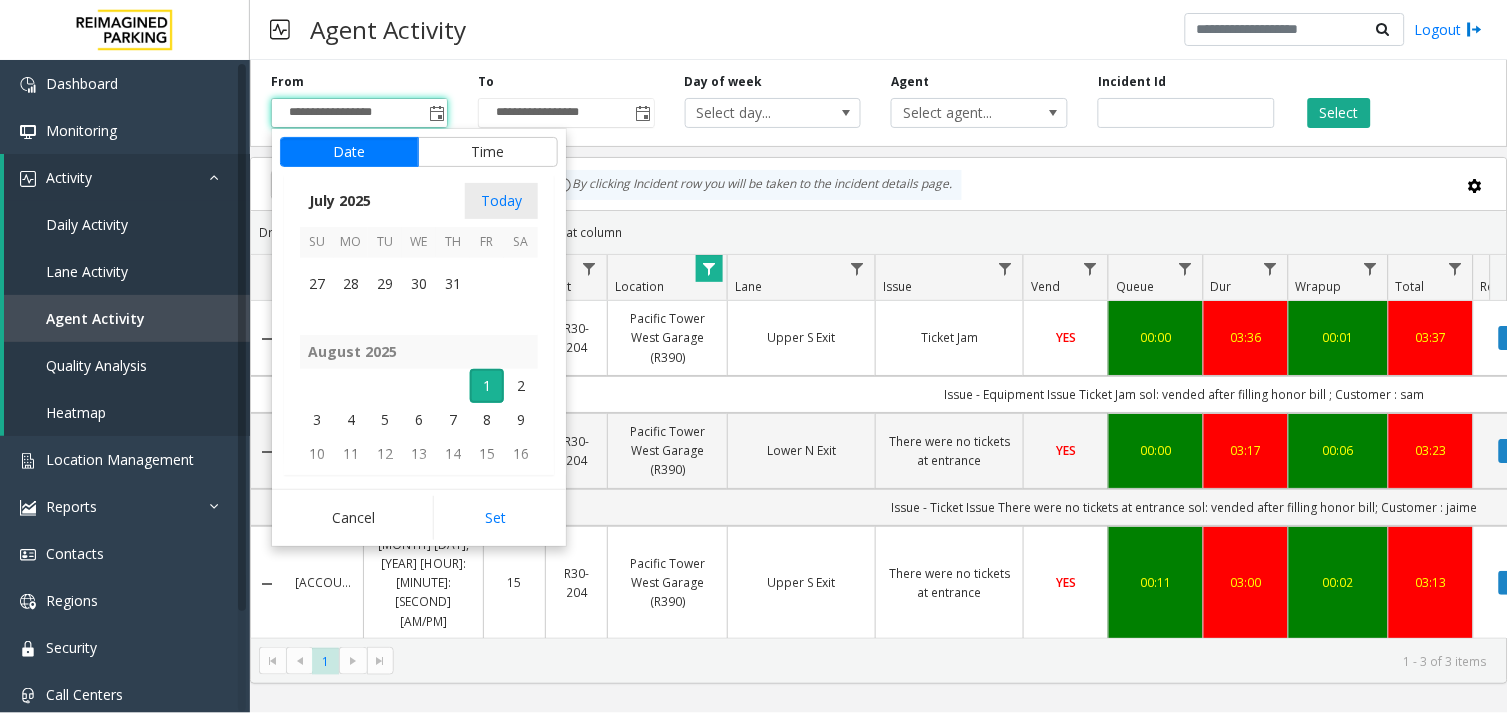 scroll, scrollTop: 358354, scrollLeft: 0, axis: vertical 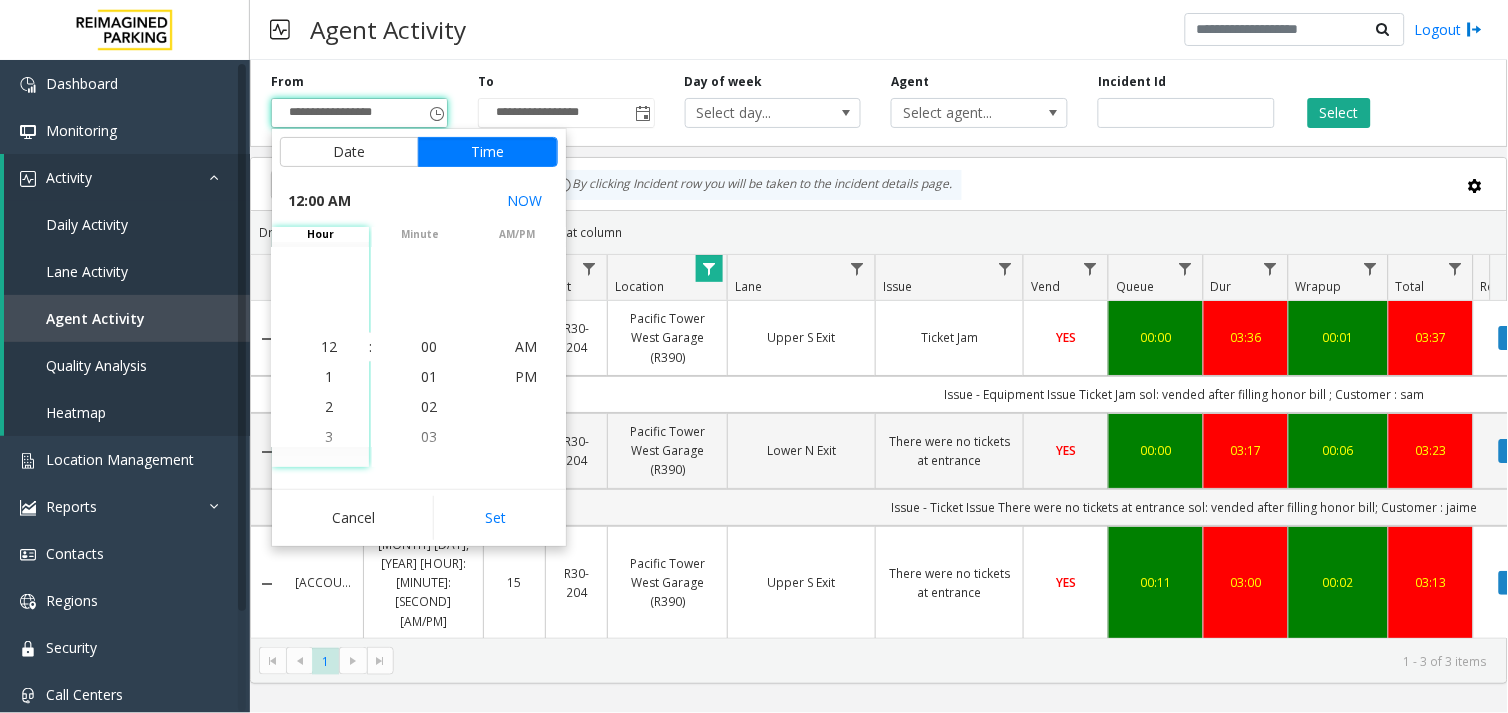 click on "Set" 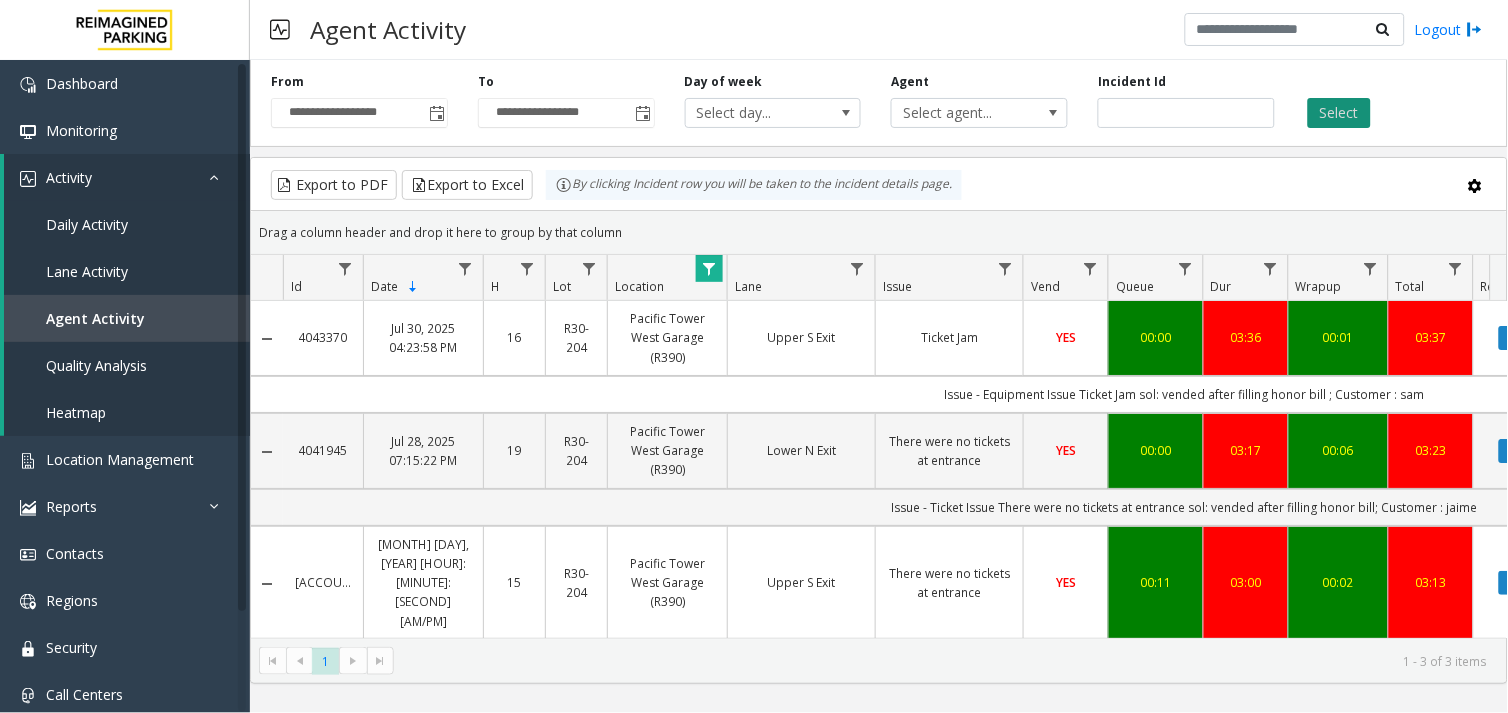 click on "Select" 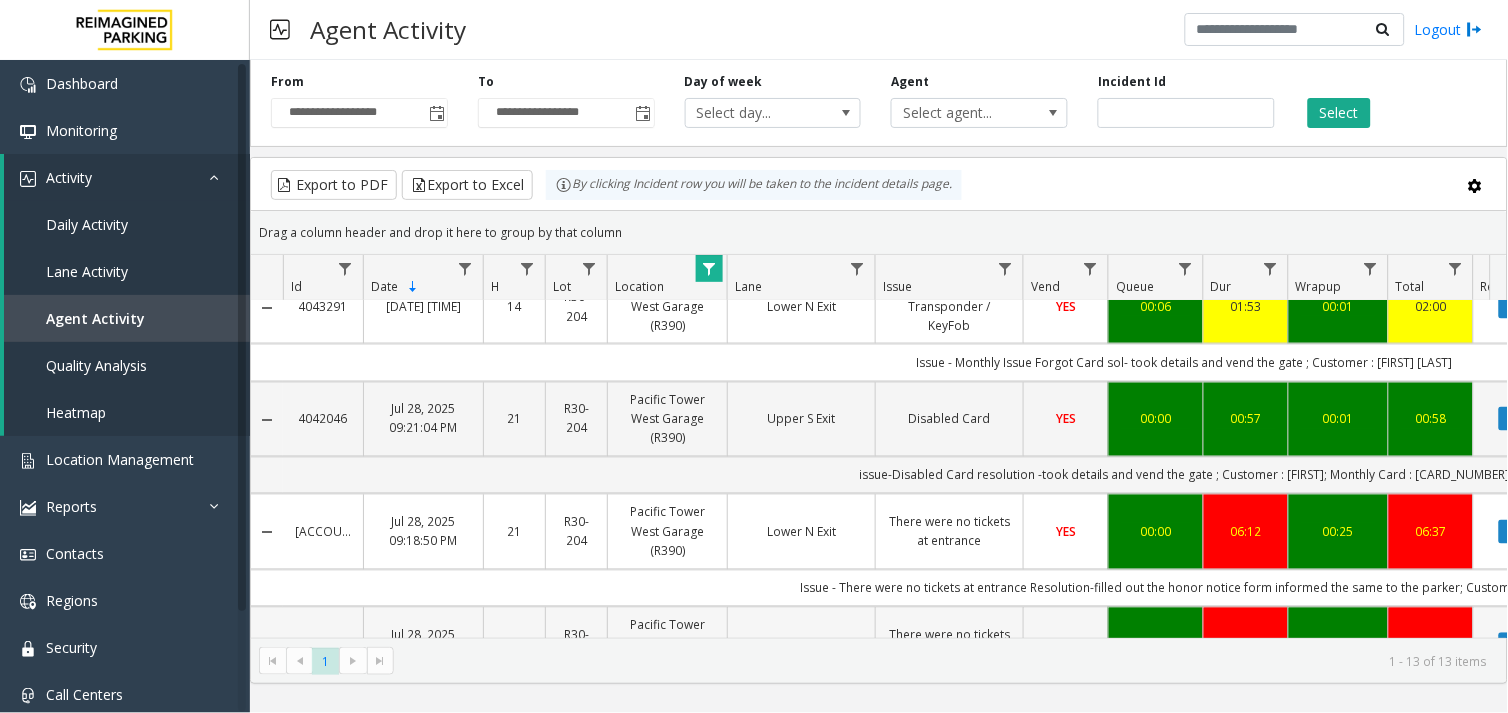 scroll, scrollTop: 777, scrollLeft: 0, axis: vertical 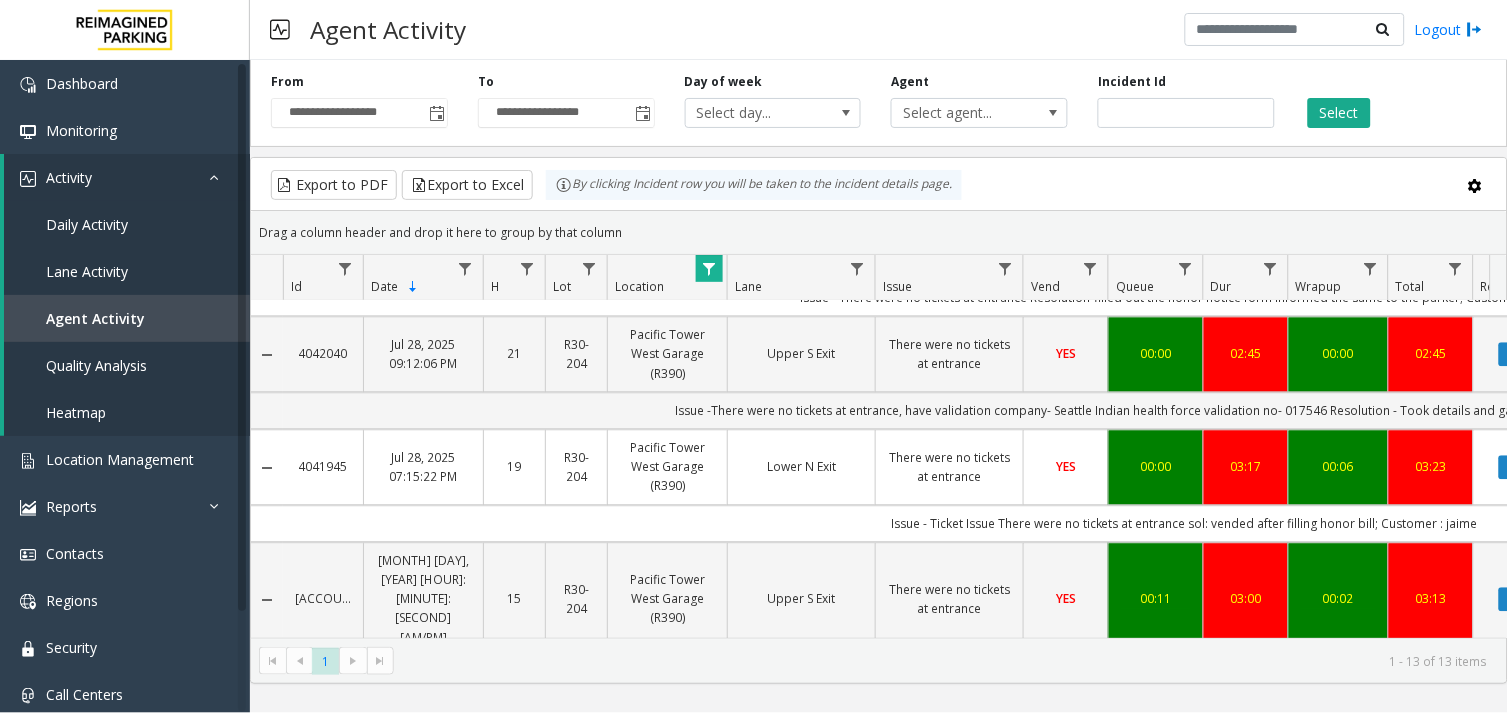 click on "Jul 28, 2025 07:15:22 PM" 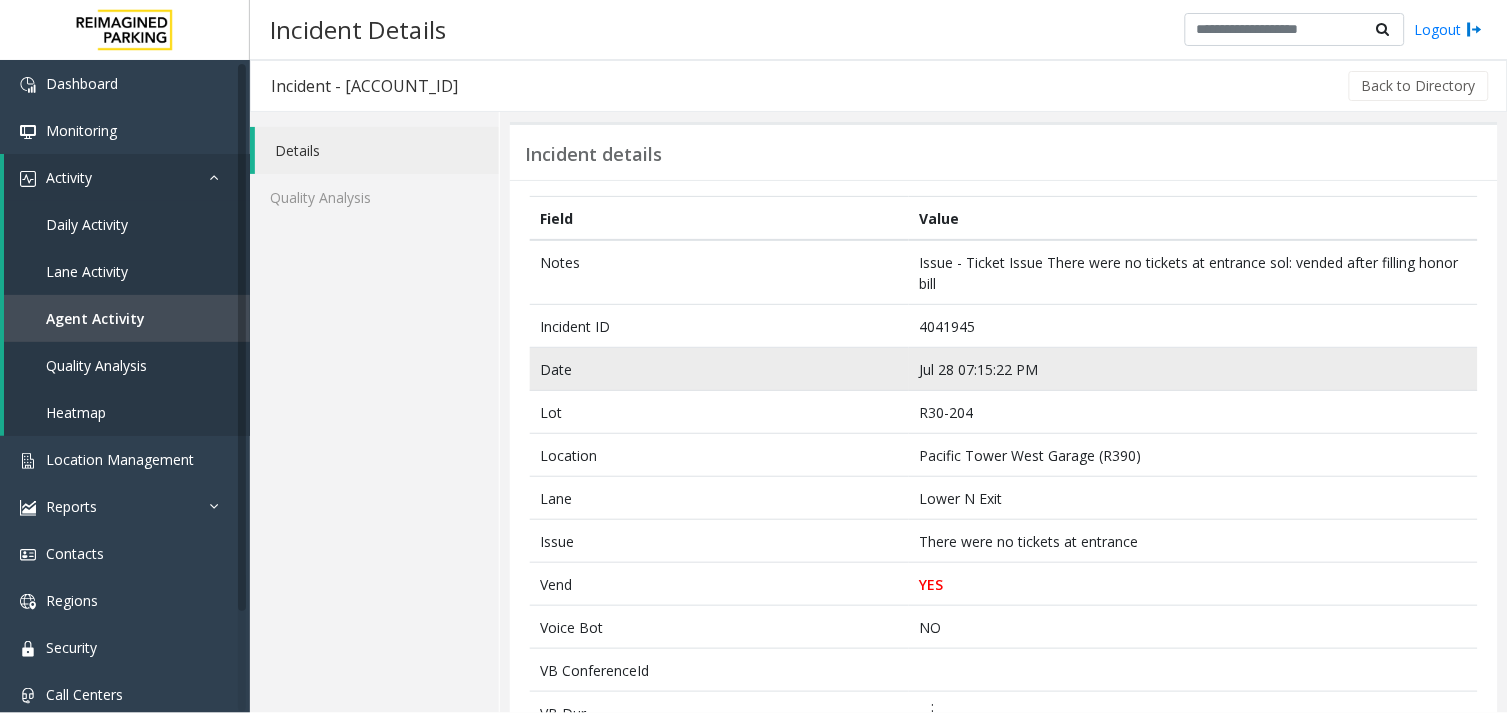 click on "Jul 28 07:15:22 PM" 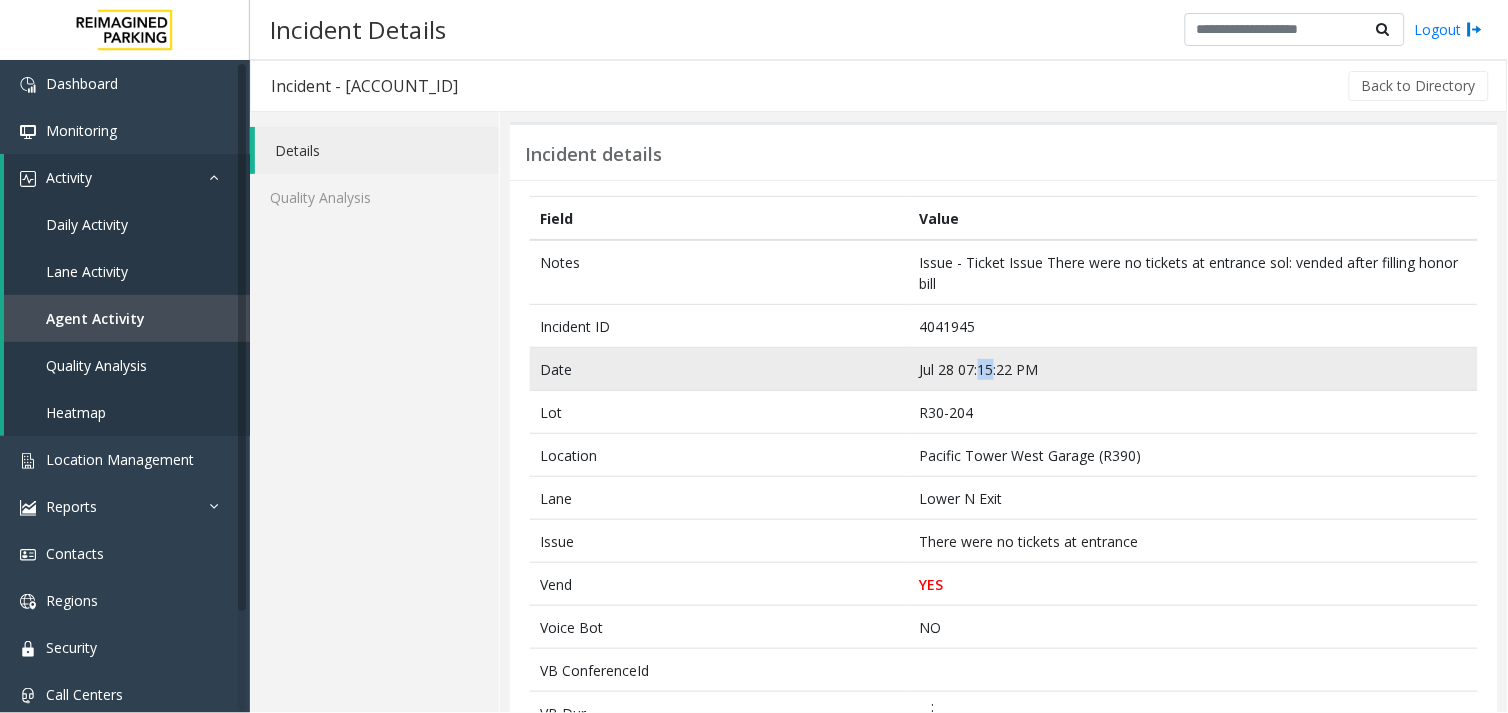 click on "Jul 28 07:15:22 PM" 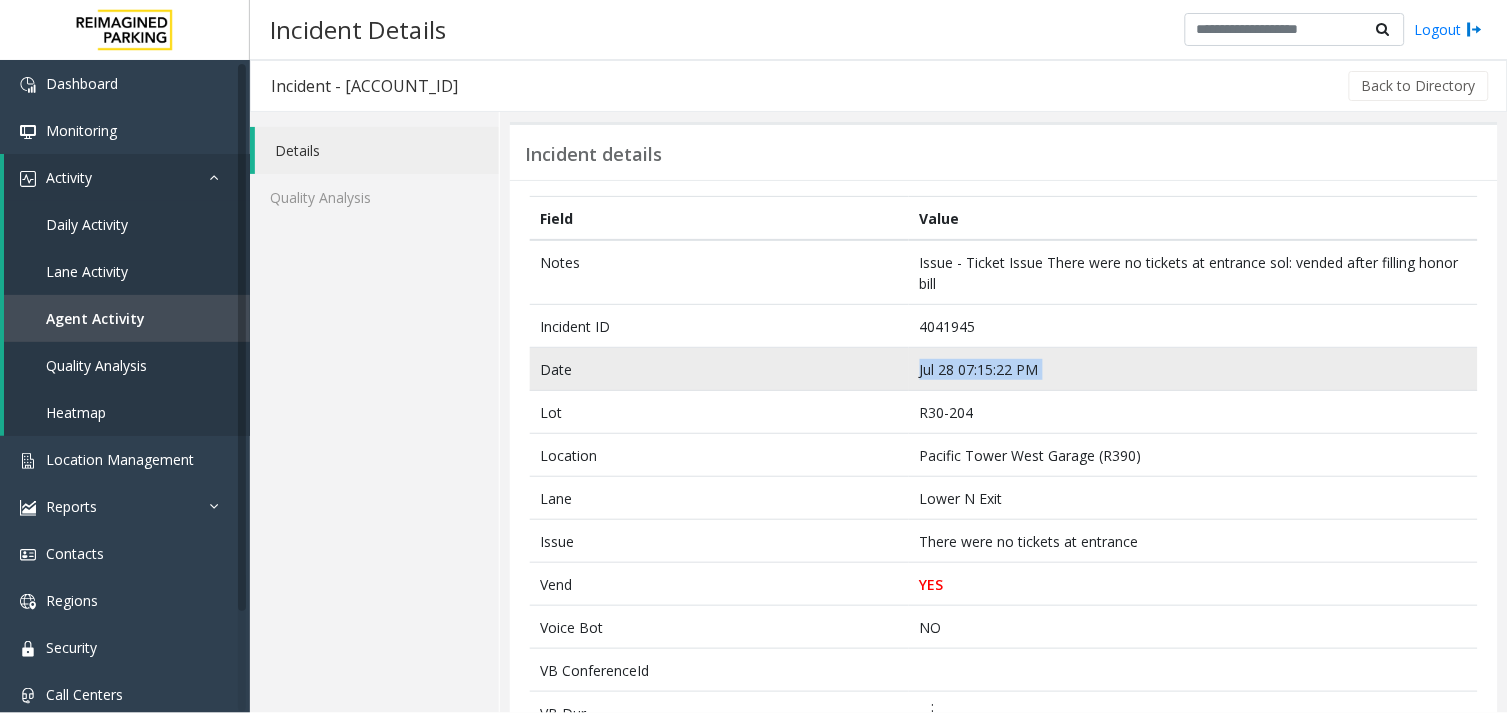 click on "Jul 28 07:15:22 PM" 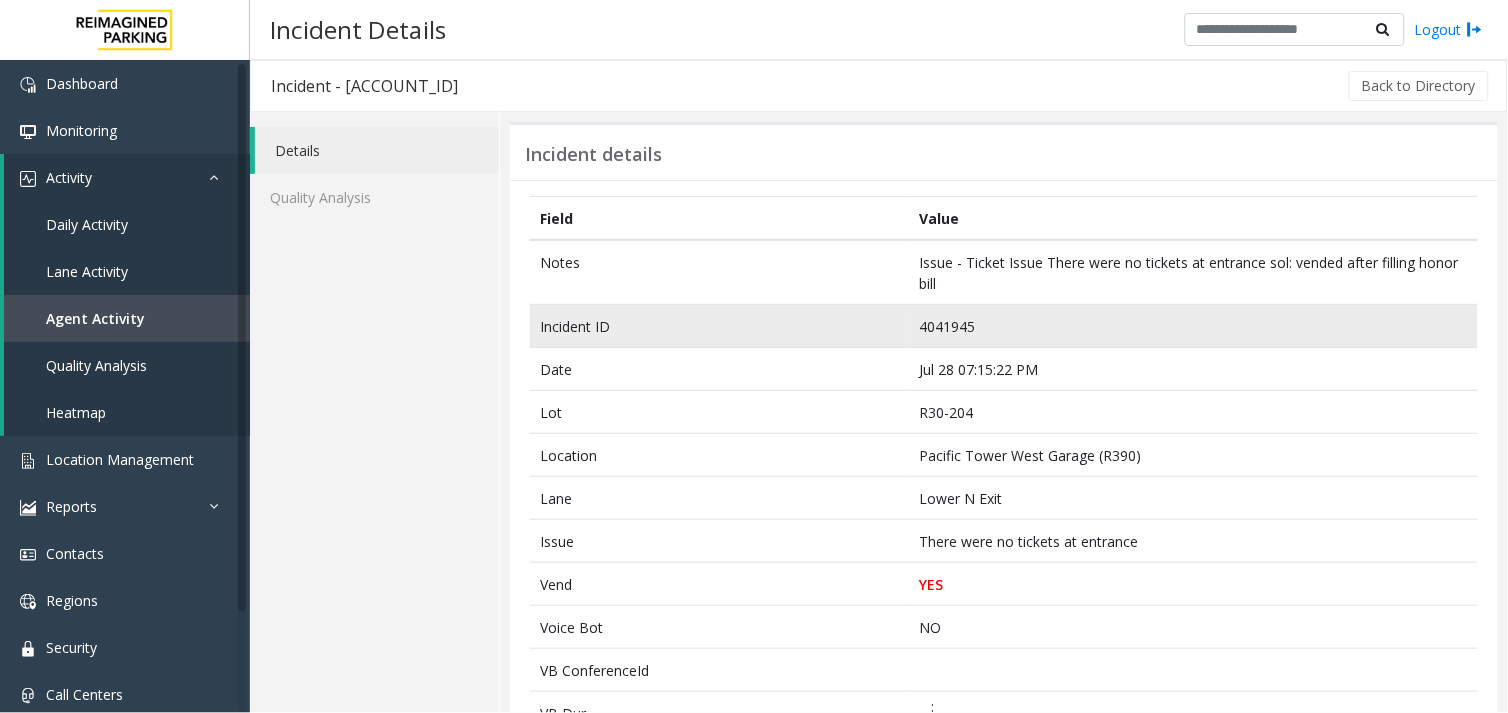 click on "4041945" 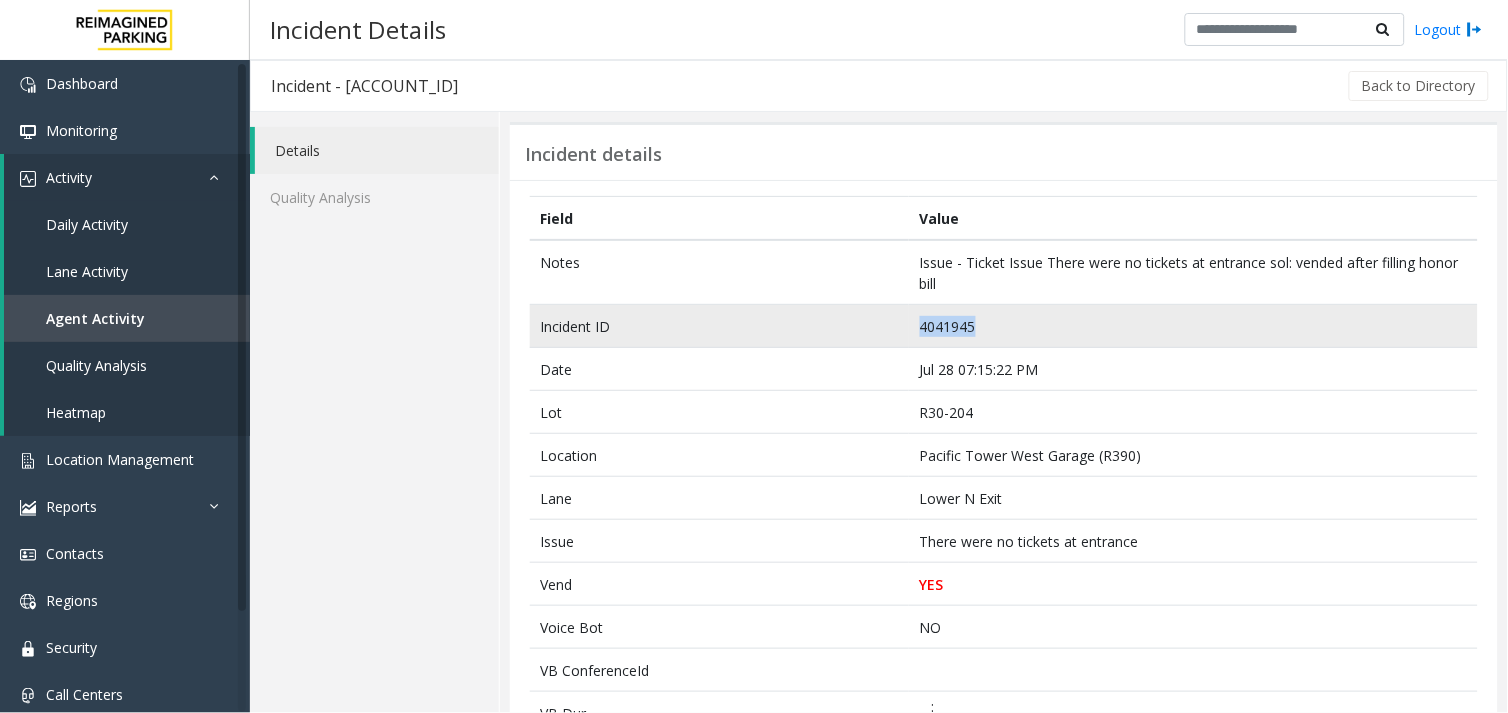 click on "4041945" 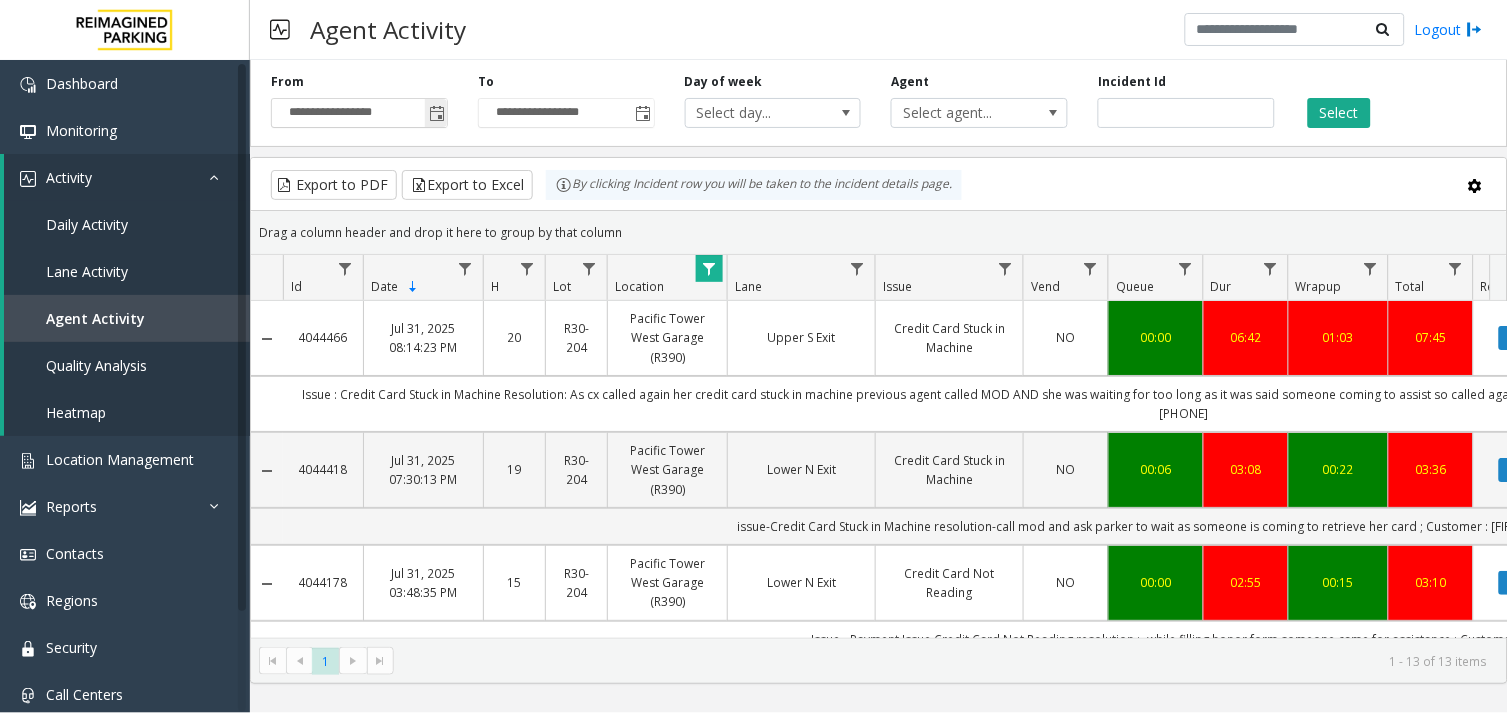 click 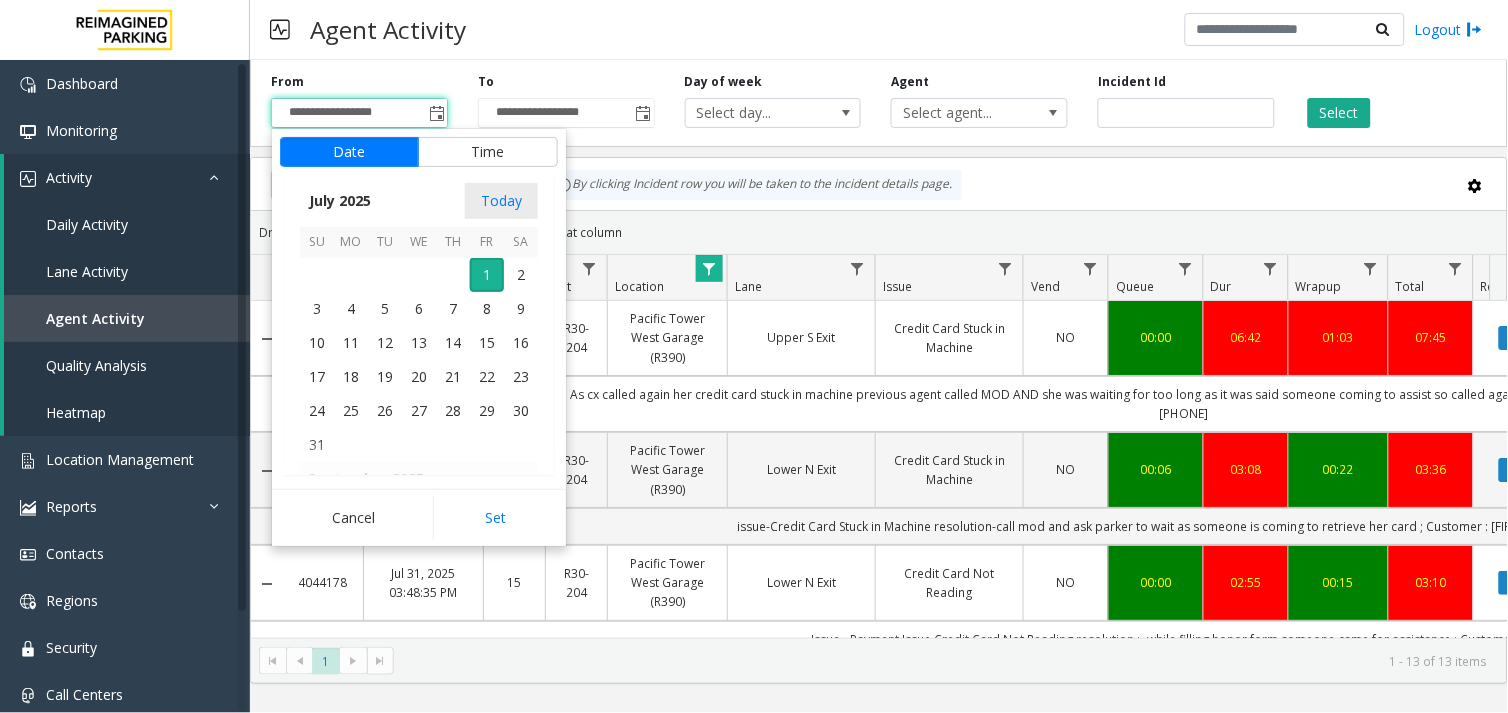 scroll, scrollTop: 358370, scrollLeft: 0, axis: vertical 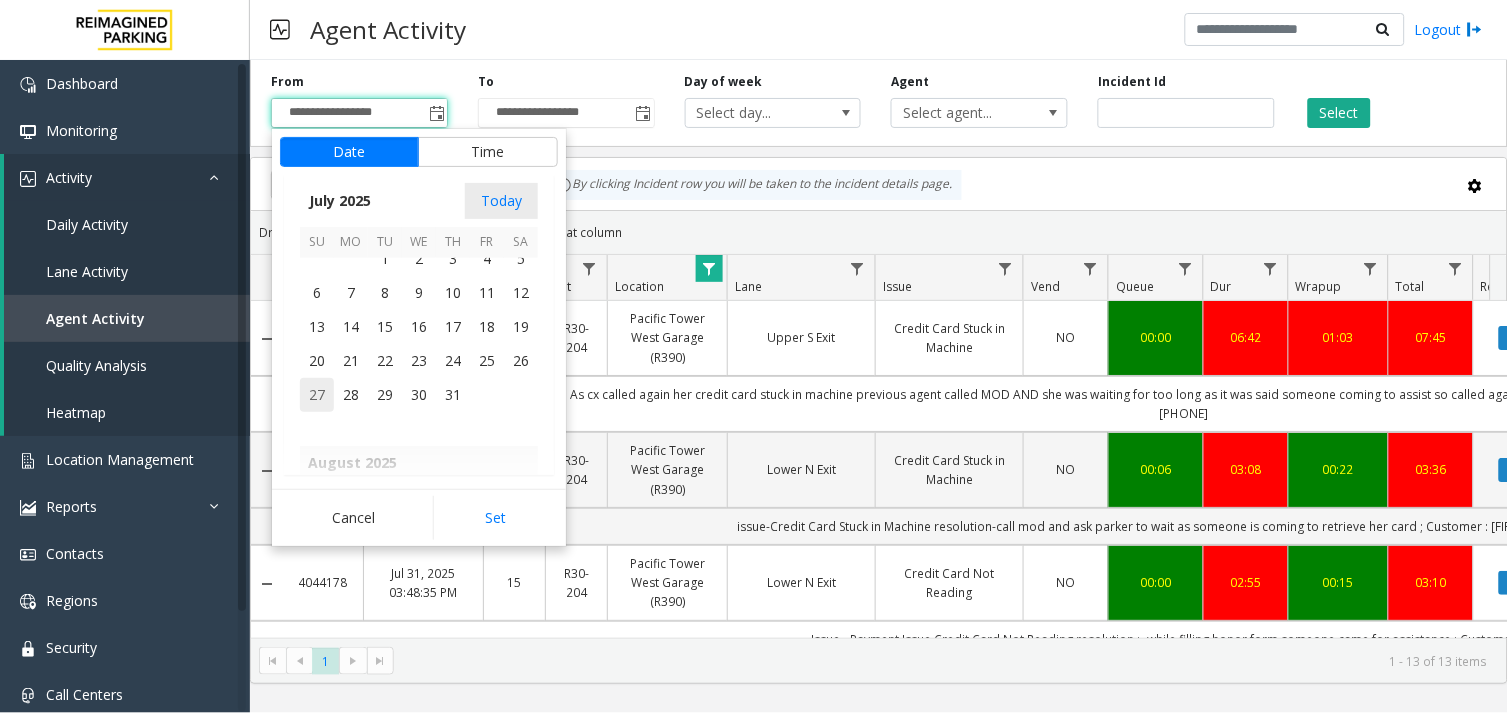 click on "27" at bounding box center (317, 395) 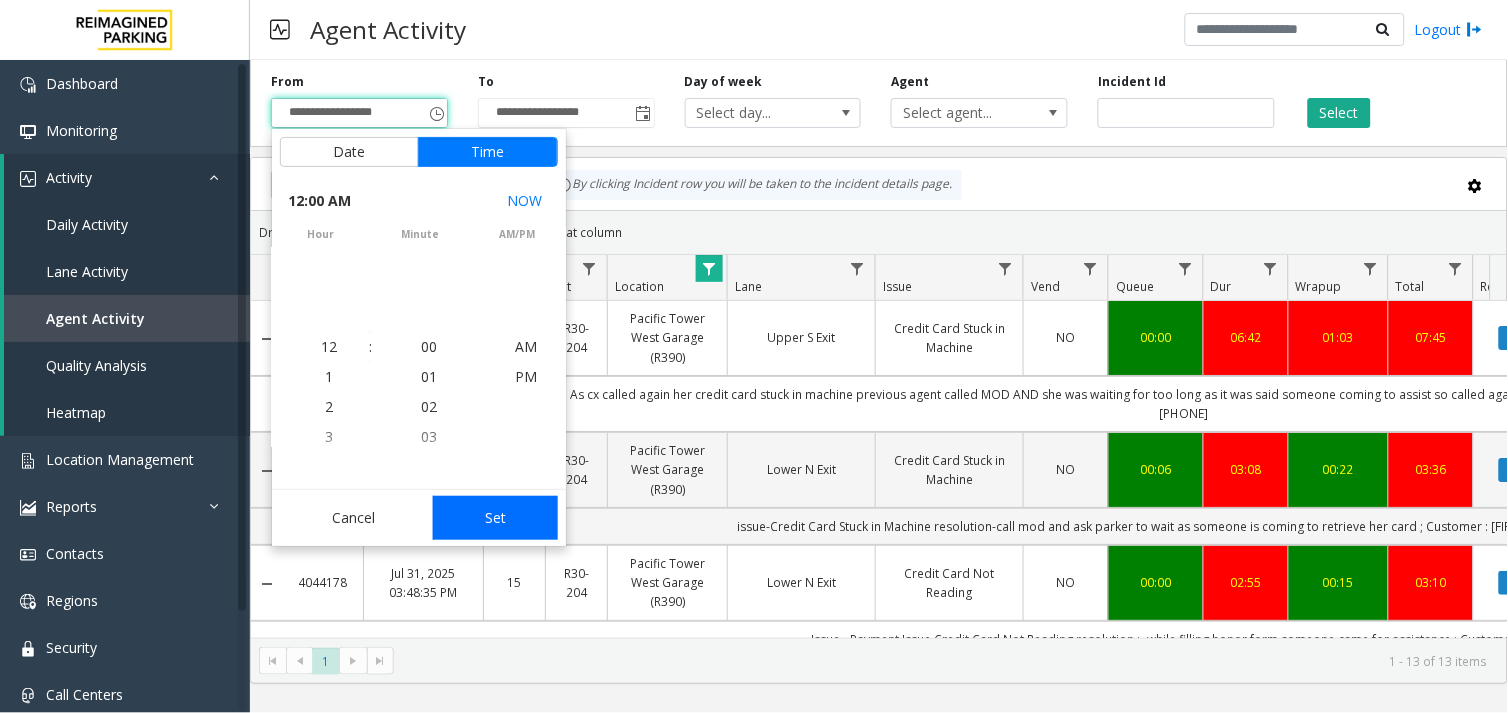 scroll, scrollTop: 358354, scrollLeft: 0, axis: vertical 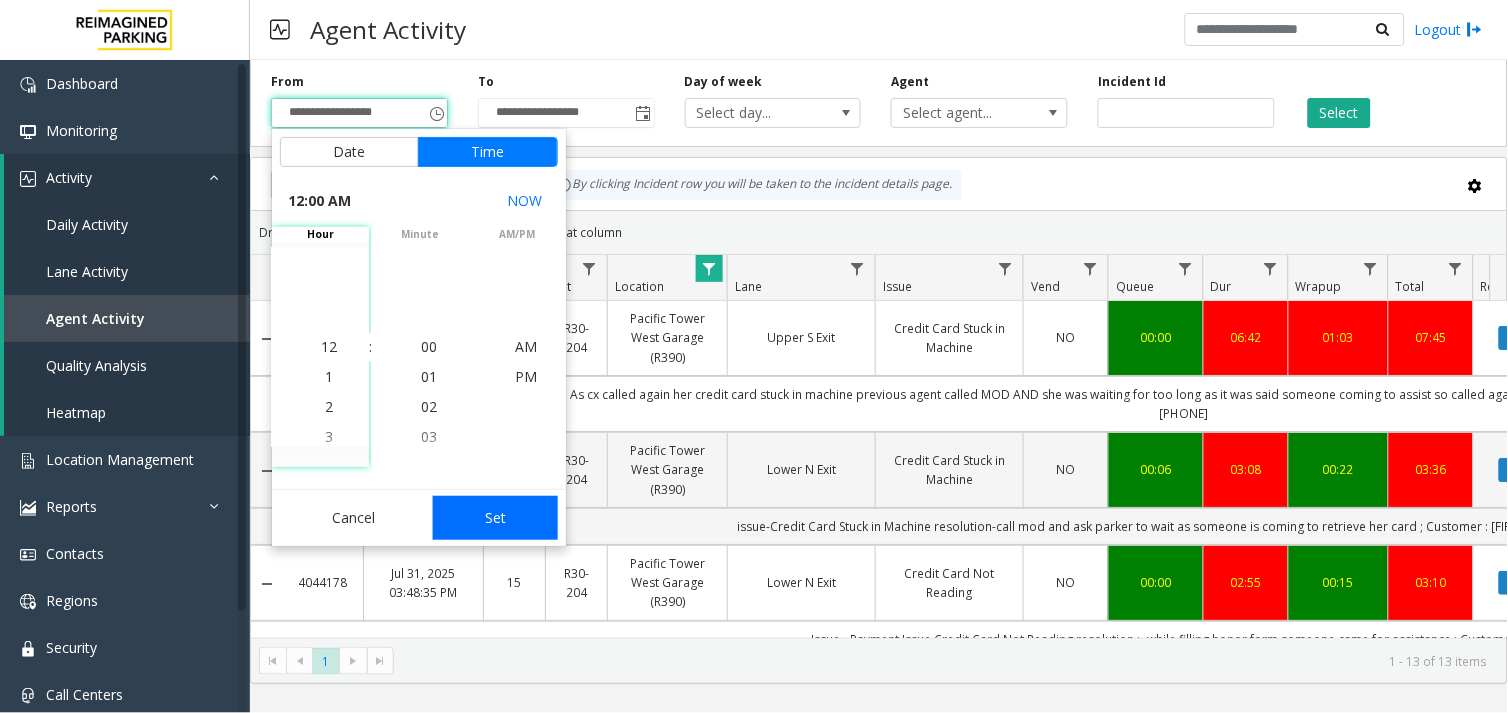 click on "Set" 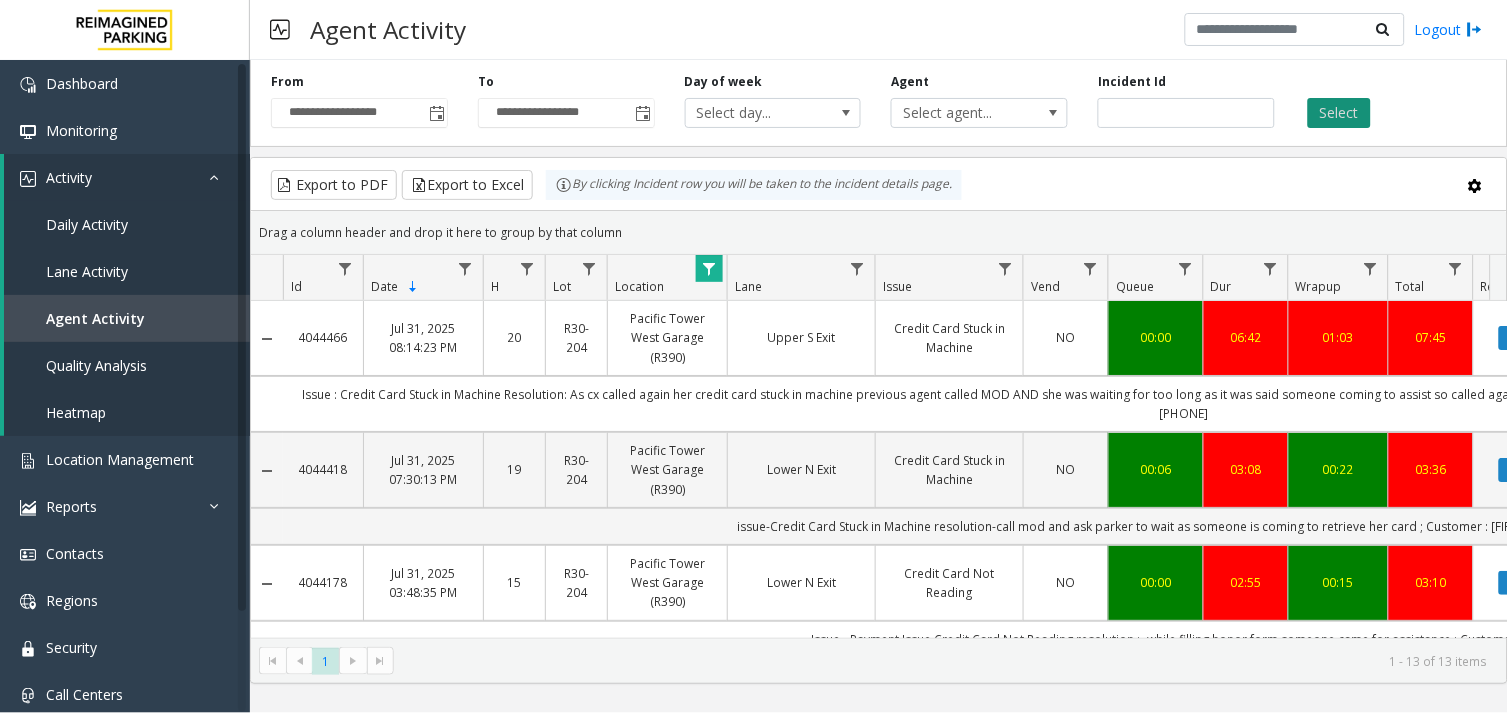 click on "Select" 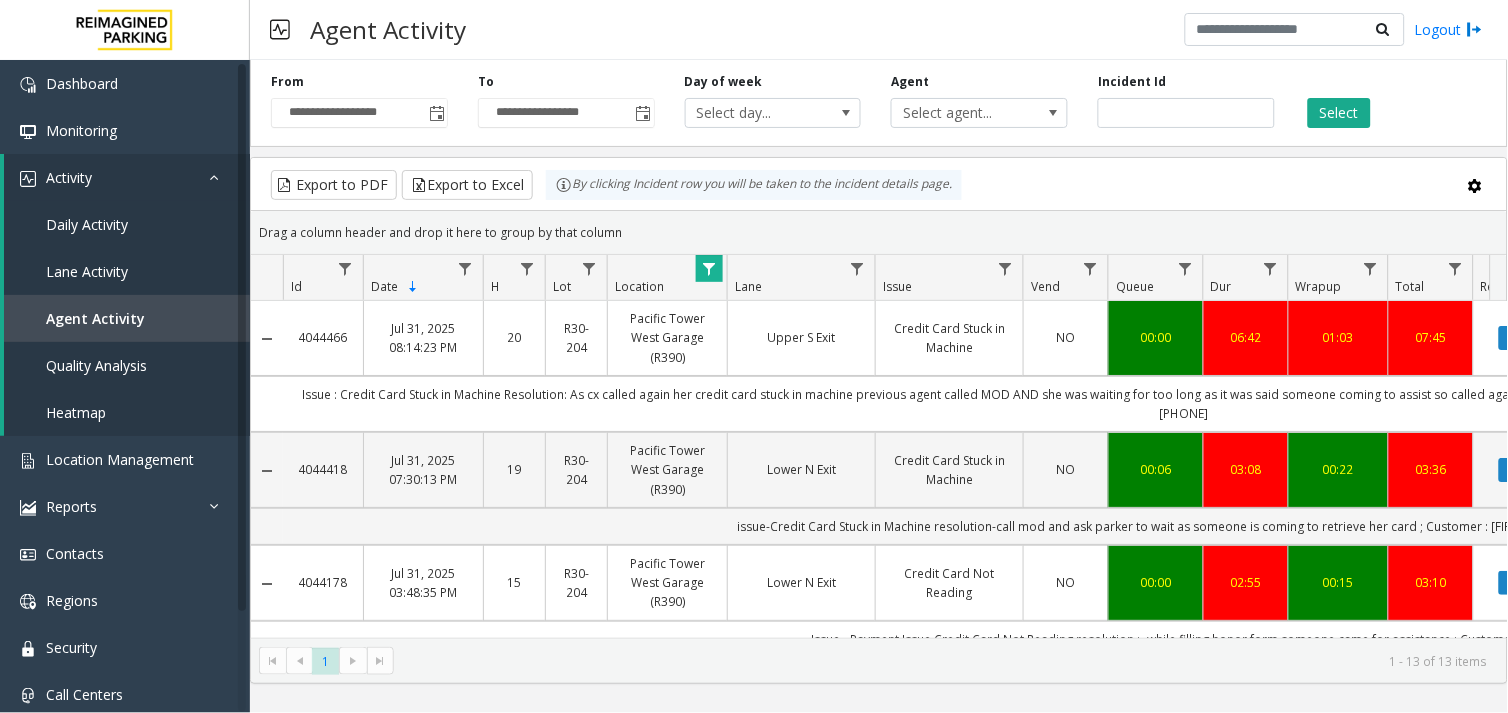 scroll, scrollTop: 0, scrollLeft: 62, axis: horizontal 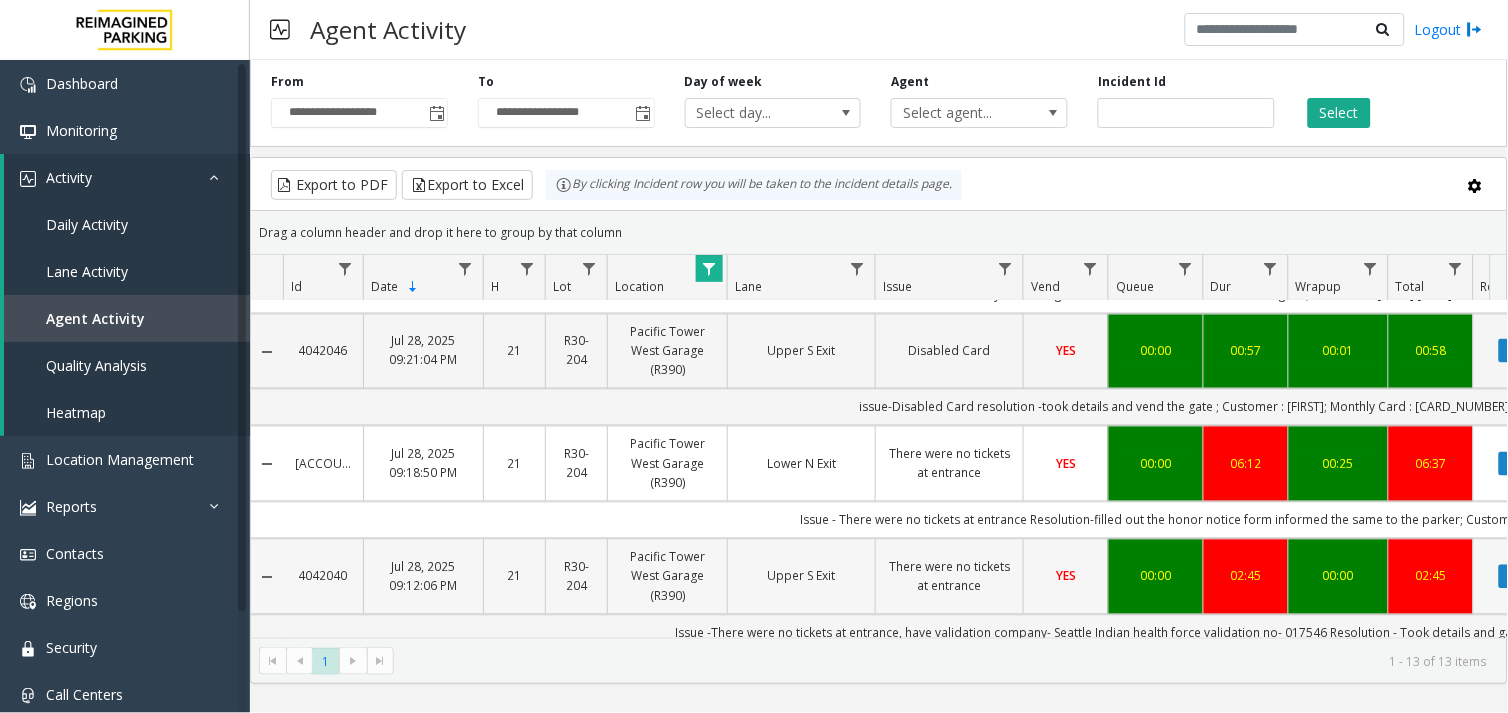 click on "R30-204" 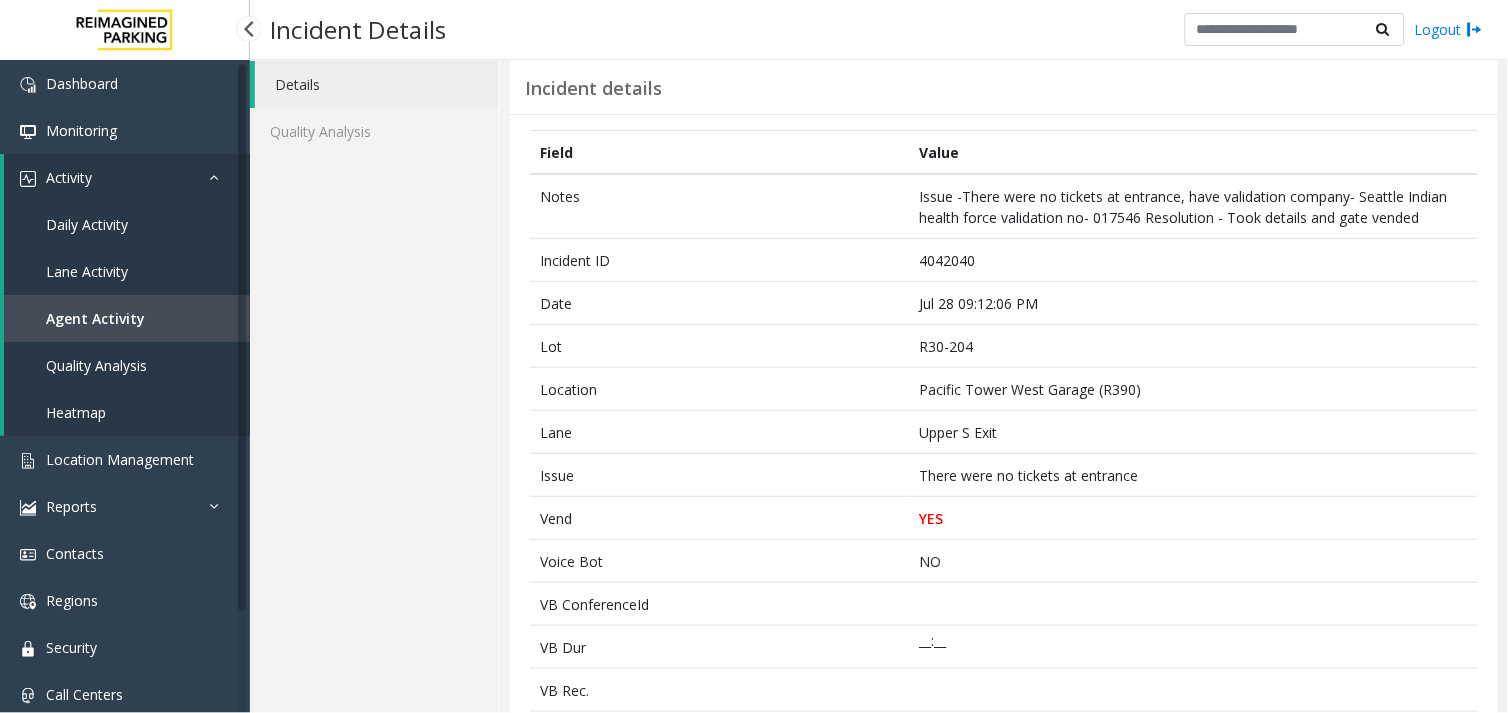 click on "Agent Activity" at bounding box center (95, 318) 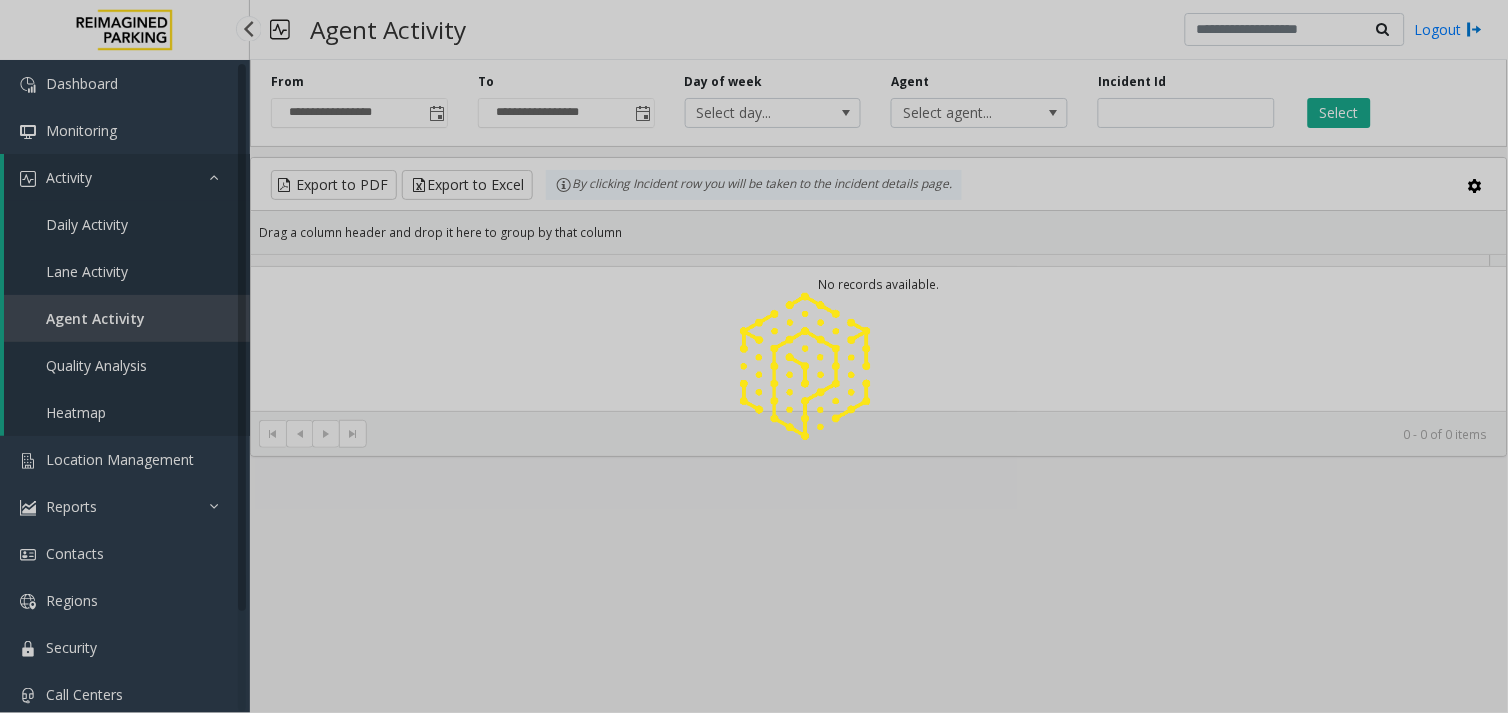 scroll, scrollTop: 0, scrollLeft: 0, axis: both 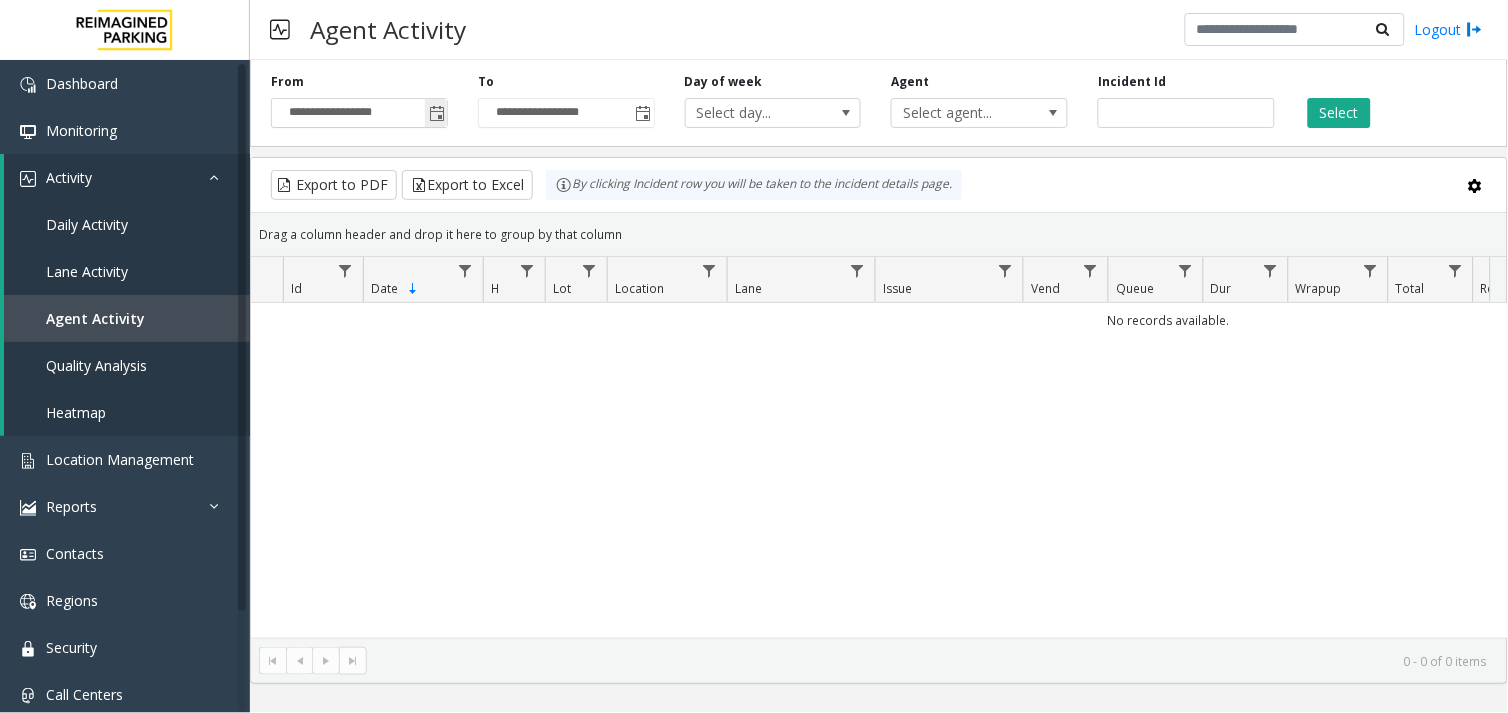 click on "**********" at bounding box center [359, 113] 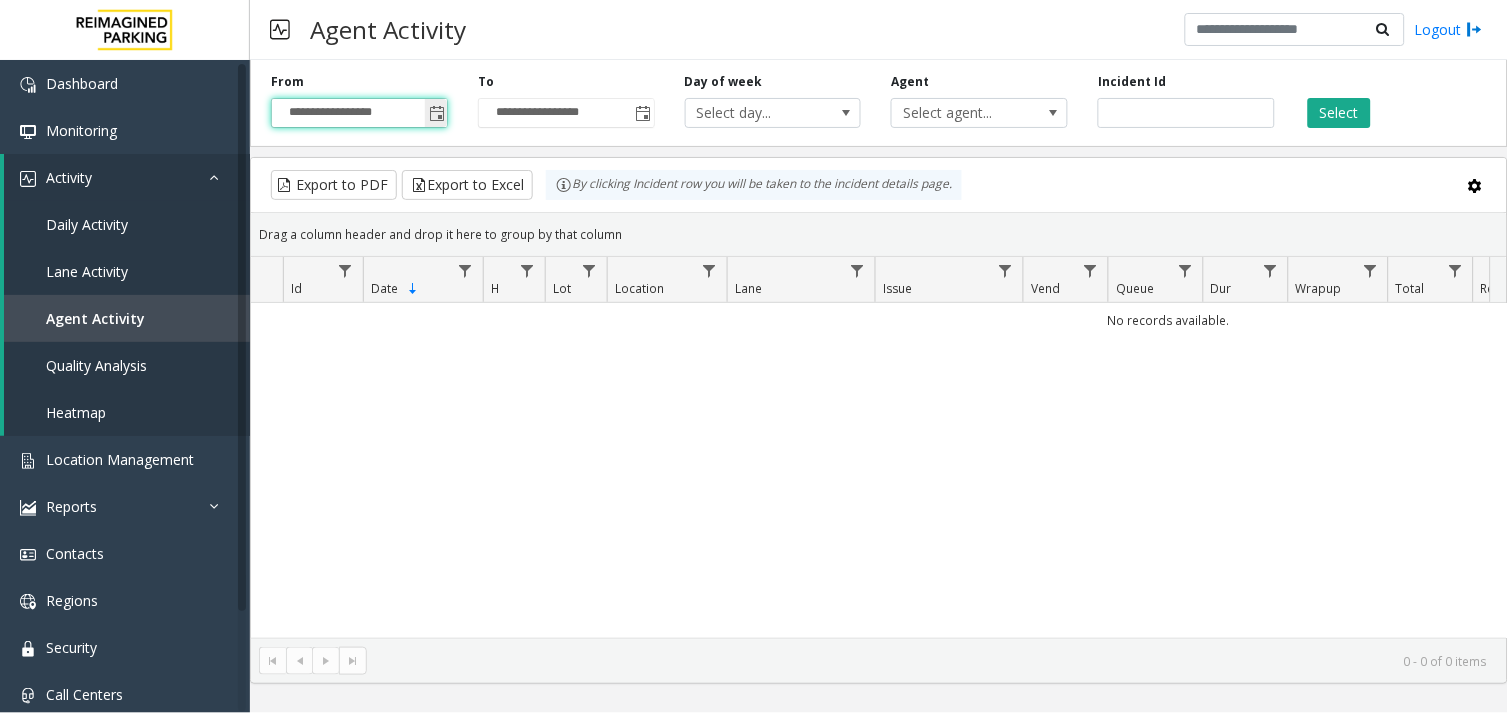 click 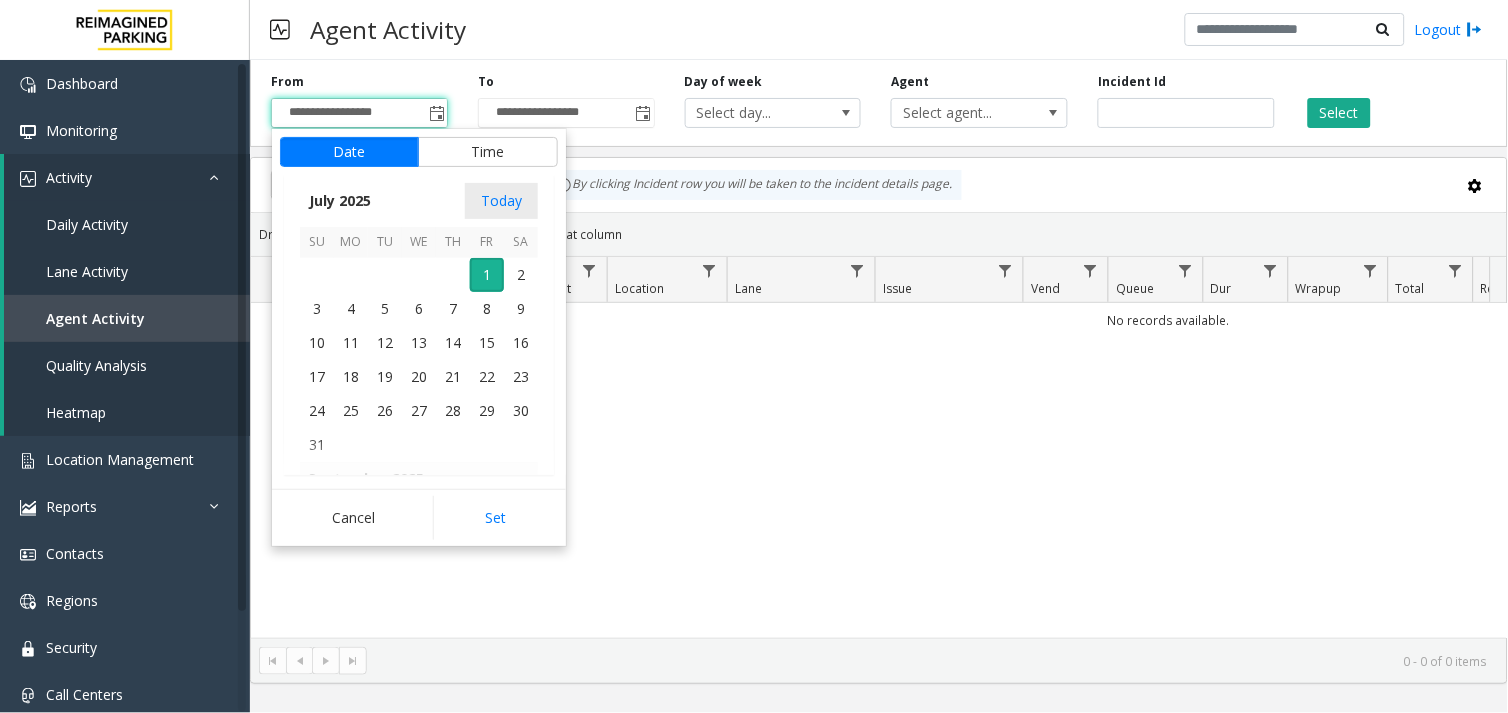 scroll, scrollTop: 358481, scrollLeft: 0, axis: vertical 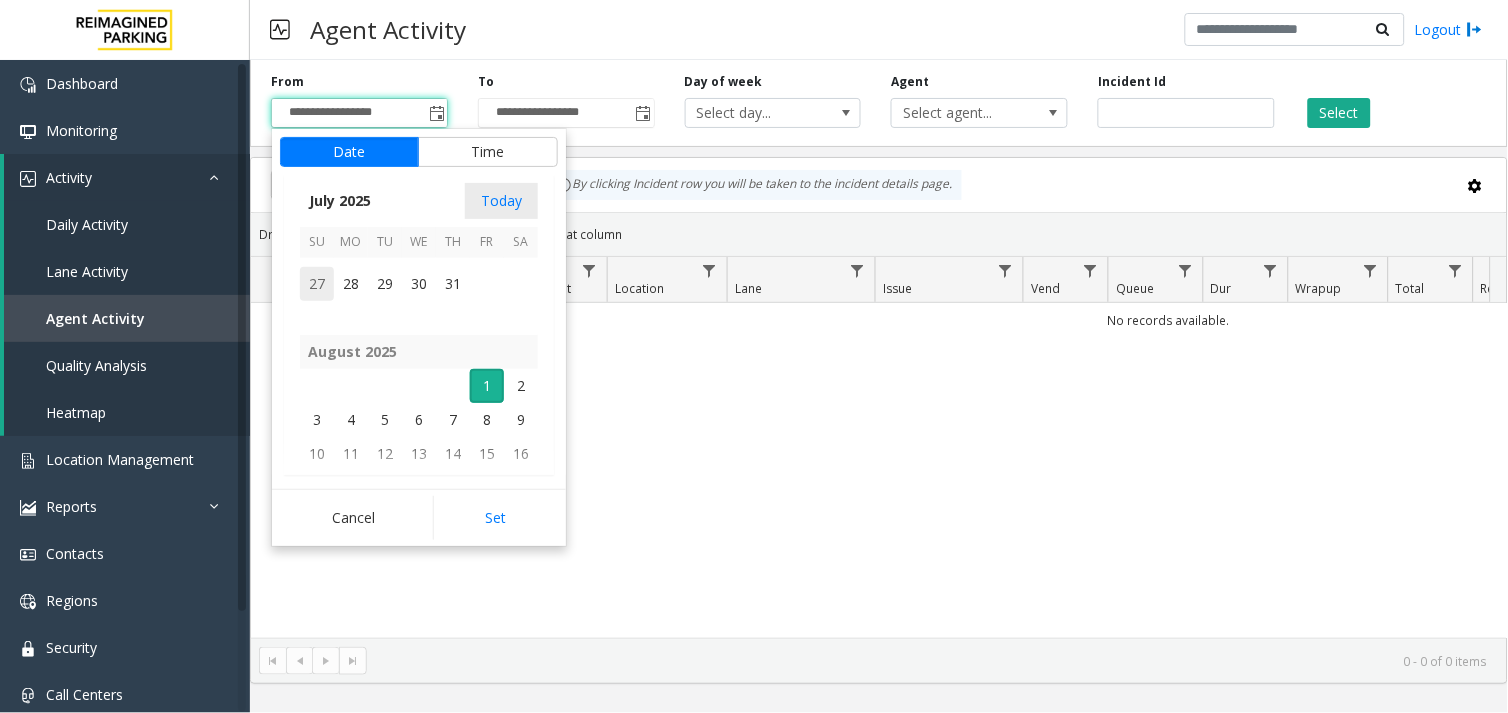 click on "27" at bounding box center [317, 284] 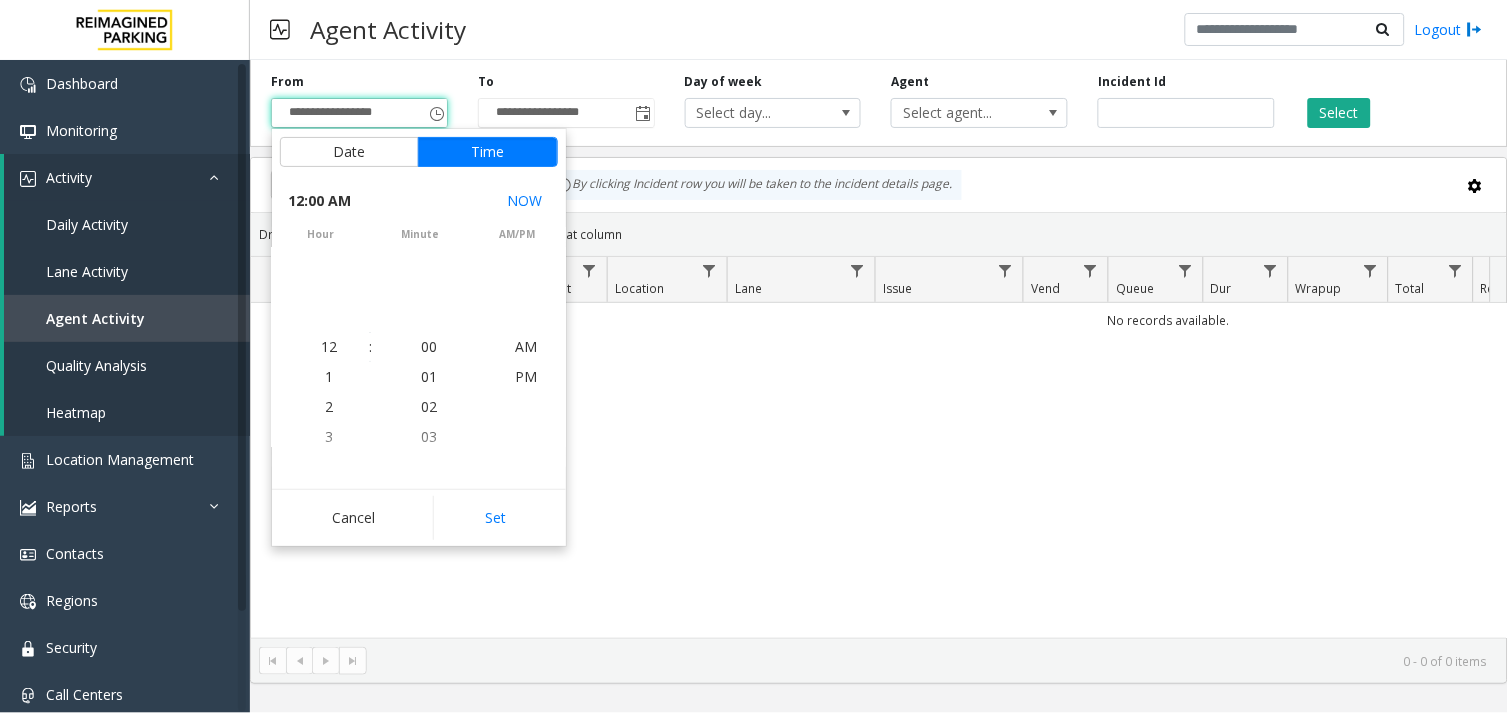 scroll, scrollTop: 358354, scrollLeft: 0, axis: vertical 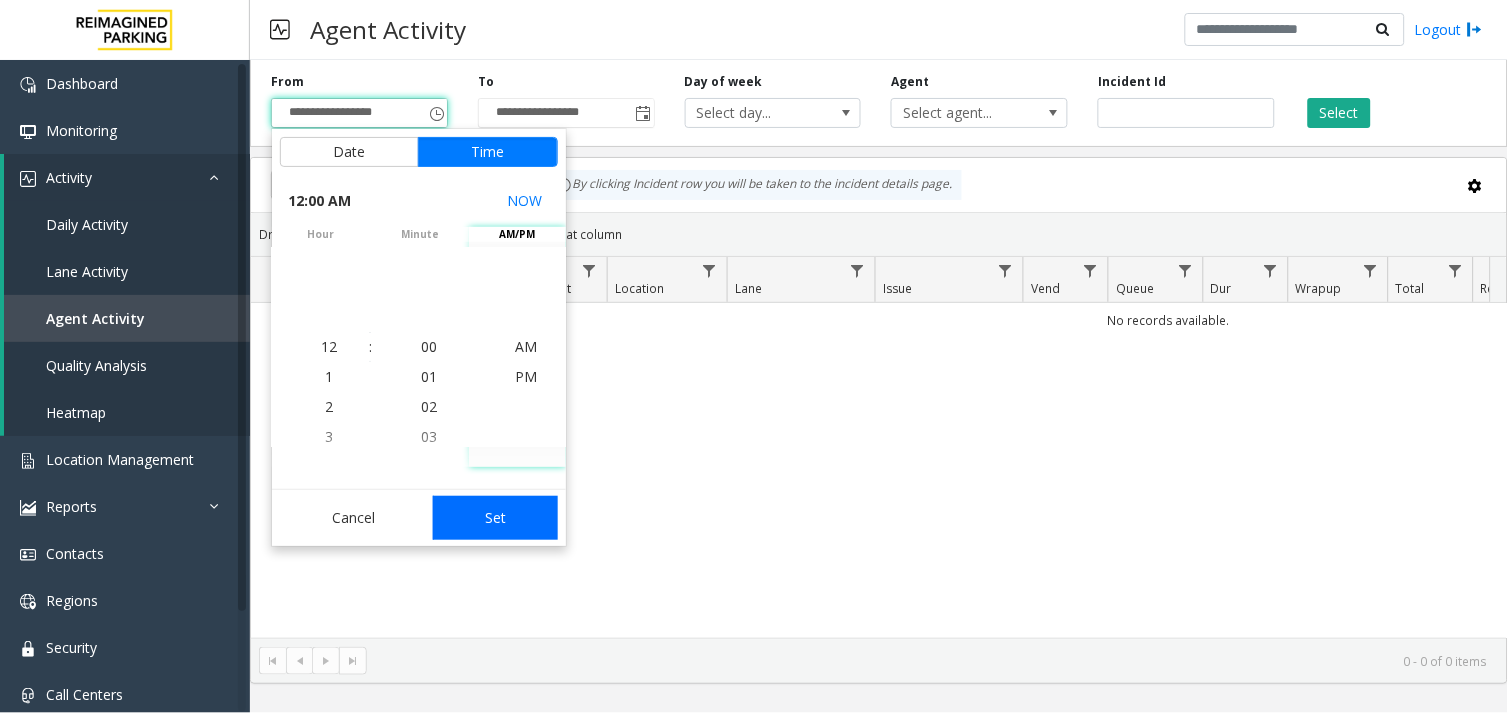 click on "Set" 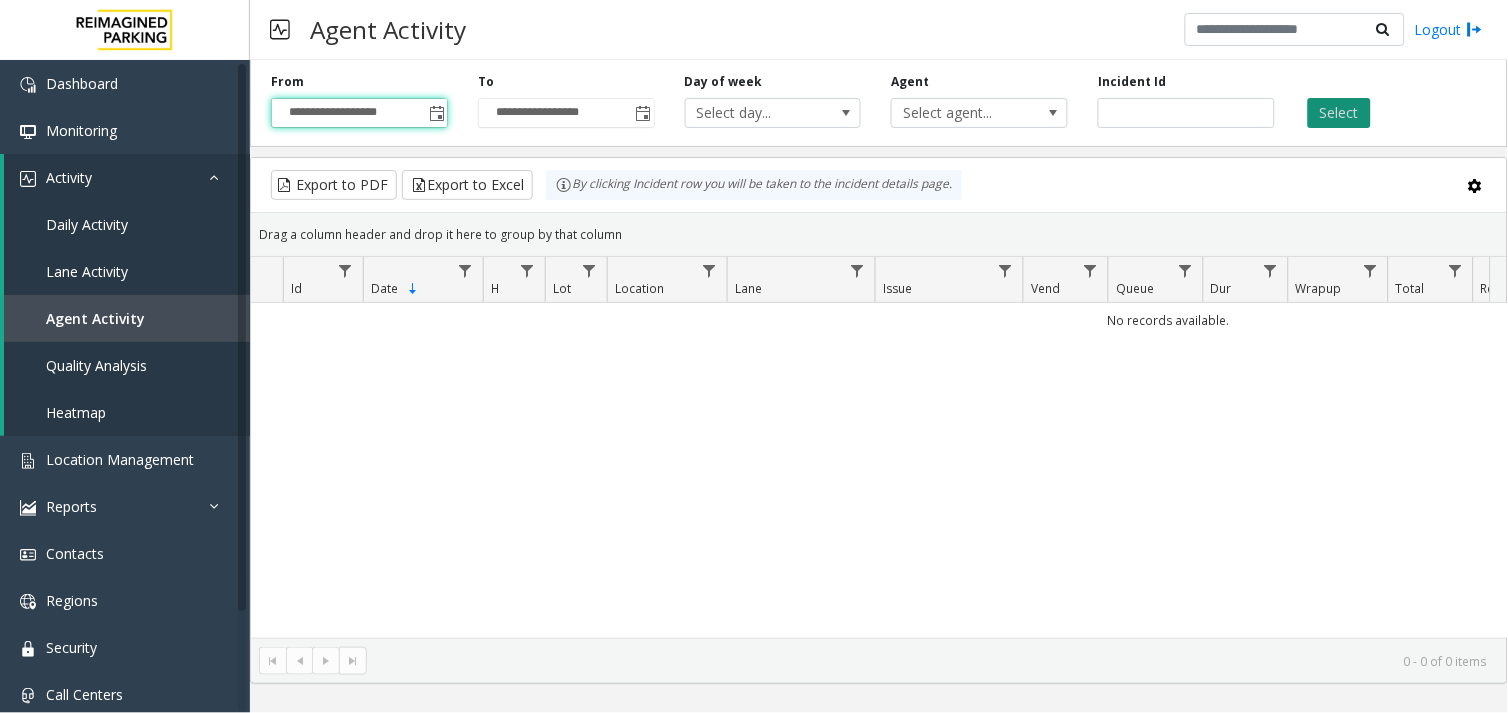 click on "Select" 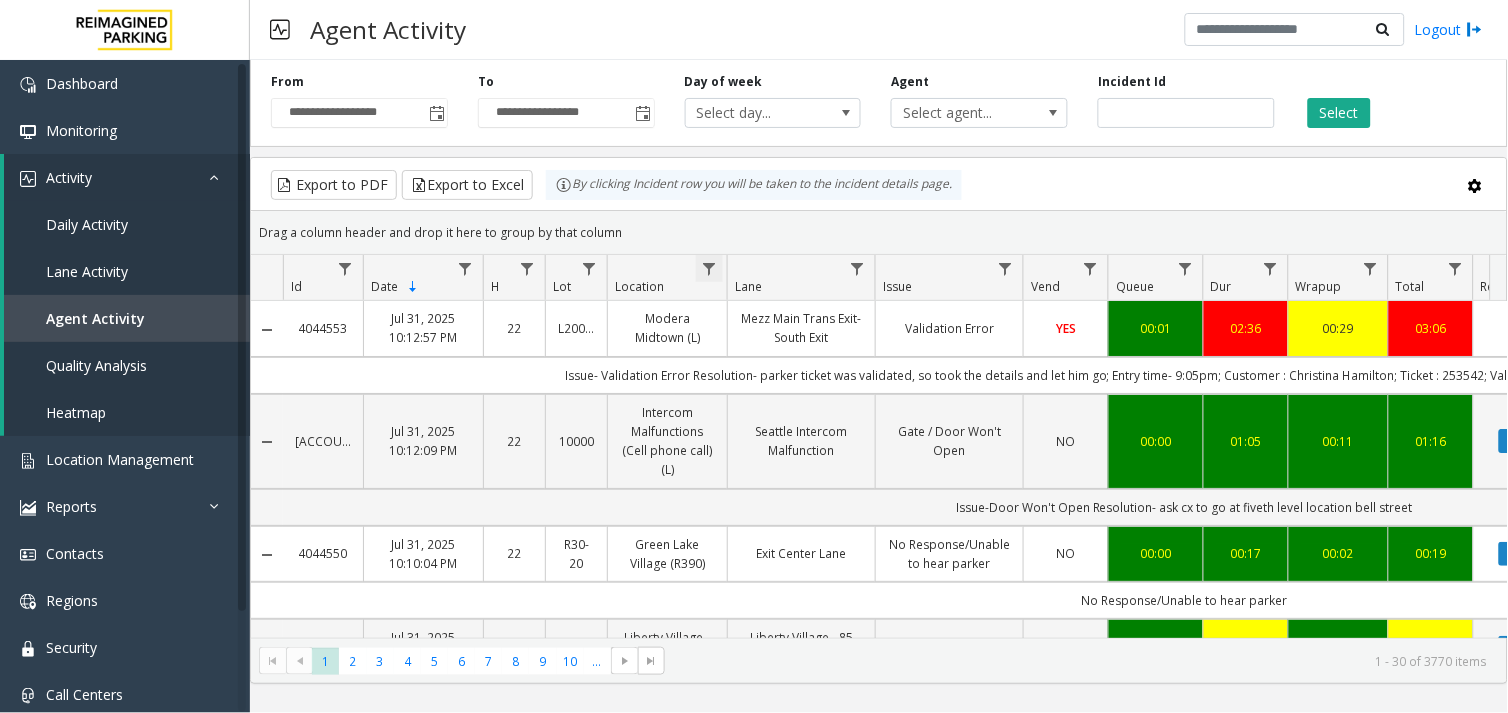 click 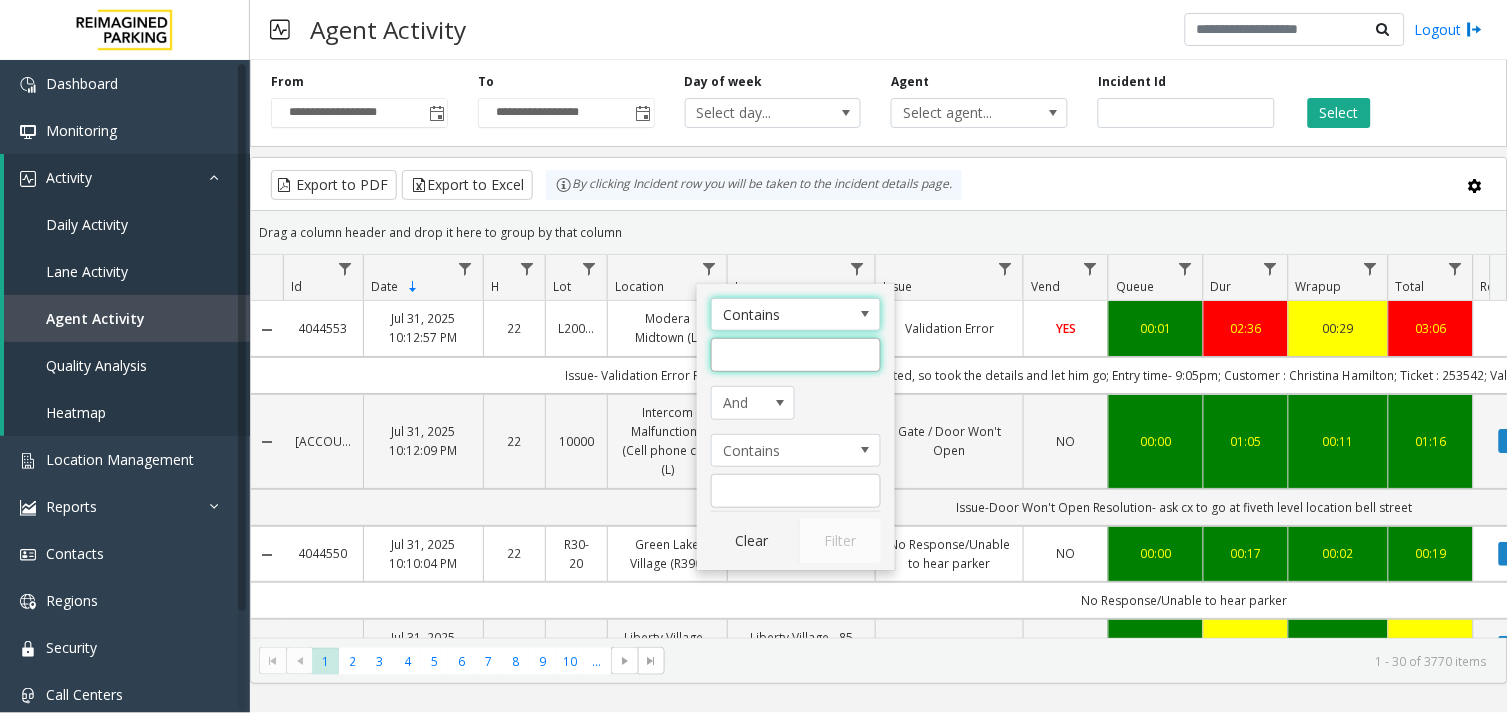 click 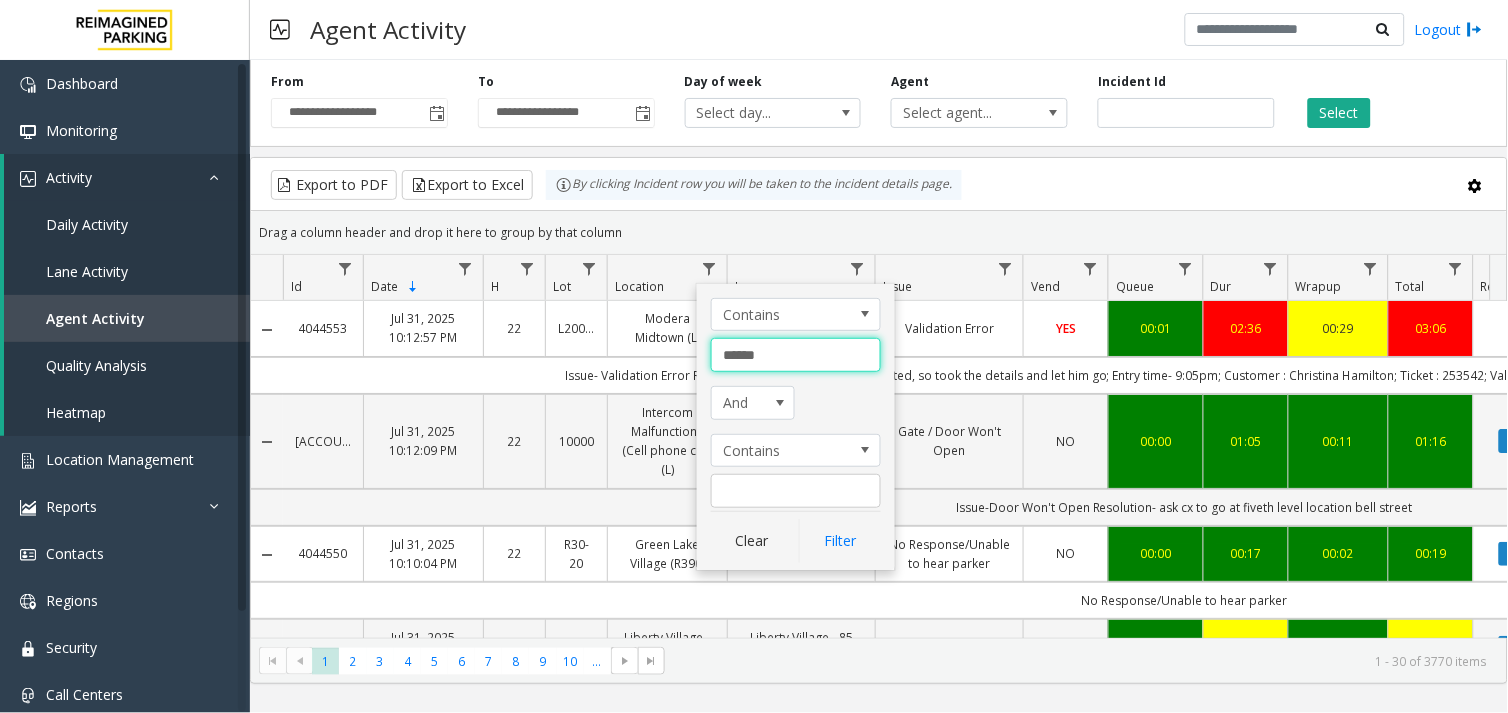 type on "*******" 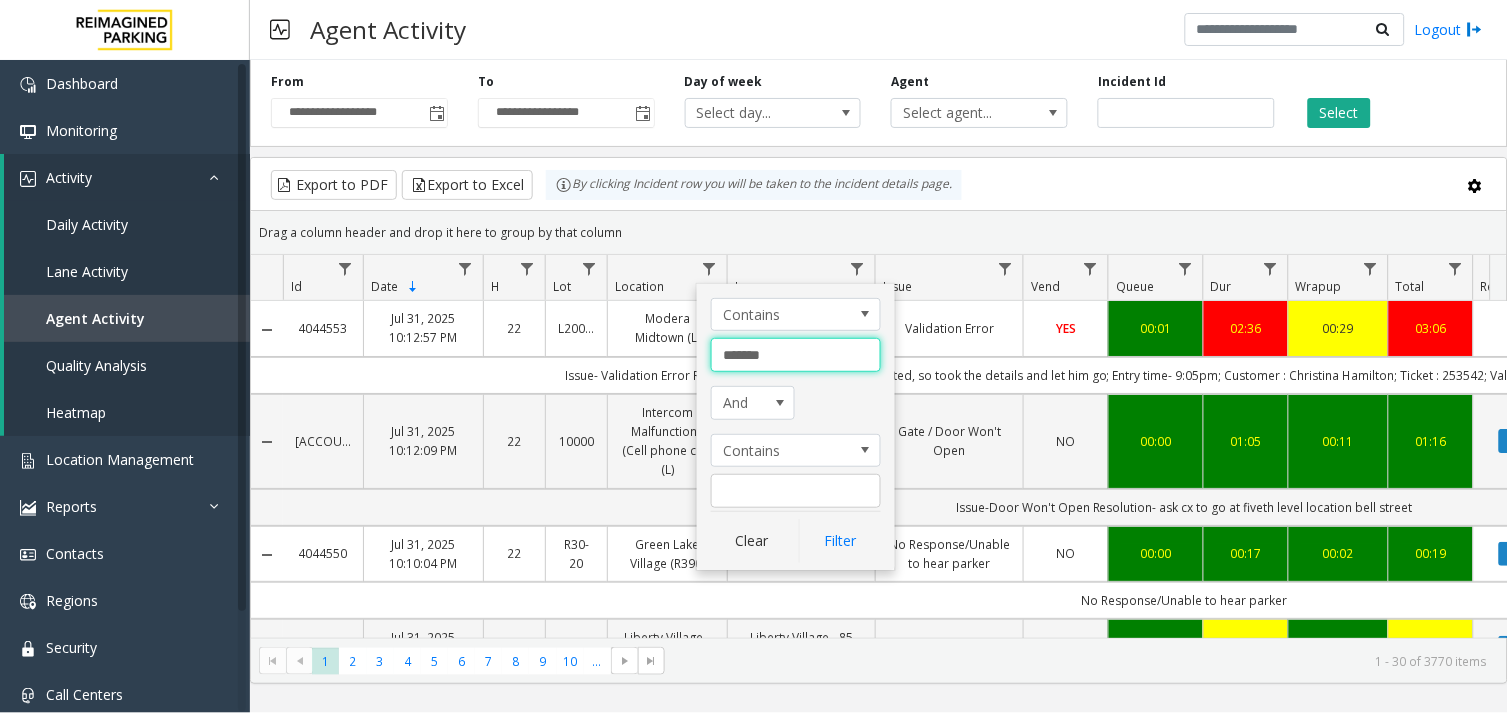 click on "Filter" 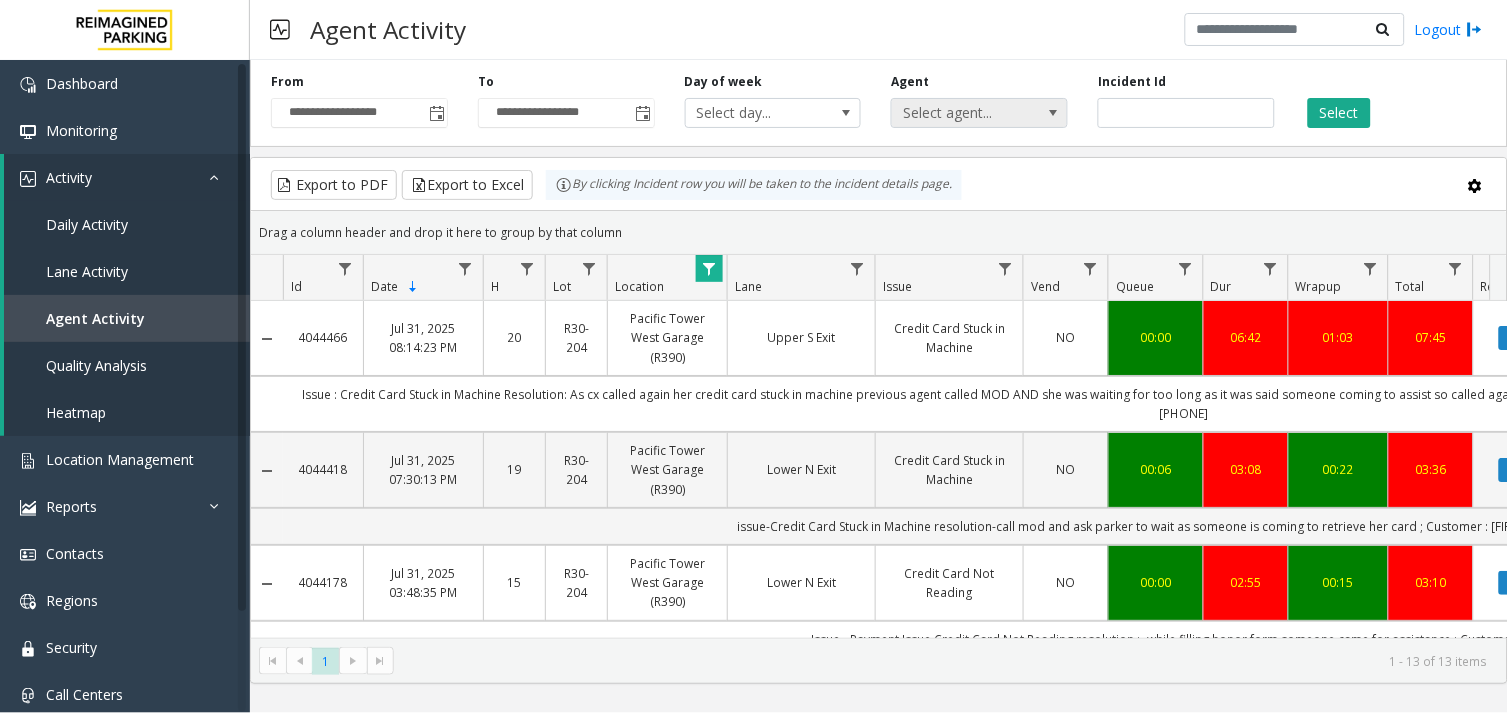 click on "Select agent..." at bounding box center [962, 113] 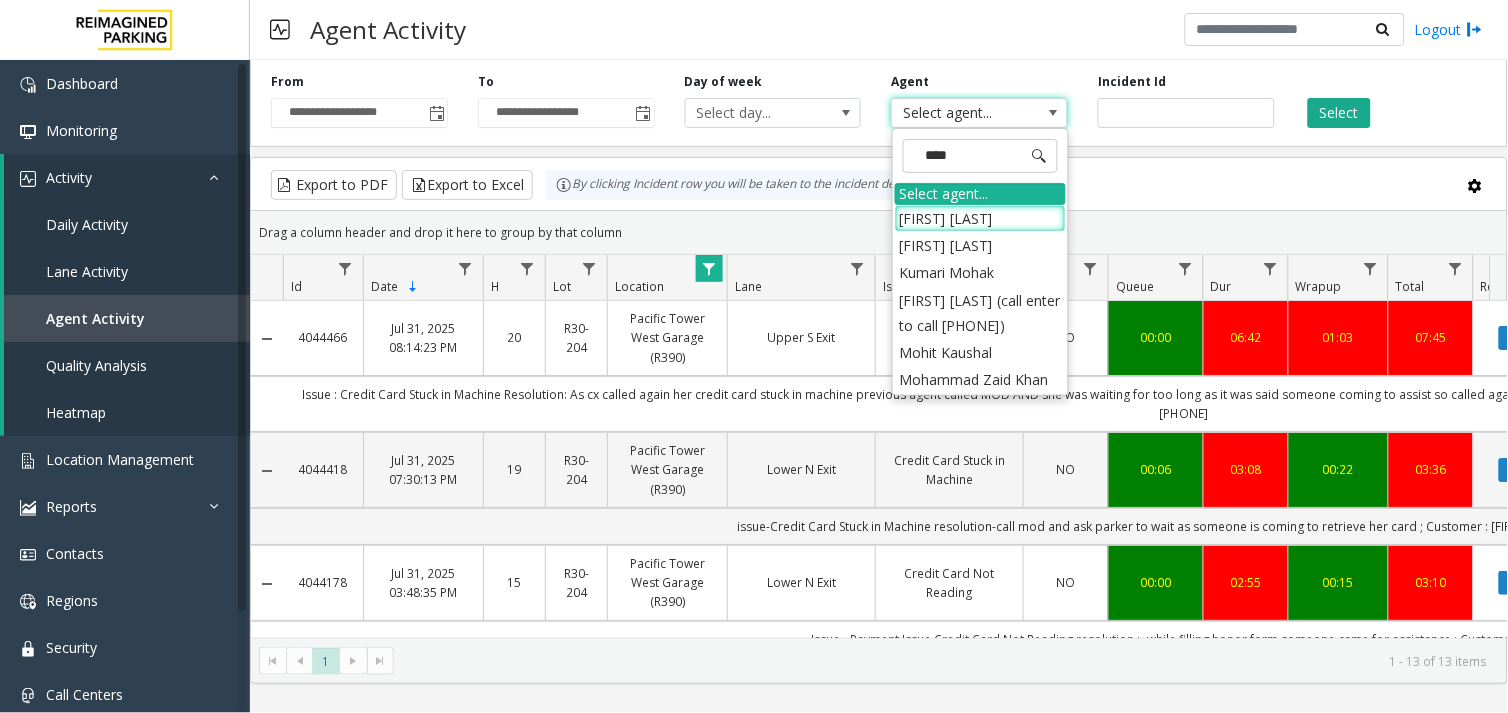 type on "*****" 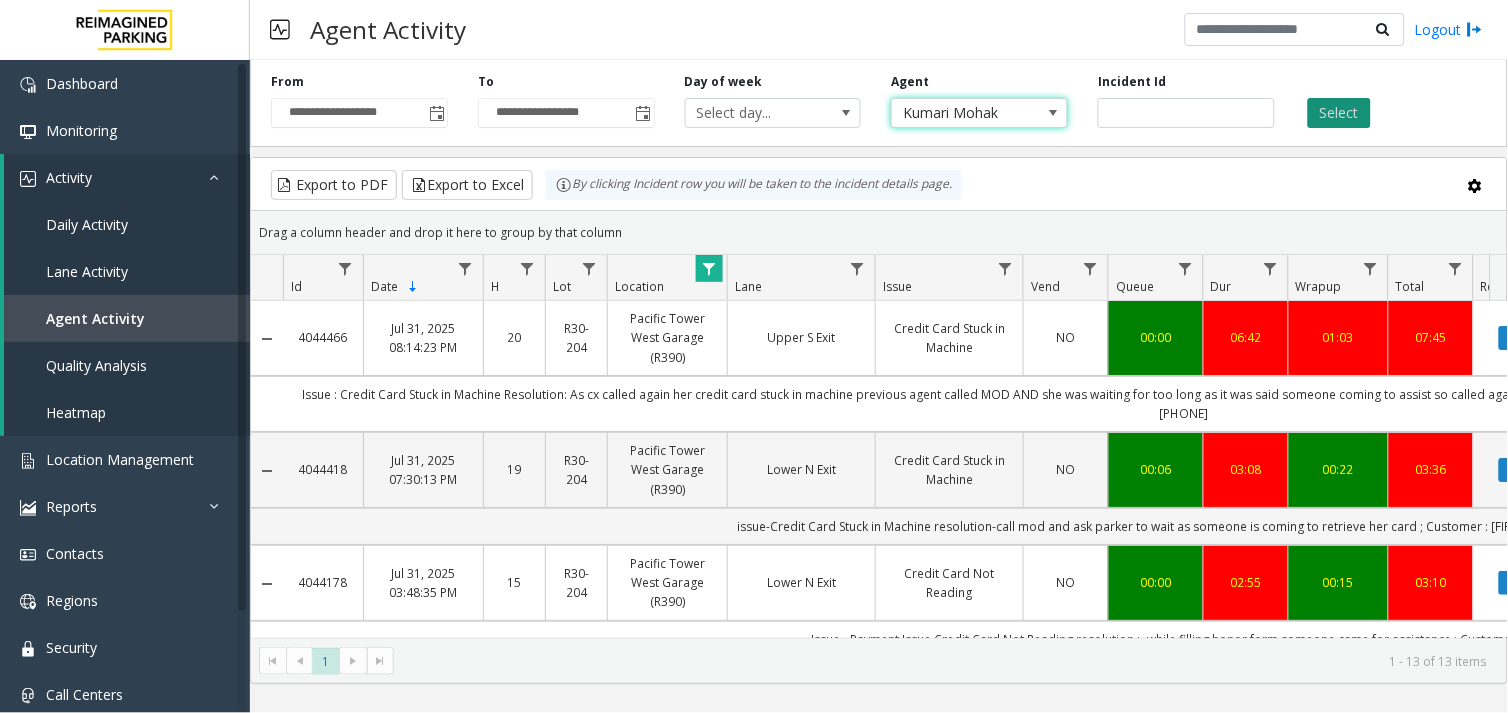 click on "Select" 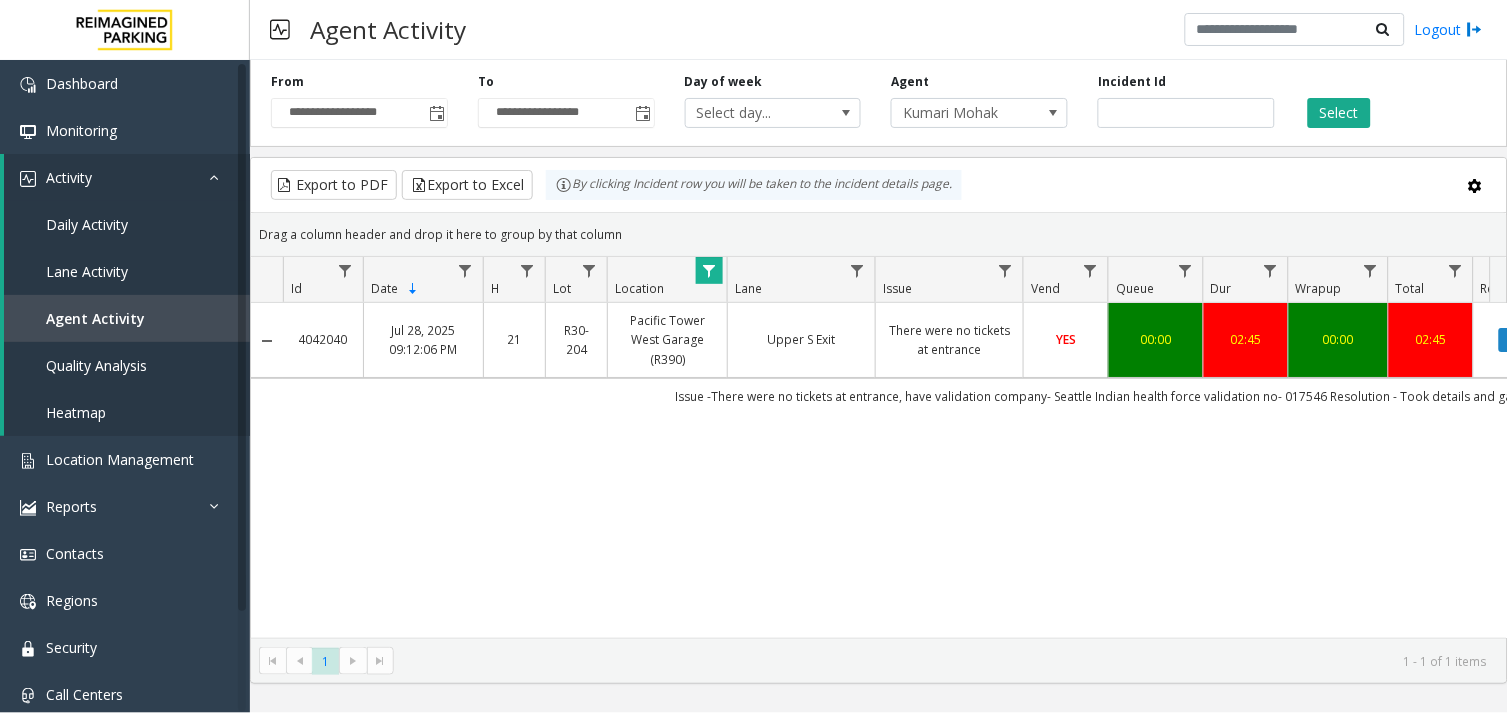 scroll, scrollTop: 0, scrollLeft: 34, axis: horizontal 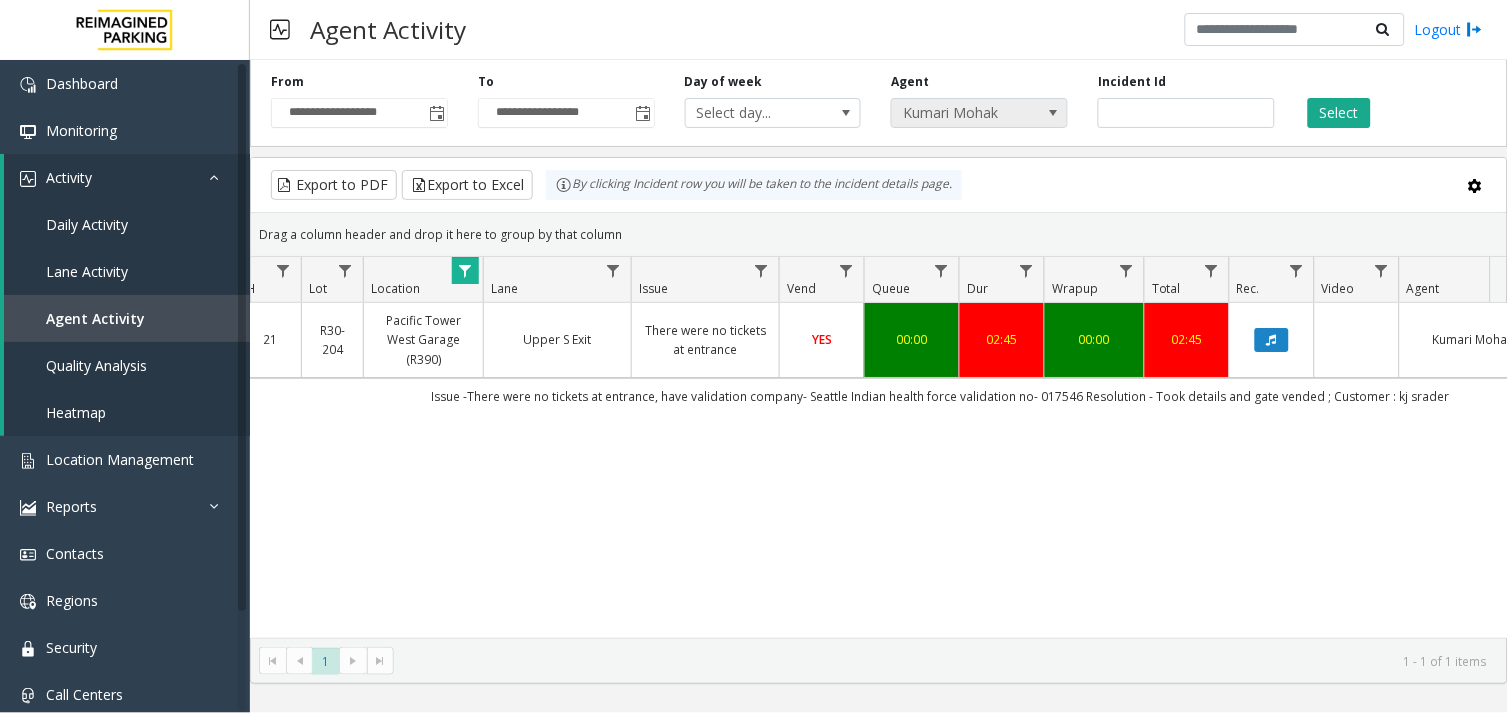 click on "Kumari Mohak" at bounding box center (962, 113) 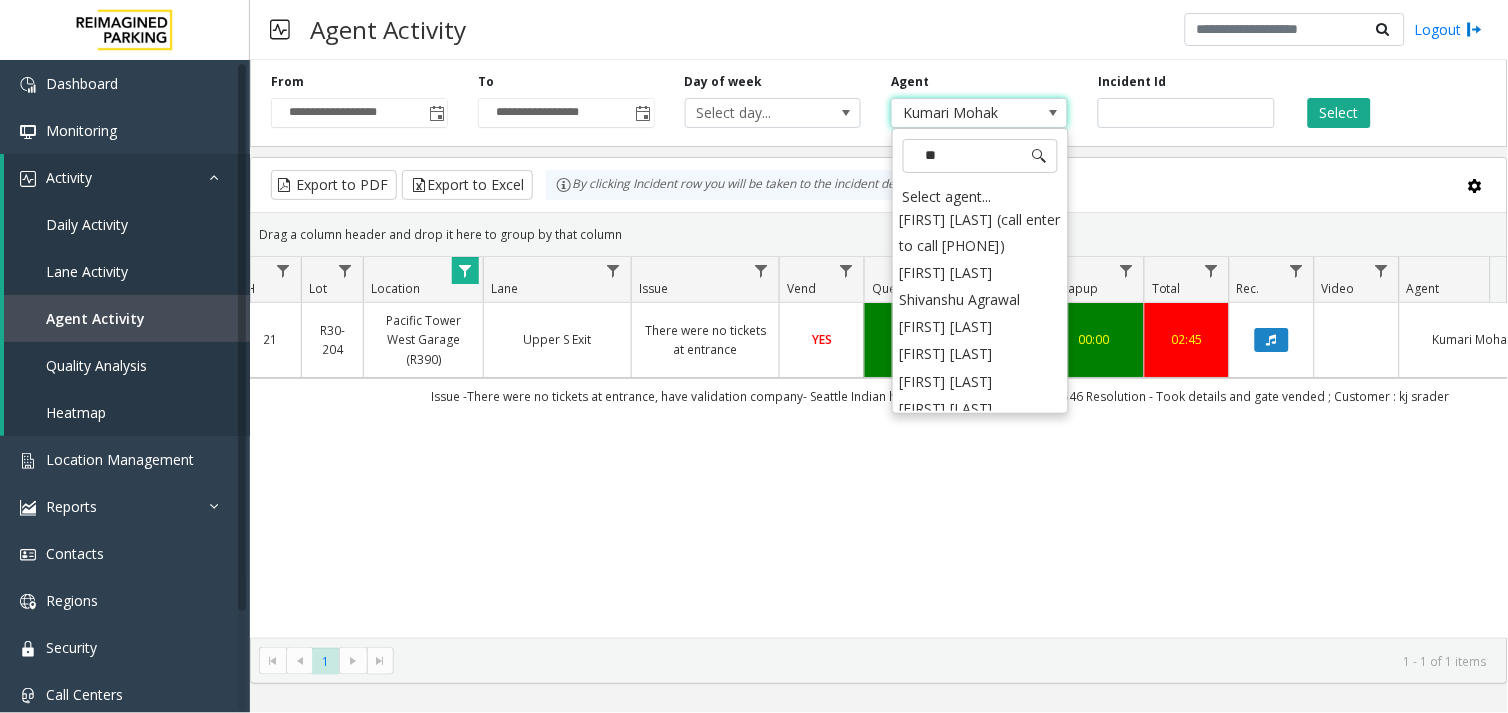 scroll, scrollTop: 0, scrollLeft: 0, axis: both 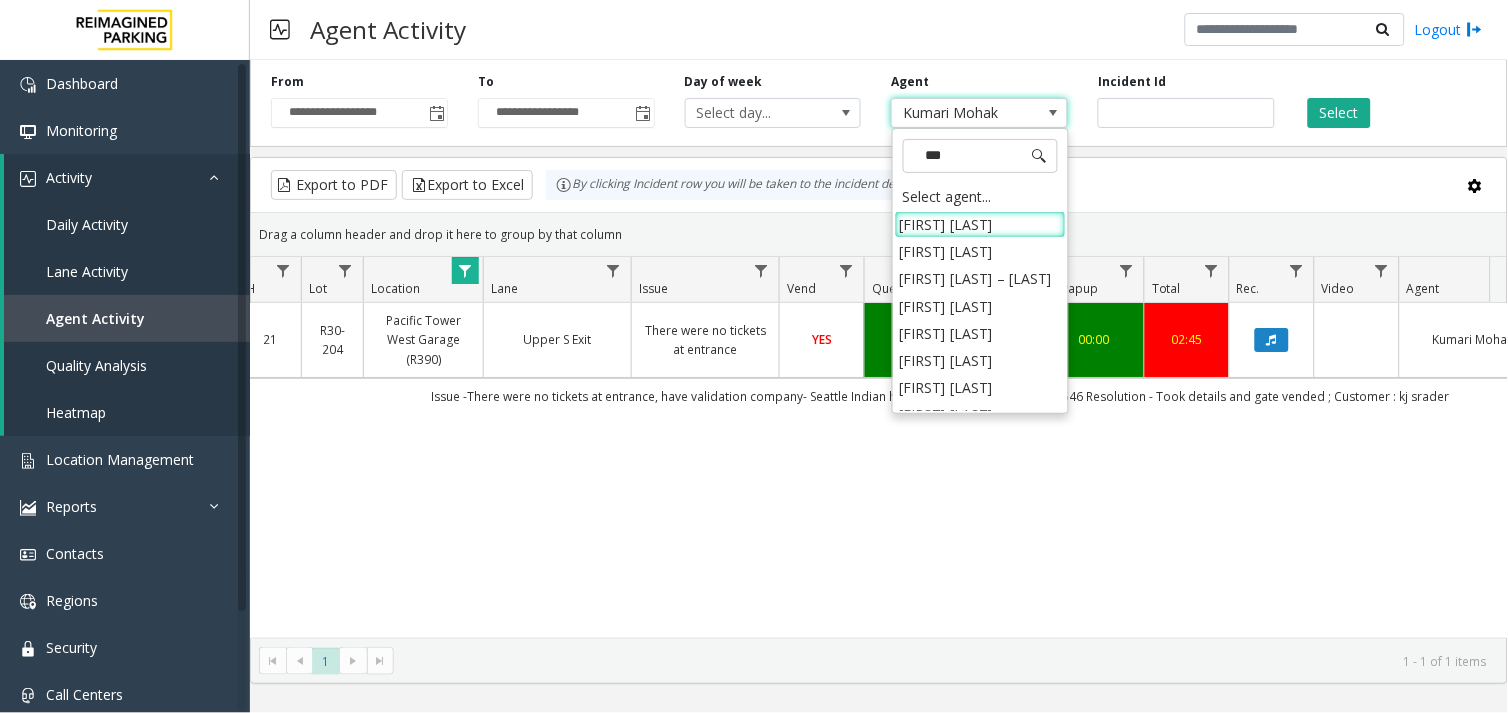 type on "****" 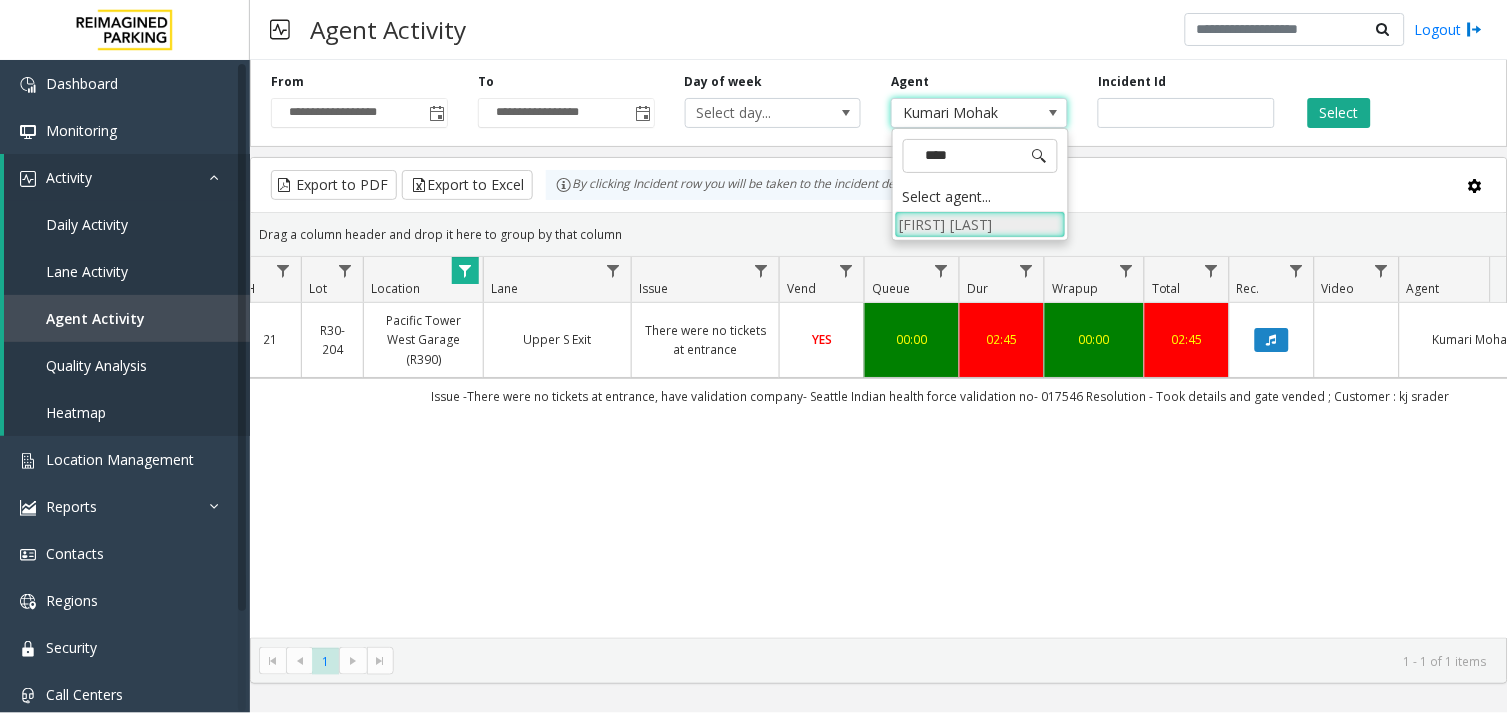 click on "[FIRST] [LAST]" at bounding box center (980, 224) 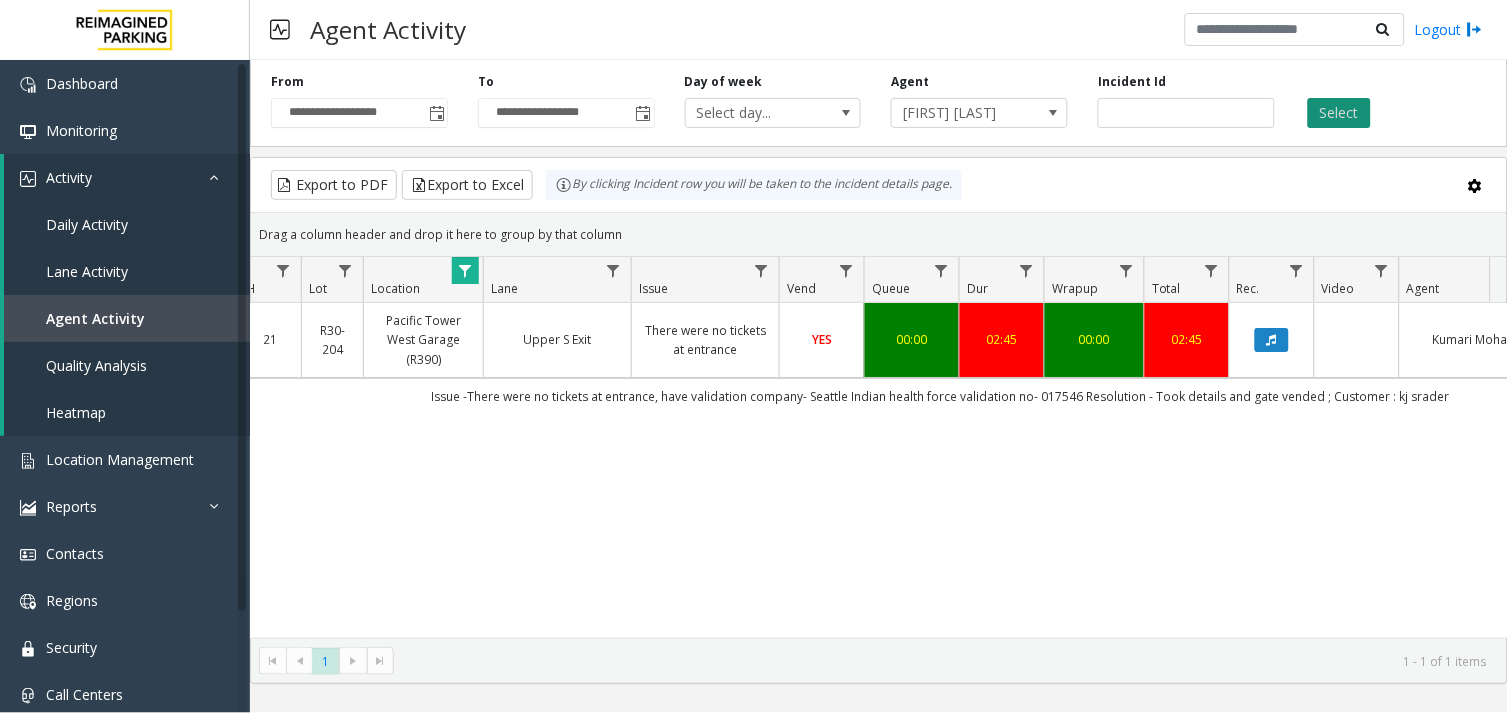 click on "Select" 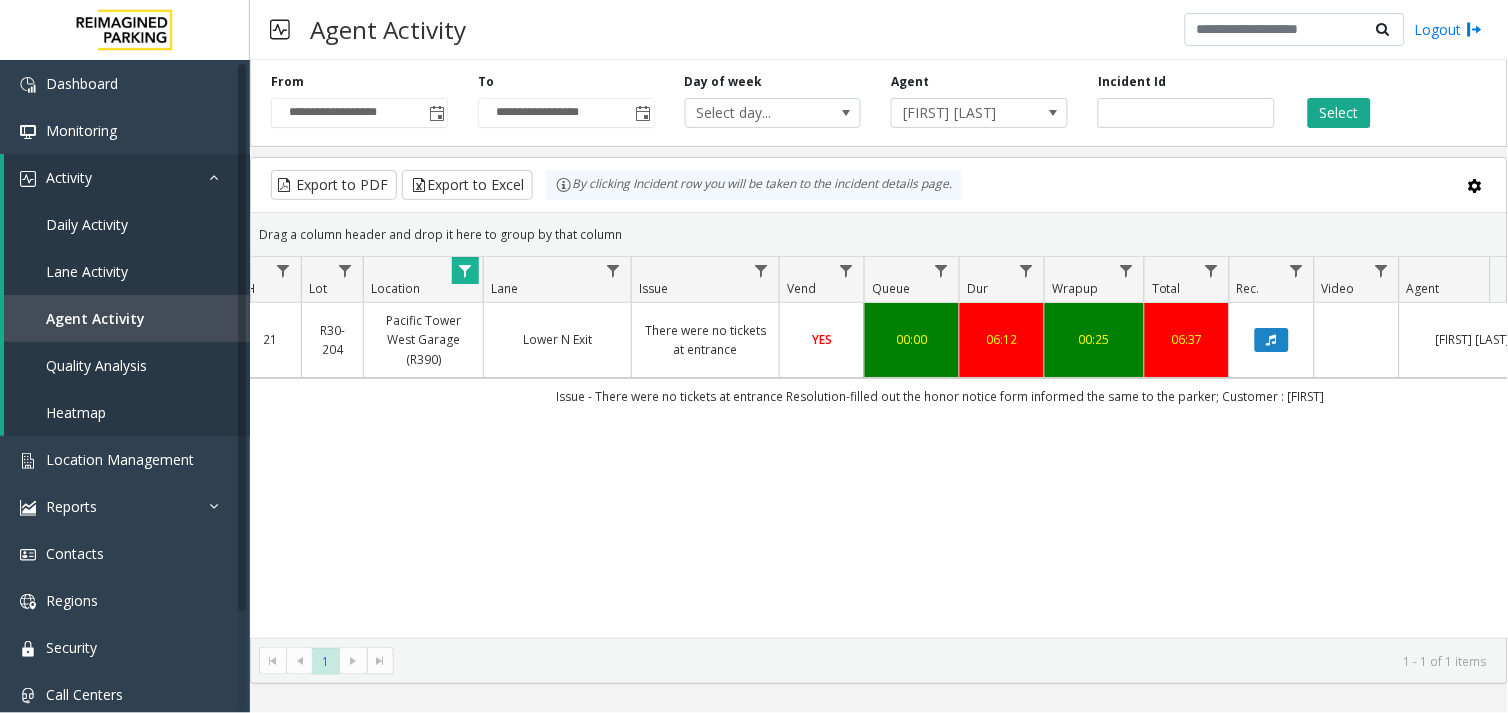 click on "There were no tickets at entrance" 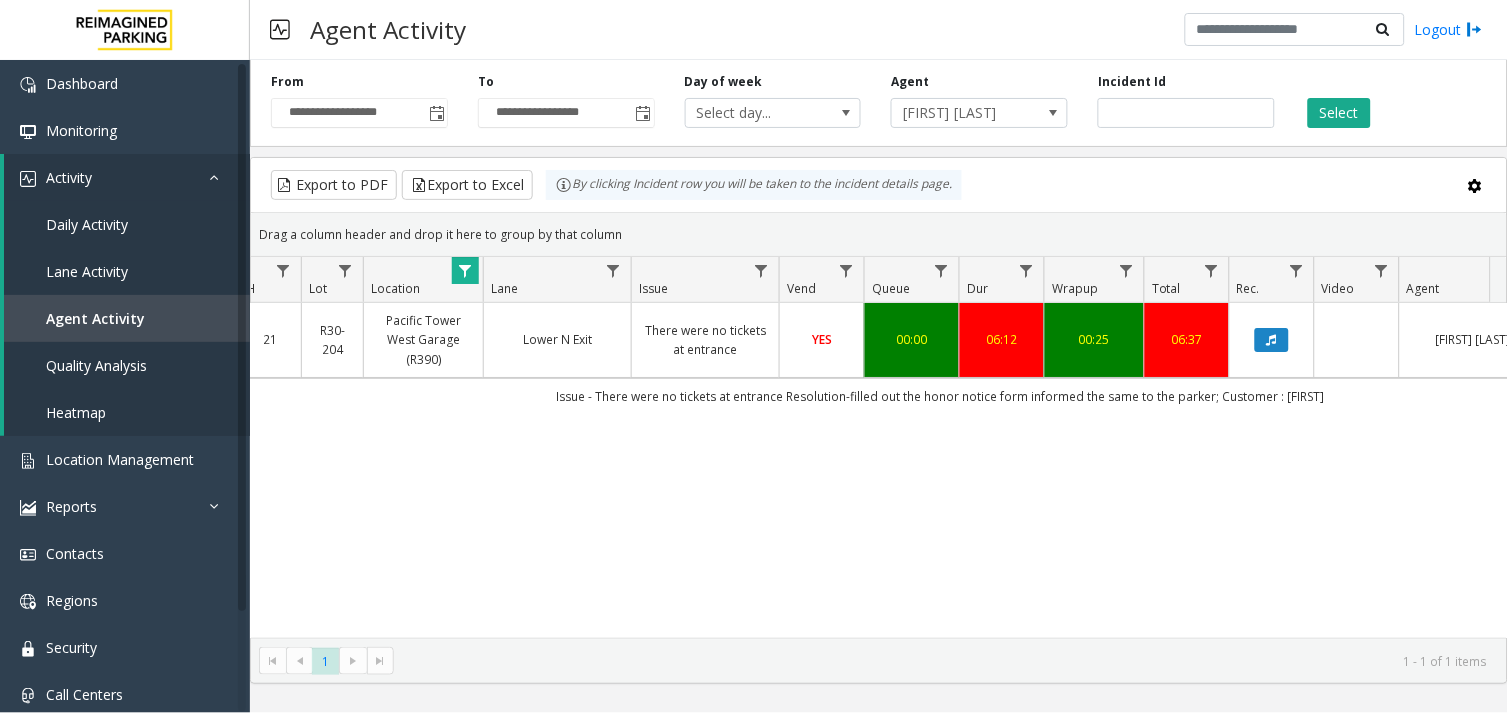 click on "There were no tickets at entrance" 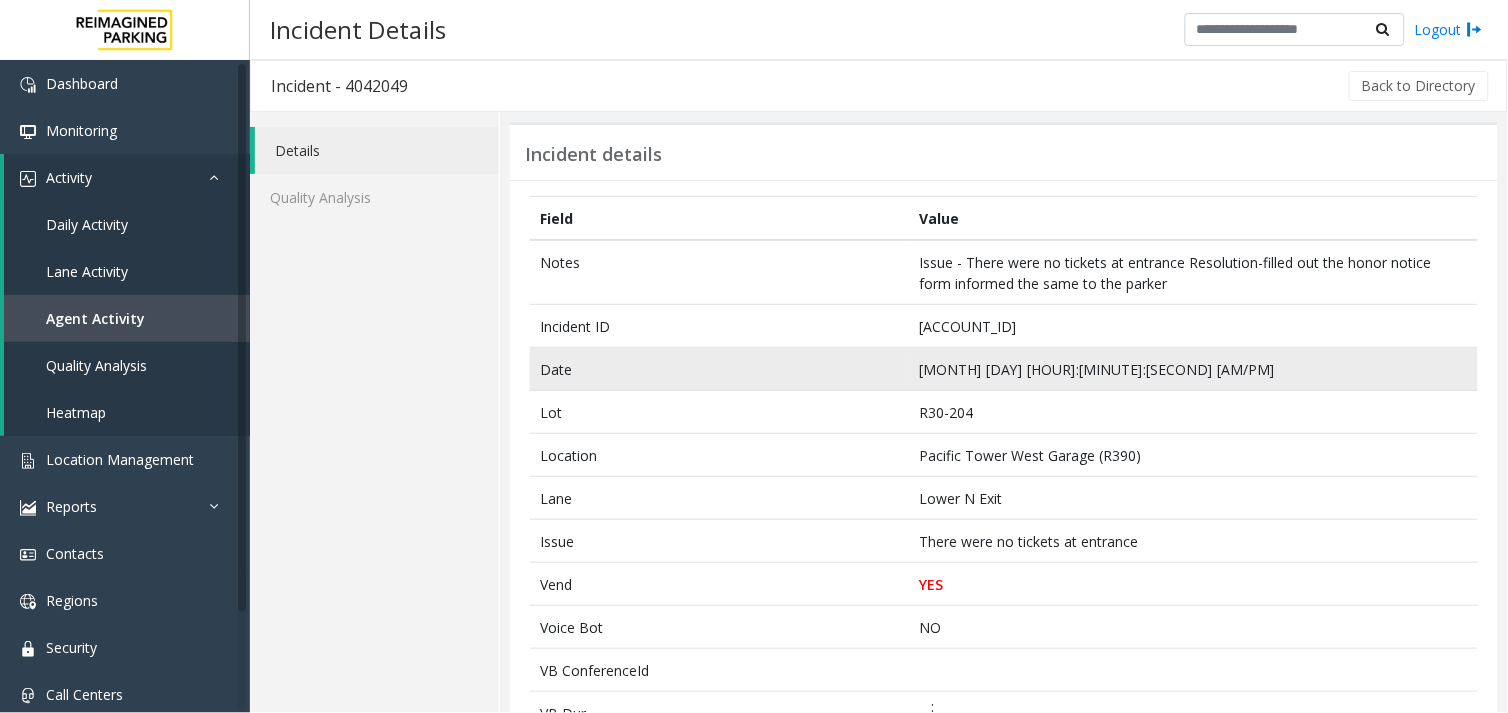 click on "[MONTH] [DAY] [HOUR]:[MINUTE]:[SECOND] [AM/PM]" 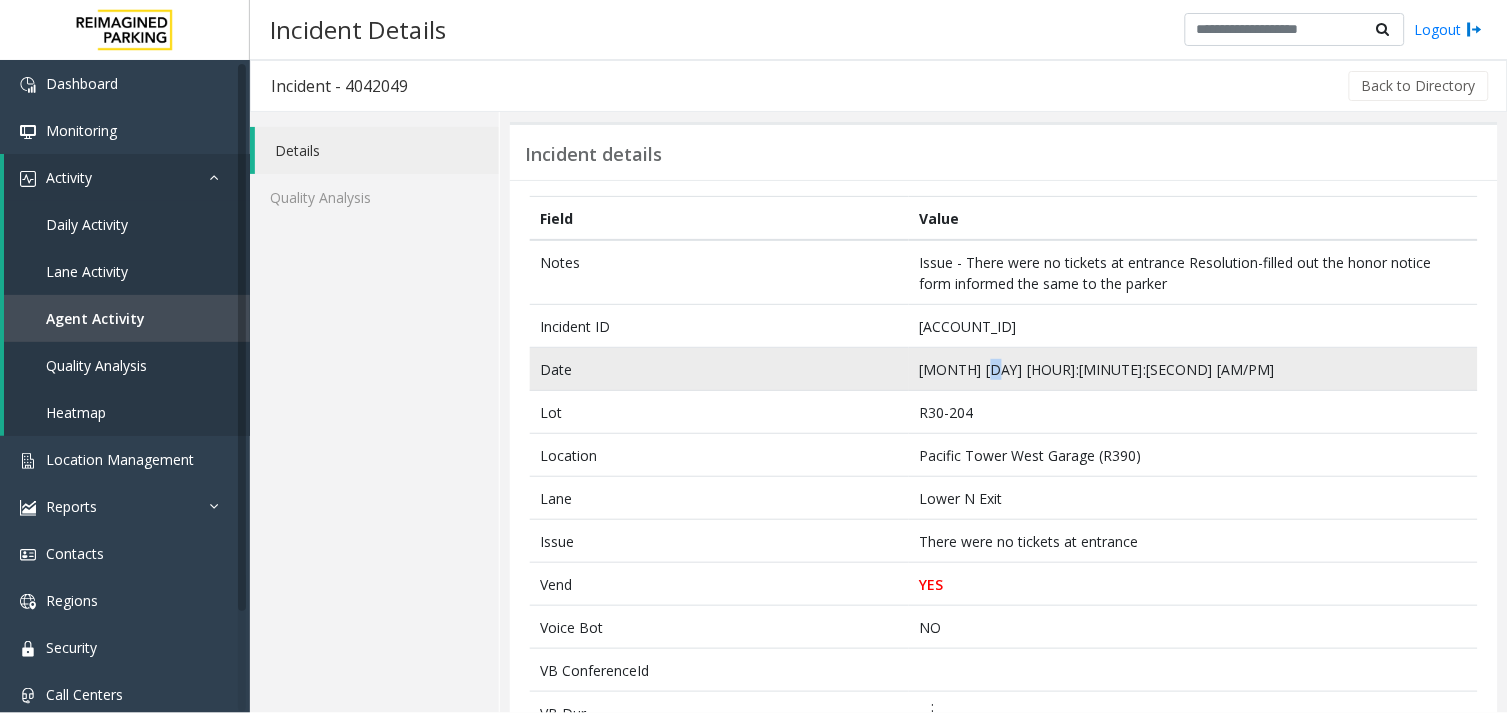click on "[MONTH] [DAY] [HOUR]:[MINUTE]:[SECOND] [AM/PM]" 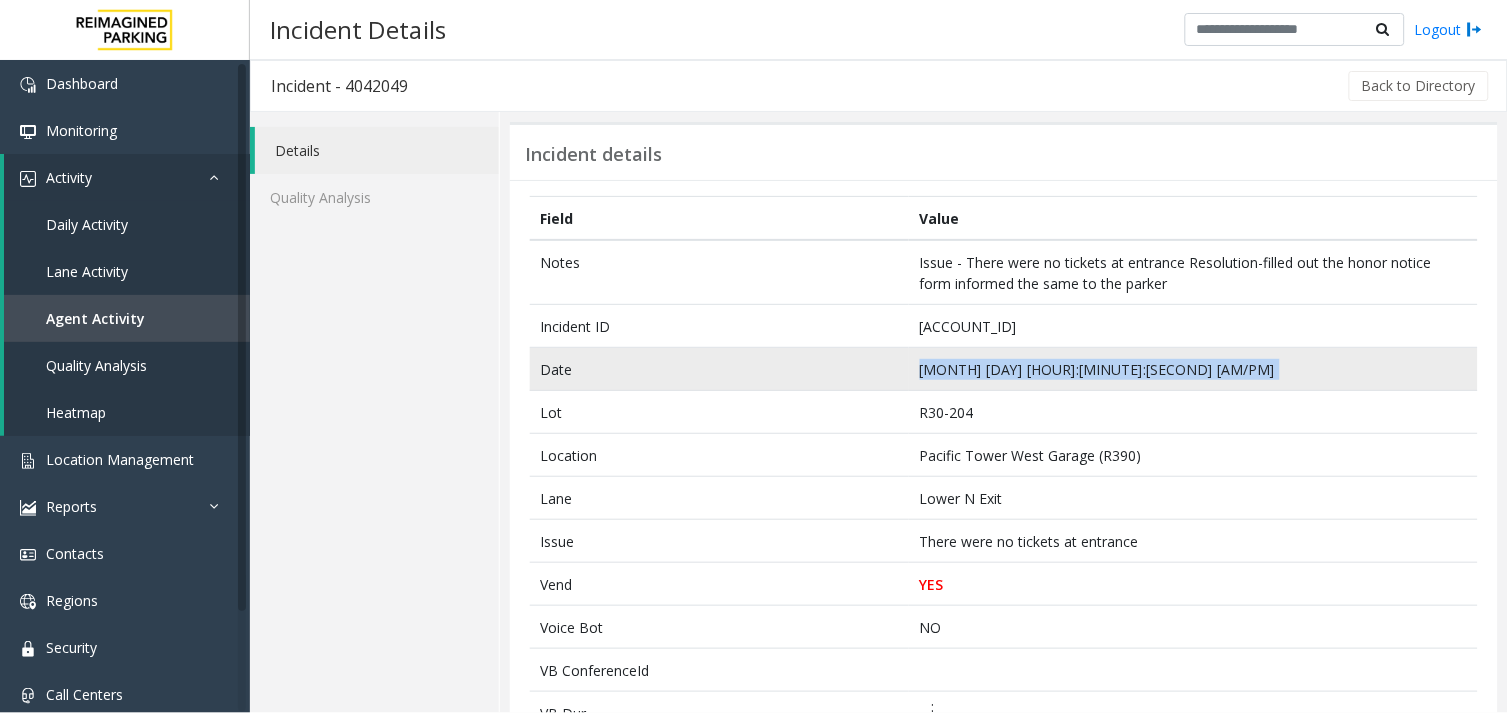 click on "[MONTH] [DAY] [HOUR]:[MINUTE]:[SECOND] [AM/PM]" 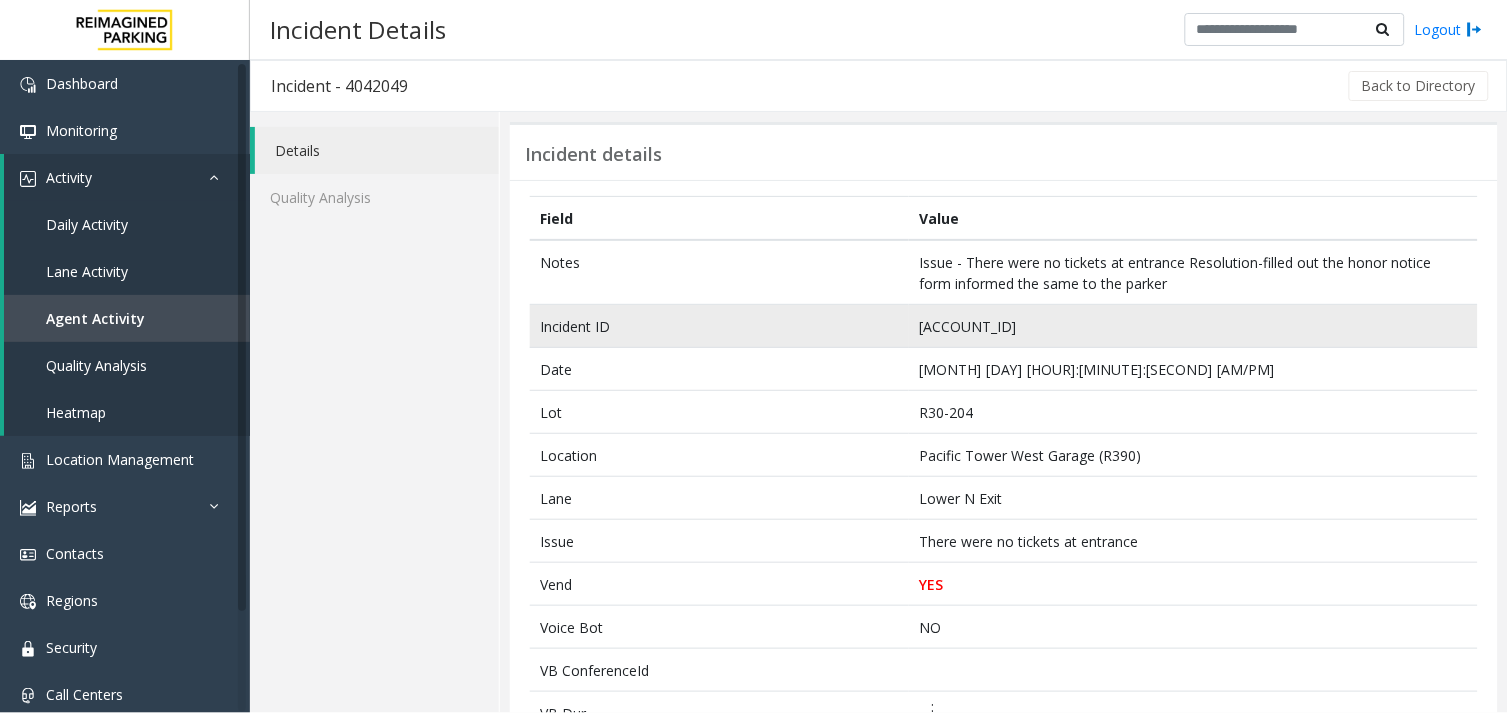 click on "[ACCOUNT_ID]" 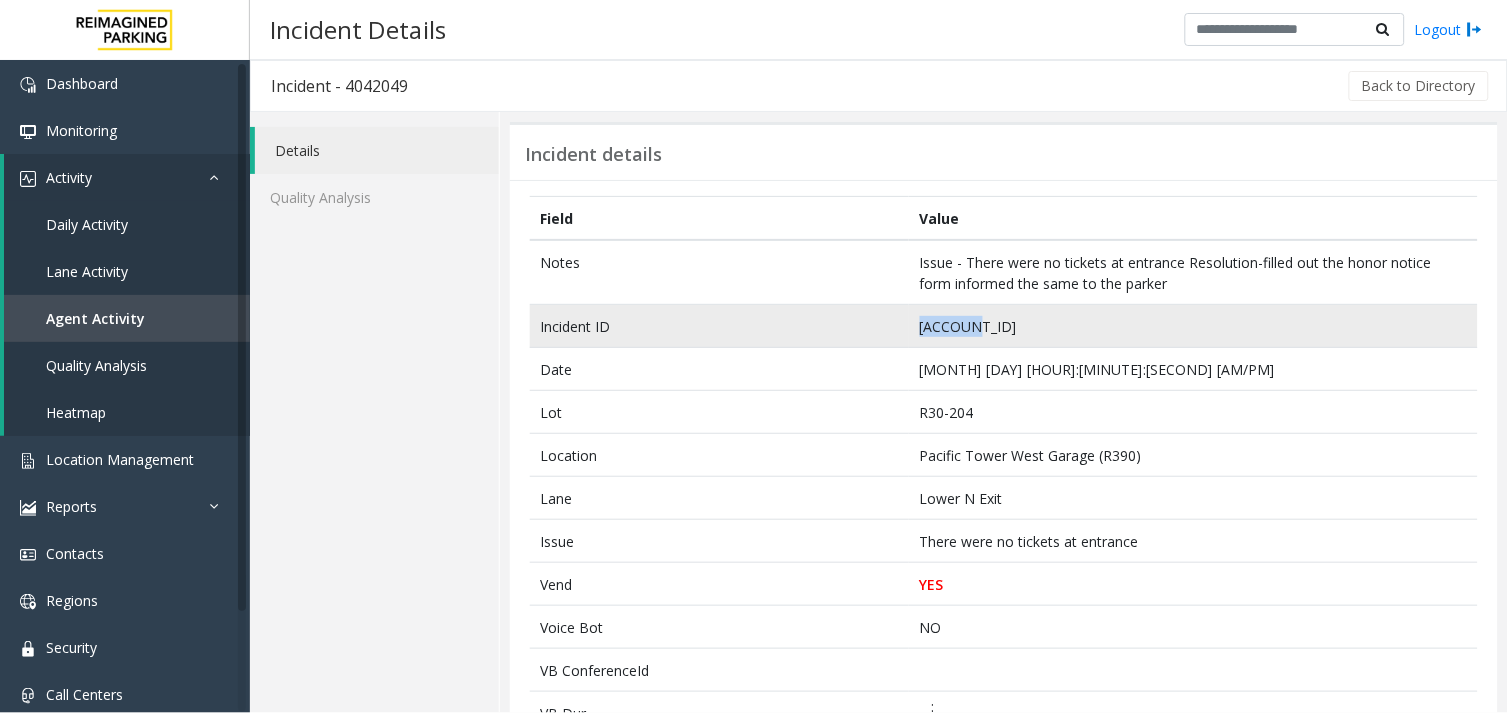 click on "[ACCOUNT_ID]" 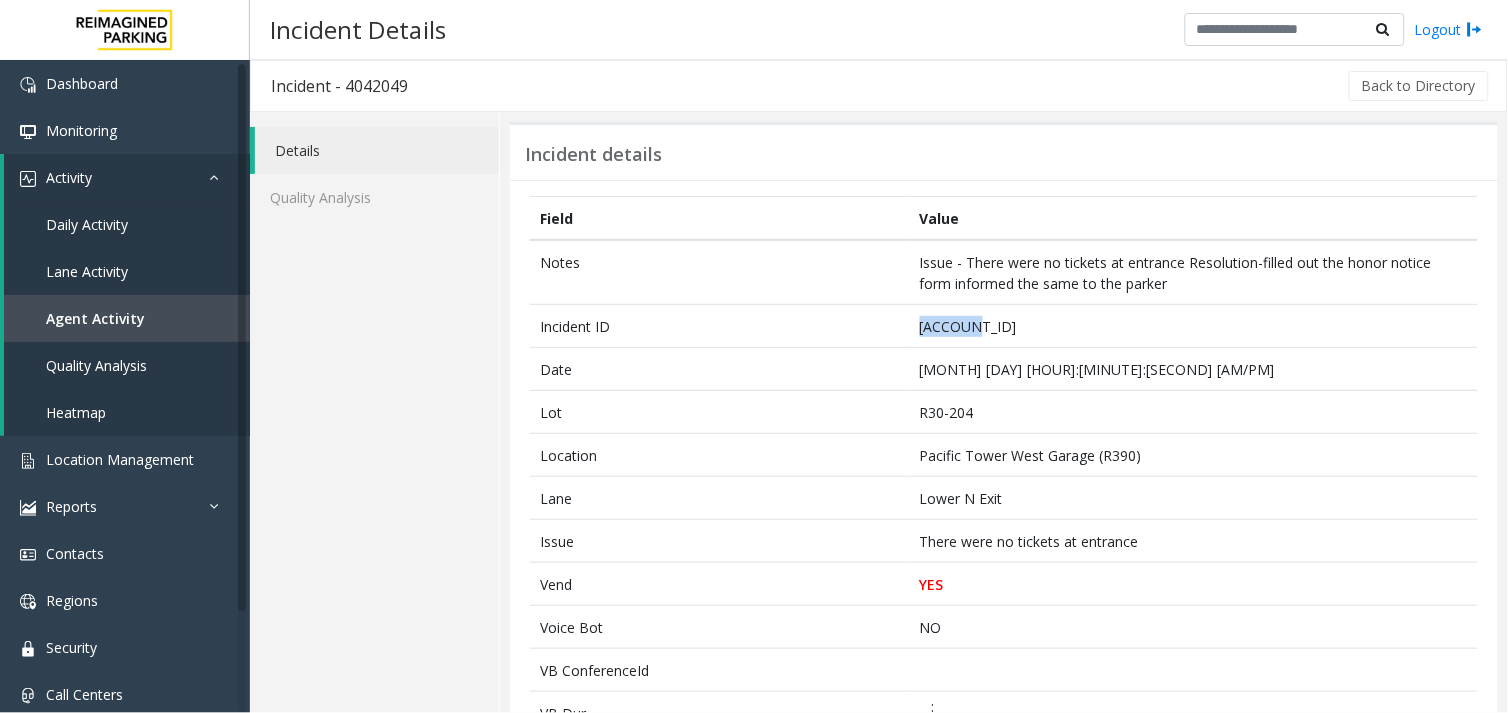 copy on "[ACCOUNT_ID]" 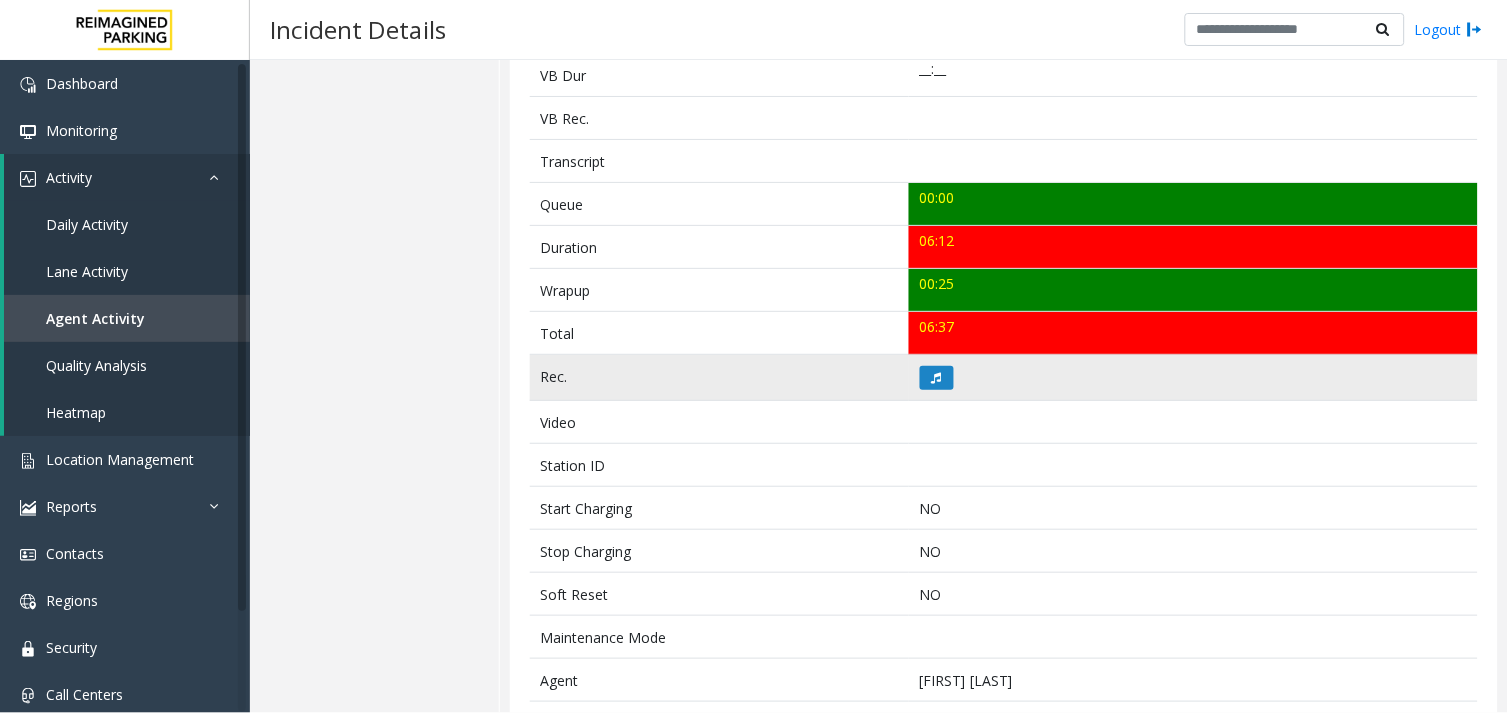 scroll, scrollTop: 844, scrollLeft: 0, axis: vertical 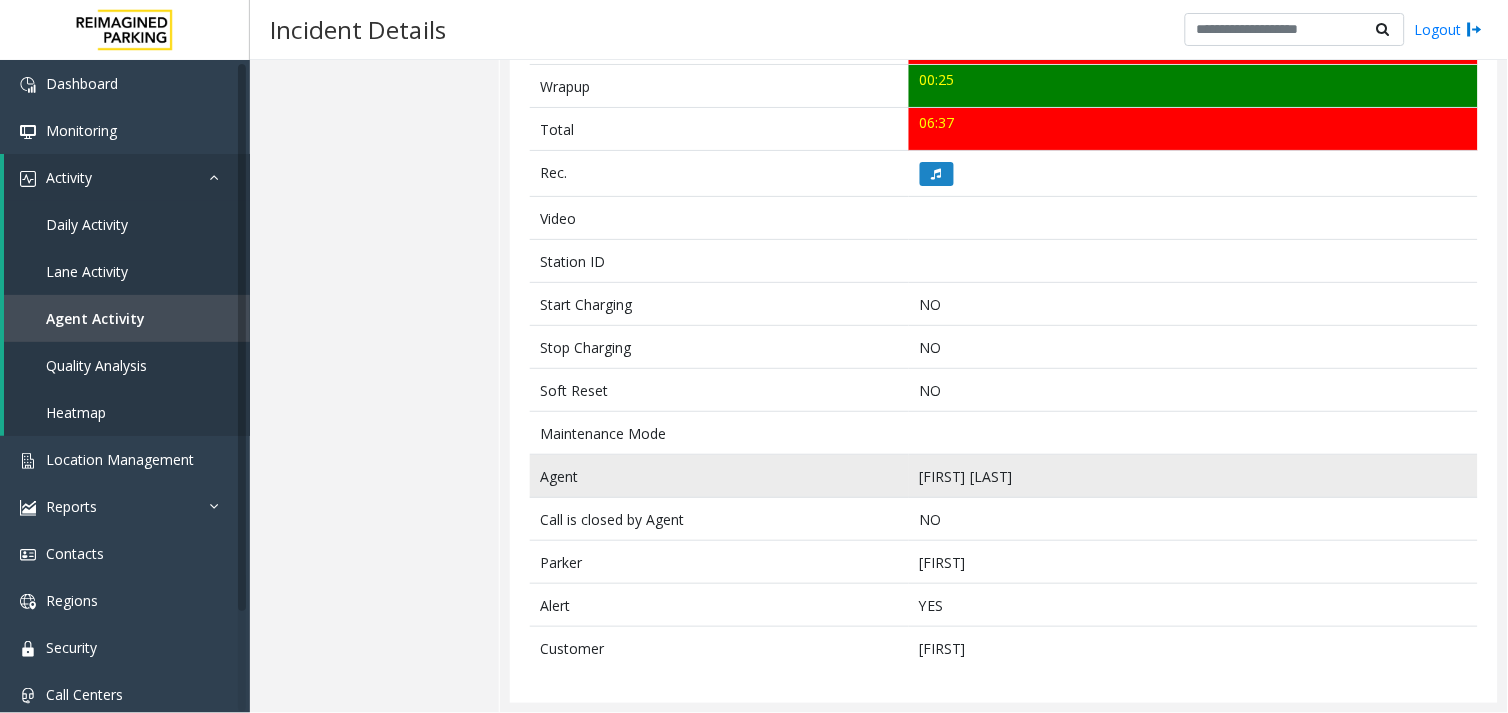 click on "[FIRST] [LAST]" 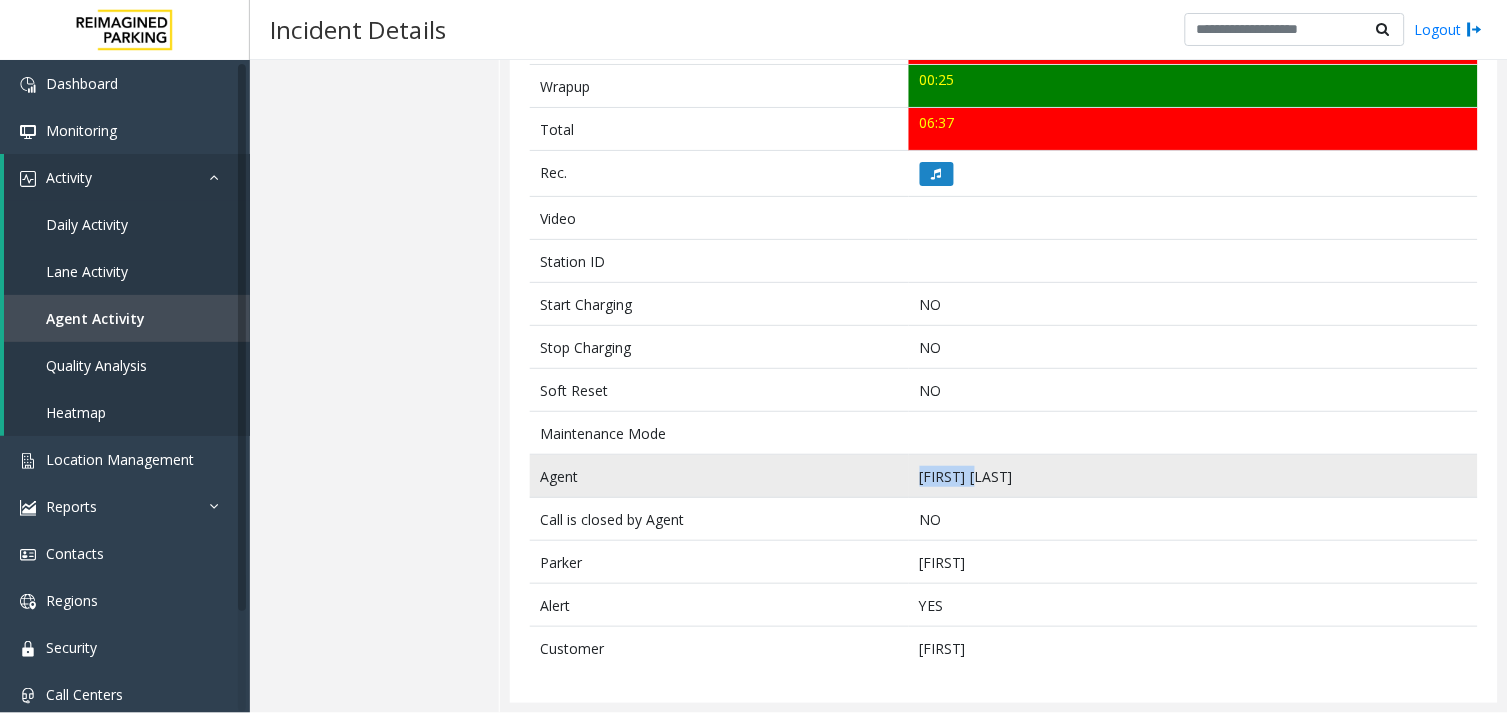 click on "[FIRST] [LAST]" 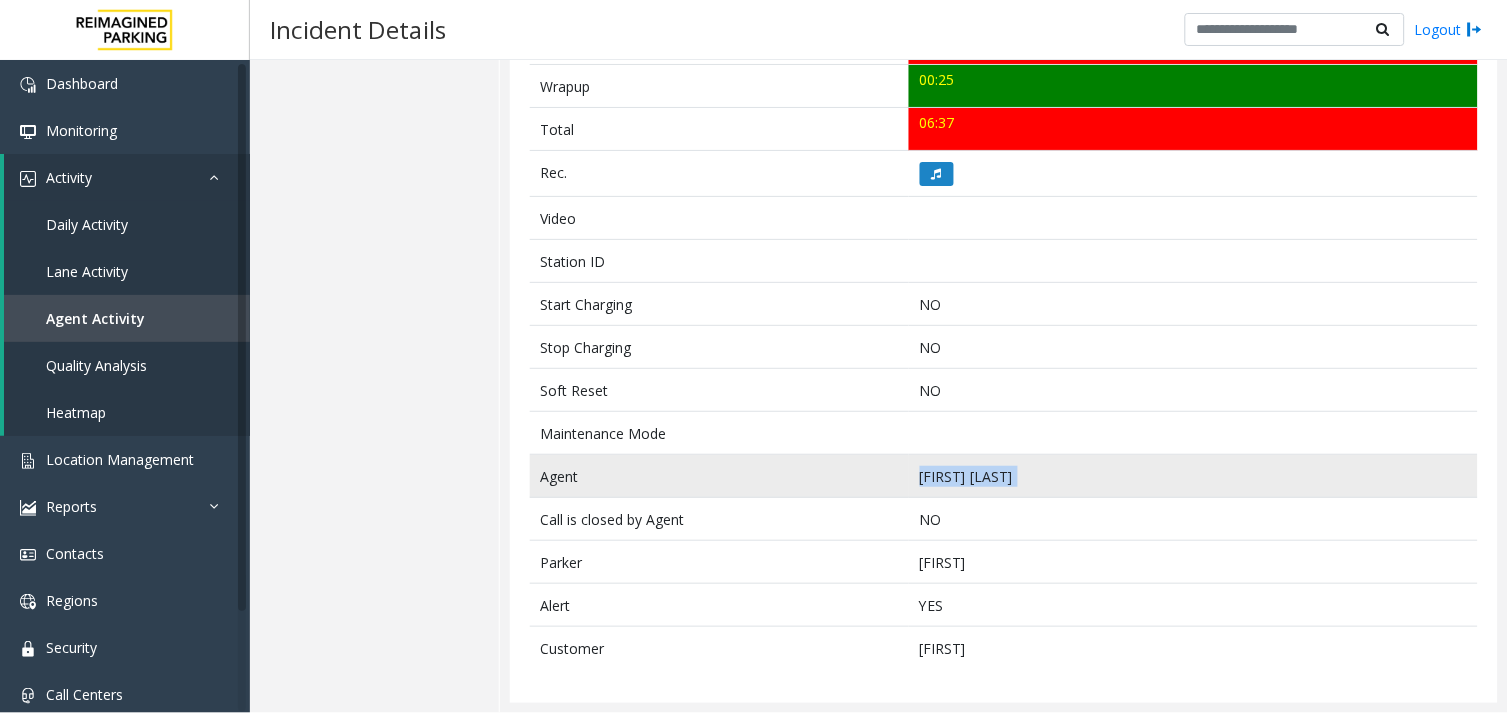 click on "[FIRST] [LAST]" 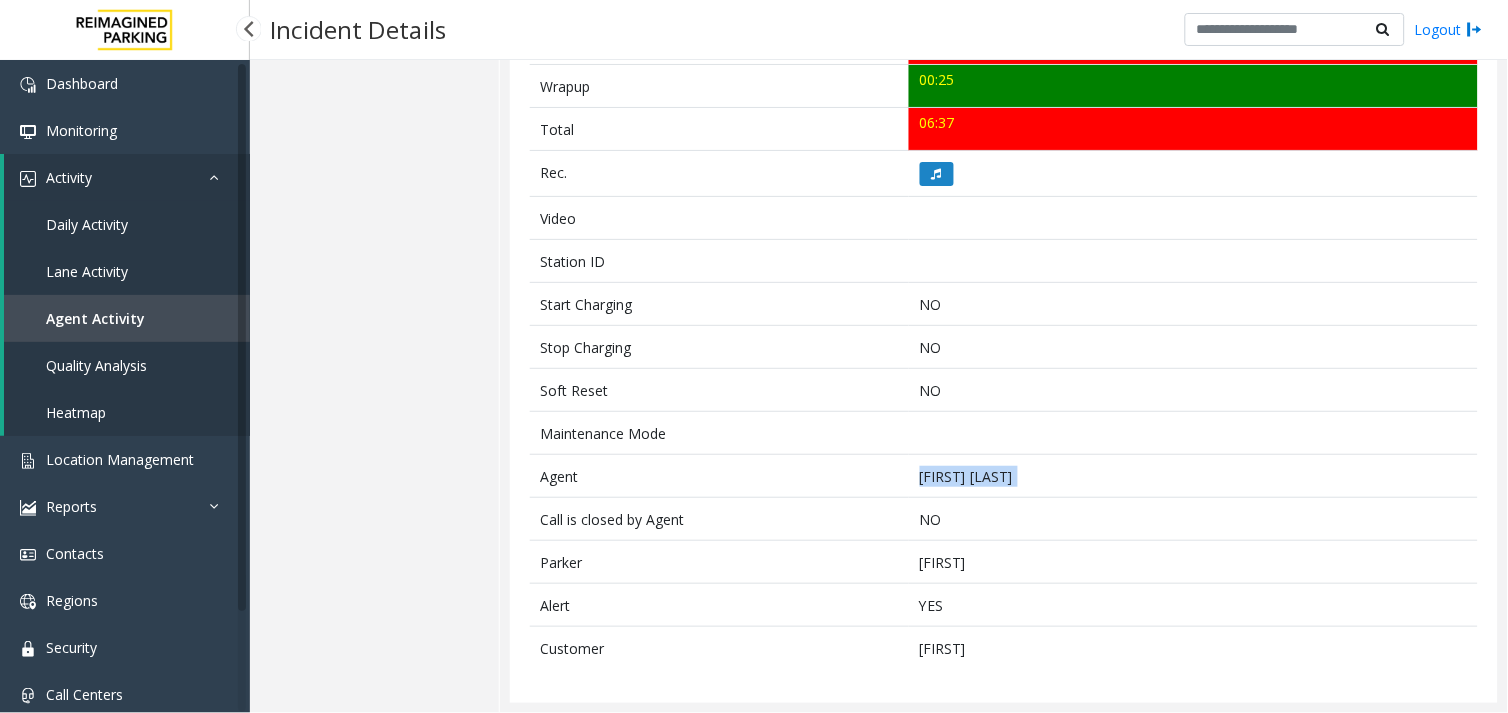 click on "Agent Activity" at bounding box center (127, 318) 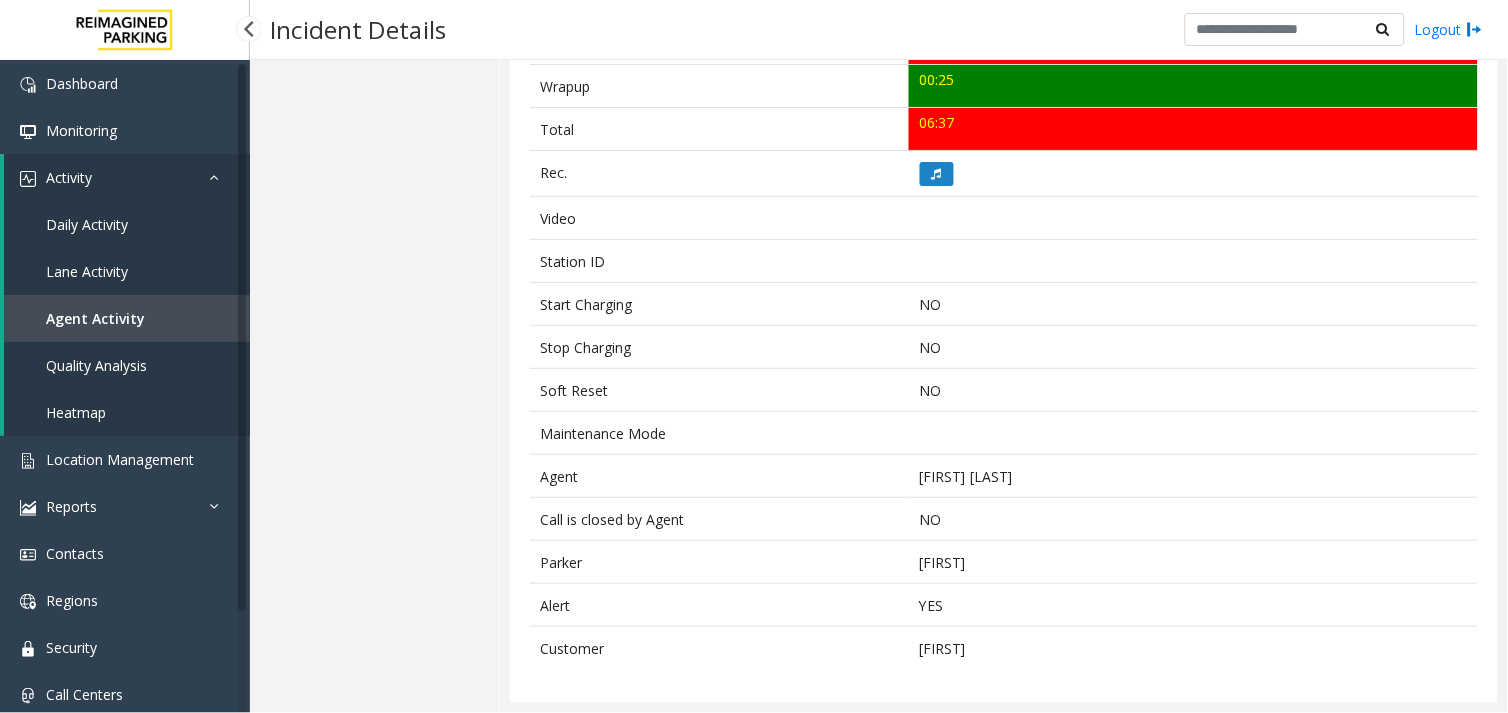 scroll, scrollTop: 0, scrollLeft: 0, axis: both 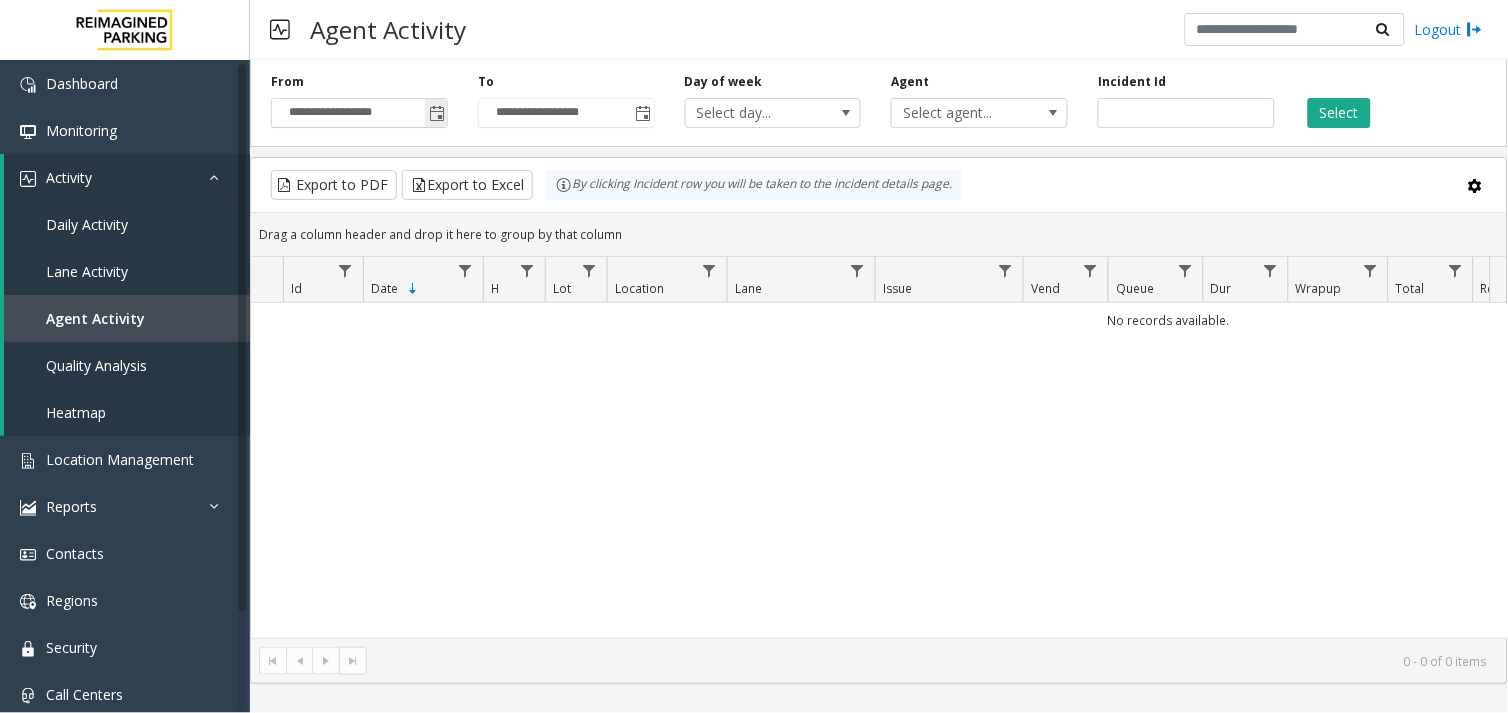 click 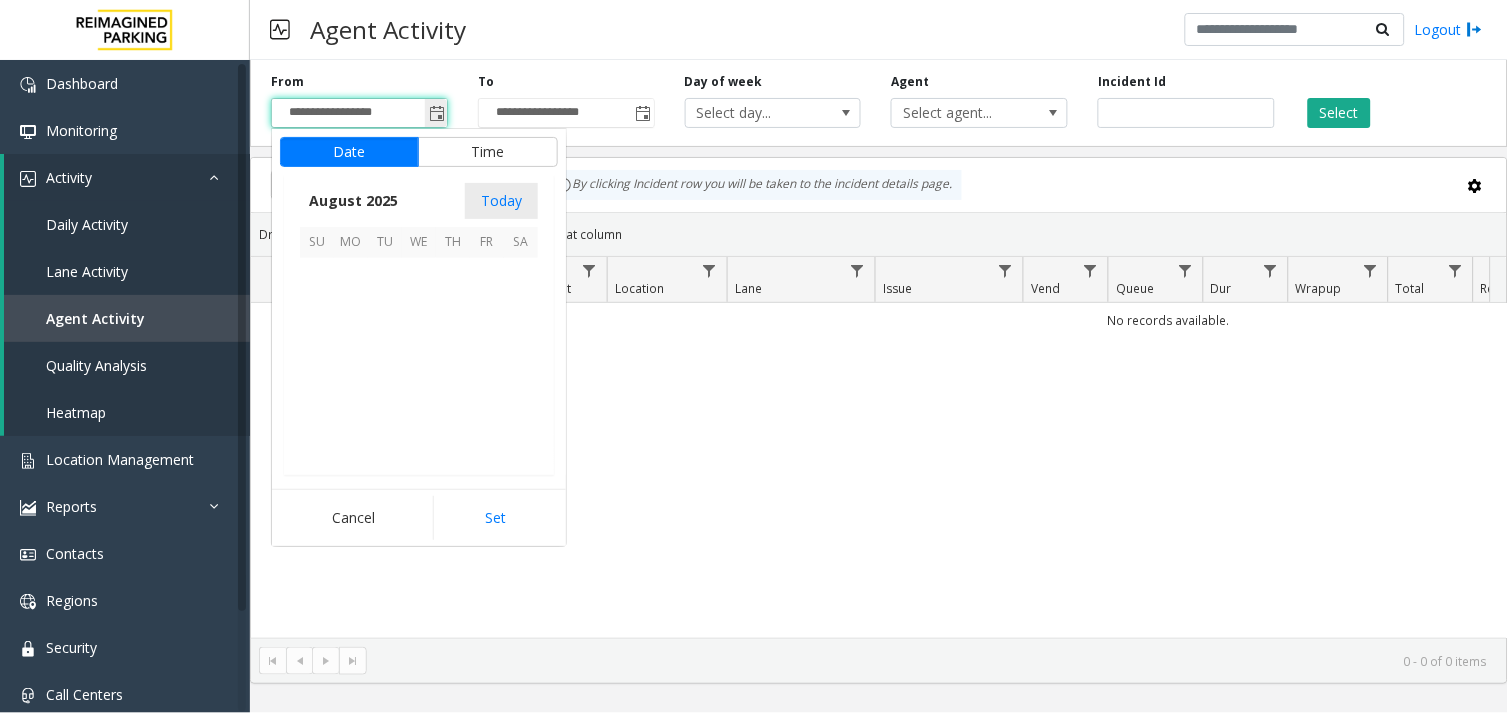 scroll, scrollTop: 358592, scrollLeft: 0, axis: vertical 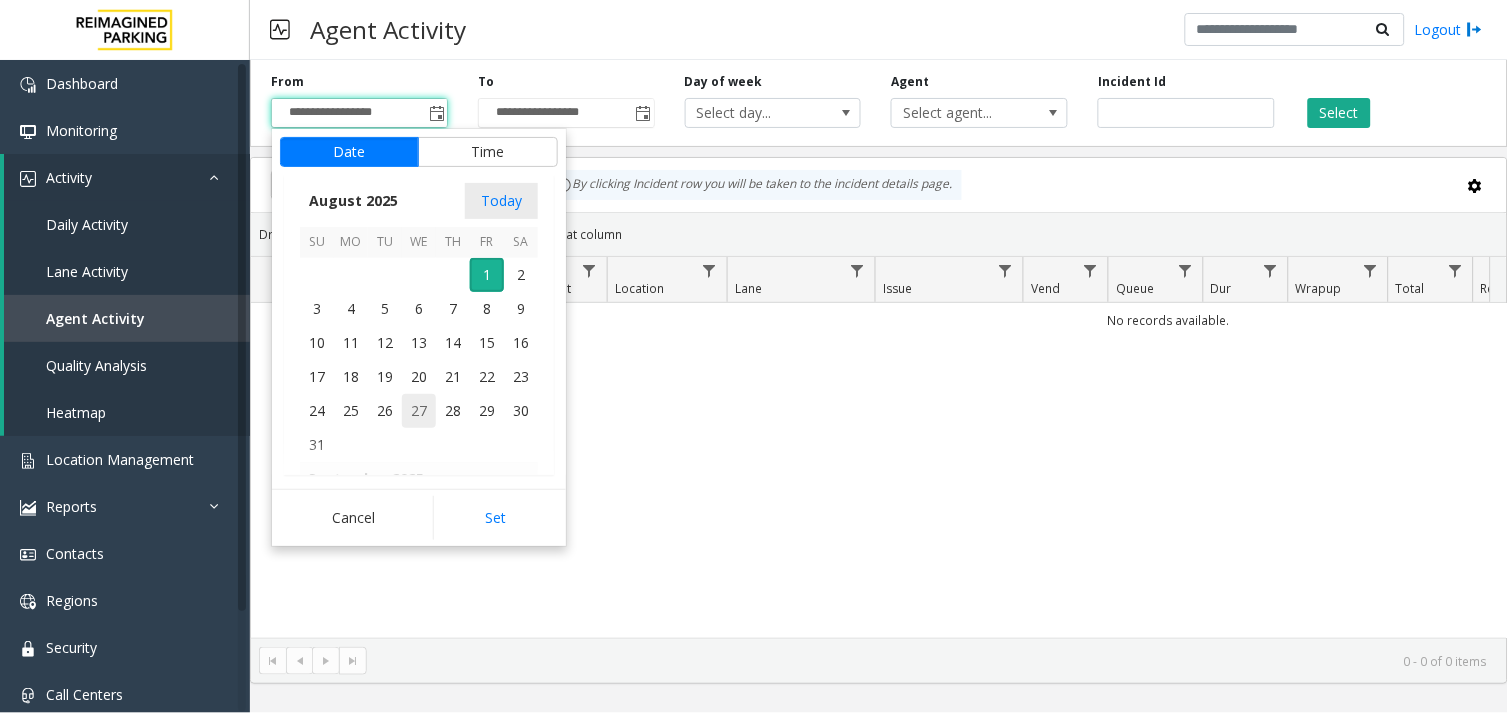 click on "27" at bounding box center [419, 411] 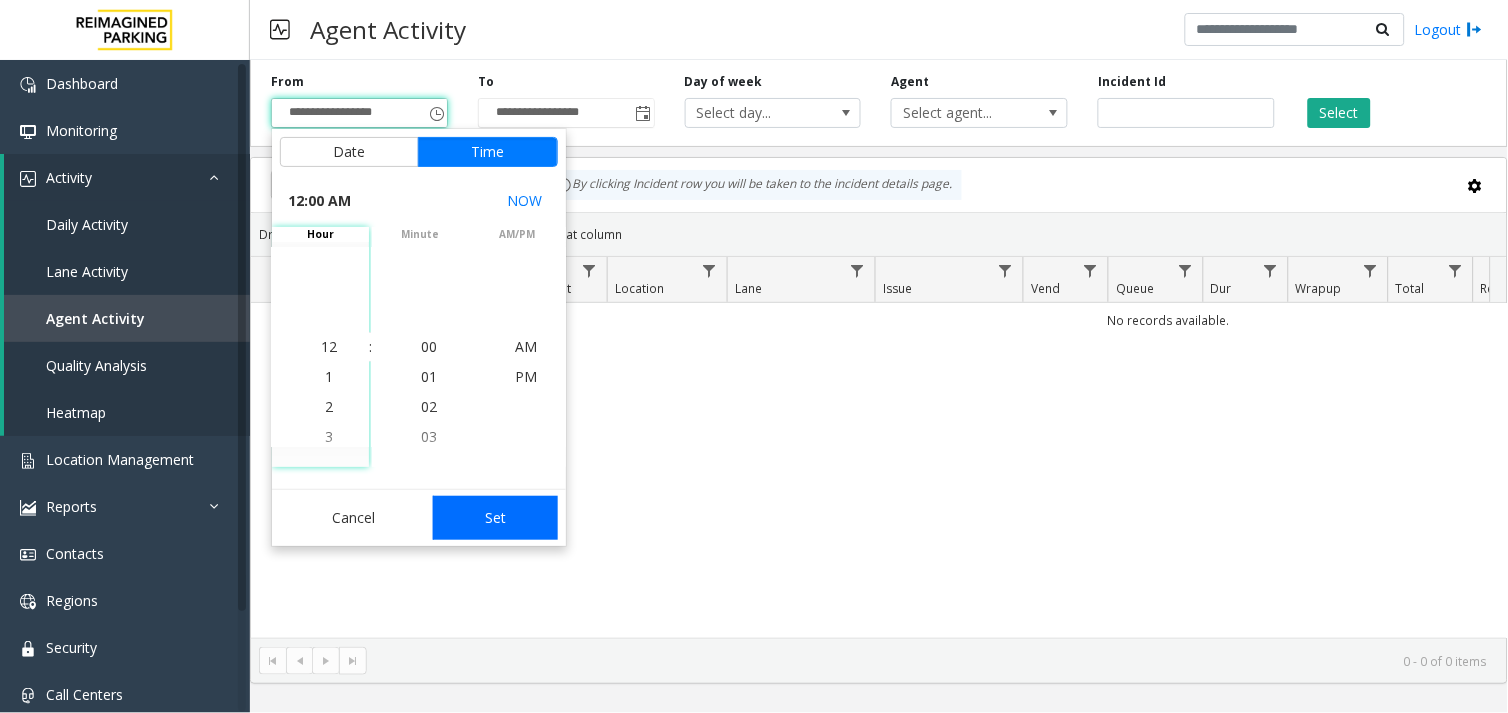 click on "Set" 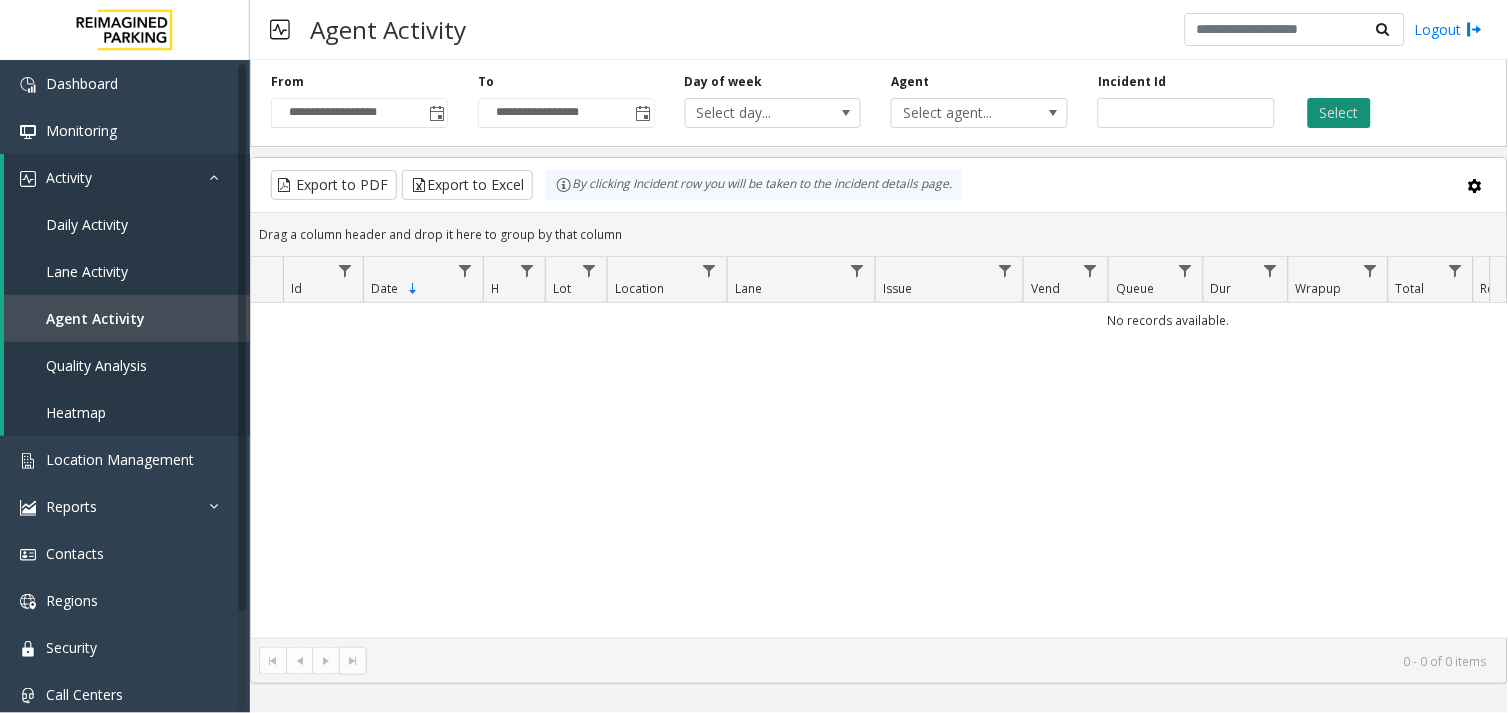 click on "Select" 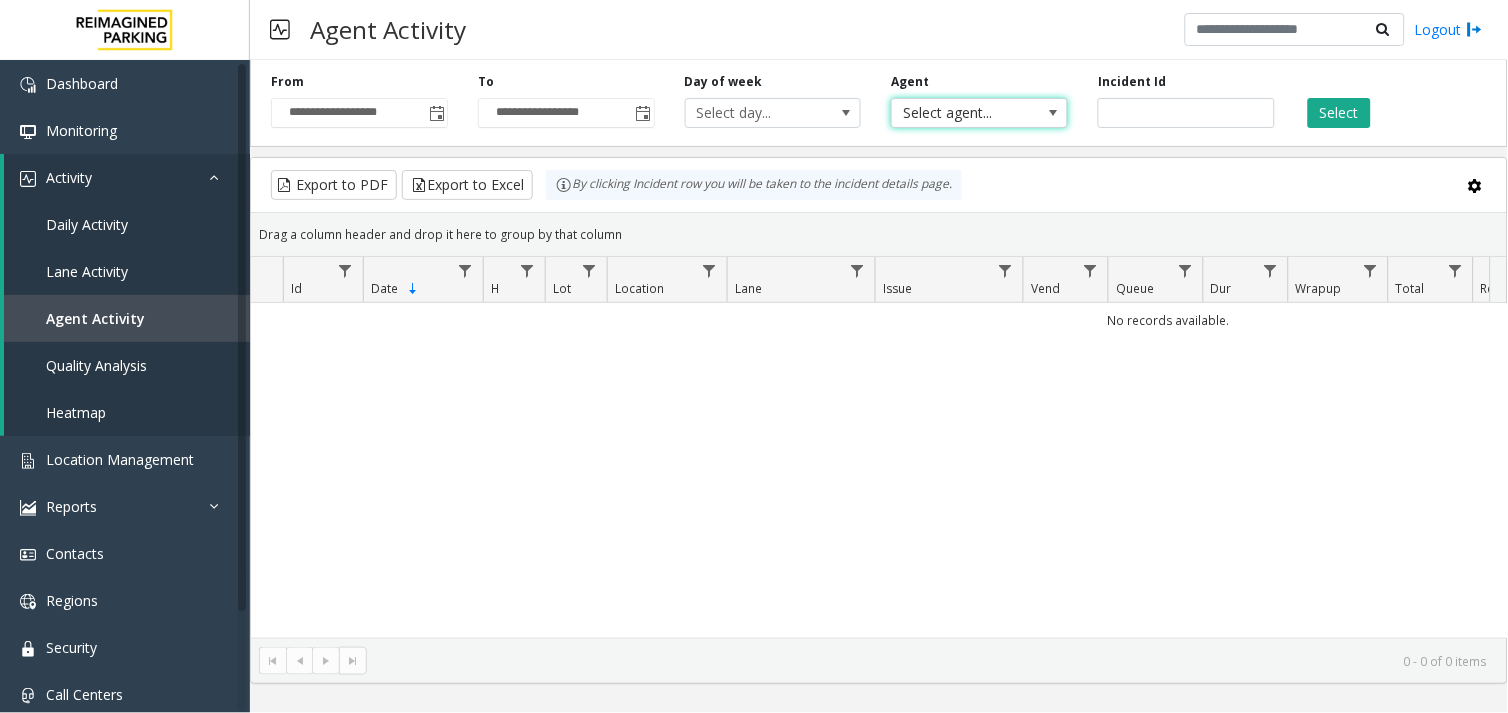 click at bounding box center (1053, 113) 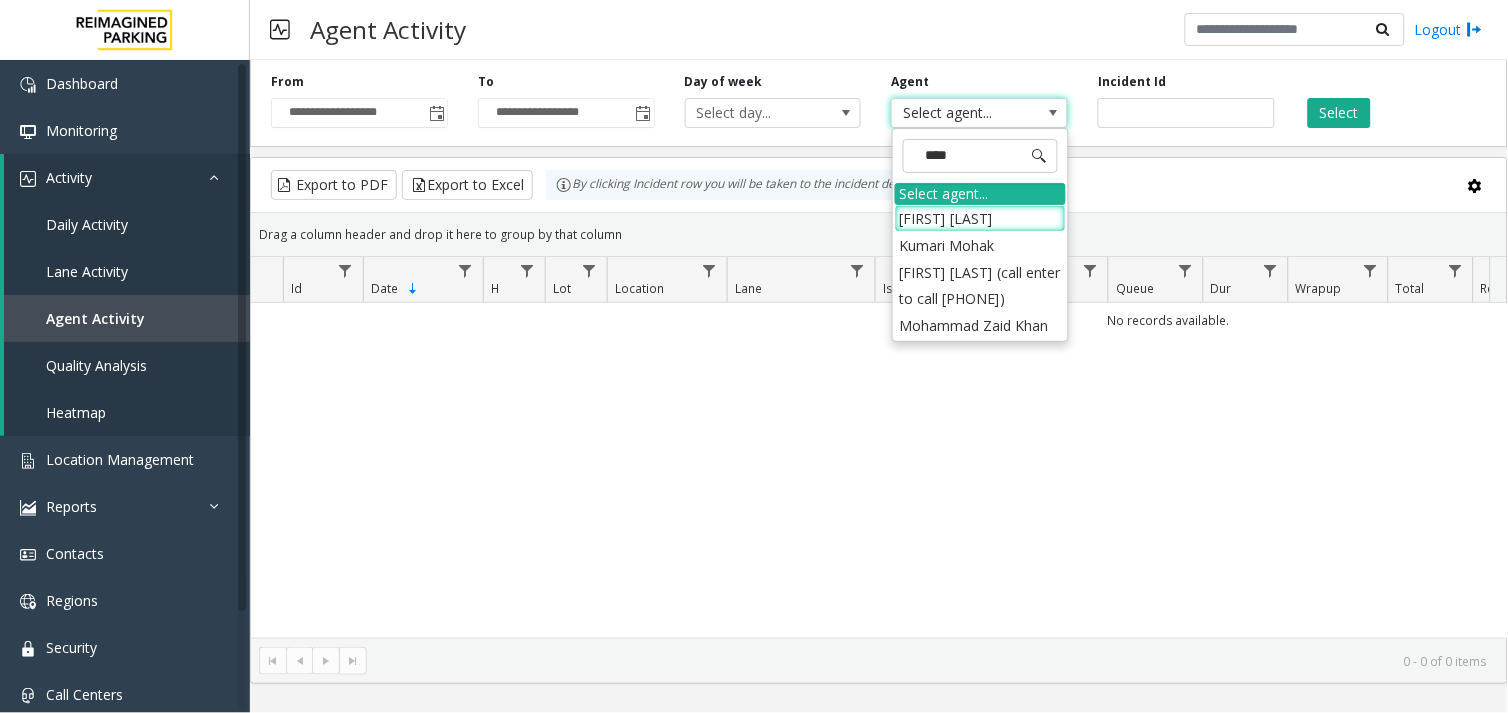 type on "*****" 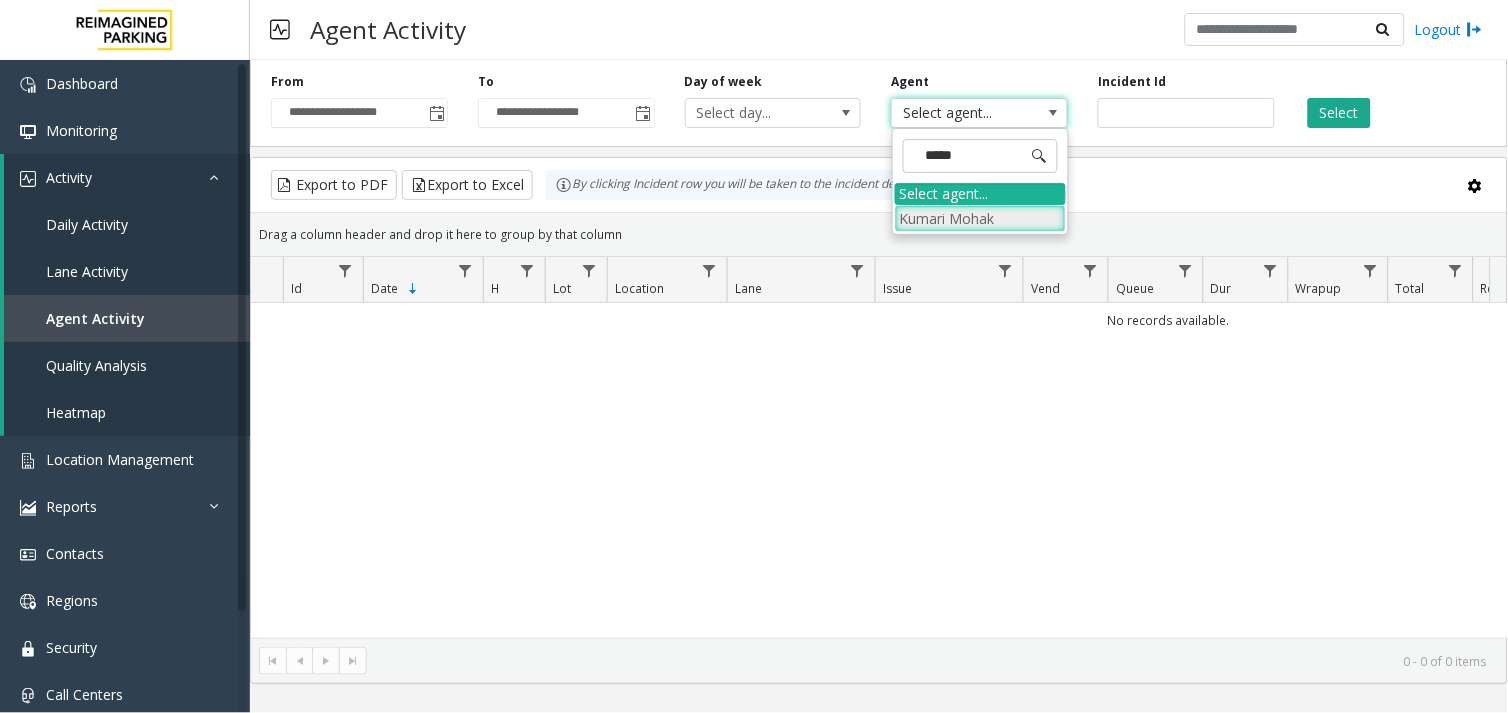 click on "Kumari Mohak" at bounding box center [980, 218] 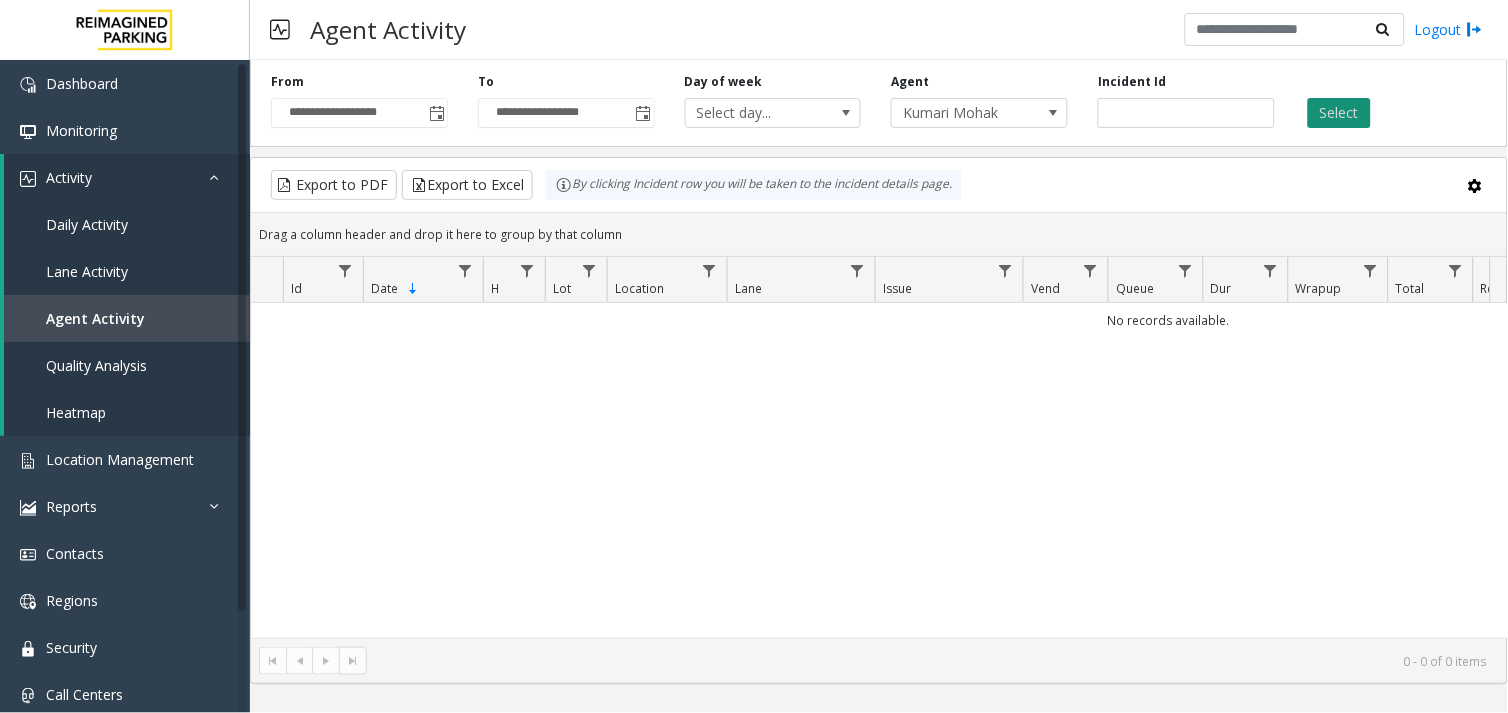 click on "Select" 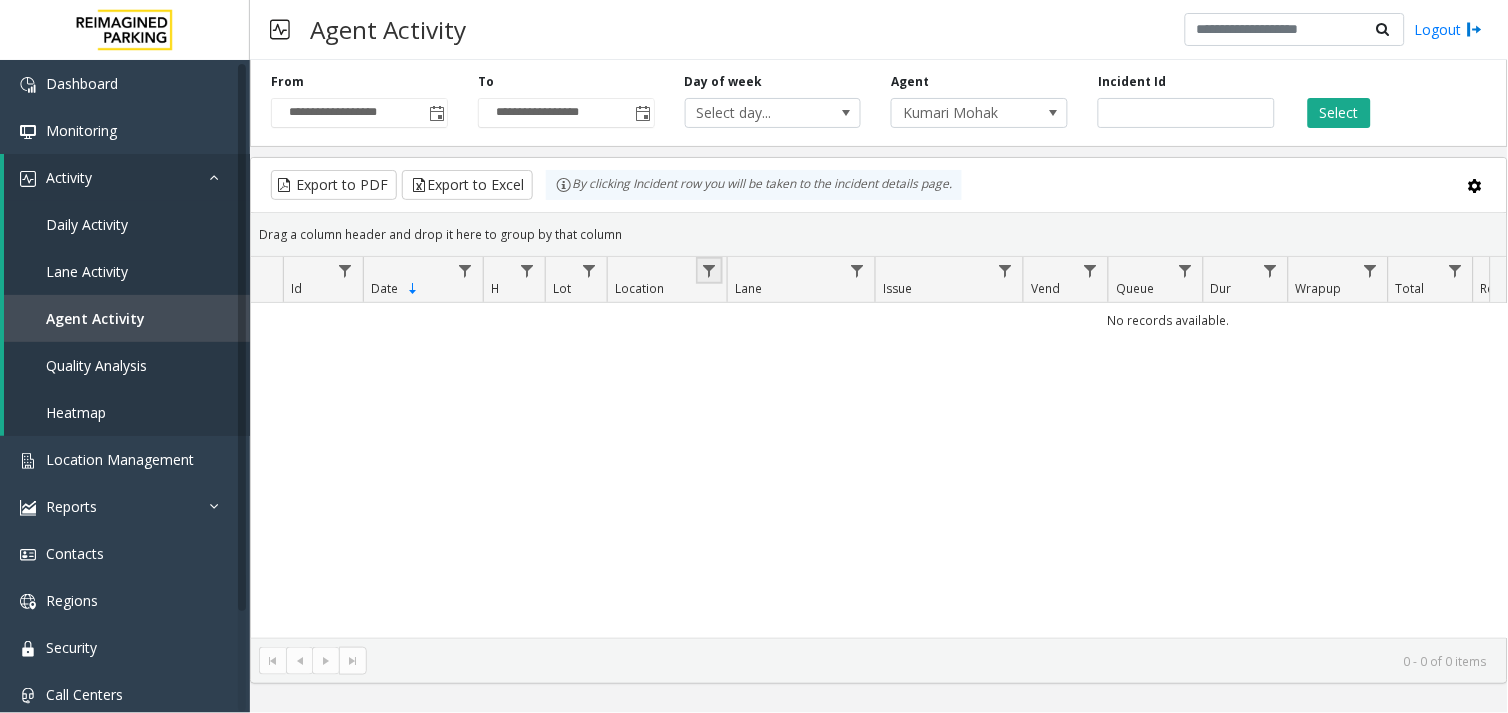 click 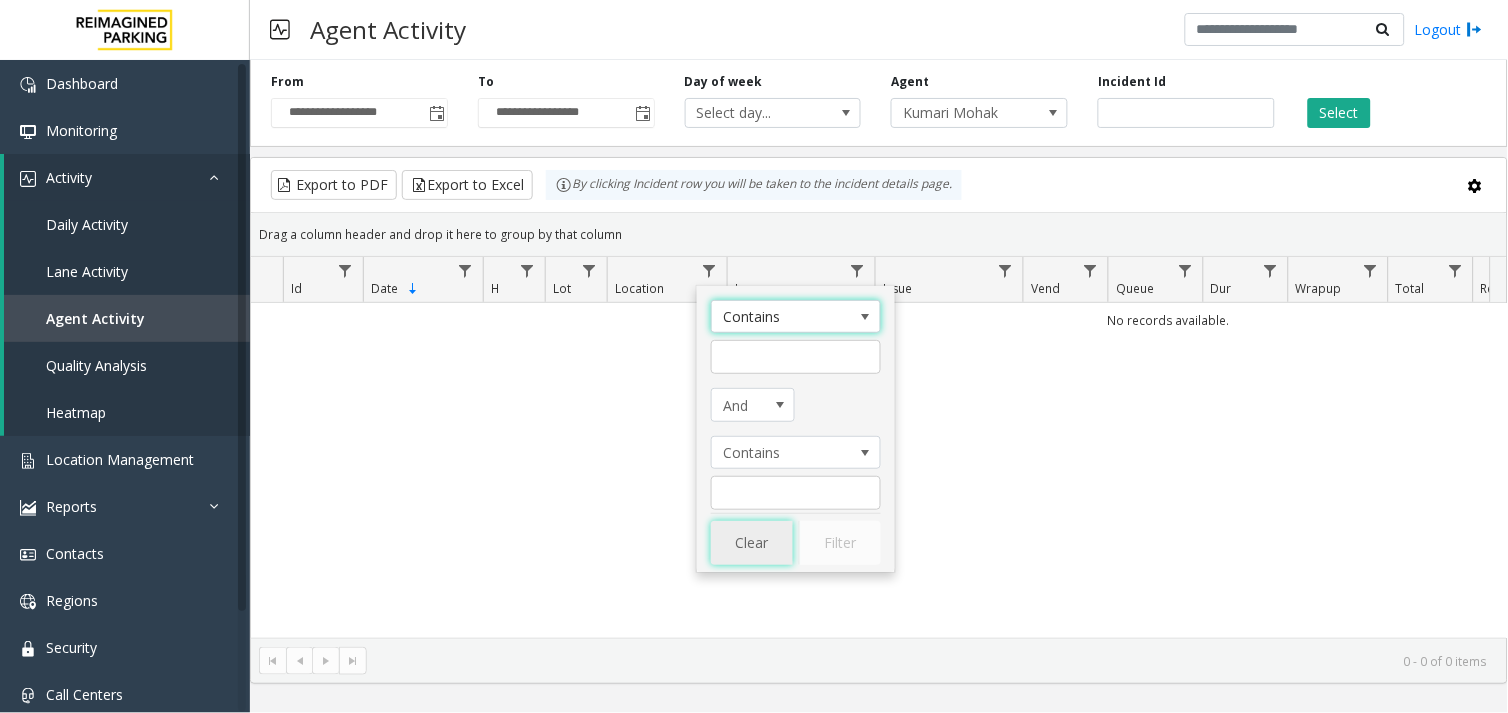 click on "Clear" 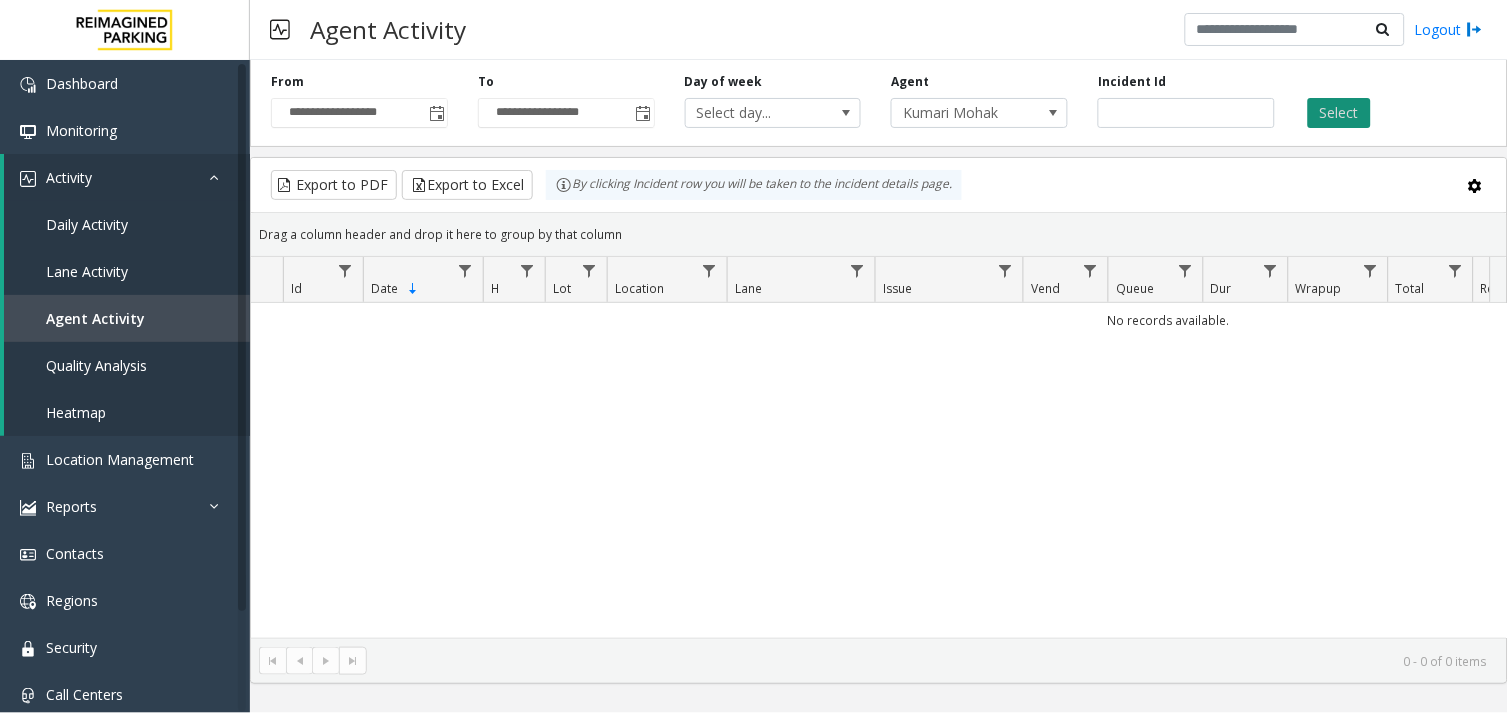 click on "Select" 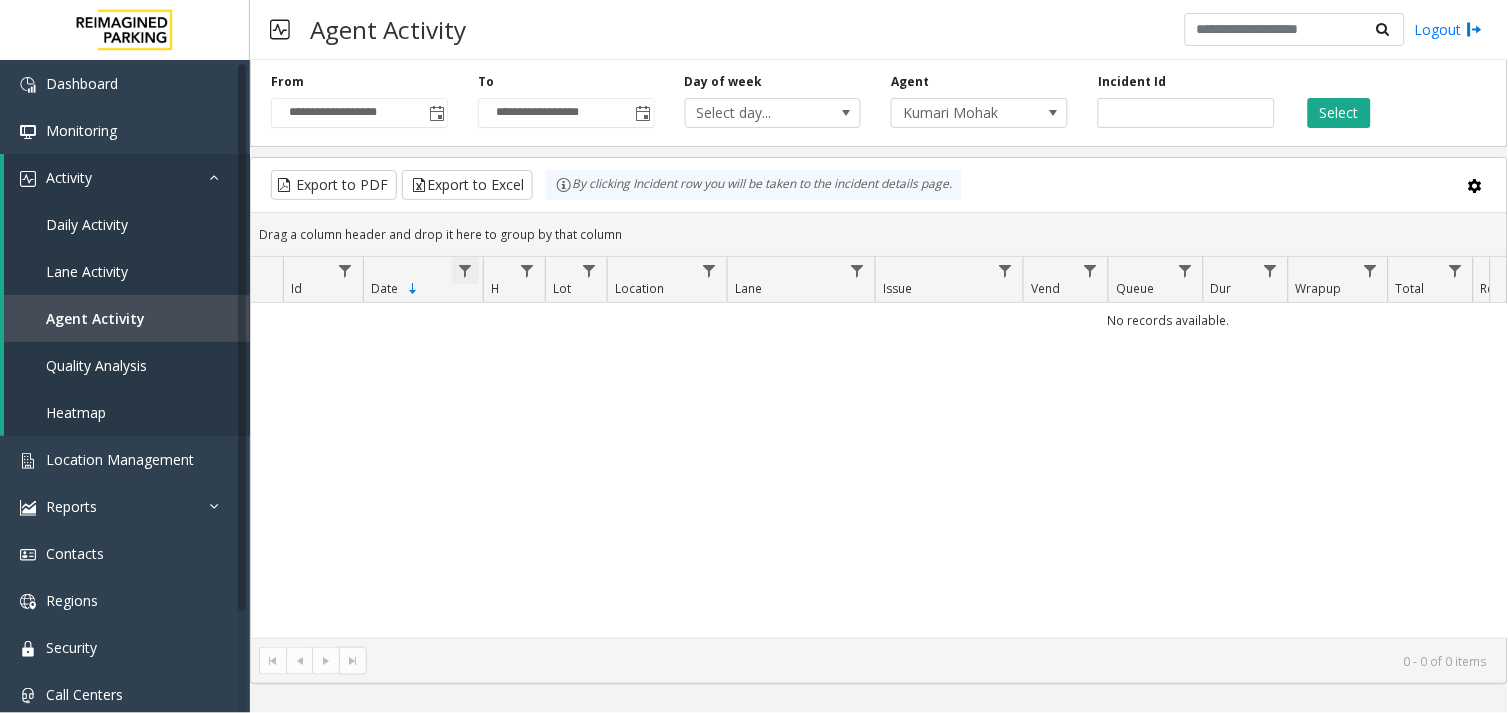 click 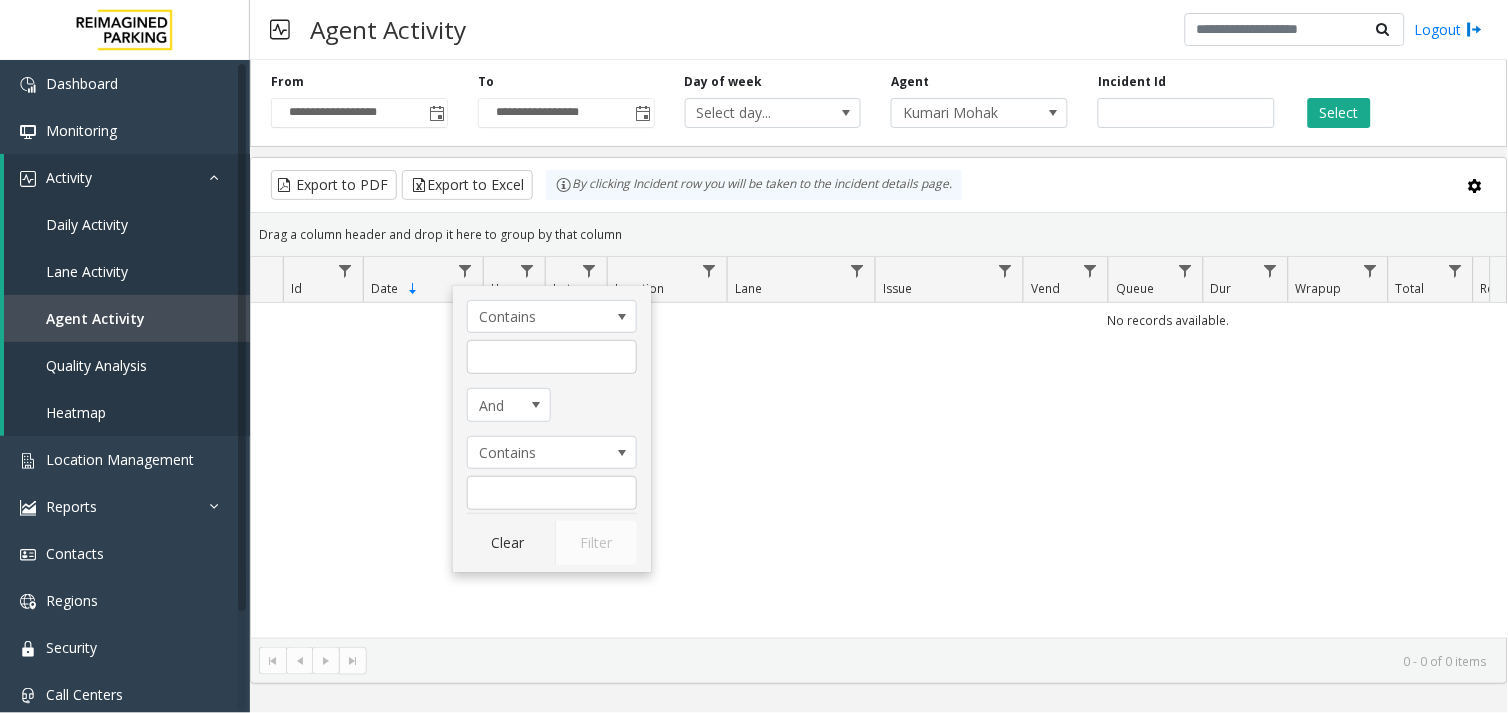 click on "No records available." 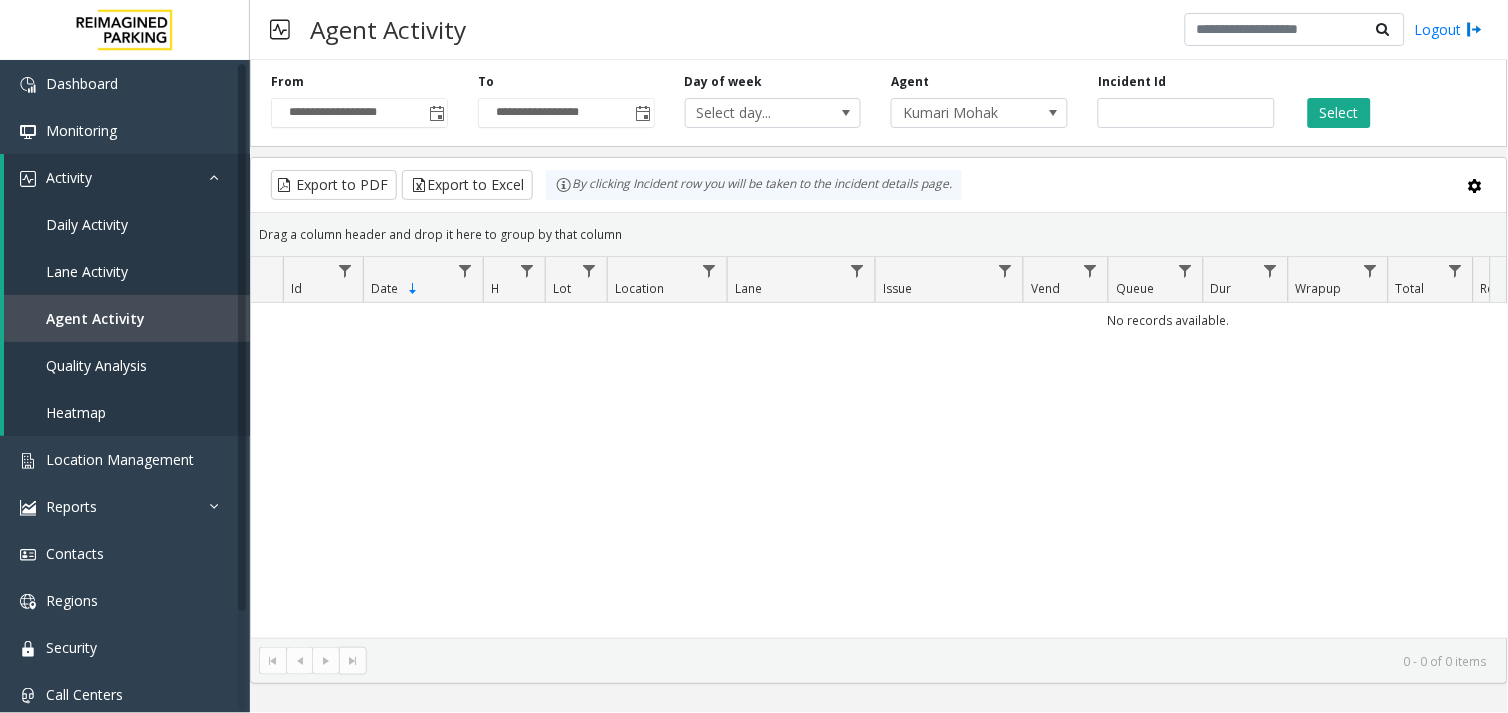 scroll, scrollTop: 0, scrollLeft: 138, axis: horizontal 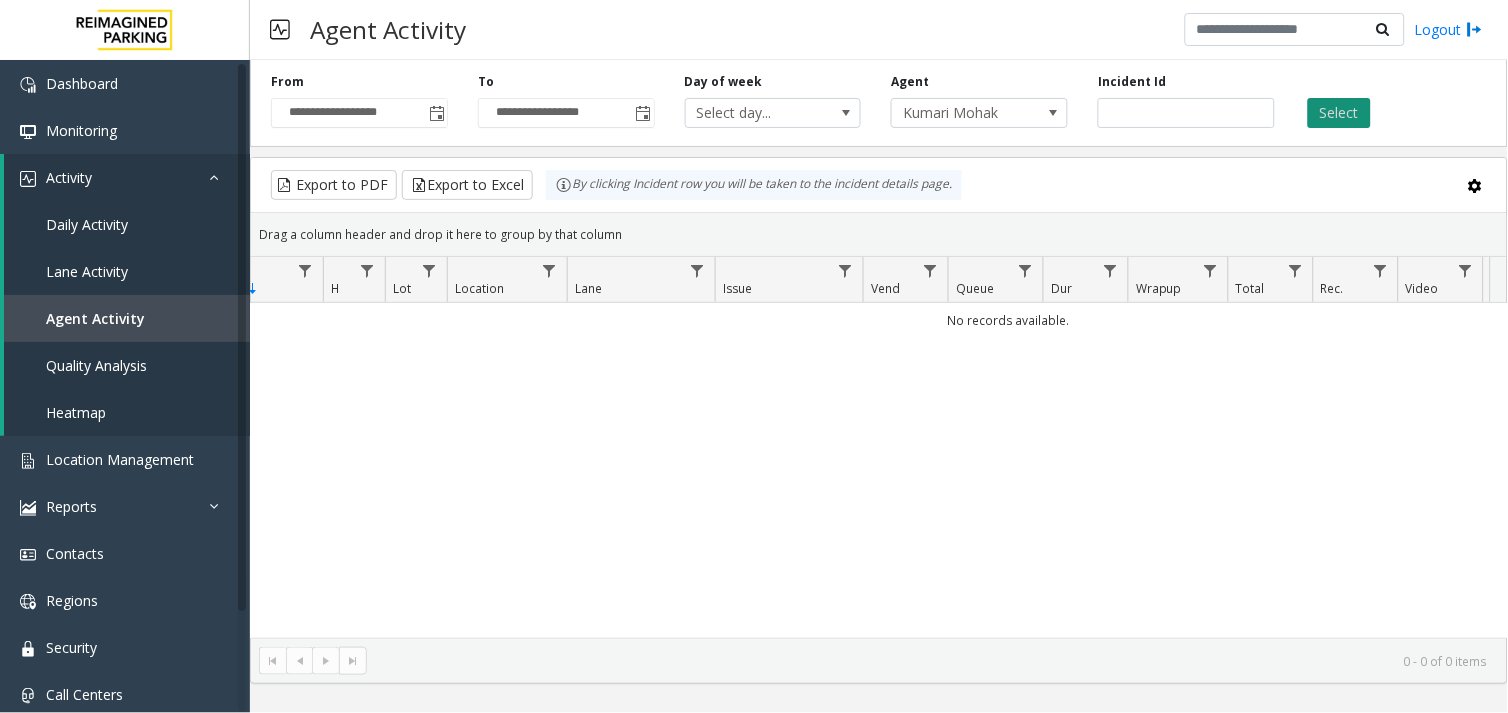 click on "Select" 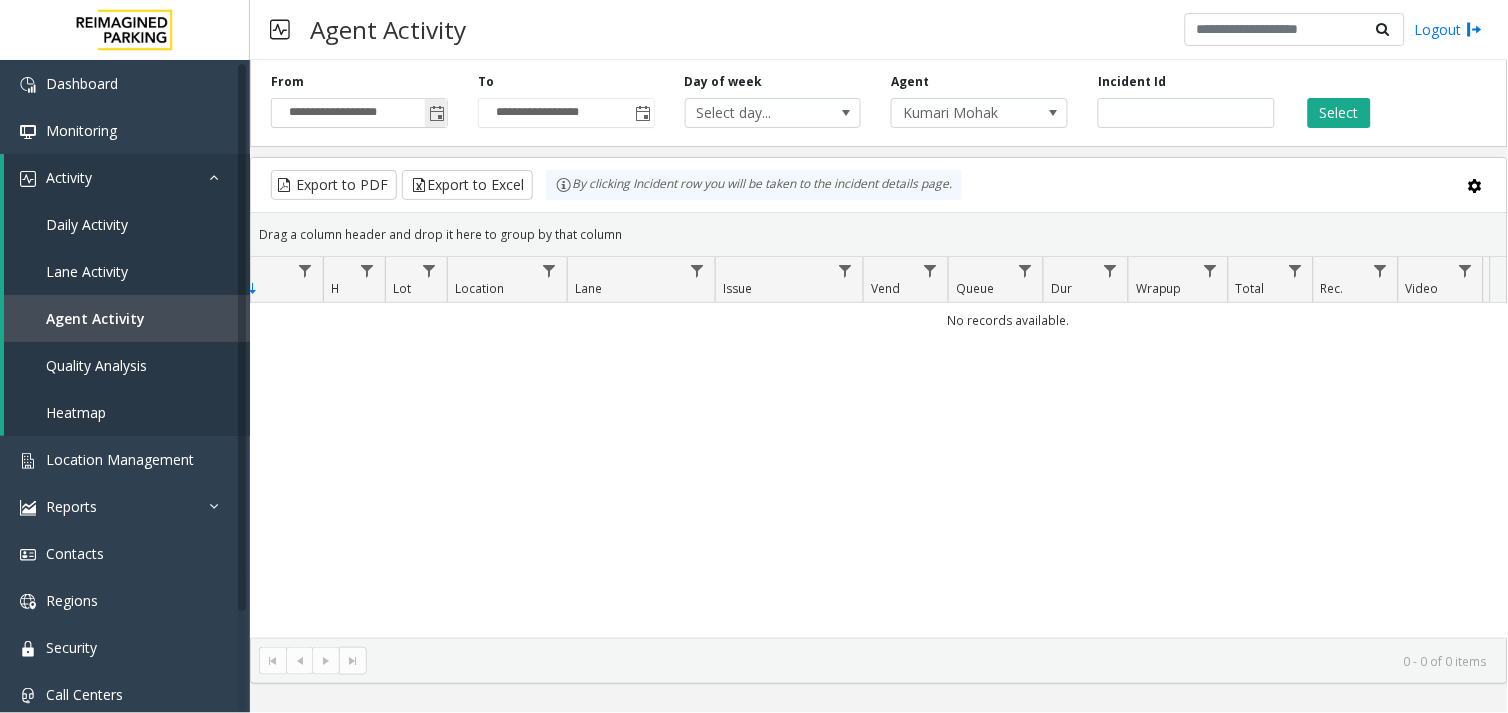 click 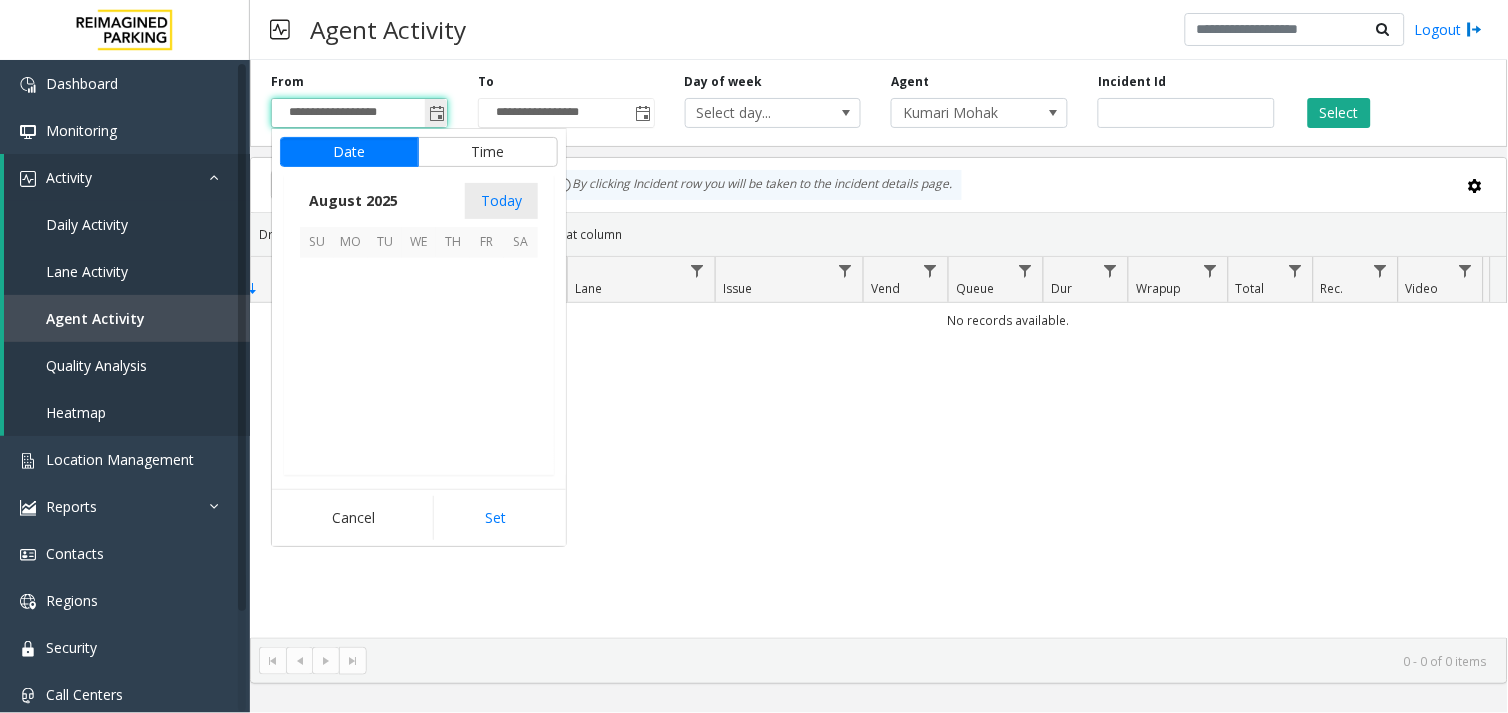 scroll, scrollTop: 358592, scrollLeft: 0, axis: vertical 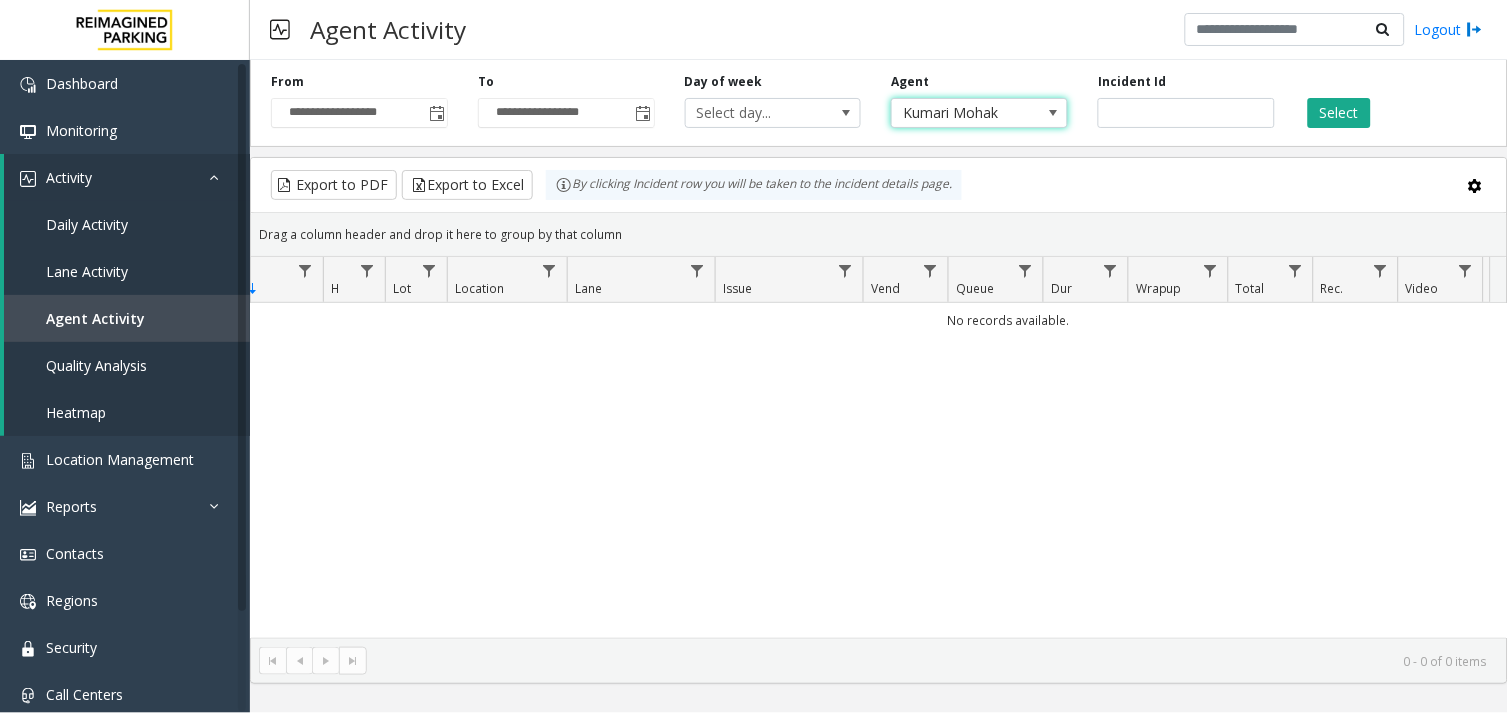 click at bounding box center (1053, 113) 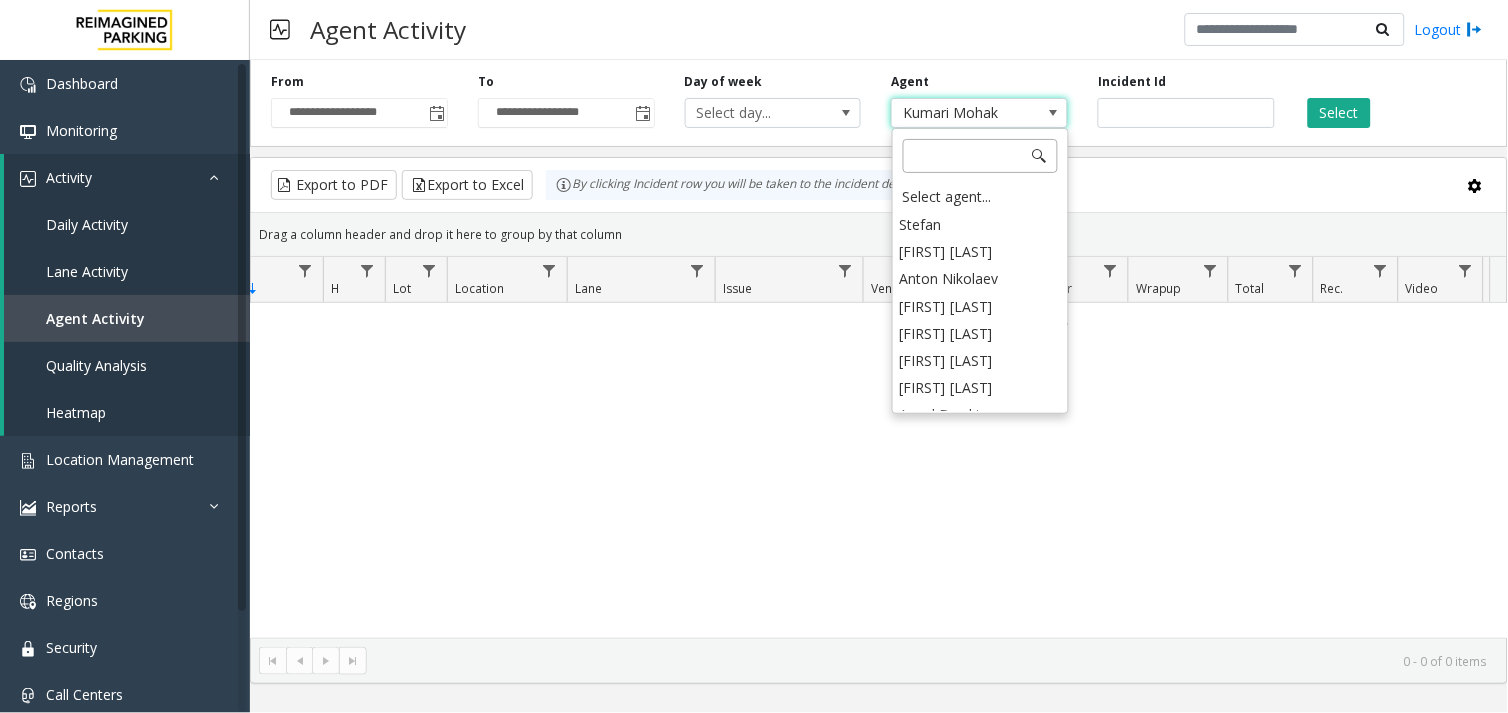 scroll, scrollTop: 9017, scrollLeft: 0, axis: vertical 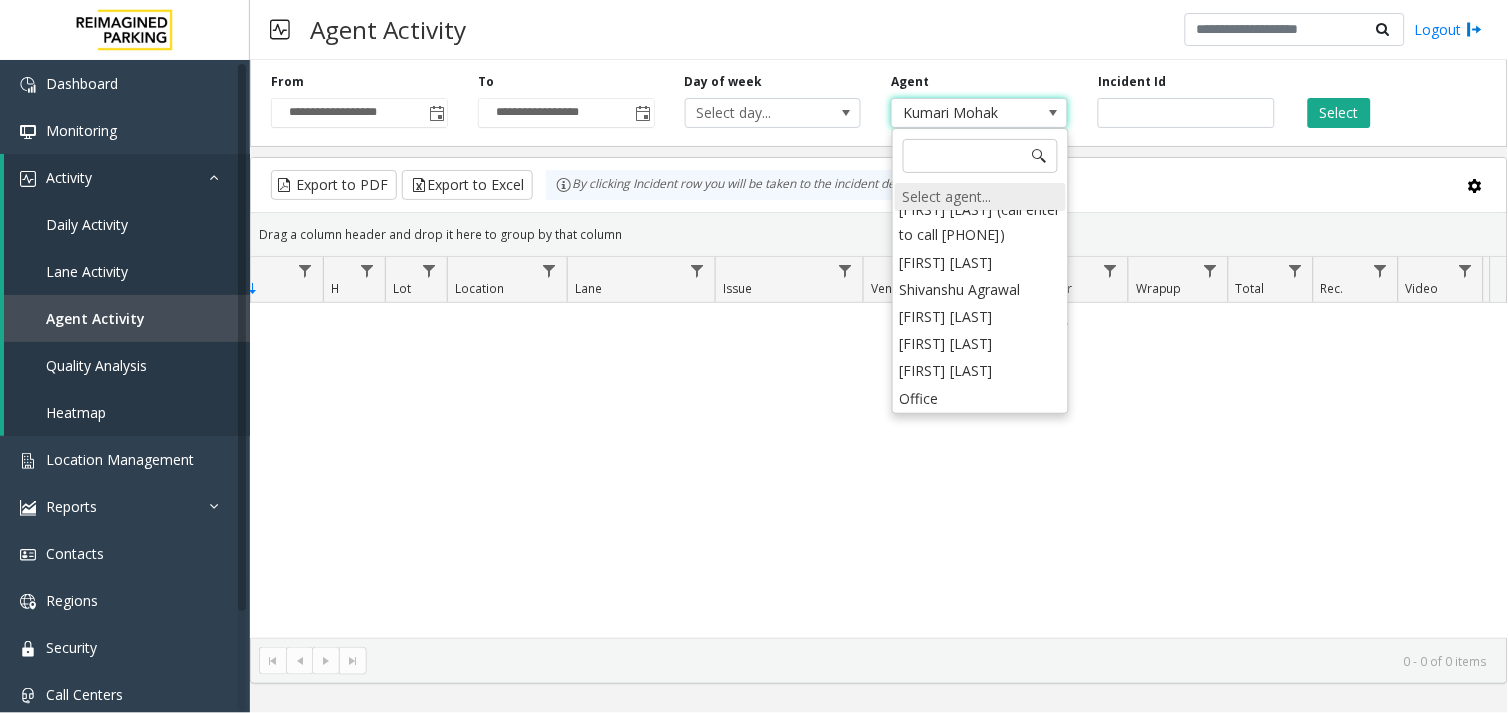 click on "Select agent..." 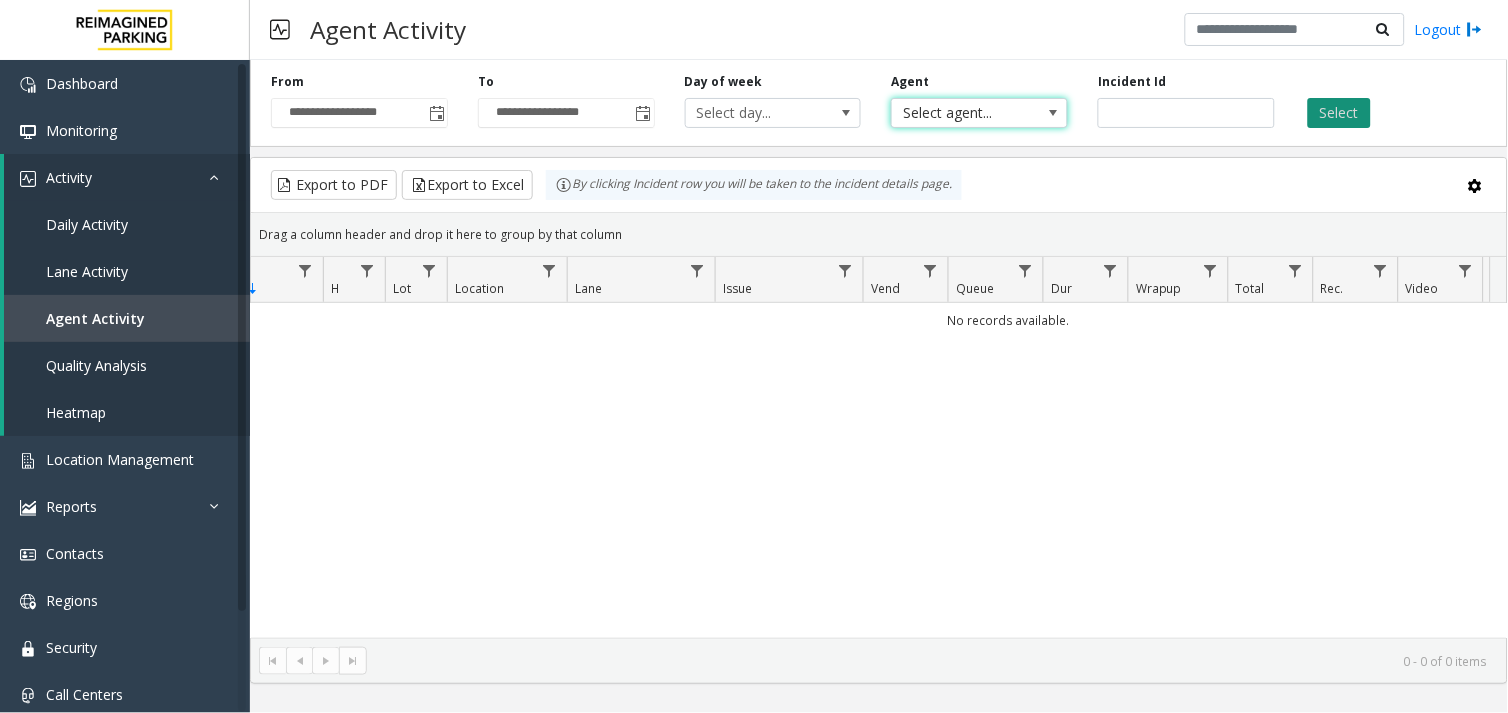 click on "Select" 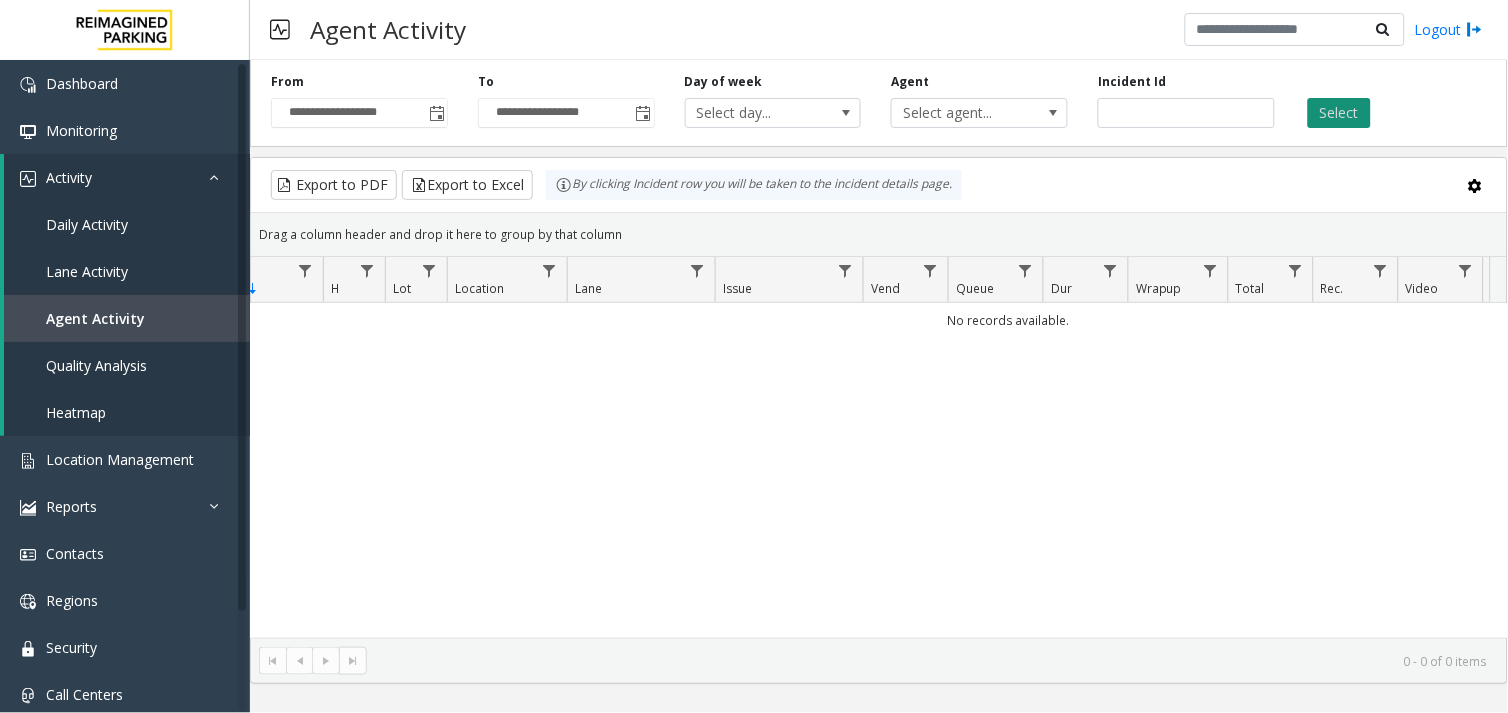click on "Select" 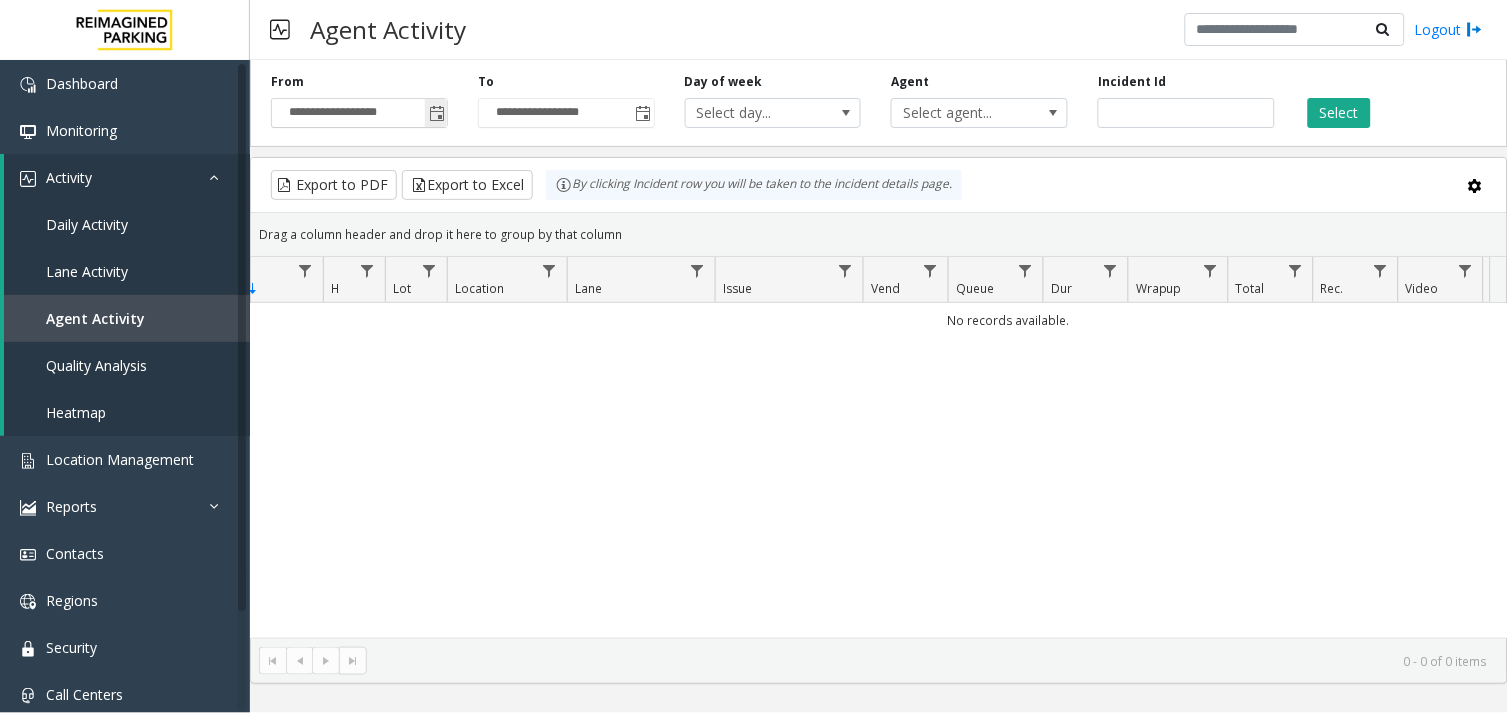 click 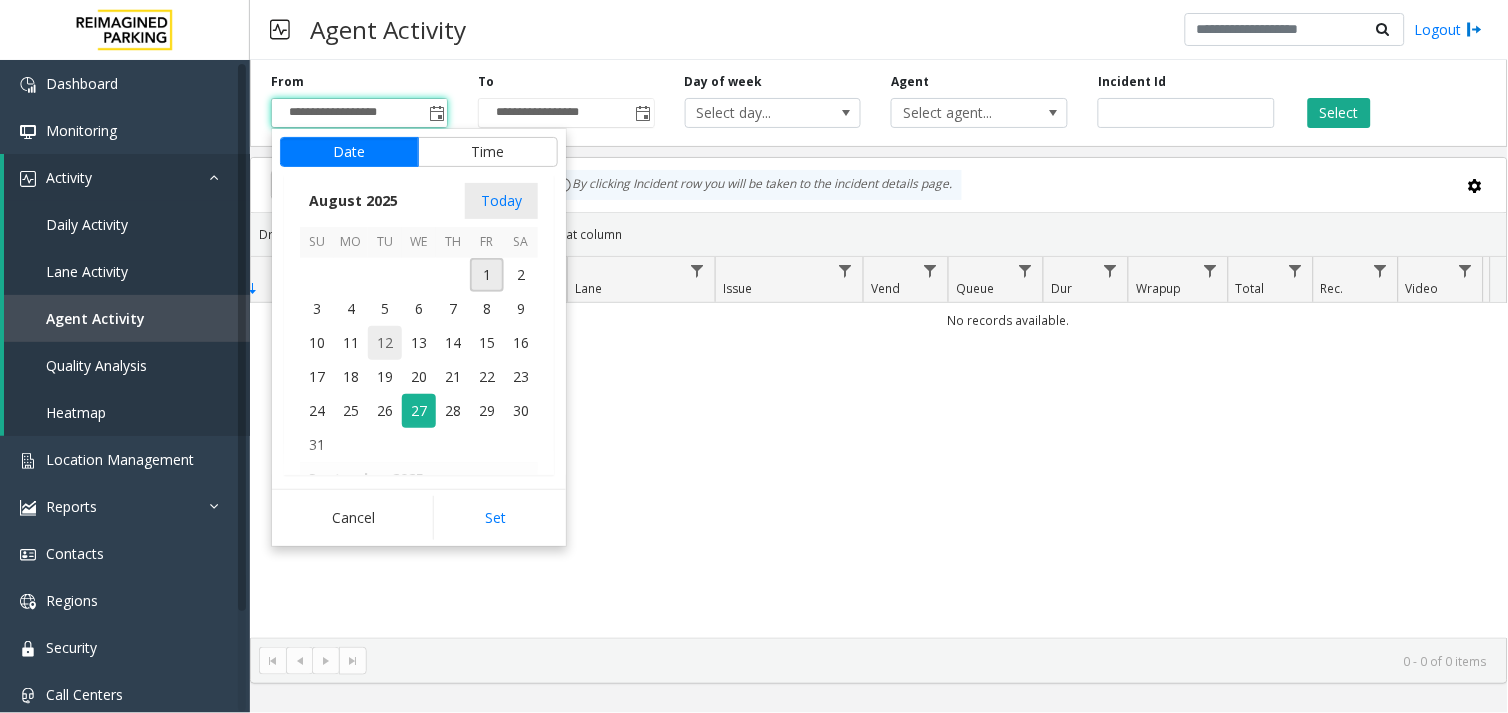 scroll, scrollTop: 358370, scrollLeft: 0, axis: vertical 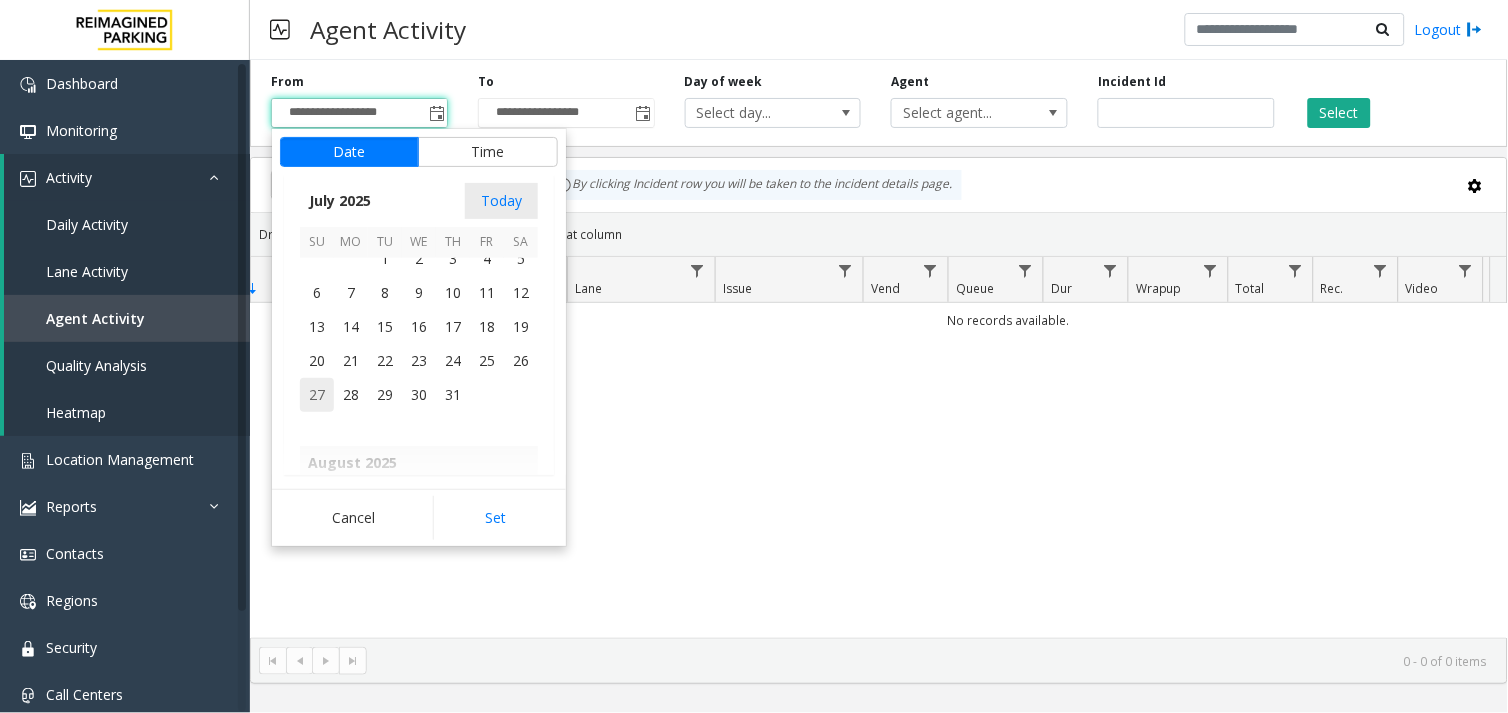 click on "27" at bounding box center (317, 395) 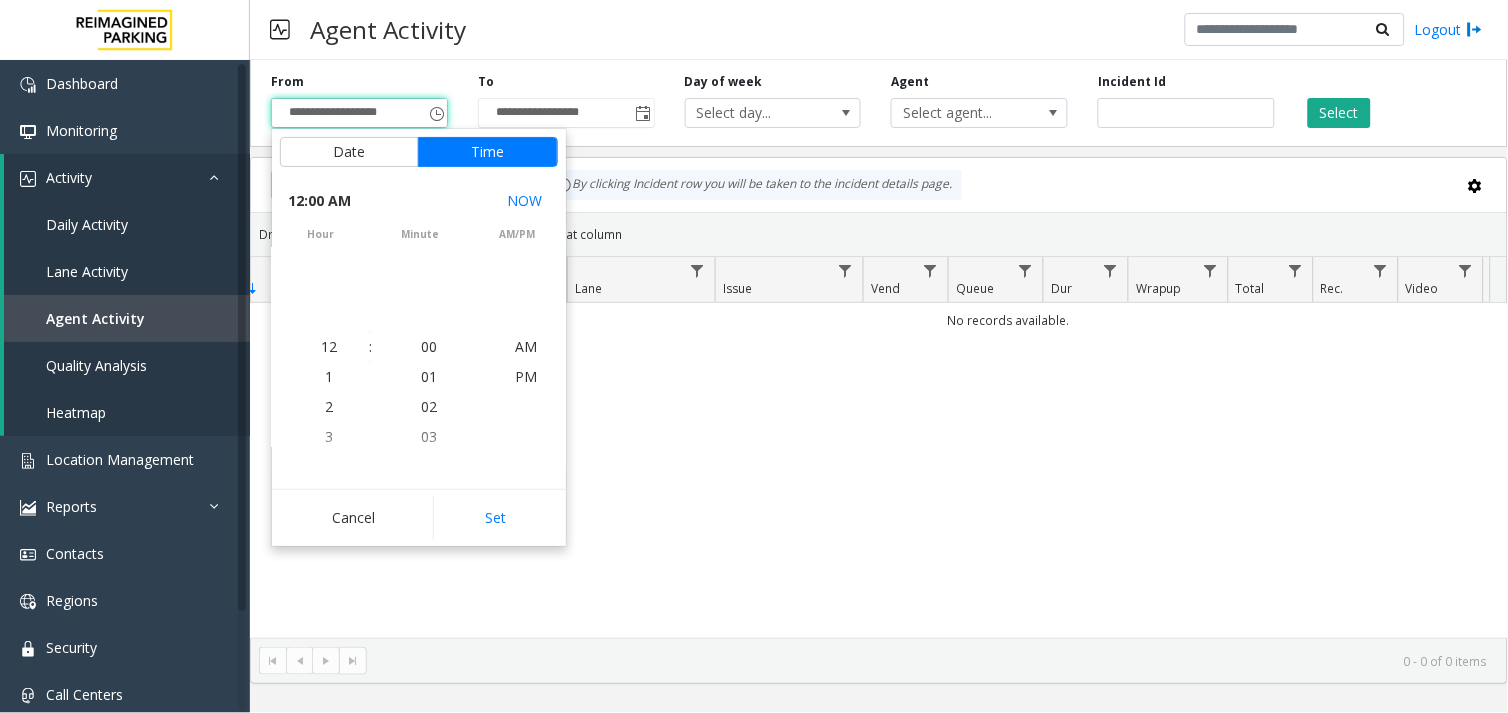 scroll, scrollTop: 358354, scrollLeft: 0, axis: vertical 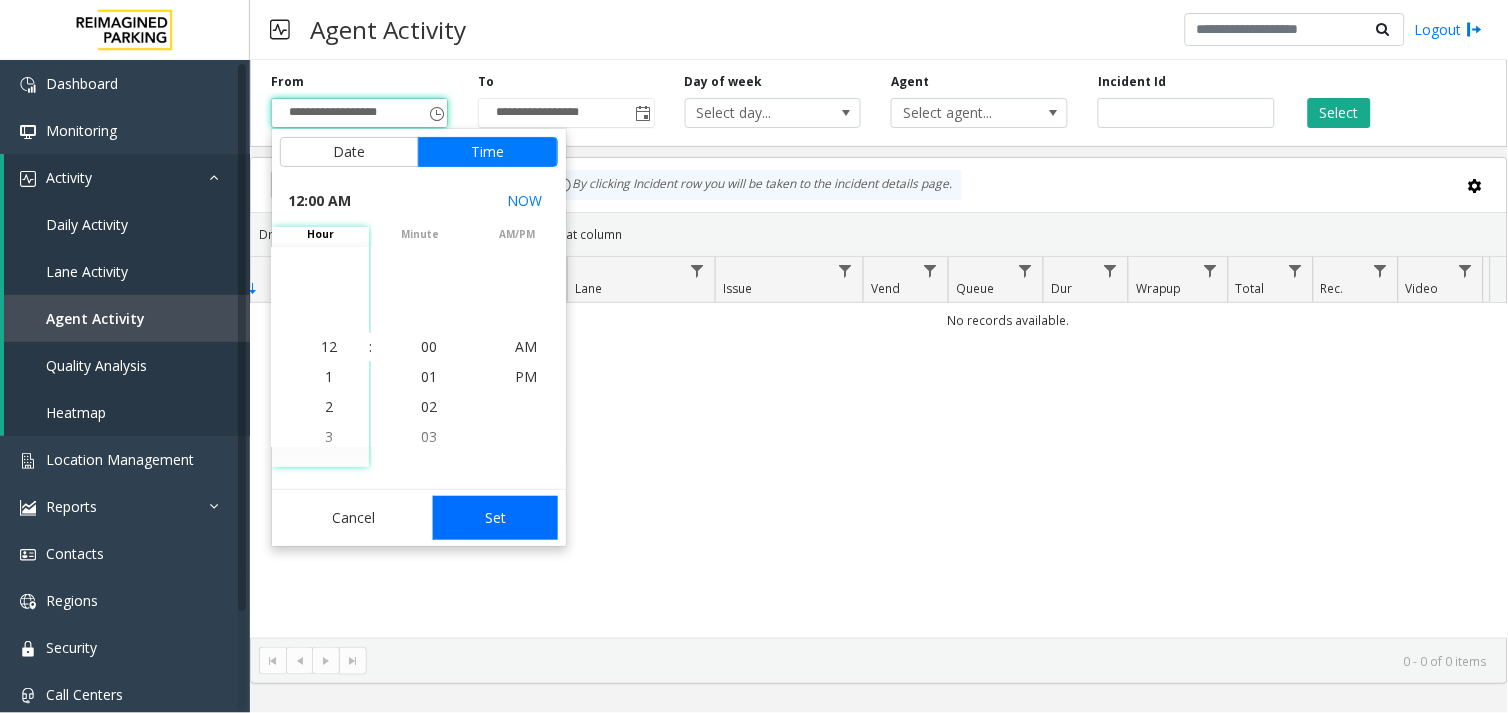 click on "Set" 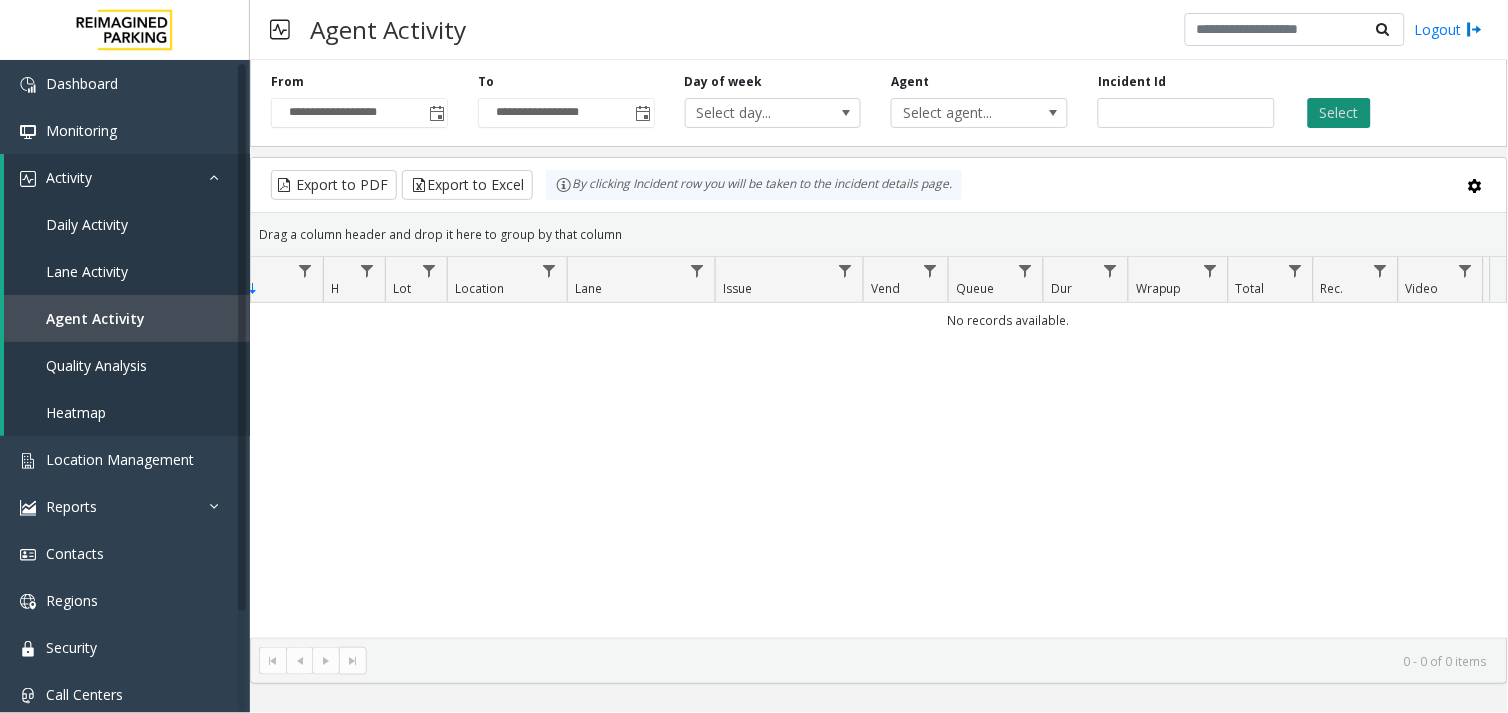click on "Select" 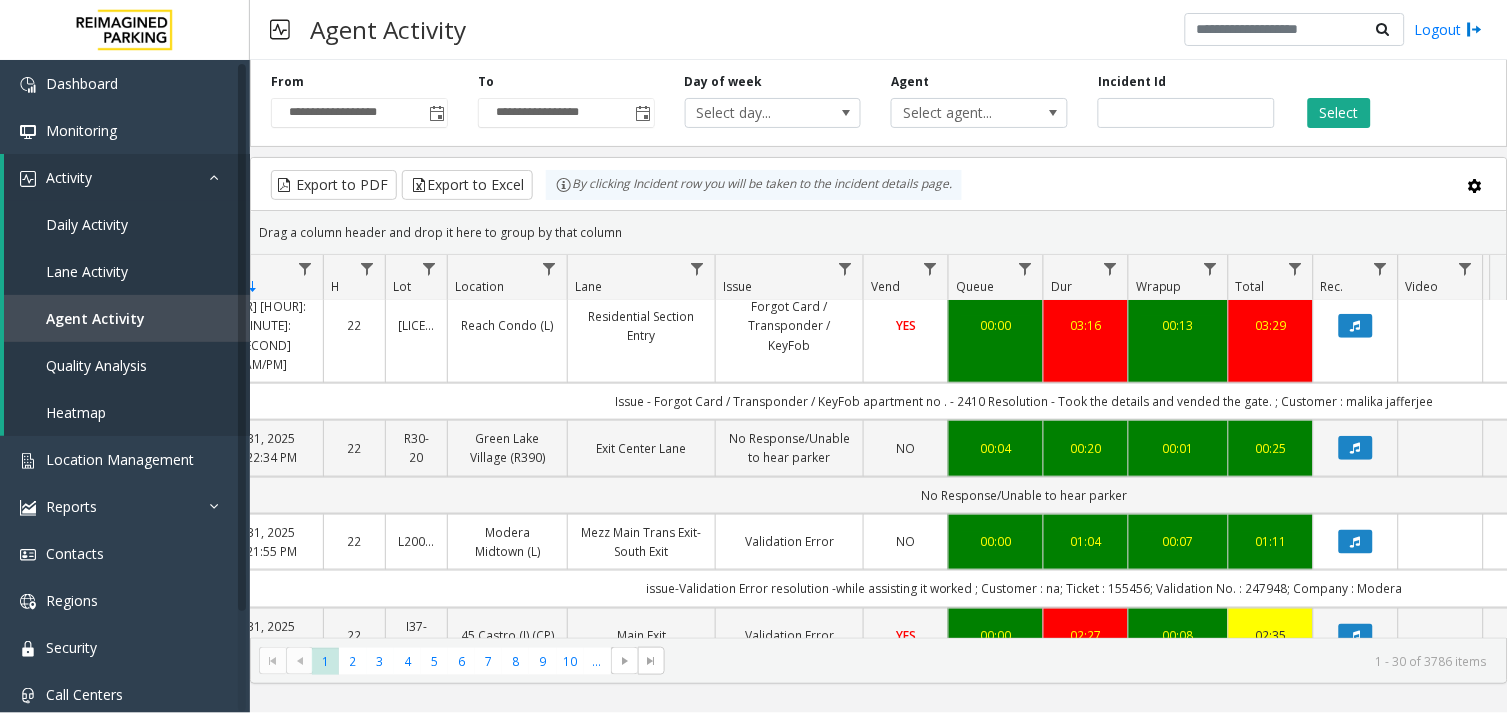 scroll, scrollTop: 333, scrollLeft: 160, axis: both 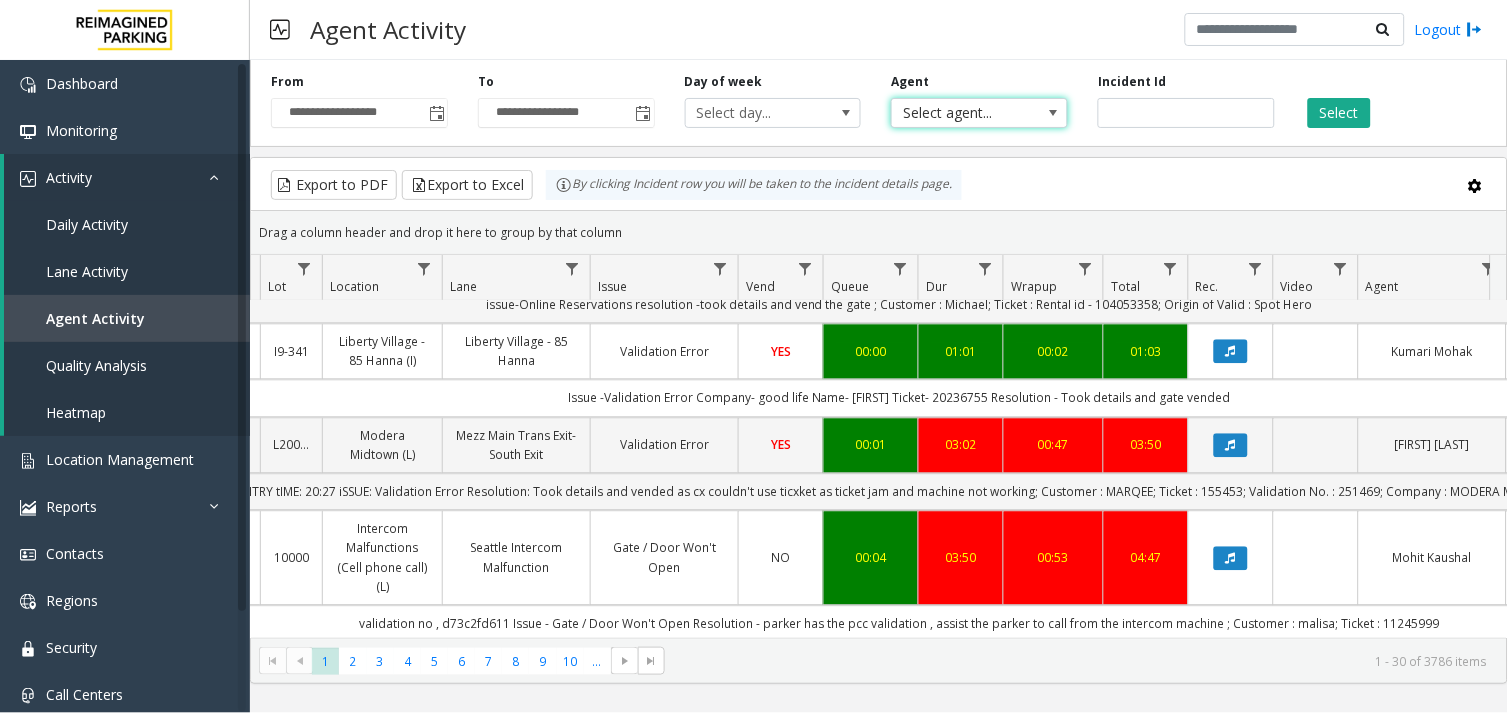 click on "Select agent..." at bounding box center [962, 113] 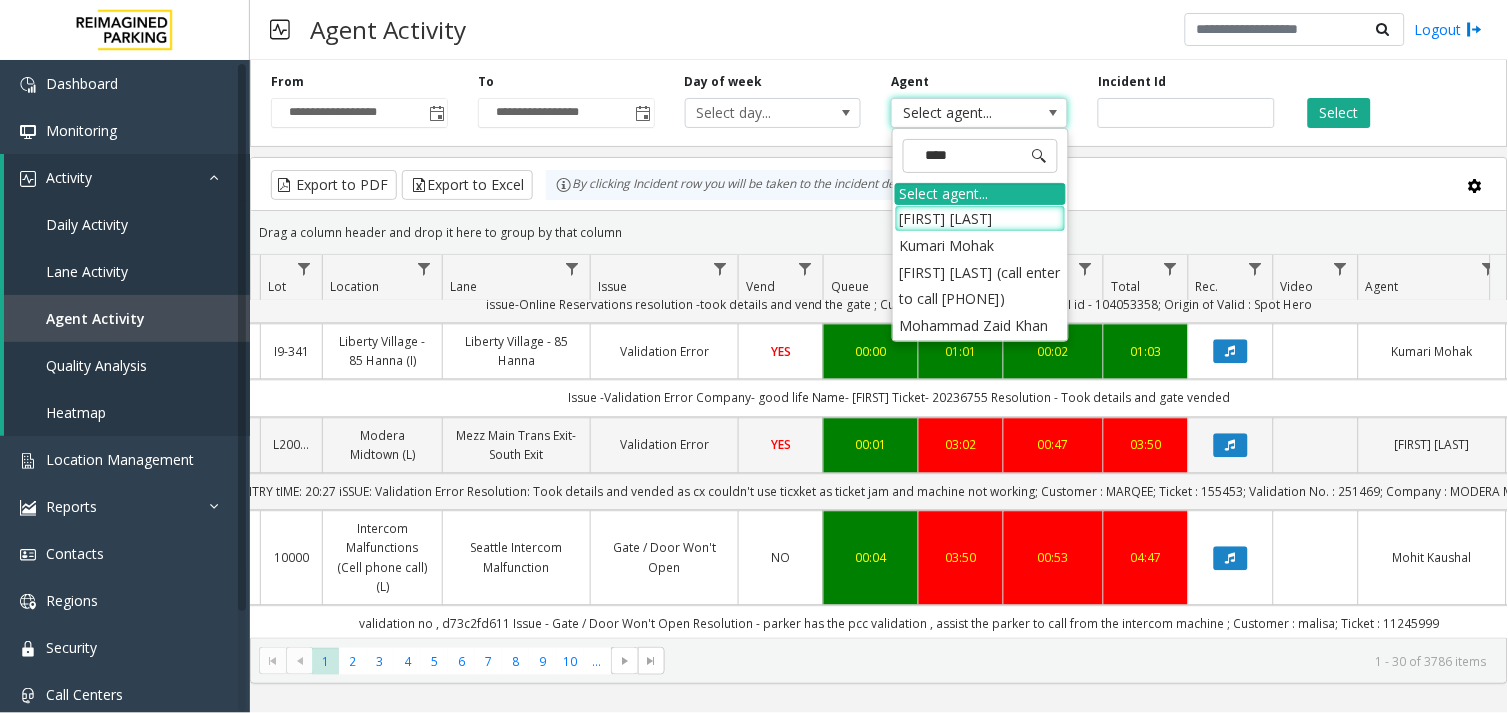 type on "*****" 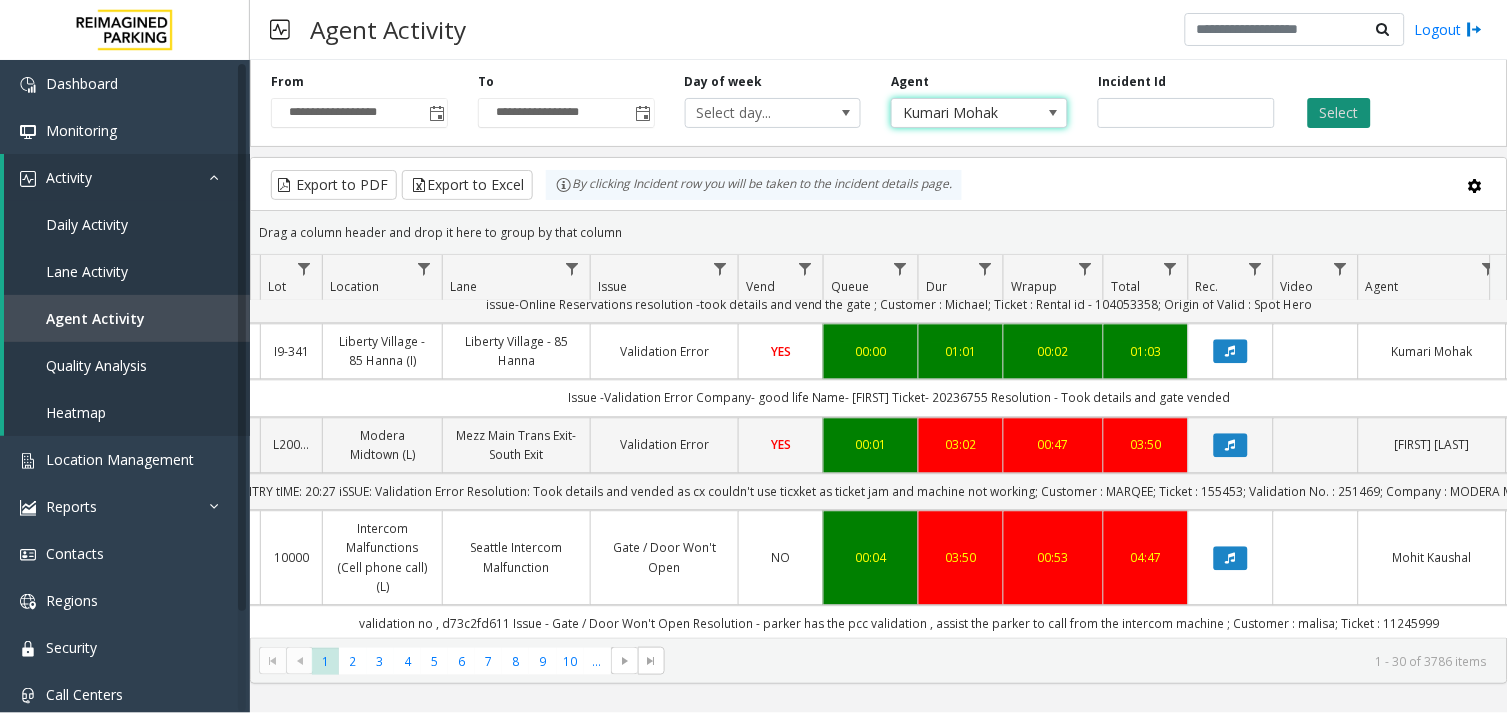 click on "Select" 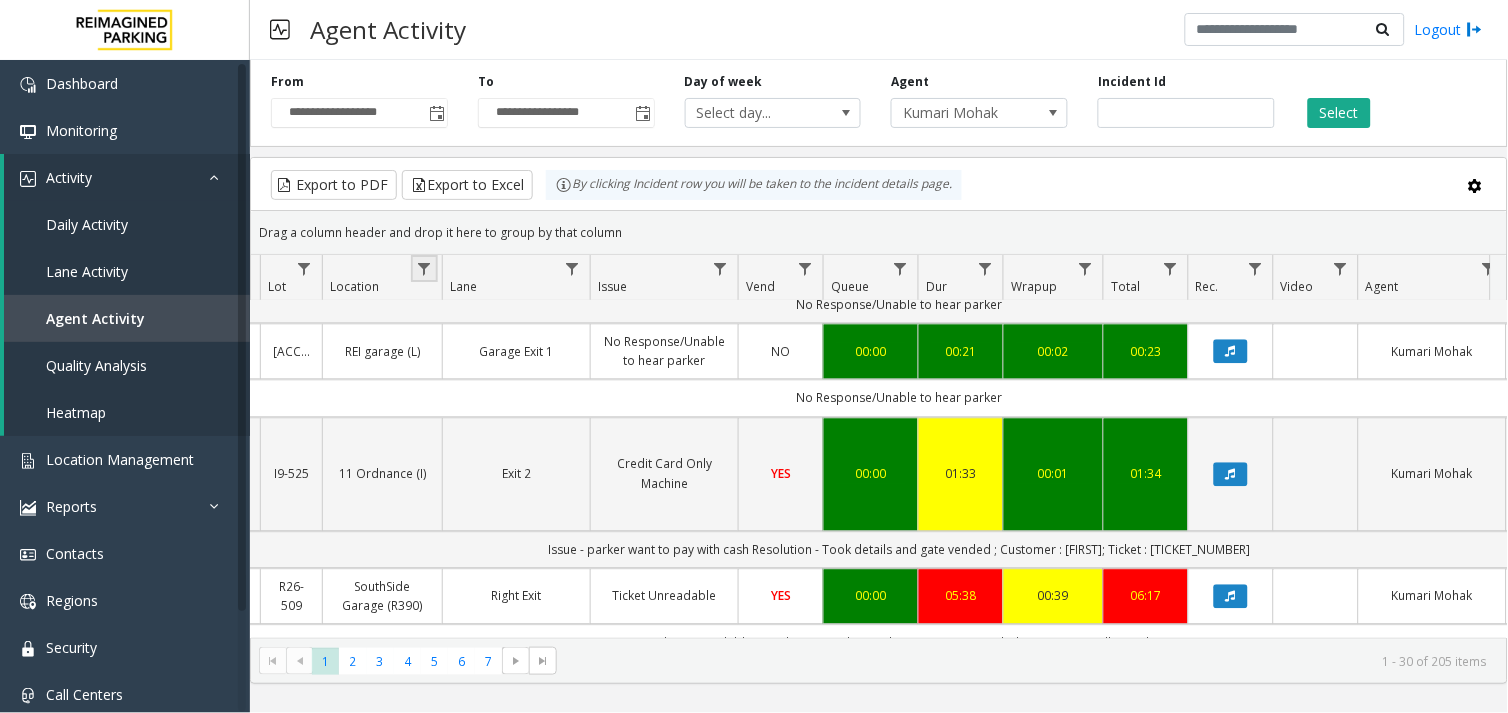 click 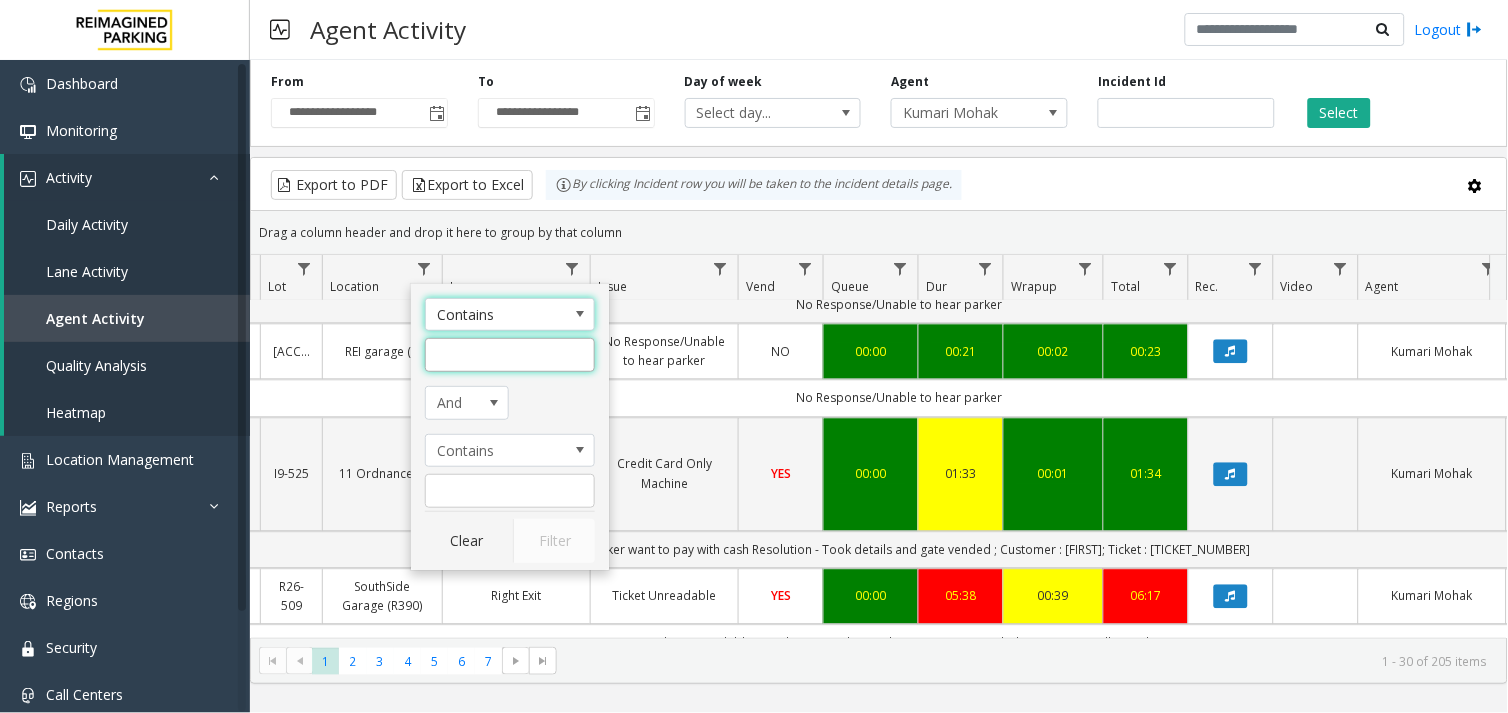 click 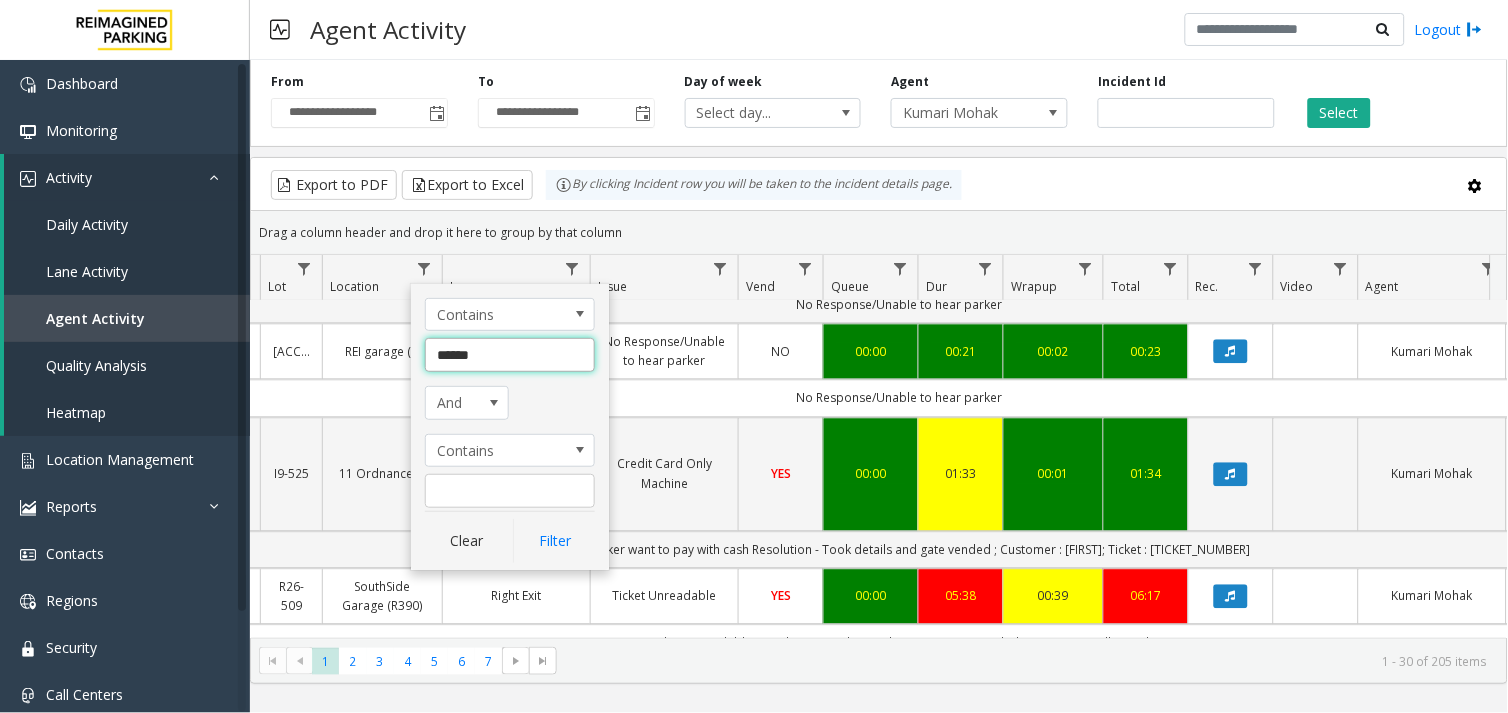 type on "*******" 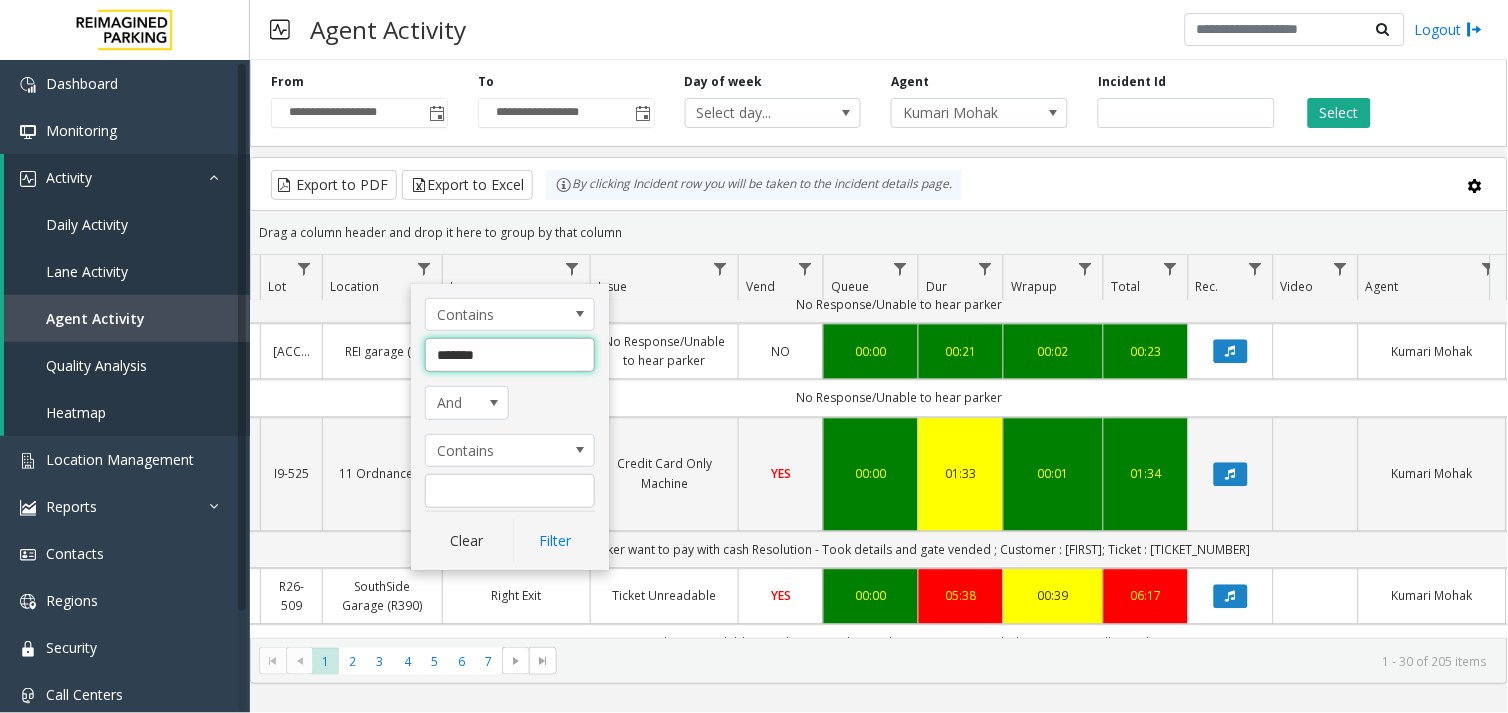 click on "Filter" 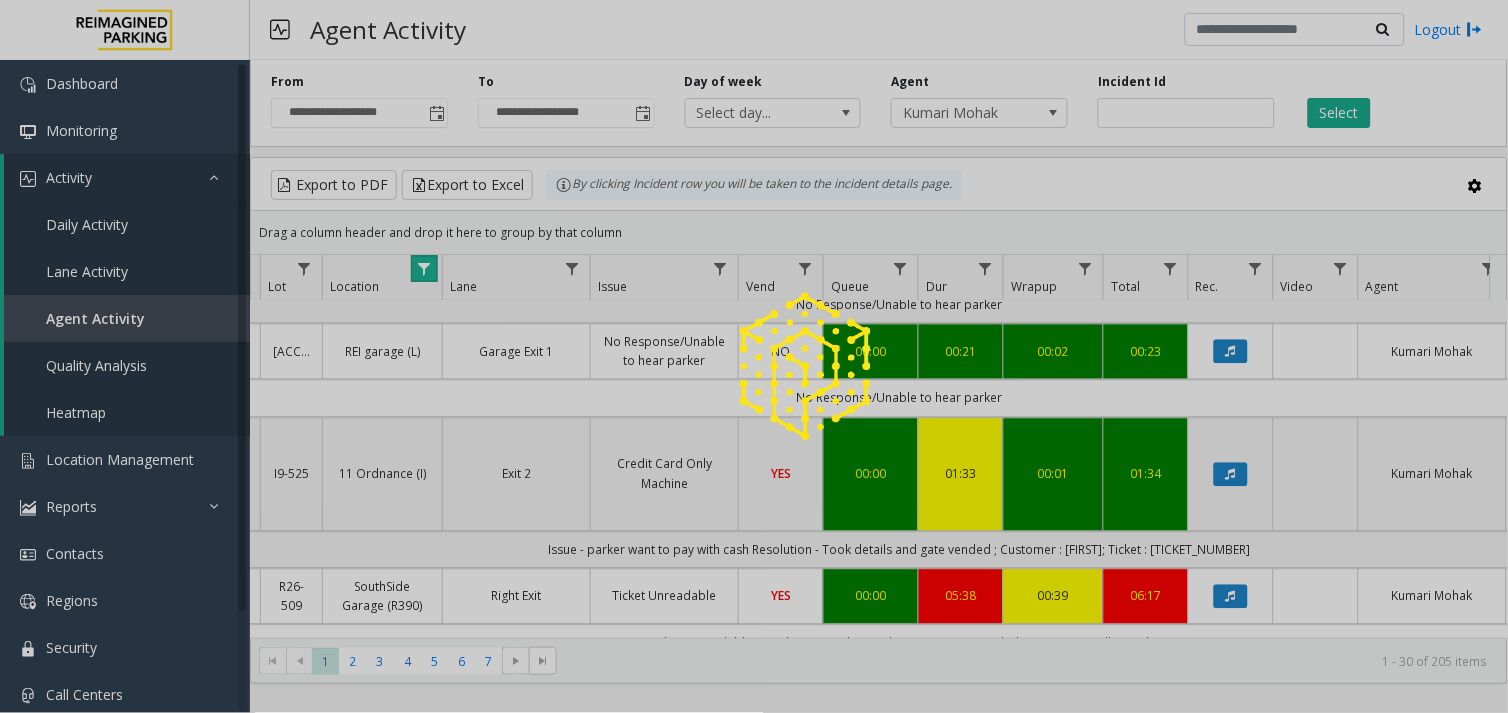 scroll, scrollTop: 0, scrollLeft: 285, axis: horizontal 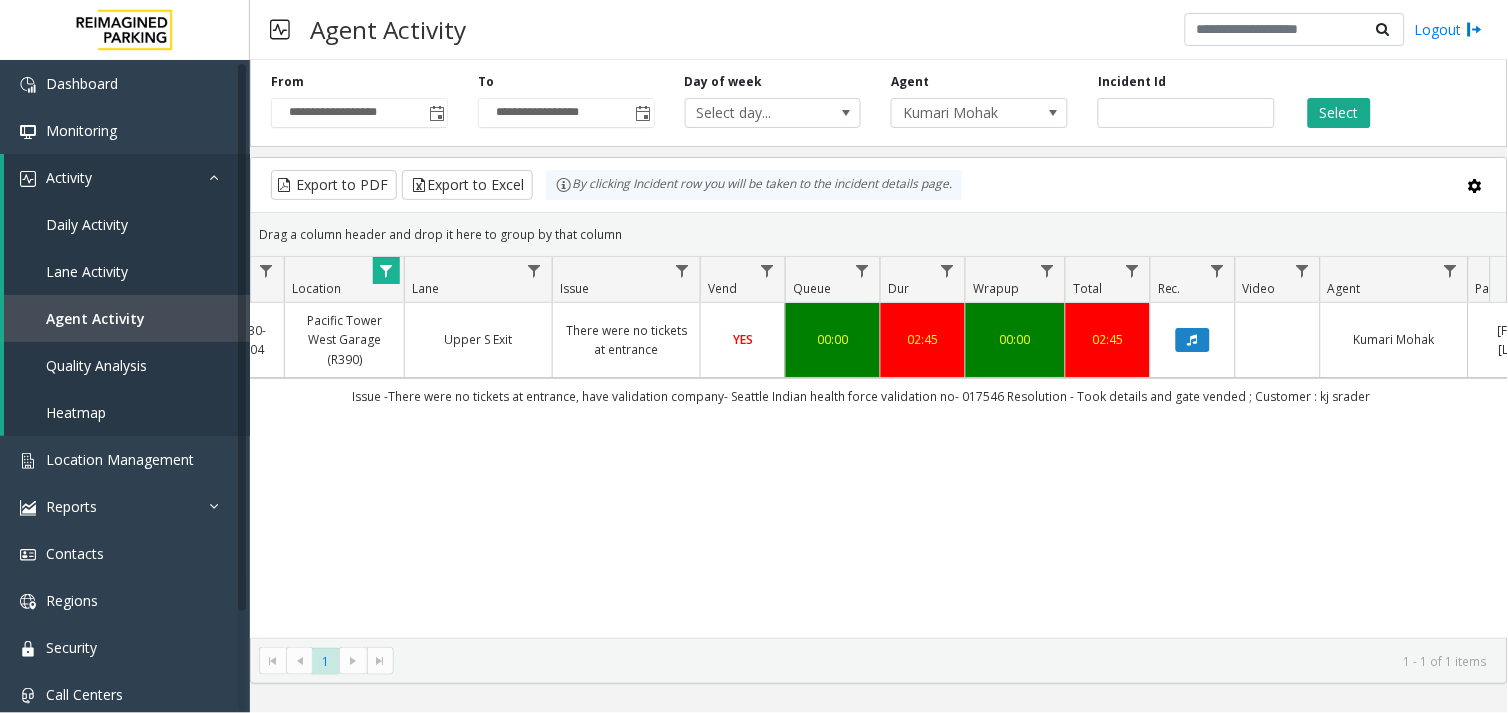 click 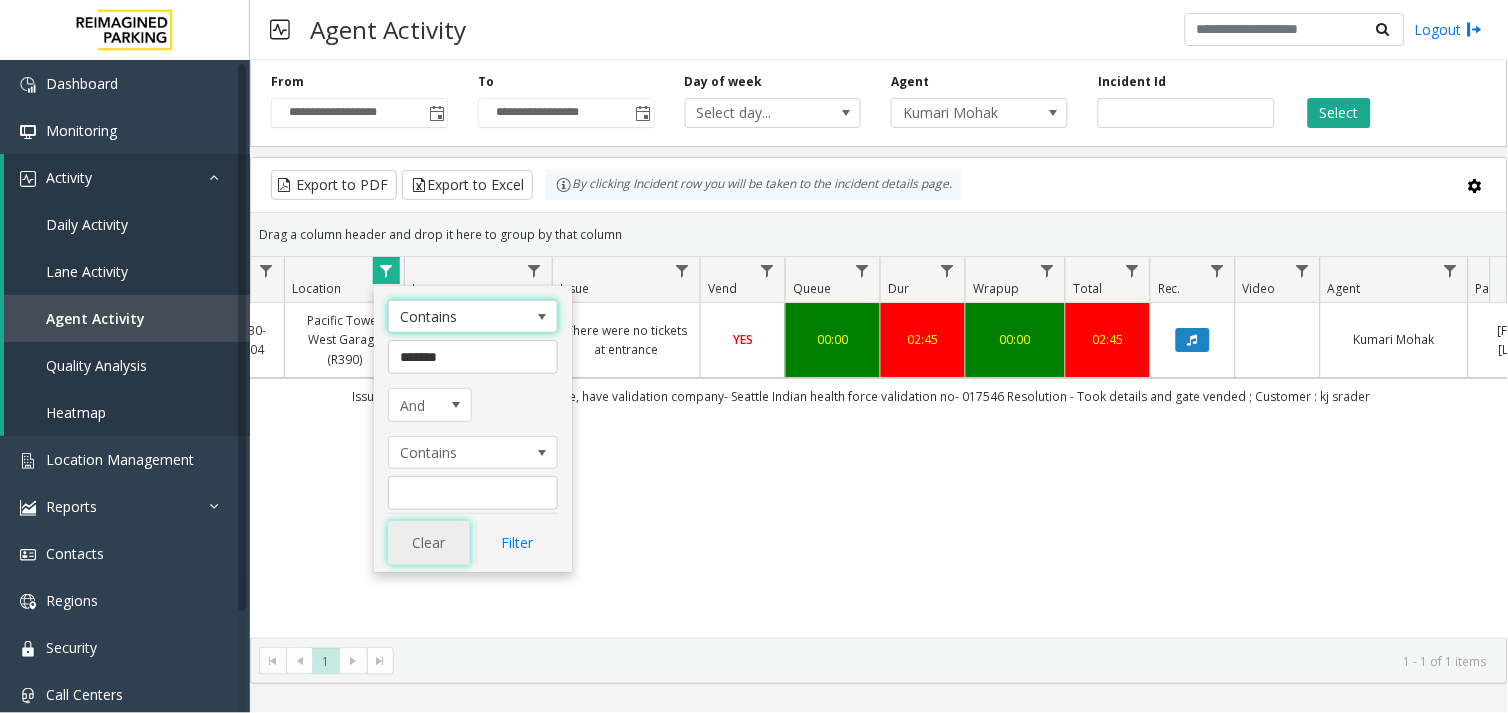 click on "Clear" 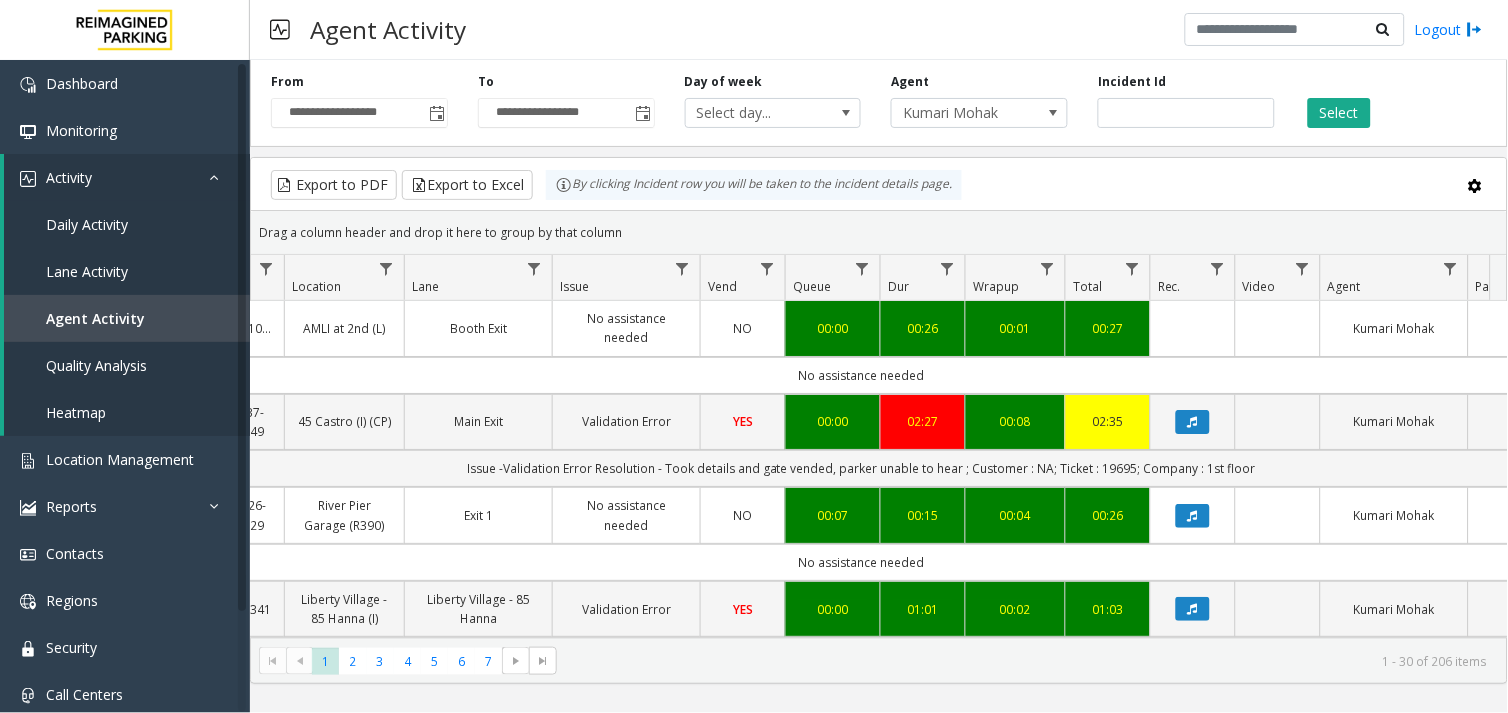 scroll, scrollTop: 0, scrollLeft: 193, axis: horizontal 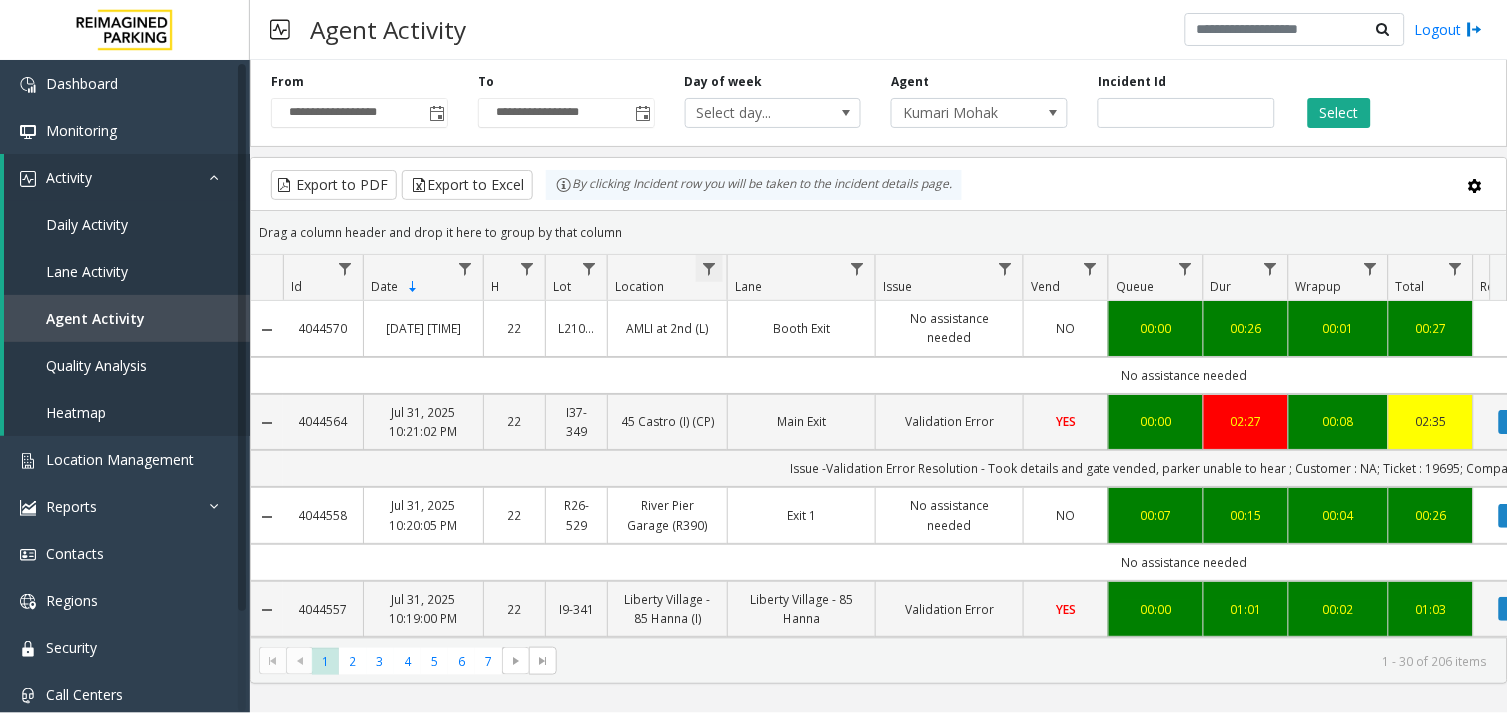 click 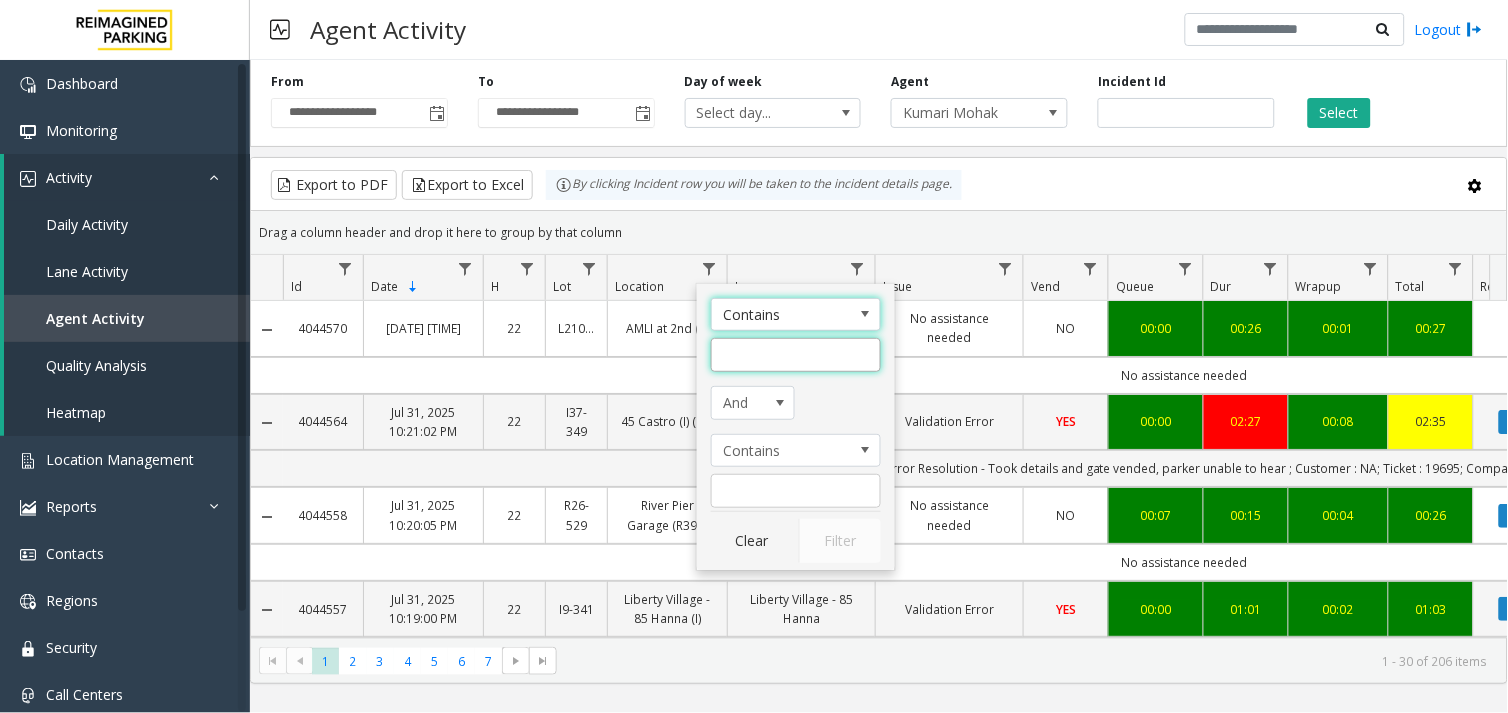 click 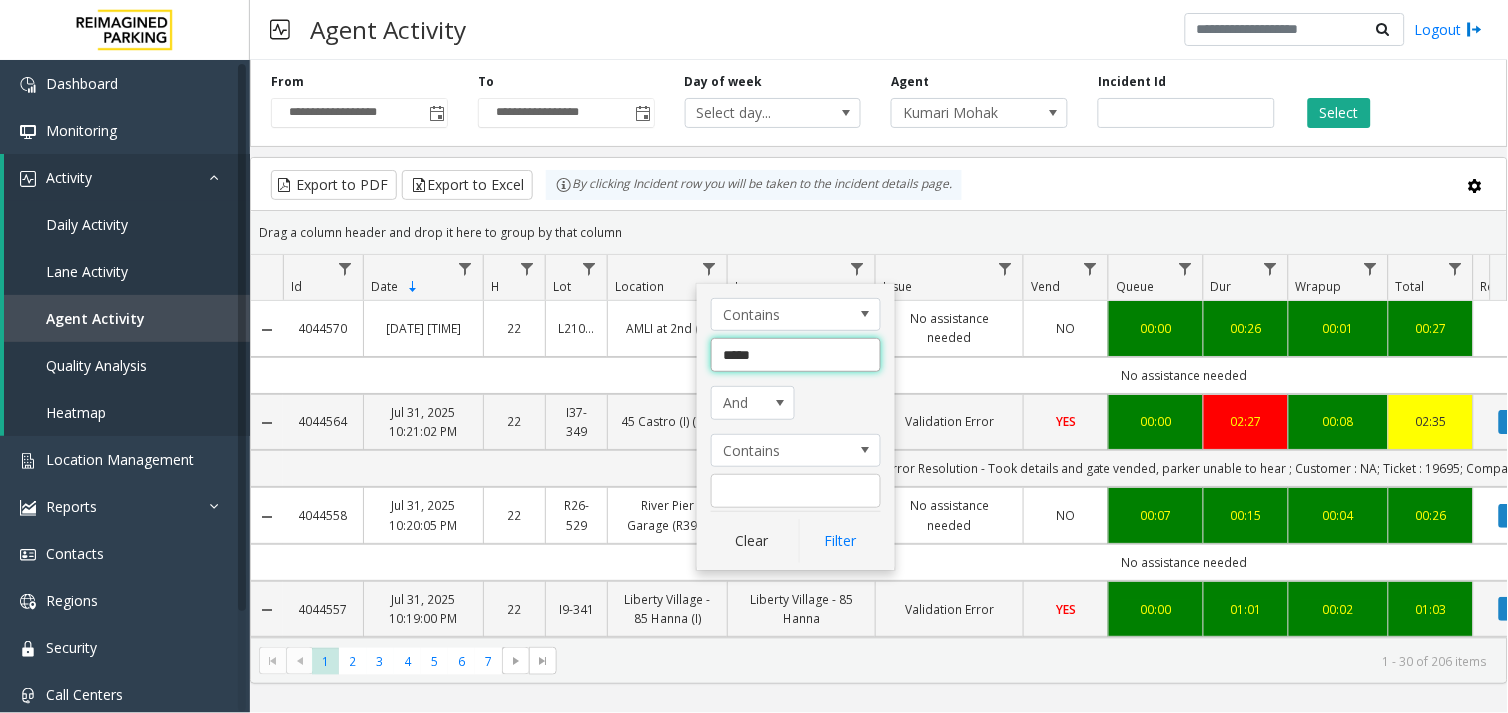 type on "******" 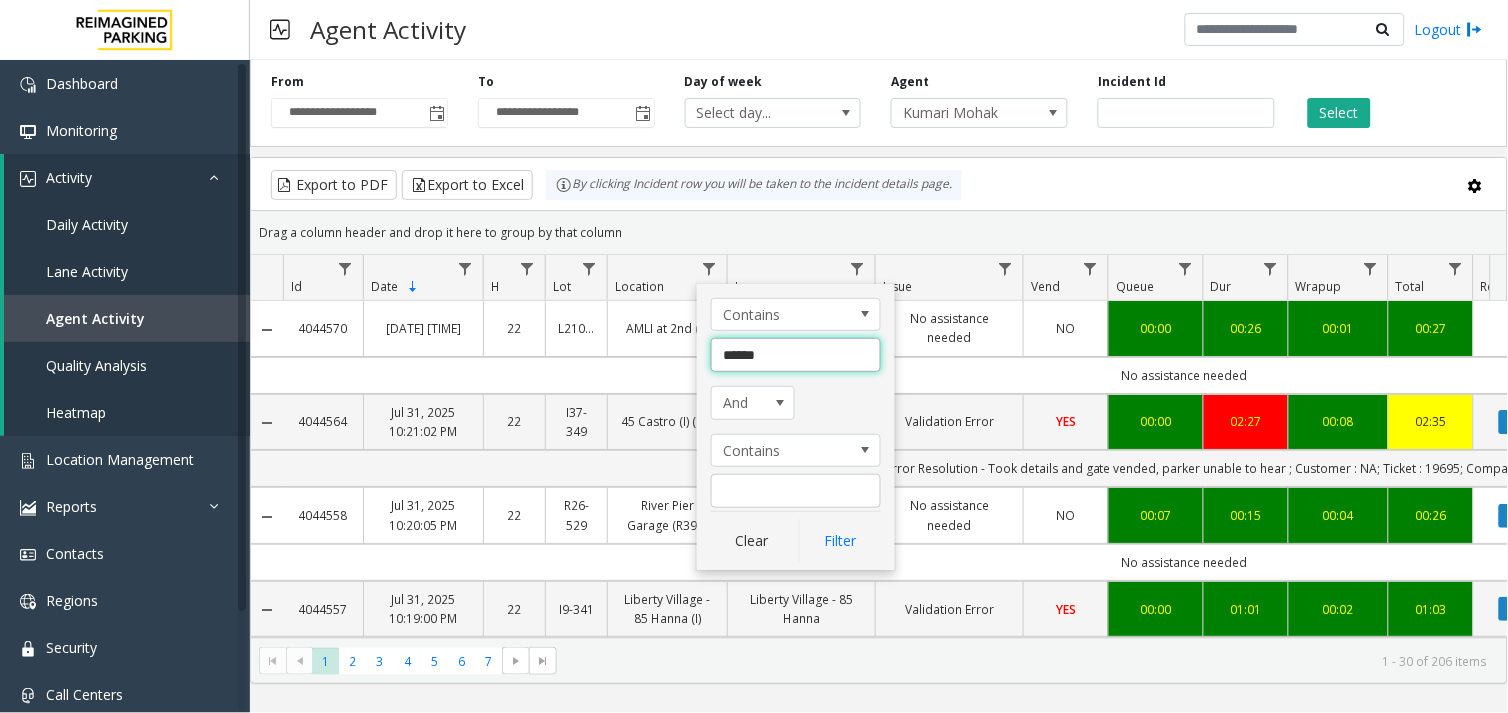 click on "Filter" 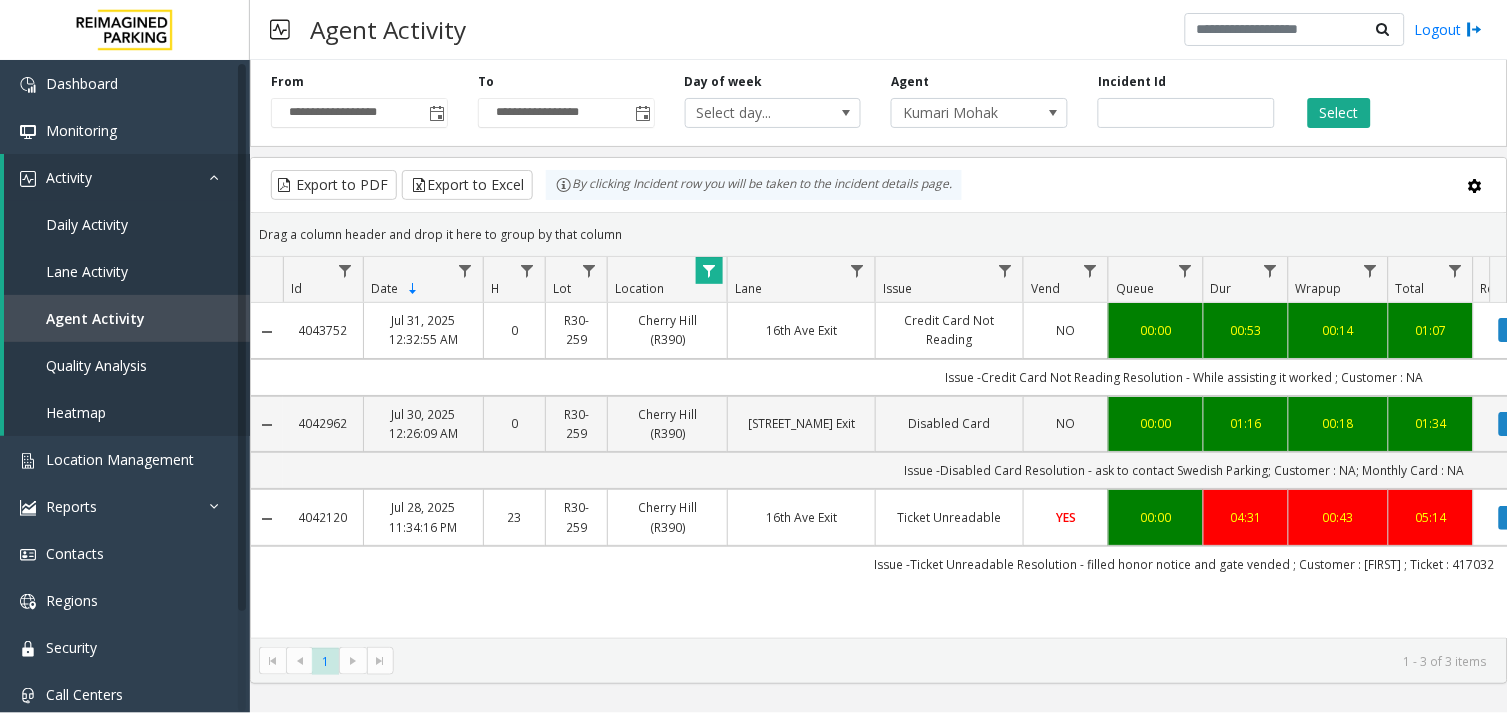 scroll, scrollTop: 0, scrollLeft: 54, axis: horizontal 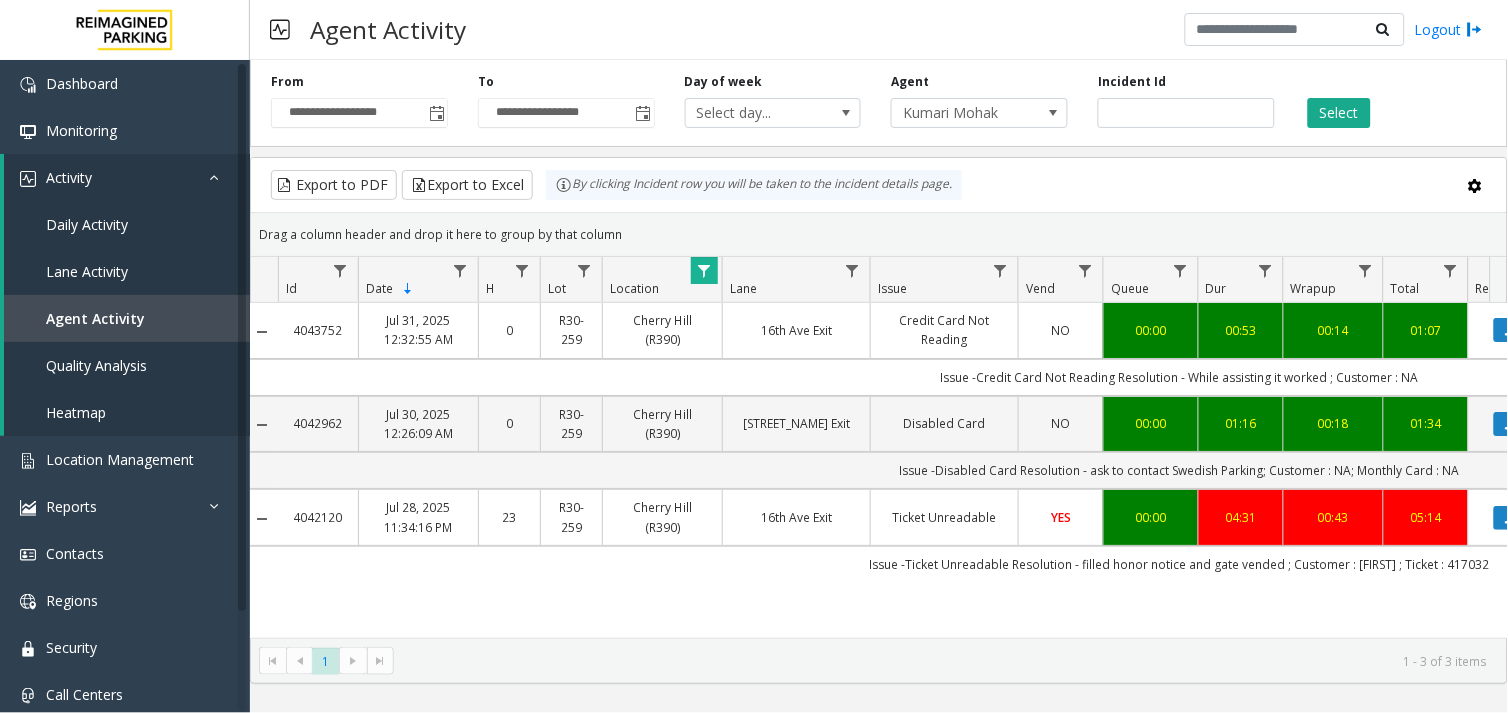 click on "Jul 28, 2025 11:34:16 PM" 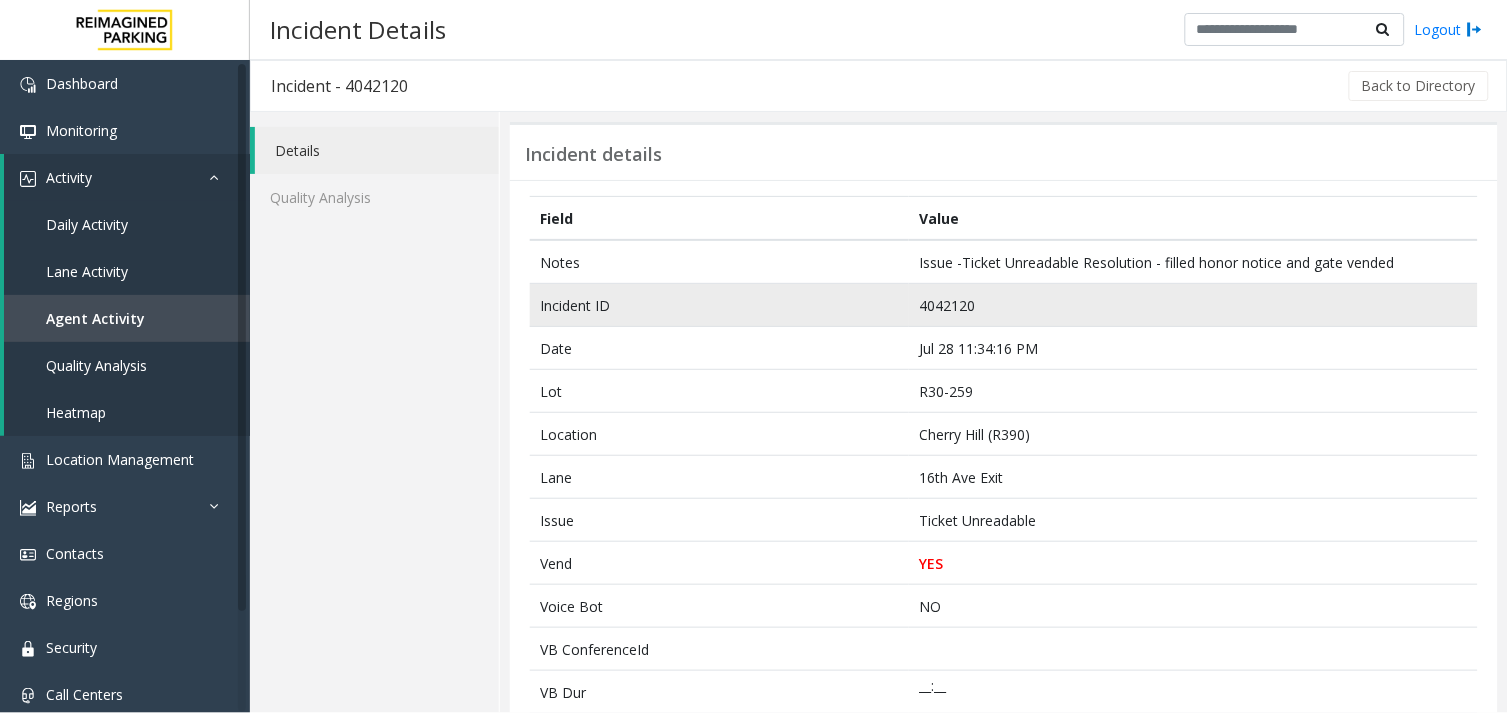 click on "4042120" 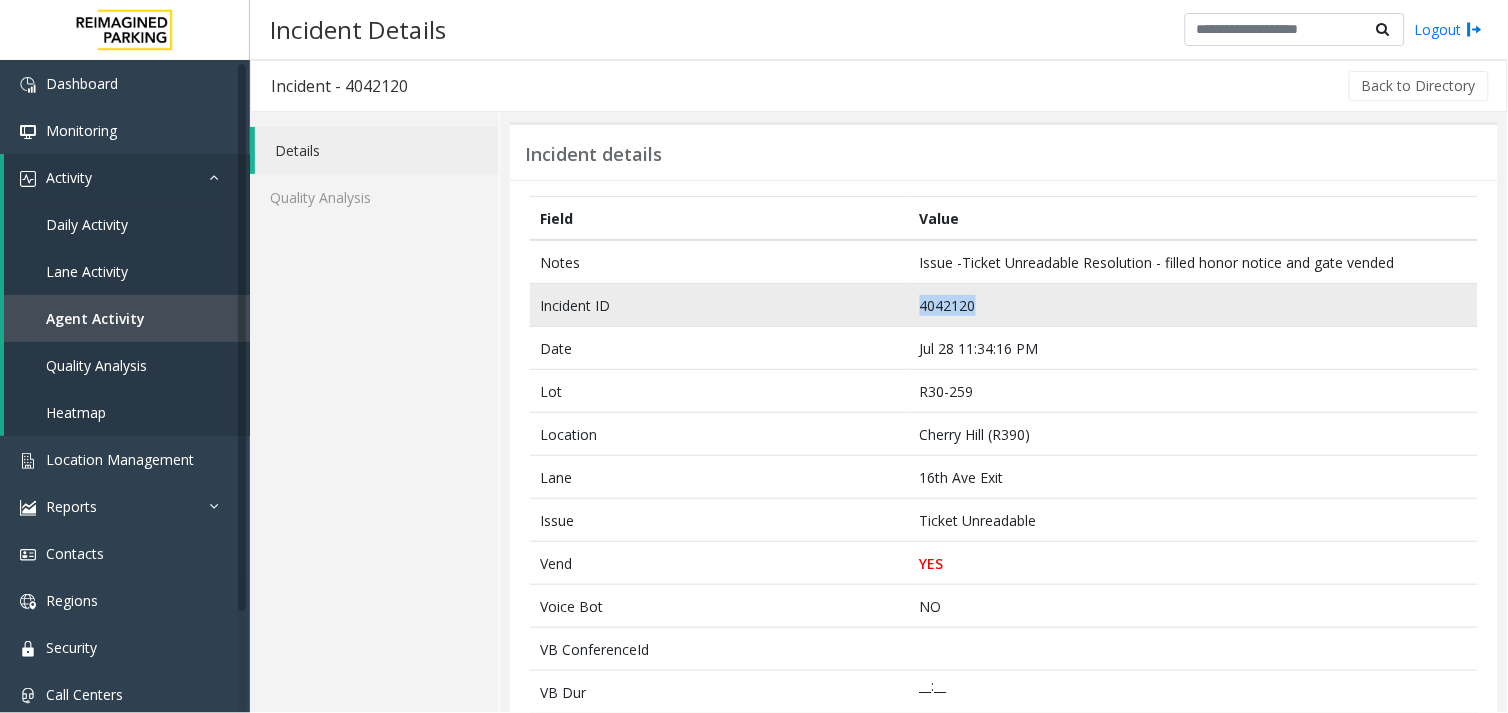 click on "4042120" 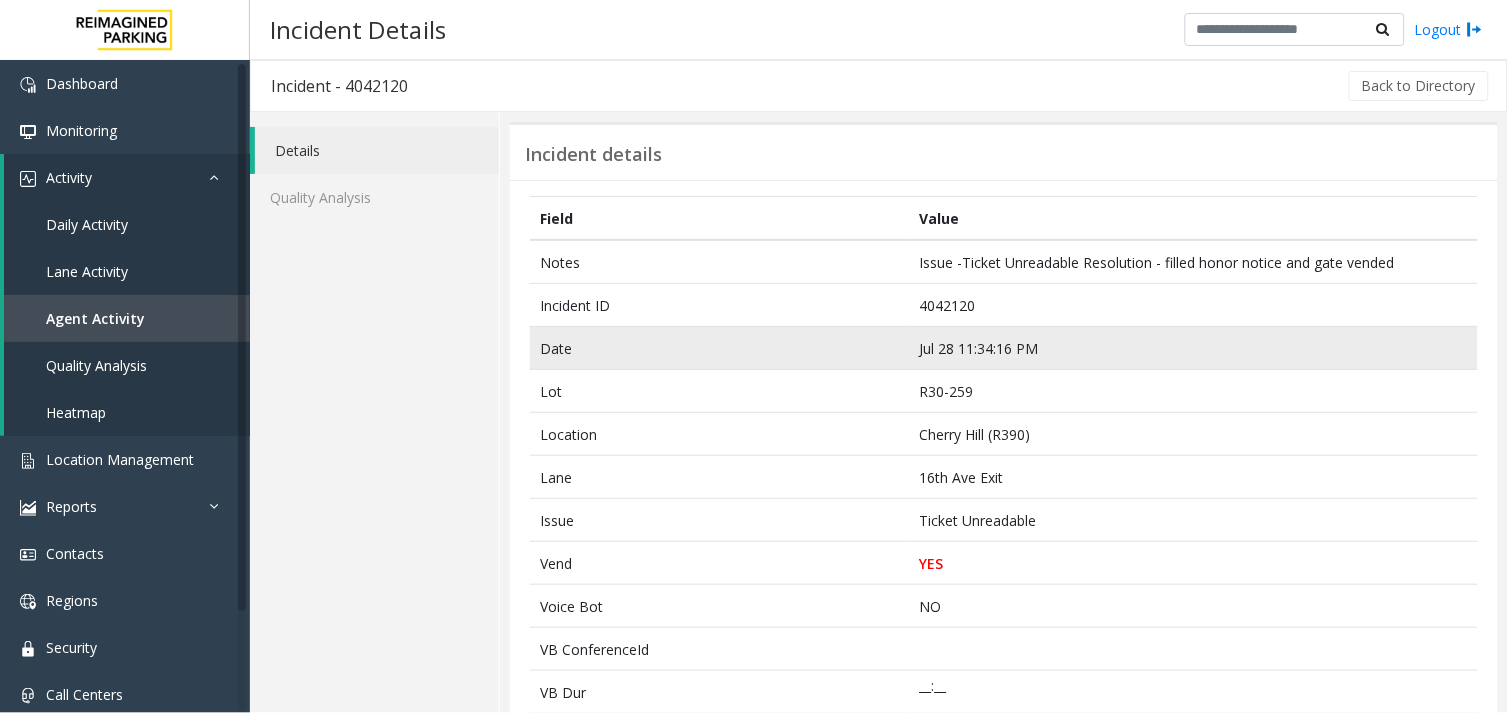 click on "Jul 28 11:34:16 PM" 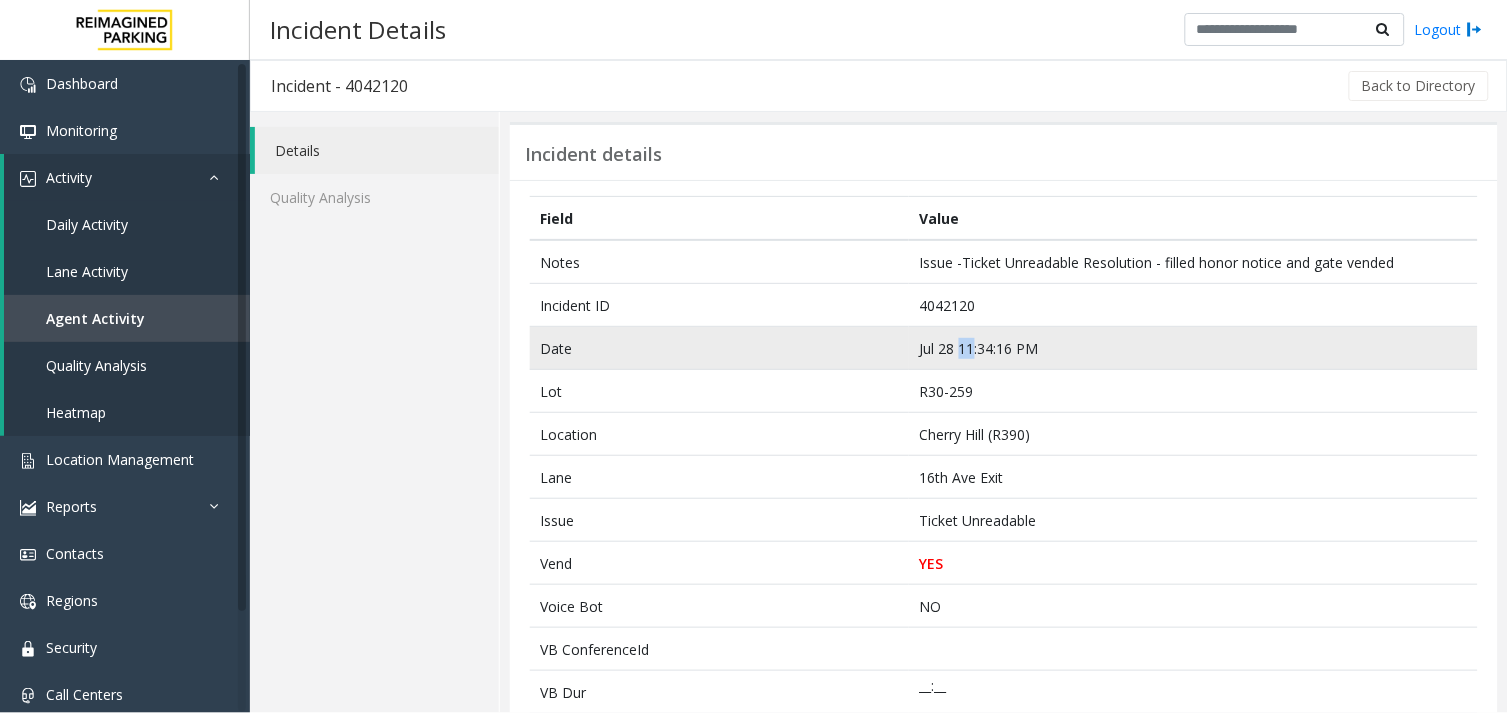 click on "Jul 28 11:34:16 PM" 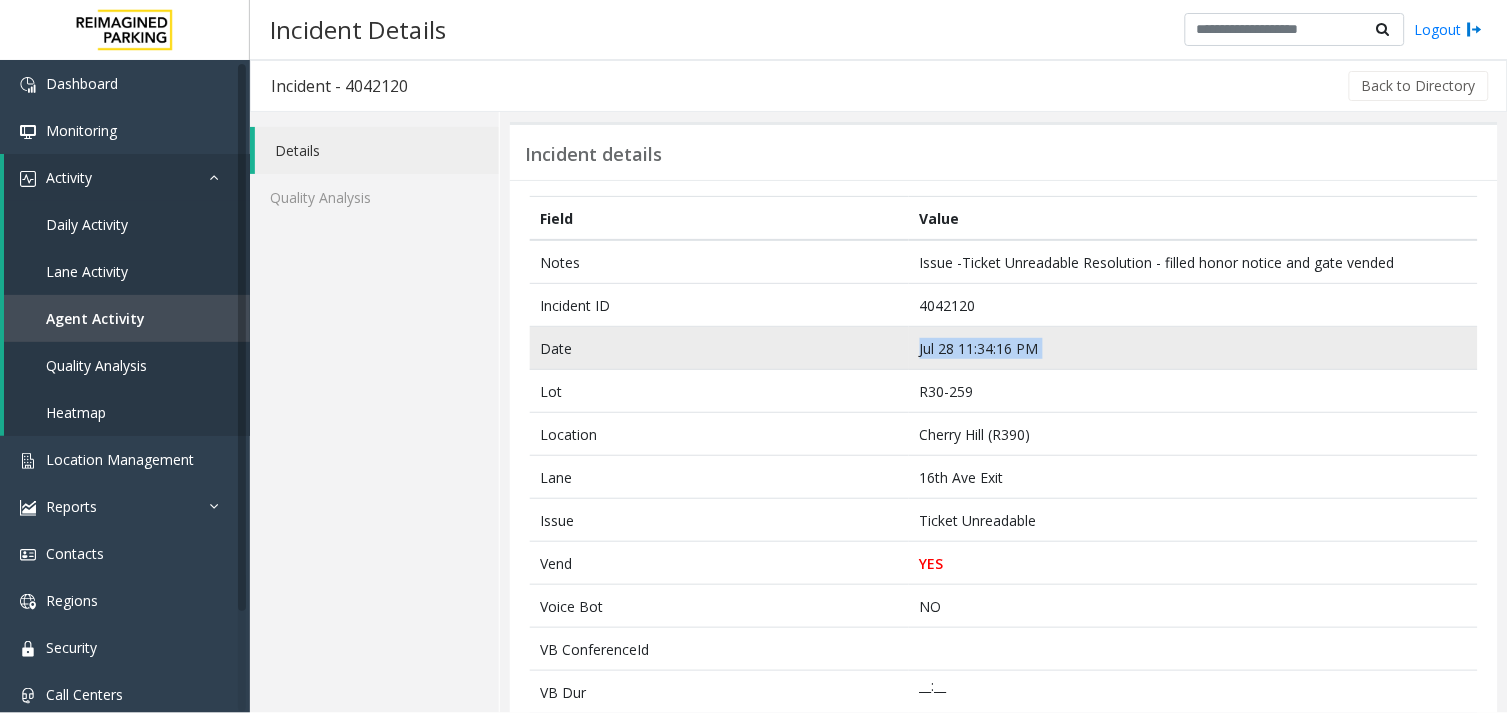 click on "Jul 28 11:34:16 PM" 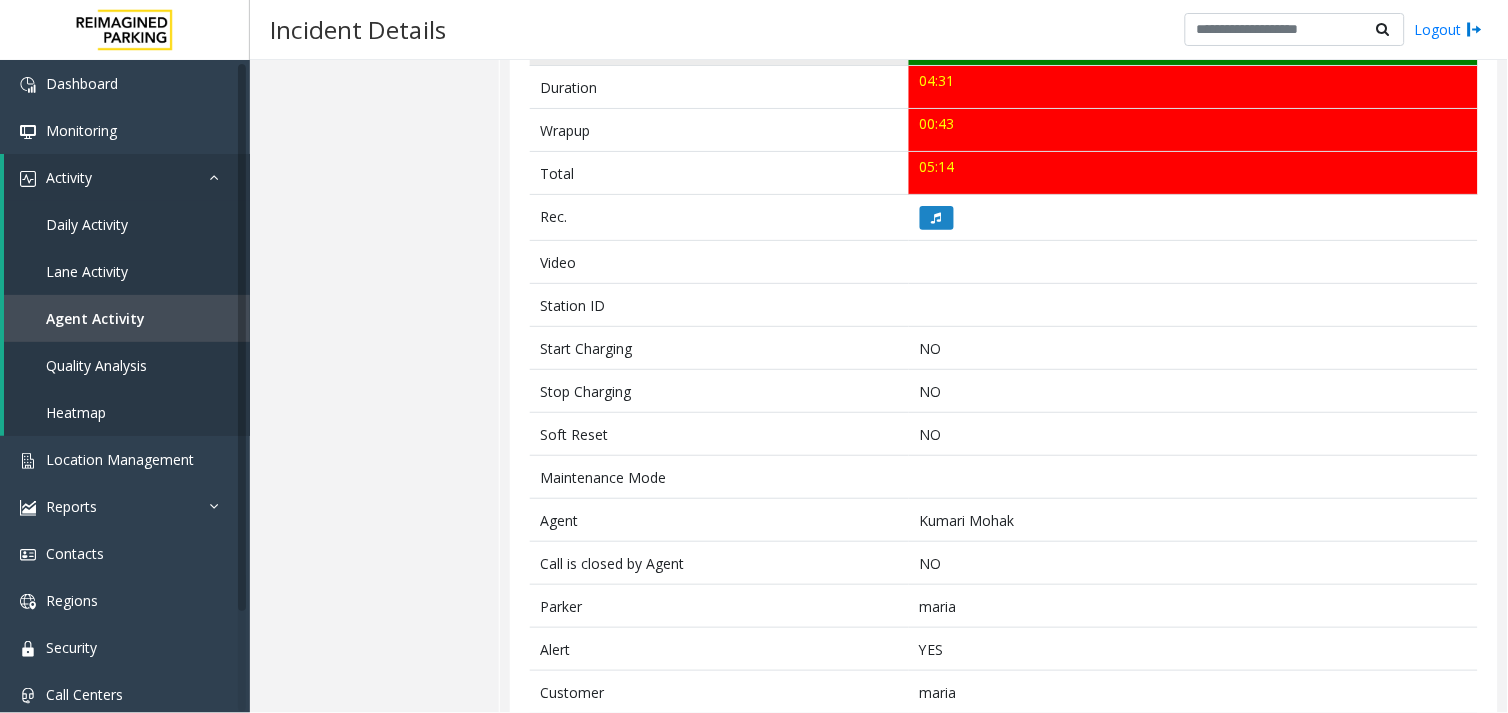 scroll, scrollTop: 866, scrollLeft: 0, axis: vertical 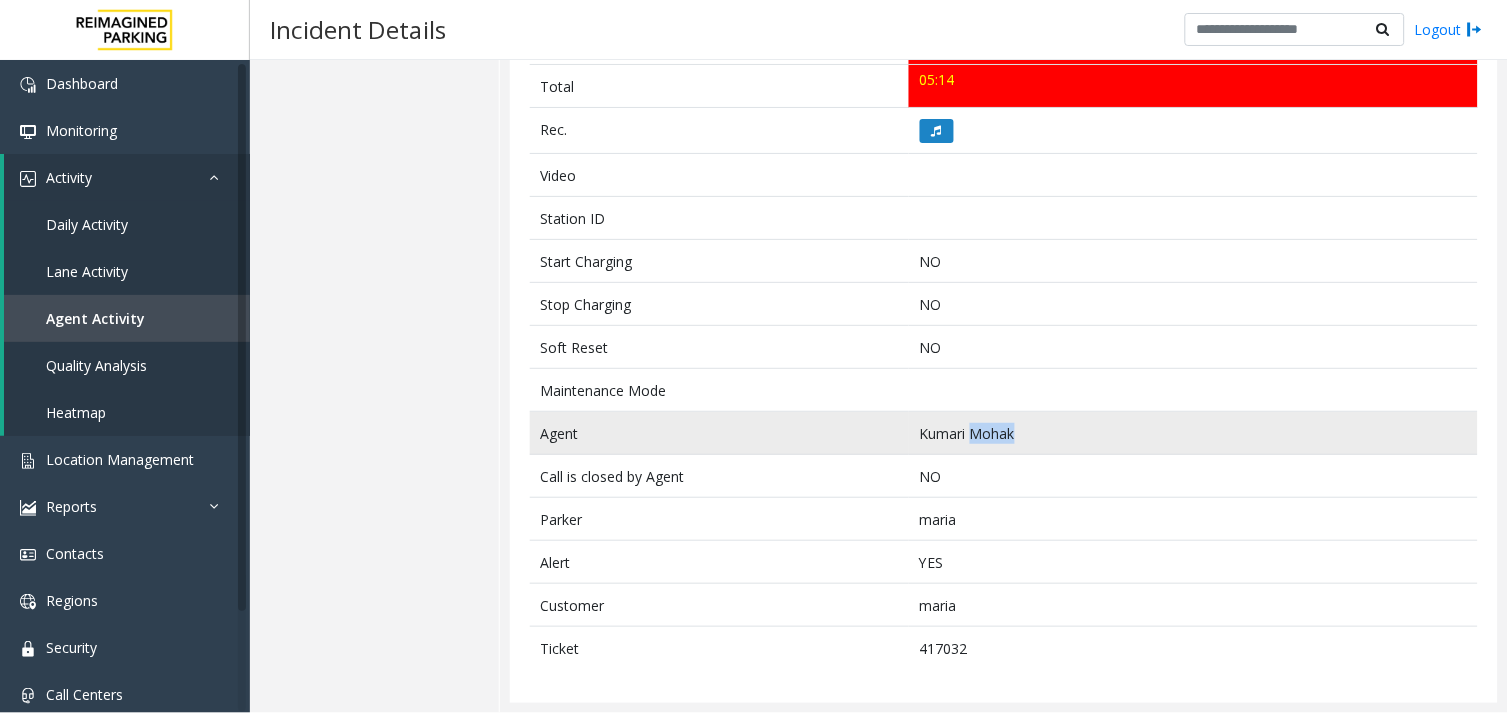 drag, startPoint x: 1015, startPoint y: 428, endPoint x: 967, endPoint y: 432, distance: 48.166378 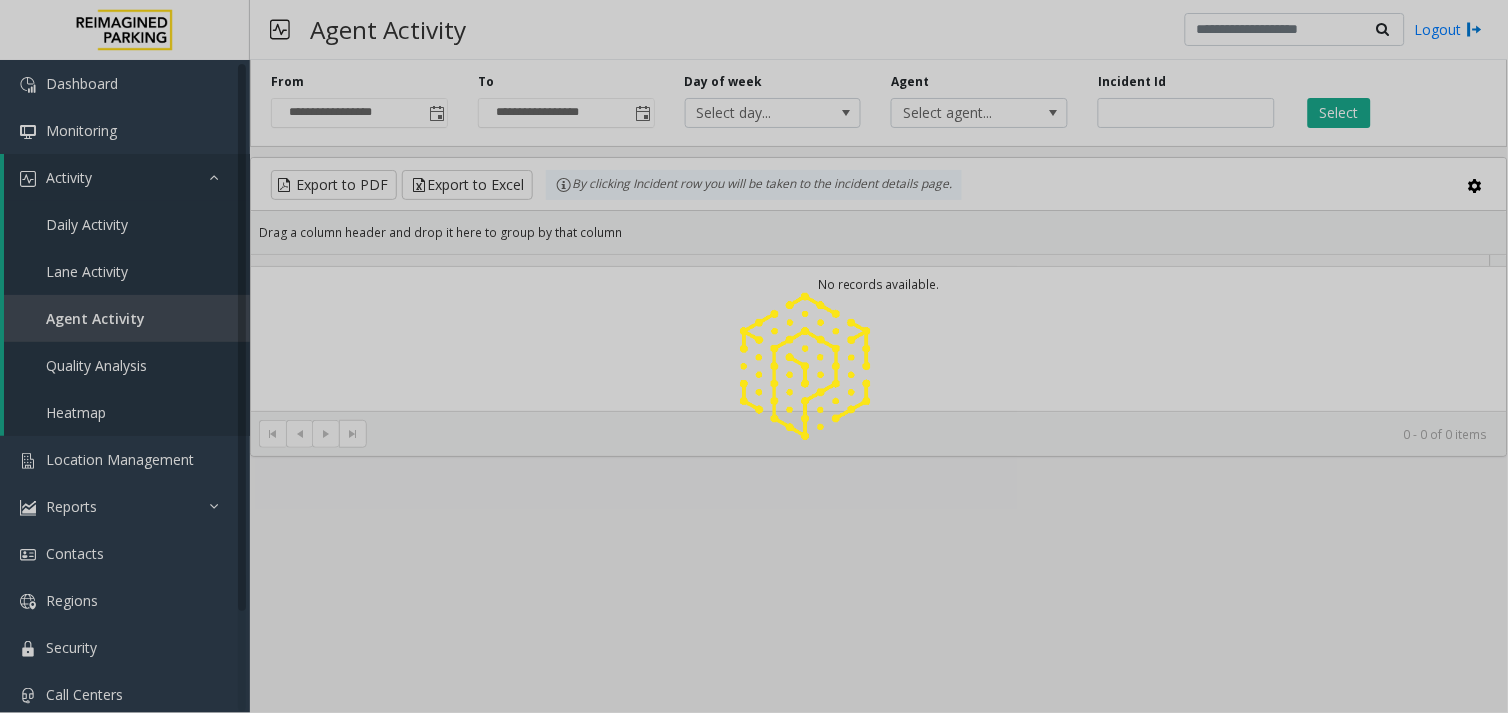 scroll, scrollTop: 0, scrollLeft: 0, axis: both 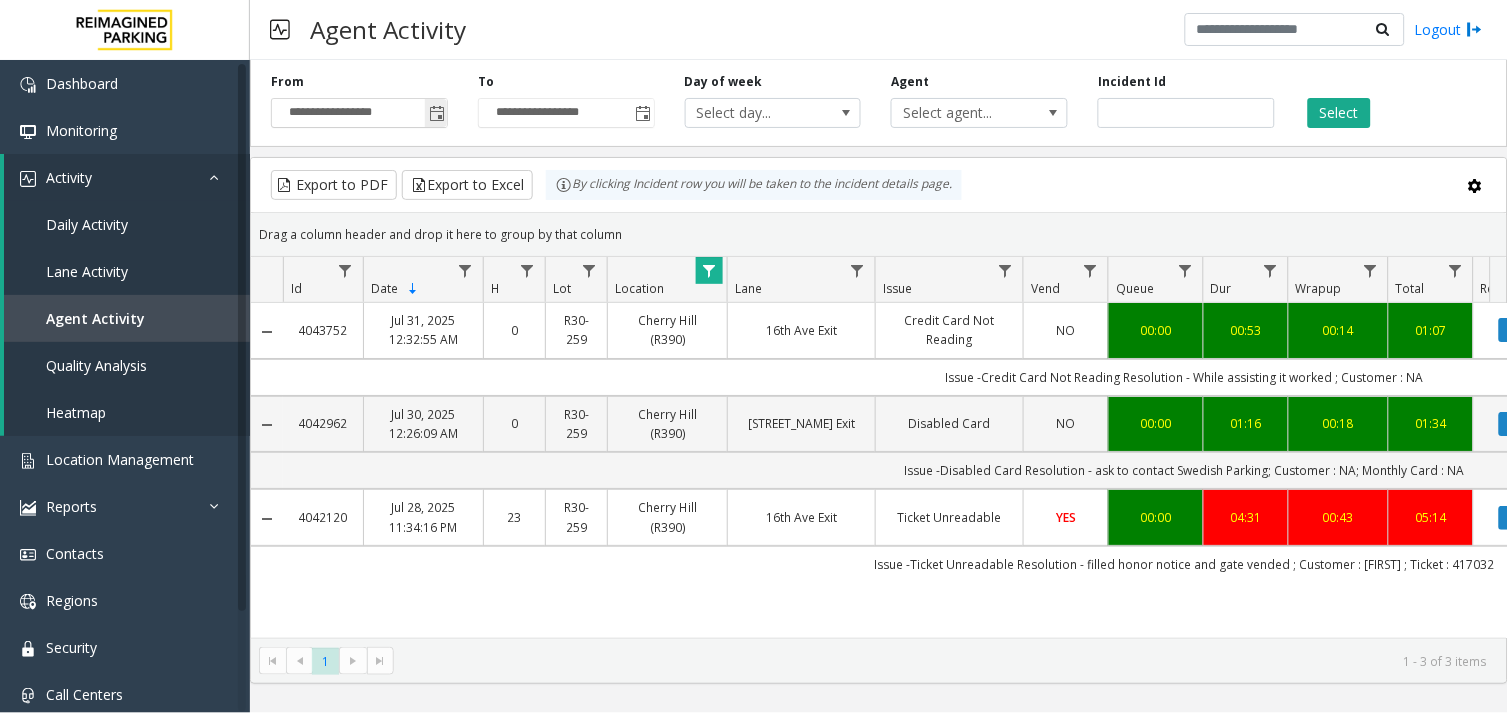click 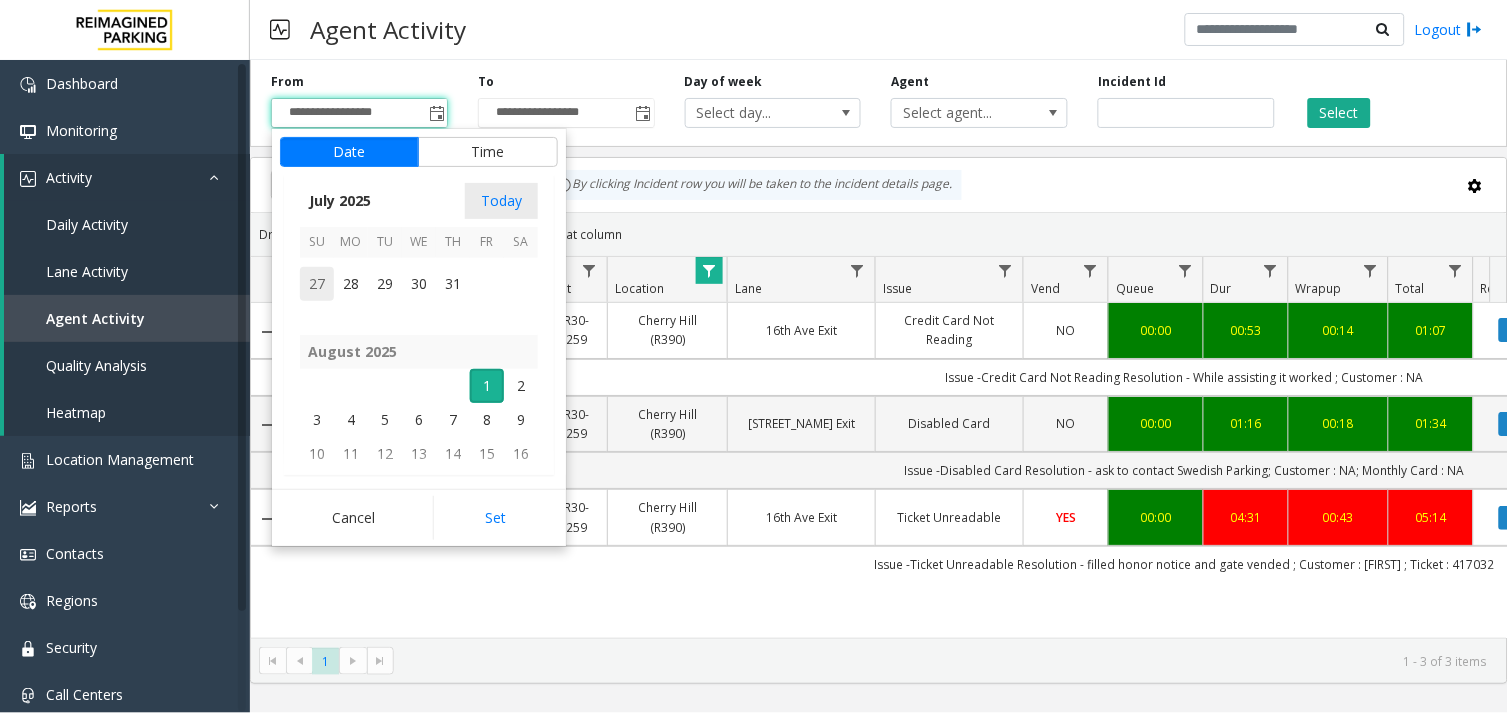 click on "27" at bounding box center [317, 284] 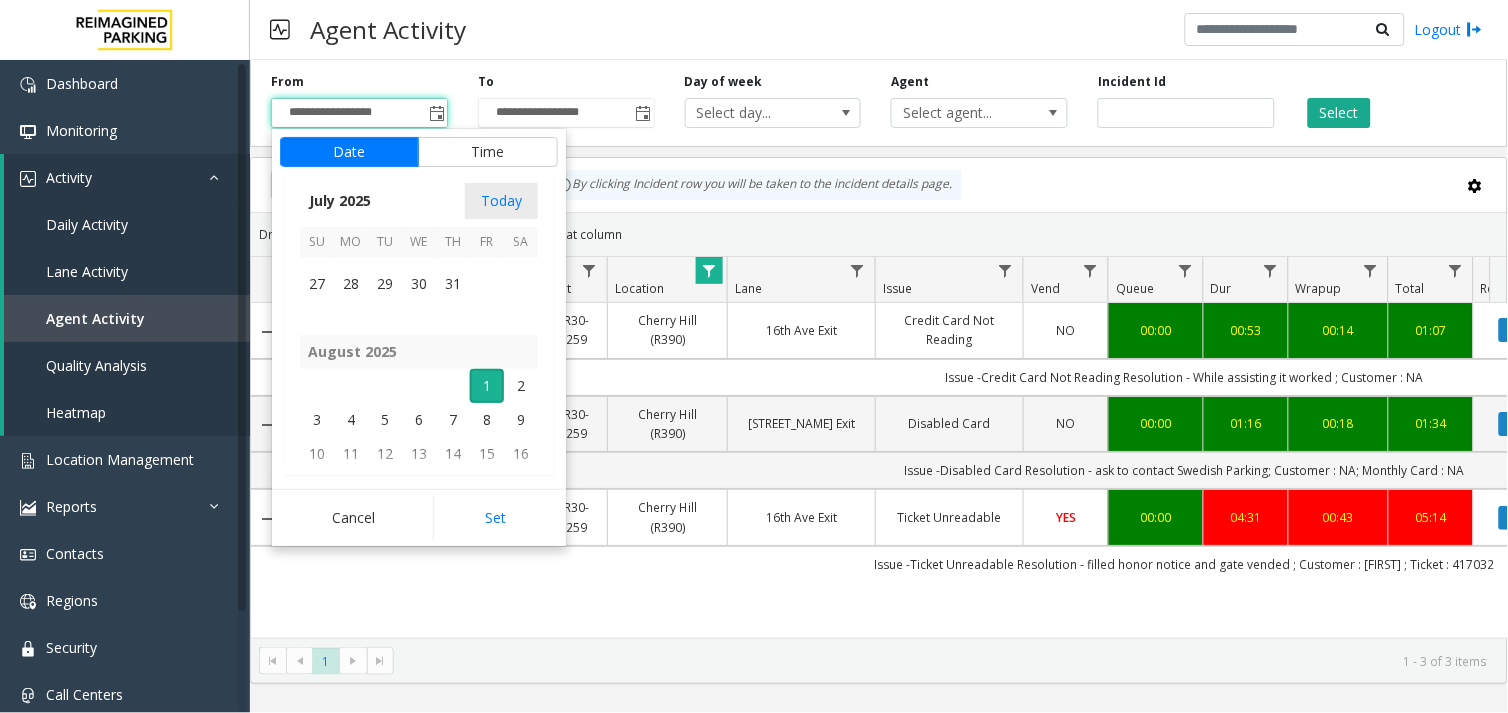 scroll, scrollTop: 358354, scrollLeft: 0, axis: vertical 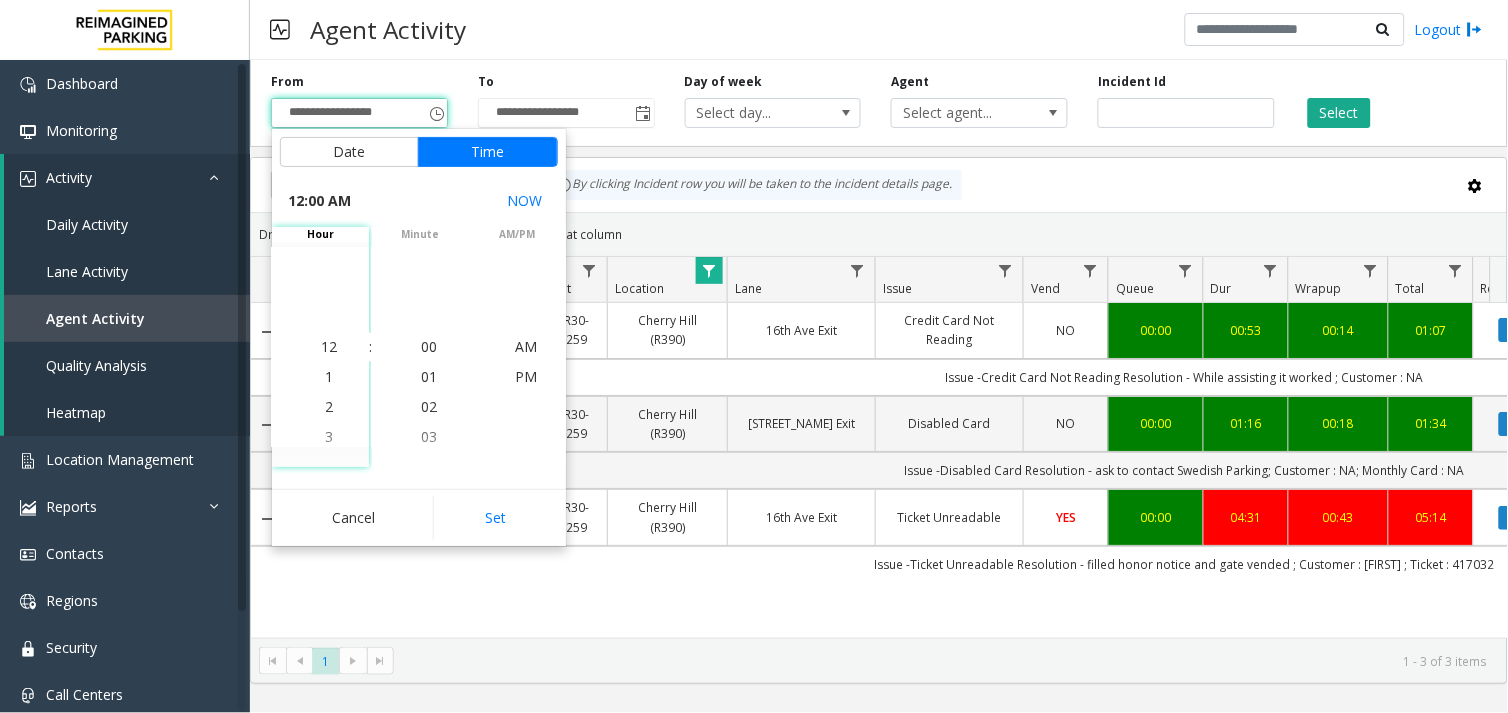 drag, startPoint x: 525, startPoint y: 531, endPoint x: 526, endPoint y: 520, distance: 11.045361 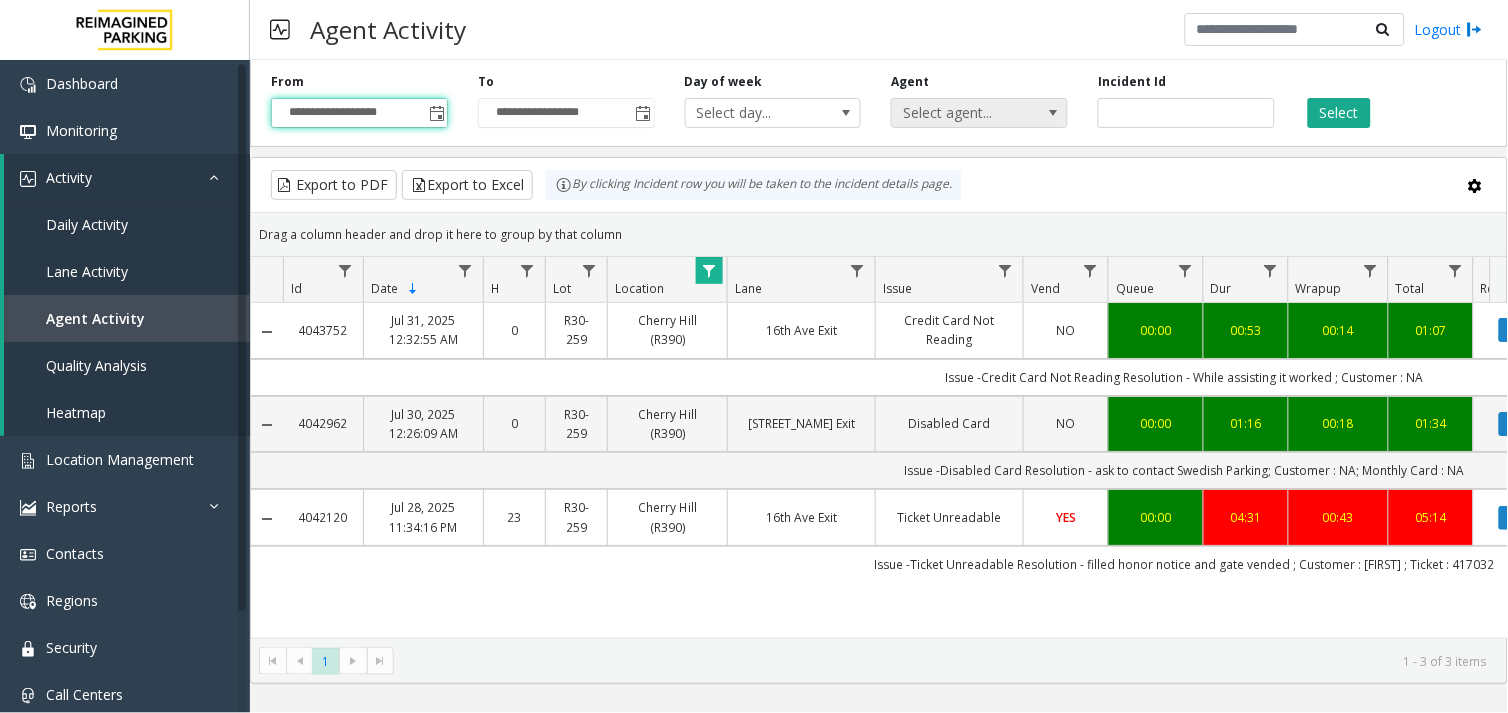 click on "Select agent..." at bounding box center (962, 113) 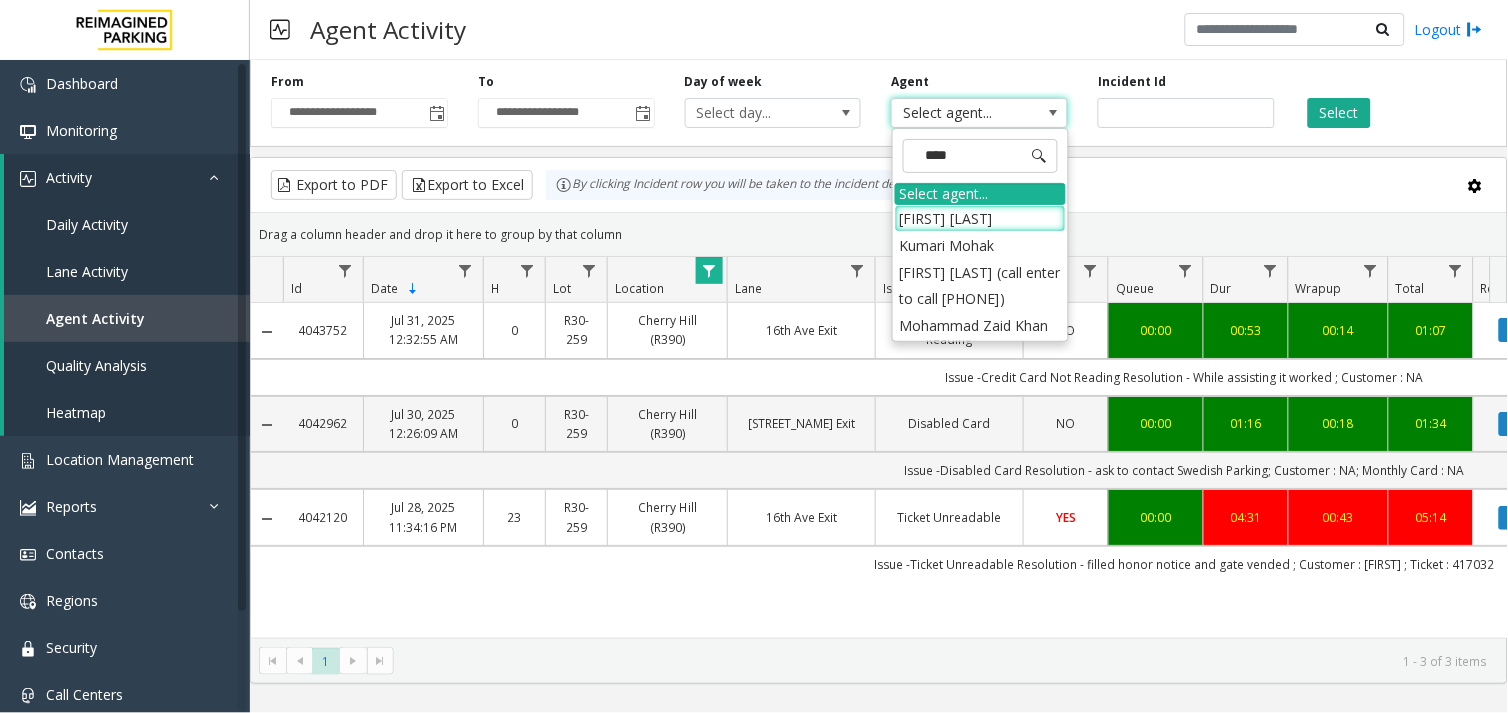 type on "*****" 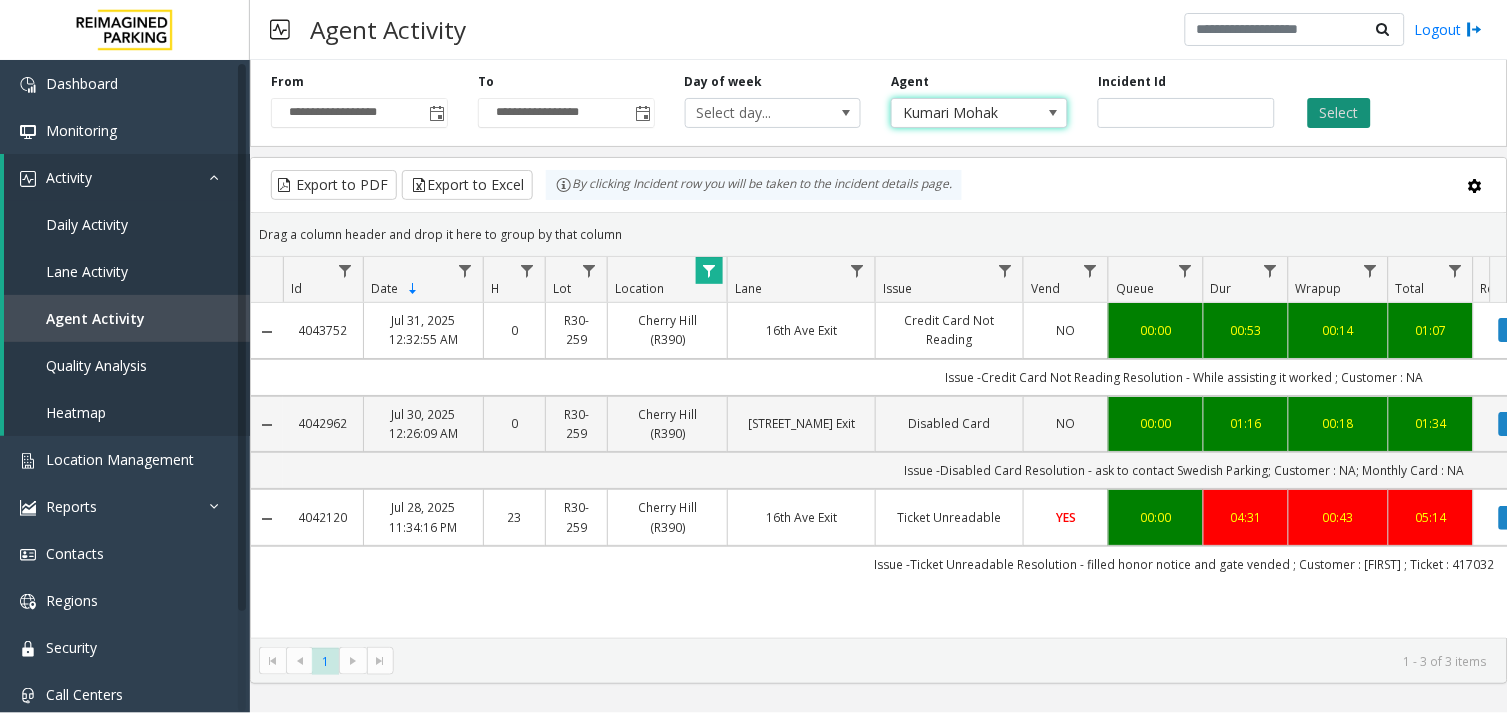 click on "Select" 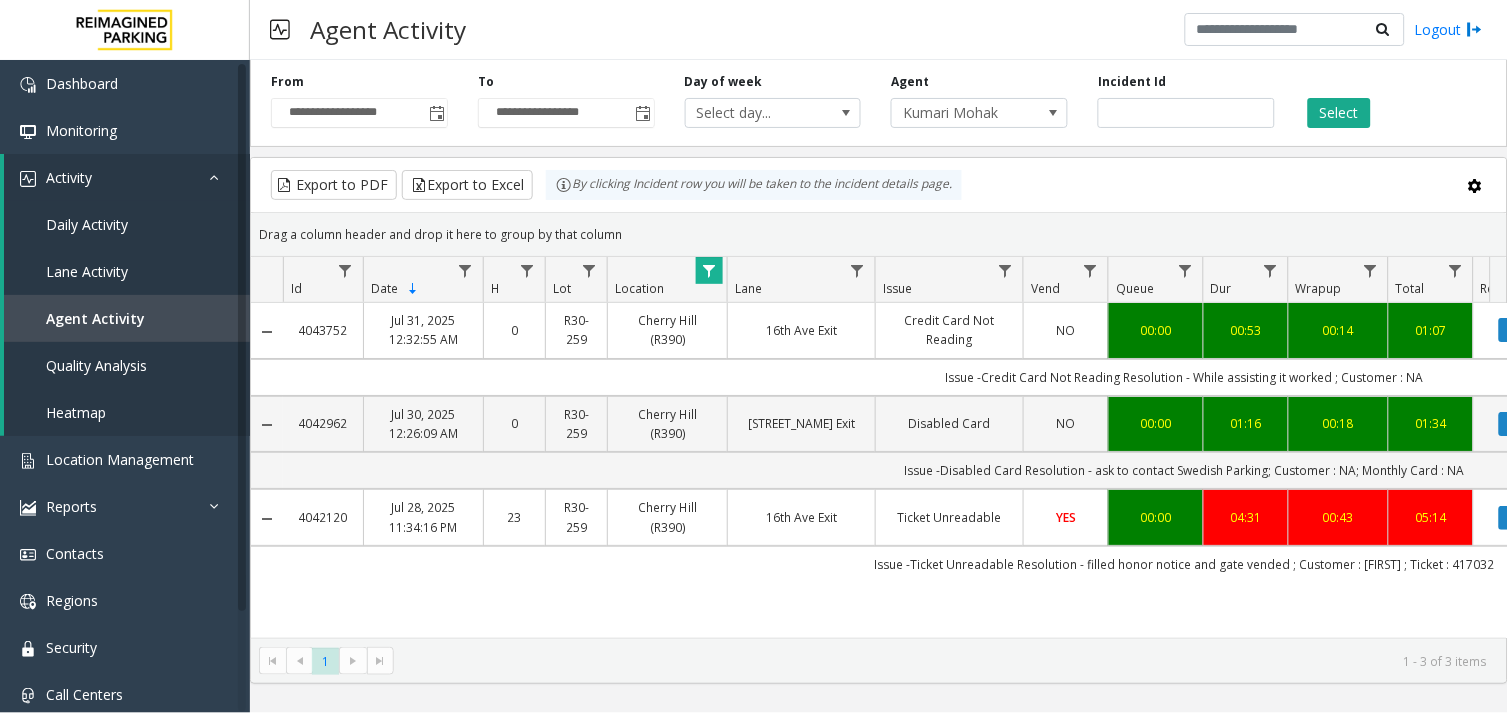 click 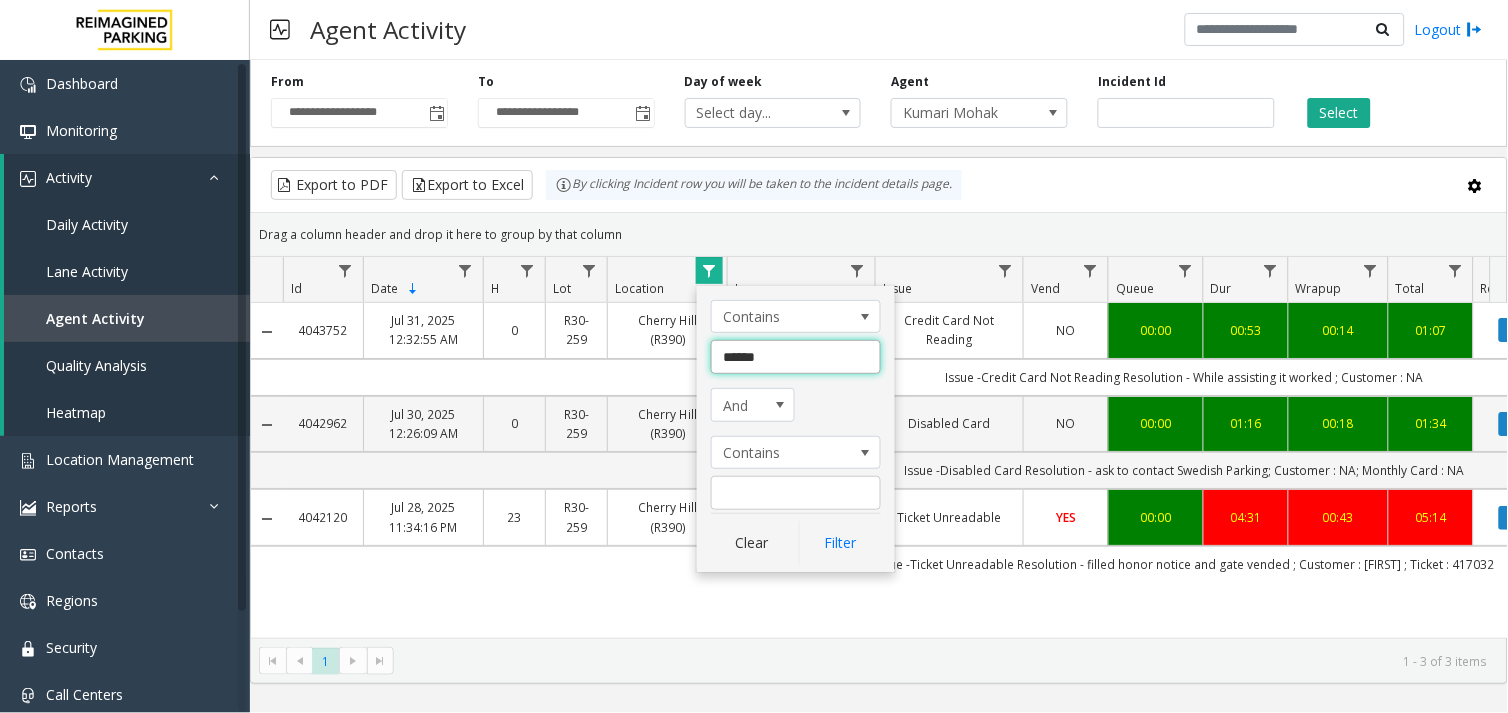 click on "******" 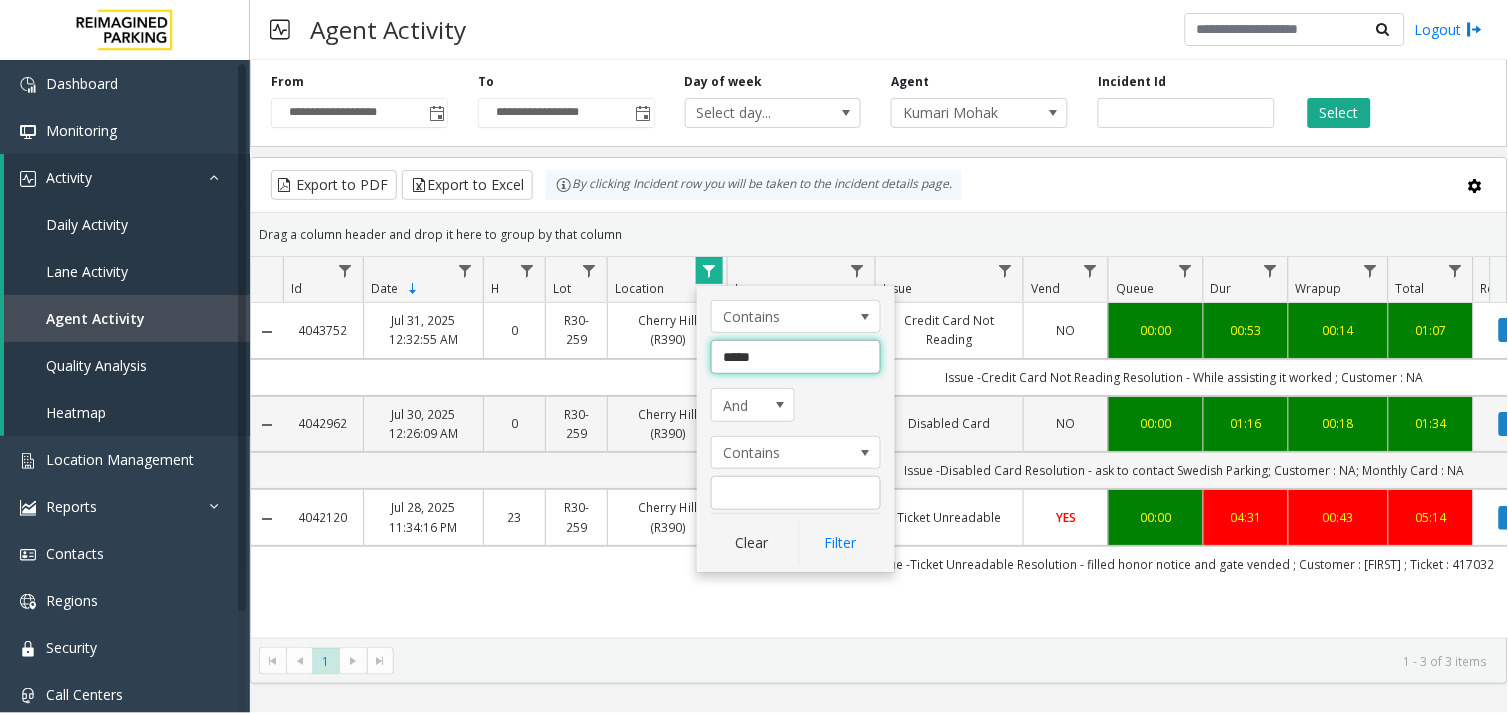 type on "******" 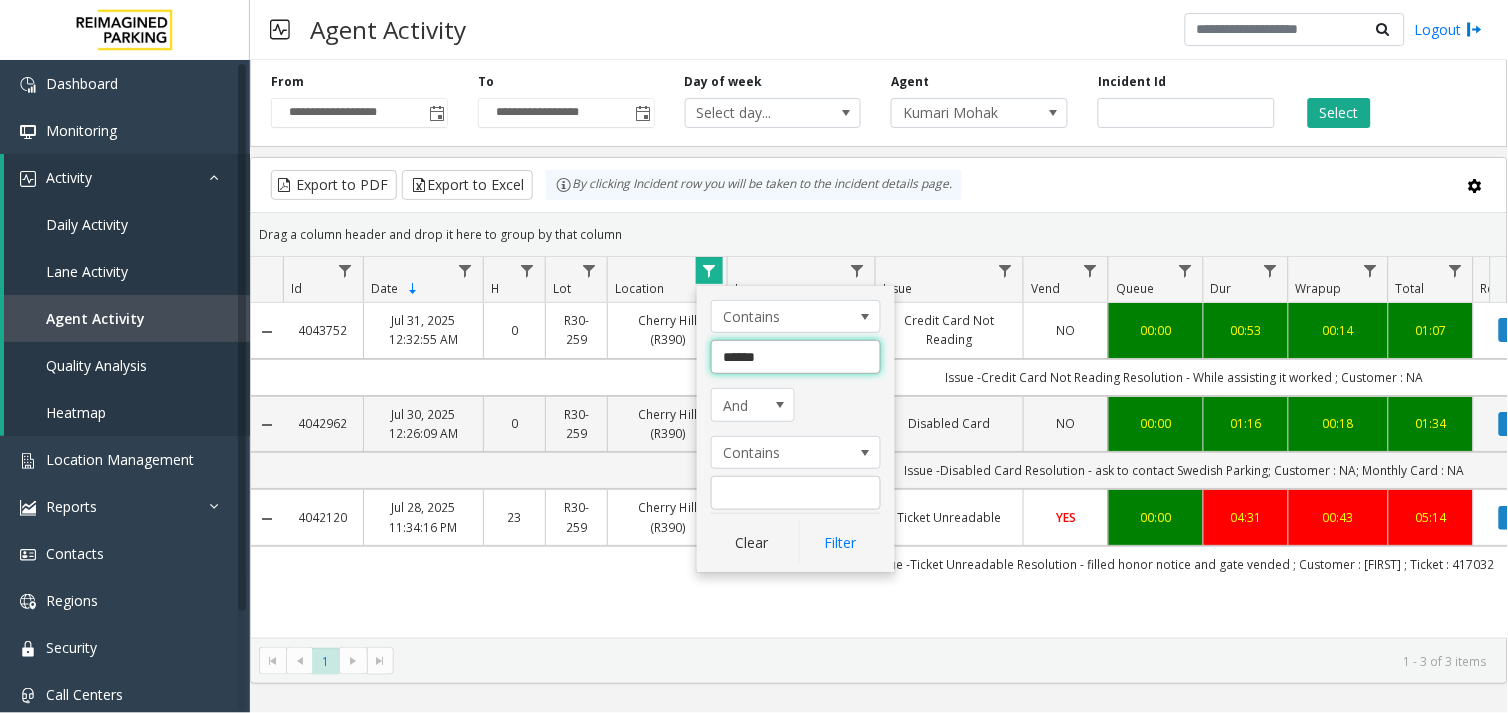 click on "Filter" 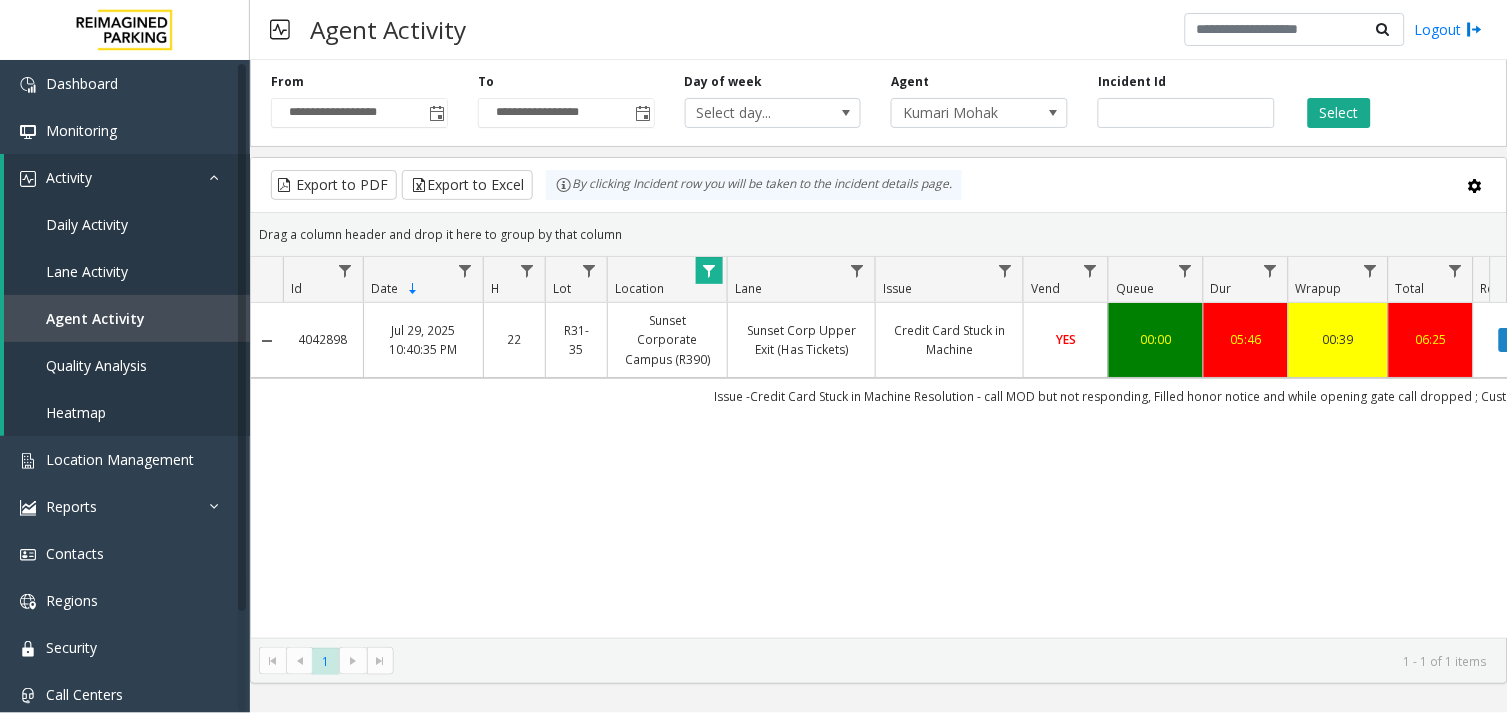 click on "Sunset Corp Upper Exit  (Has Tickets)" 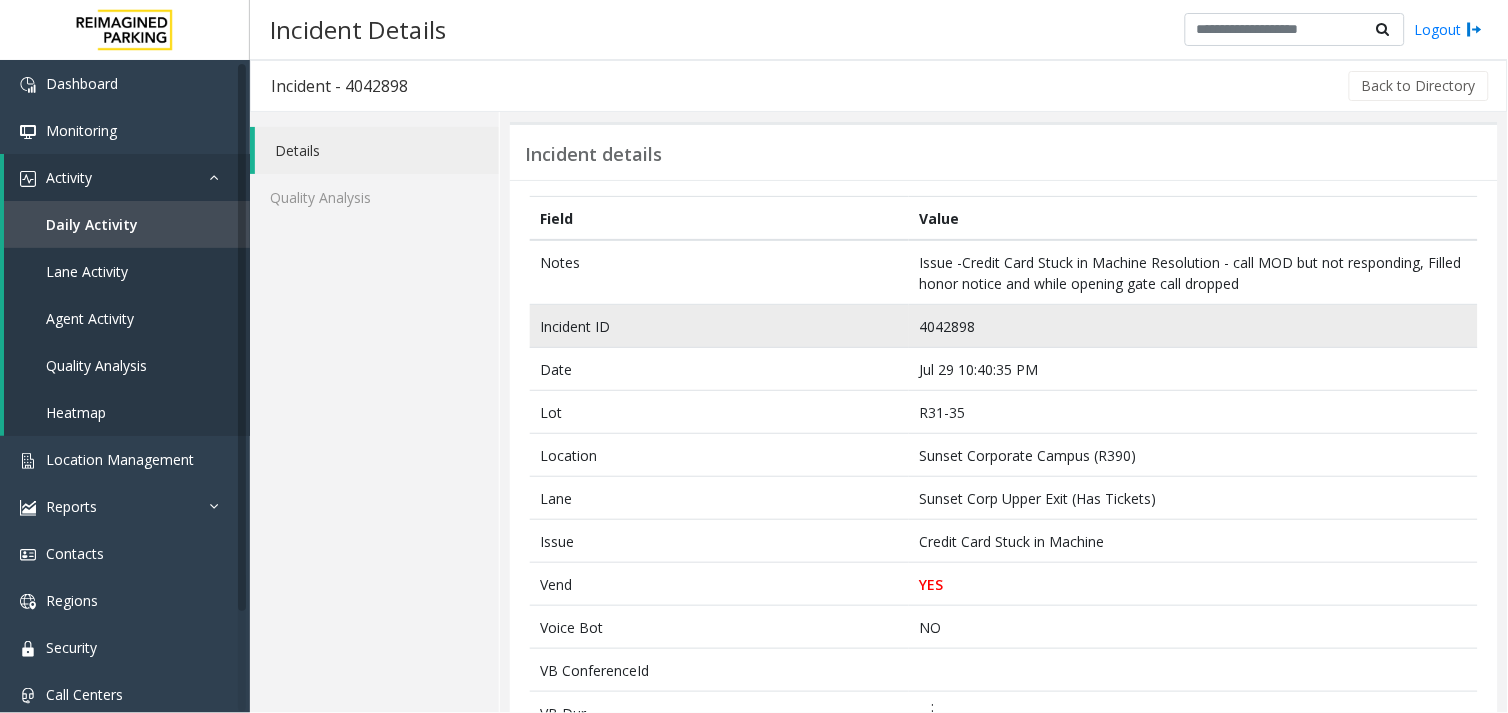 click on "4042898" 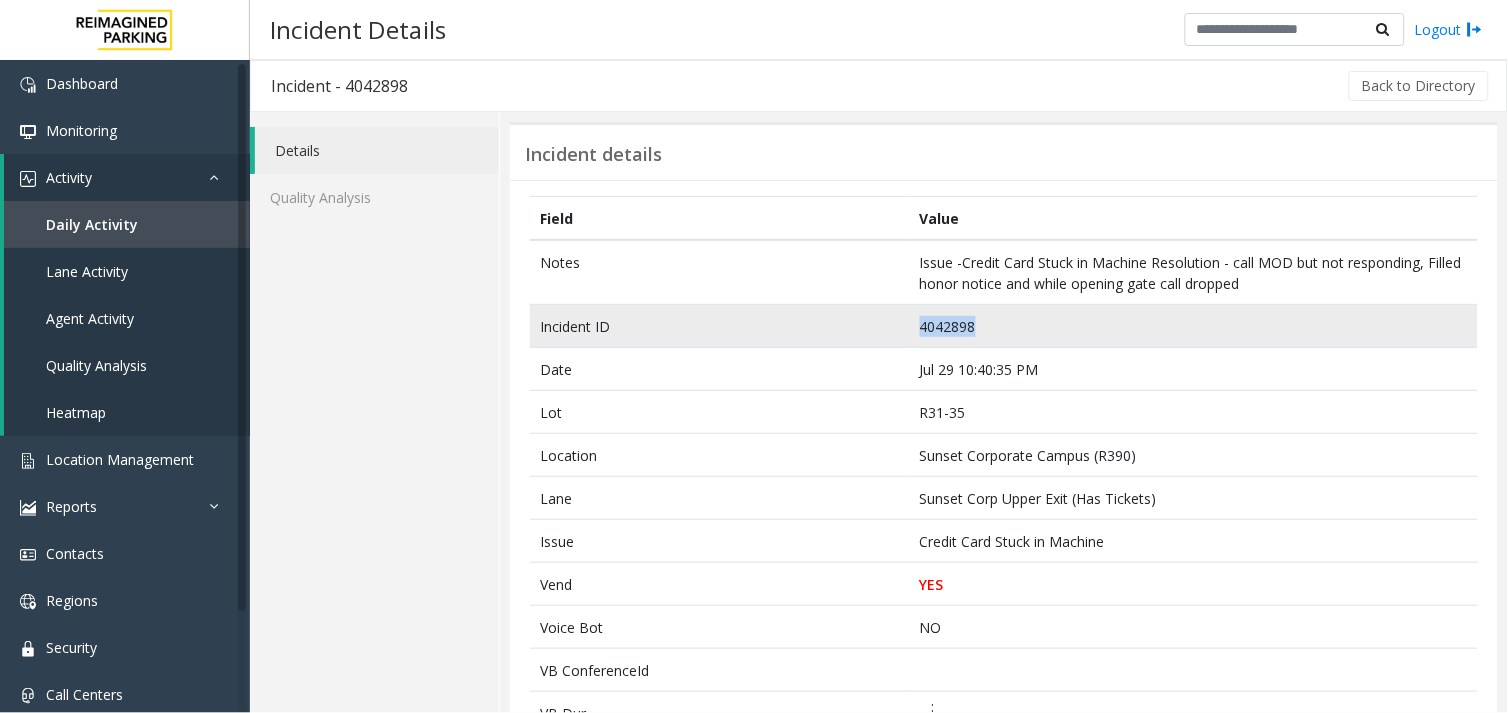 click on "4042898" 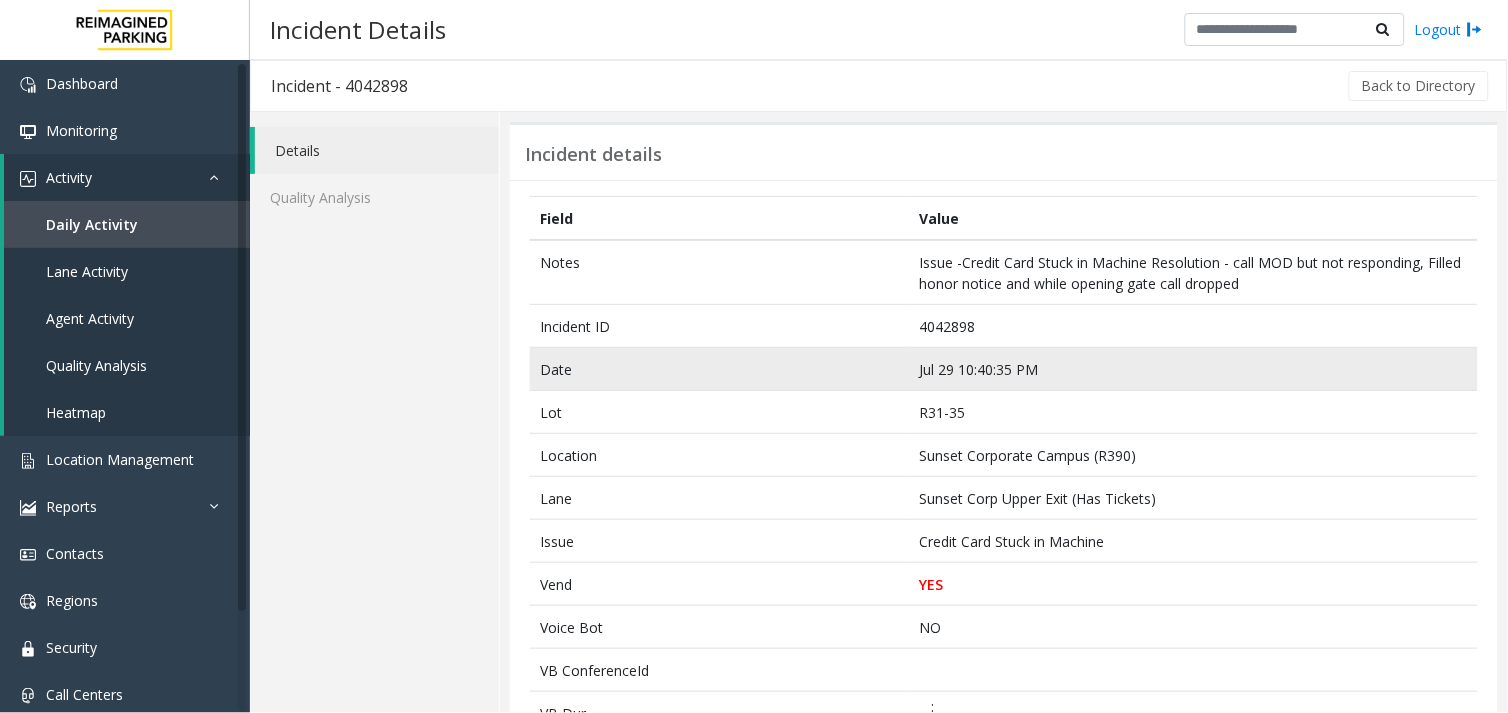 click on "Jul 29 10:40:35 PM" 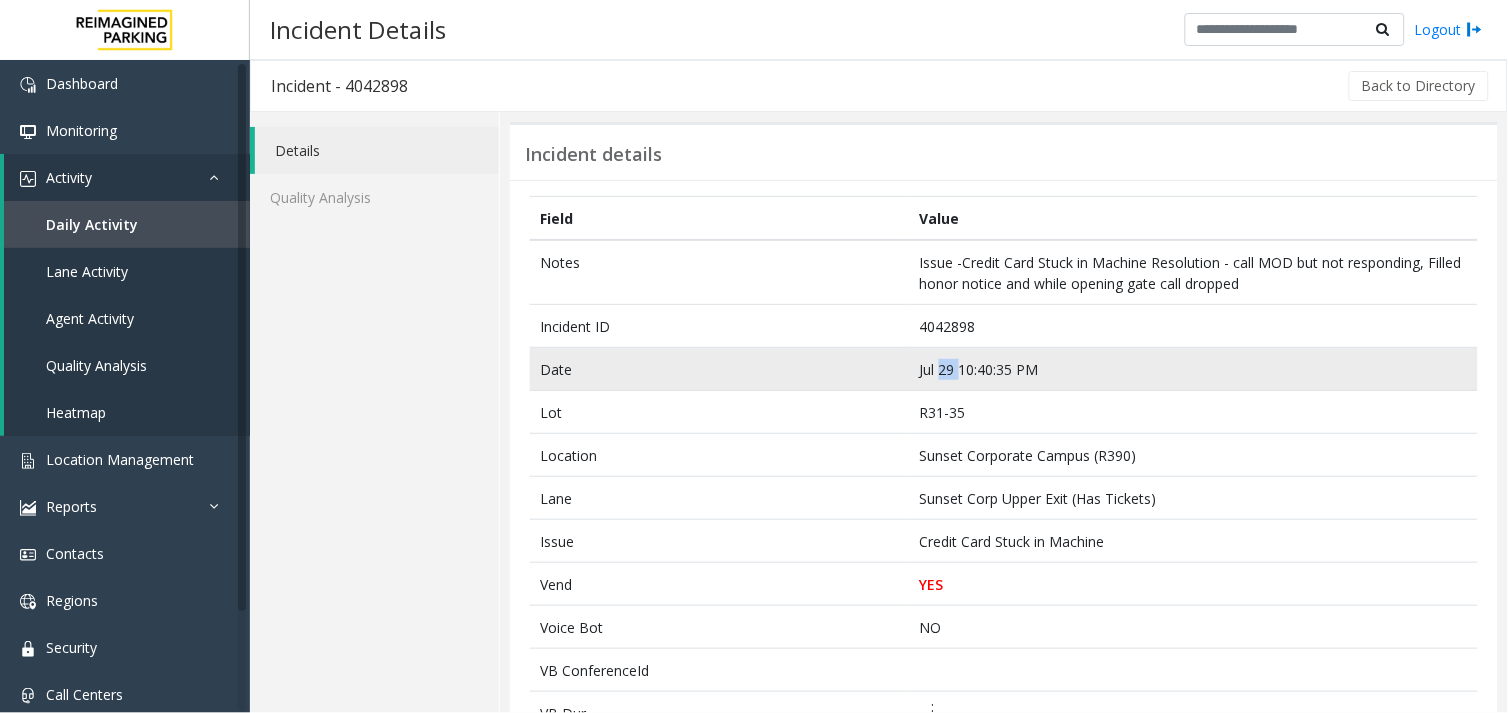 click on "Jul 29 10:40:35 PM" 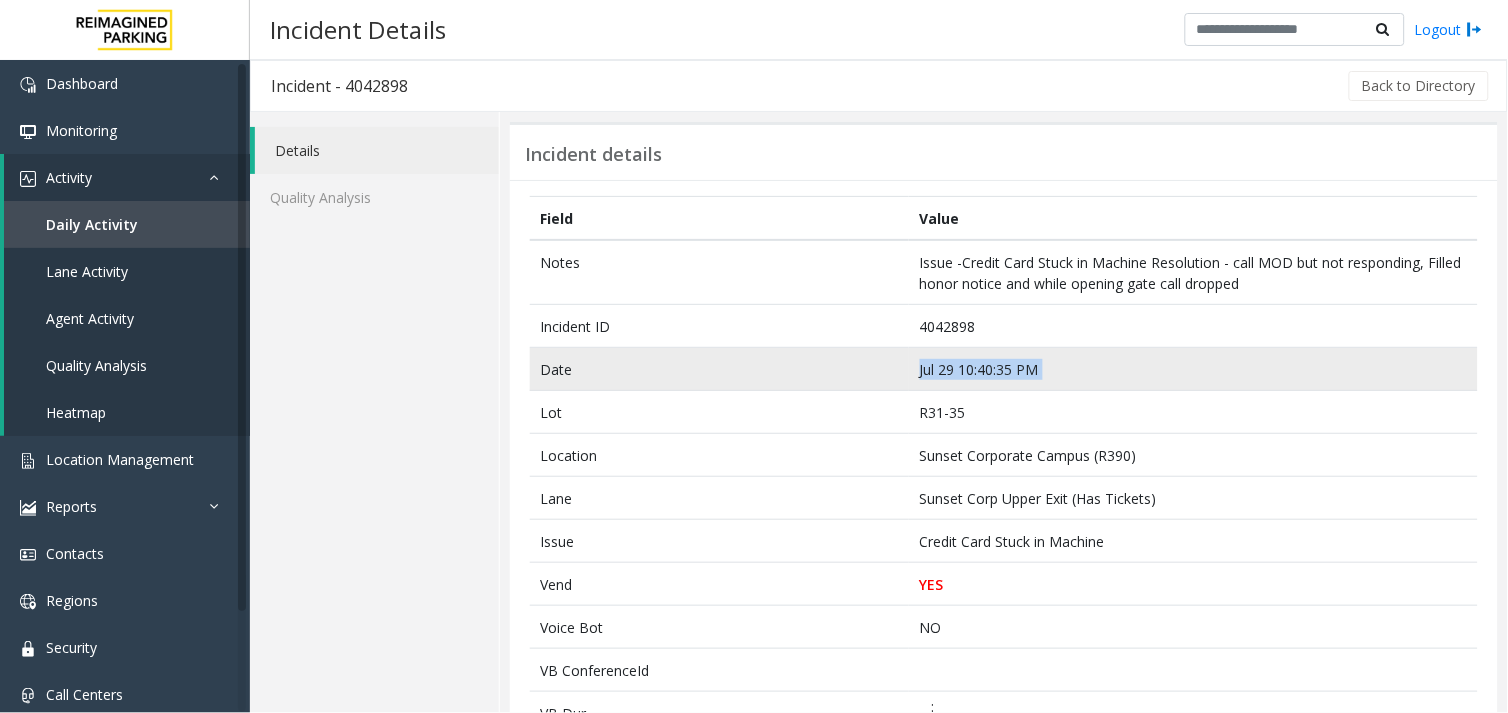 click on "Jul 29 10:40:35 PM" 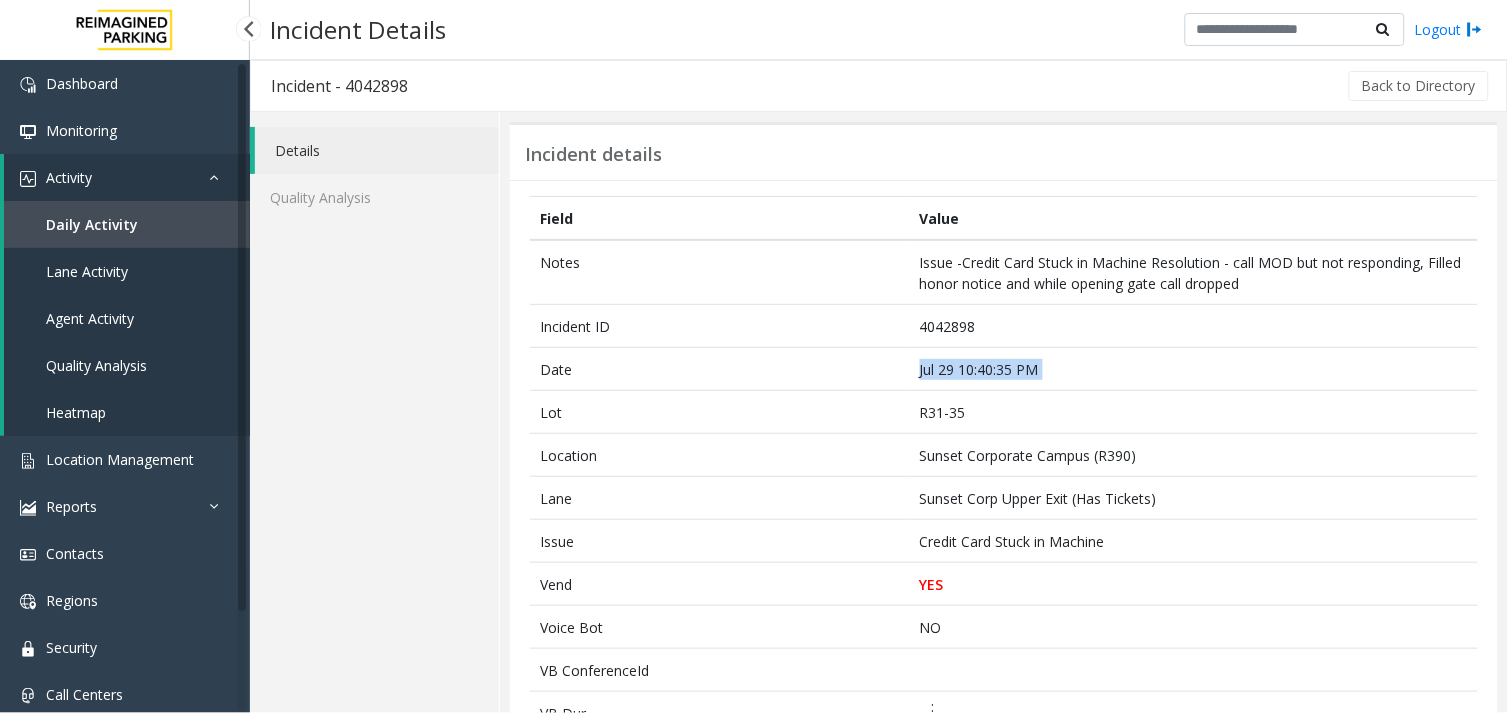 click on "Agent Activity" at bounding box center [90, 318] 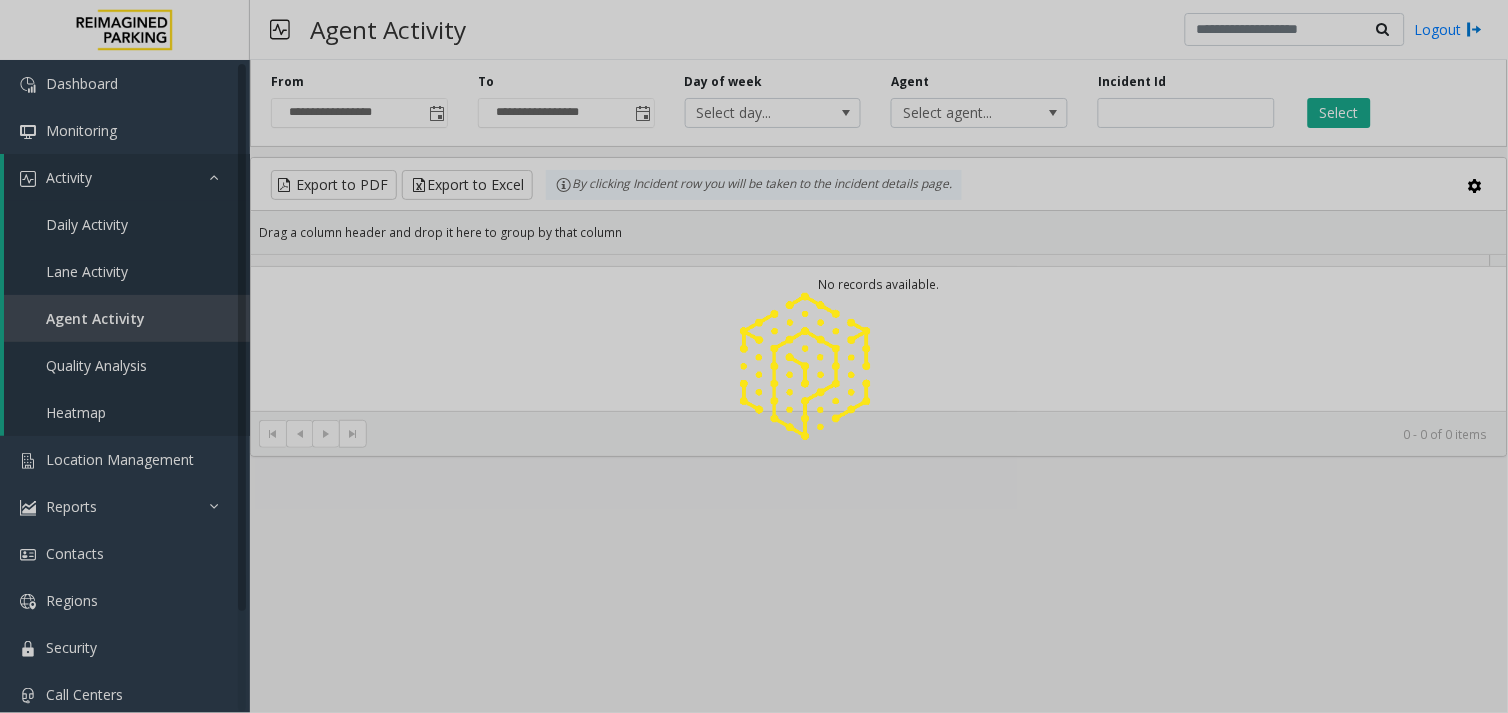 click 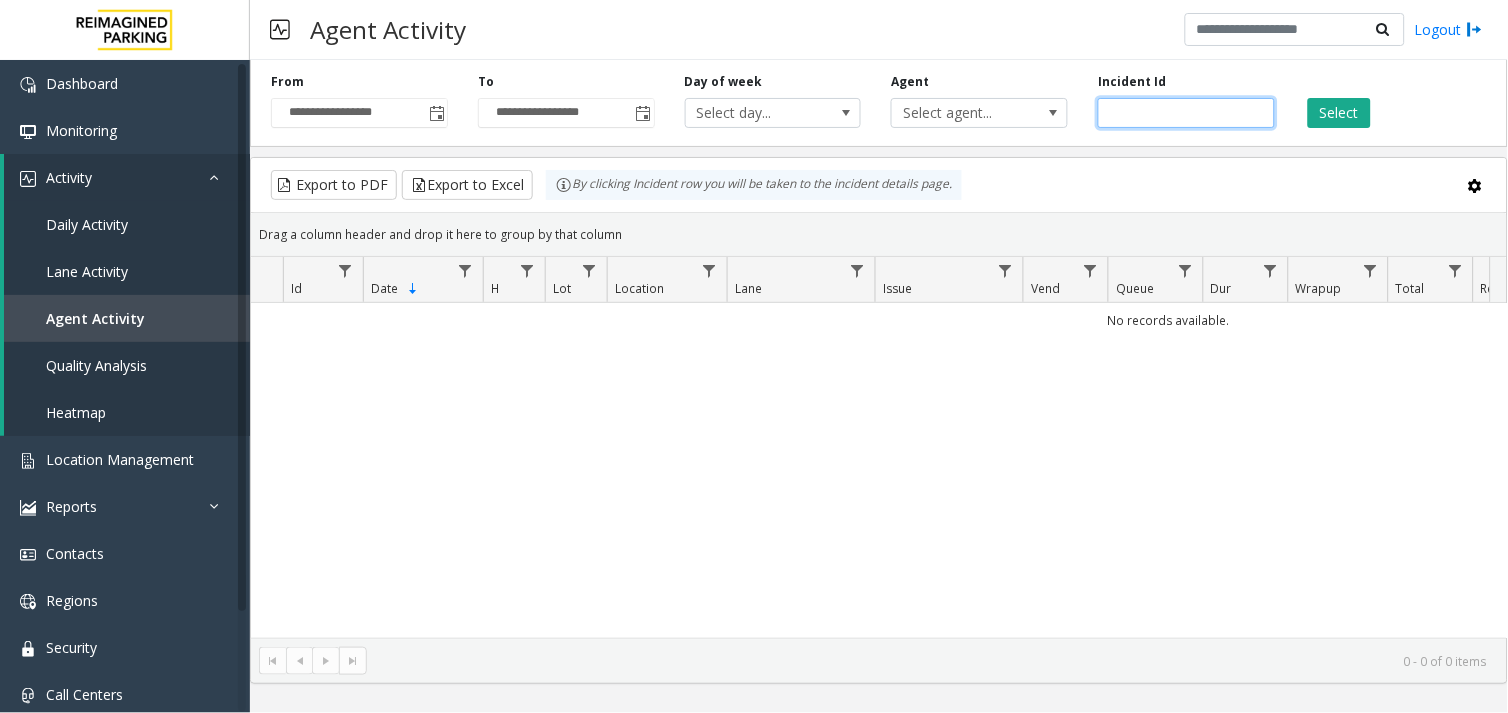 click 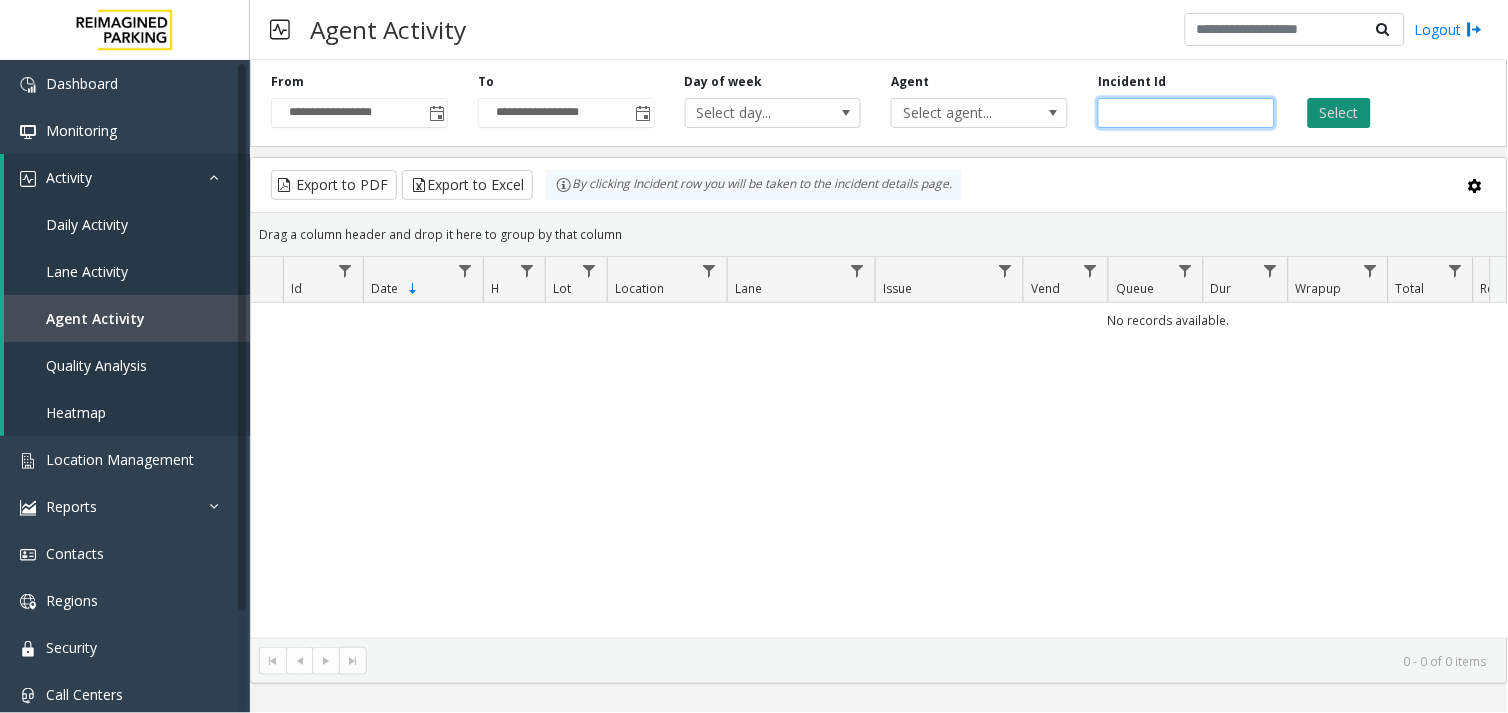 type on "*******" 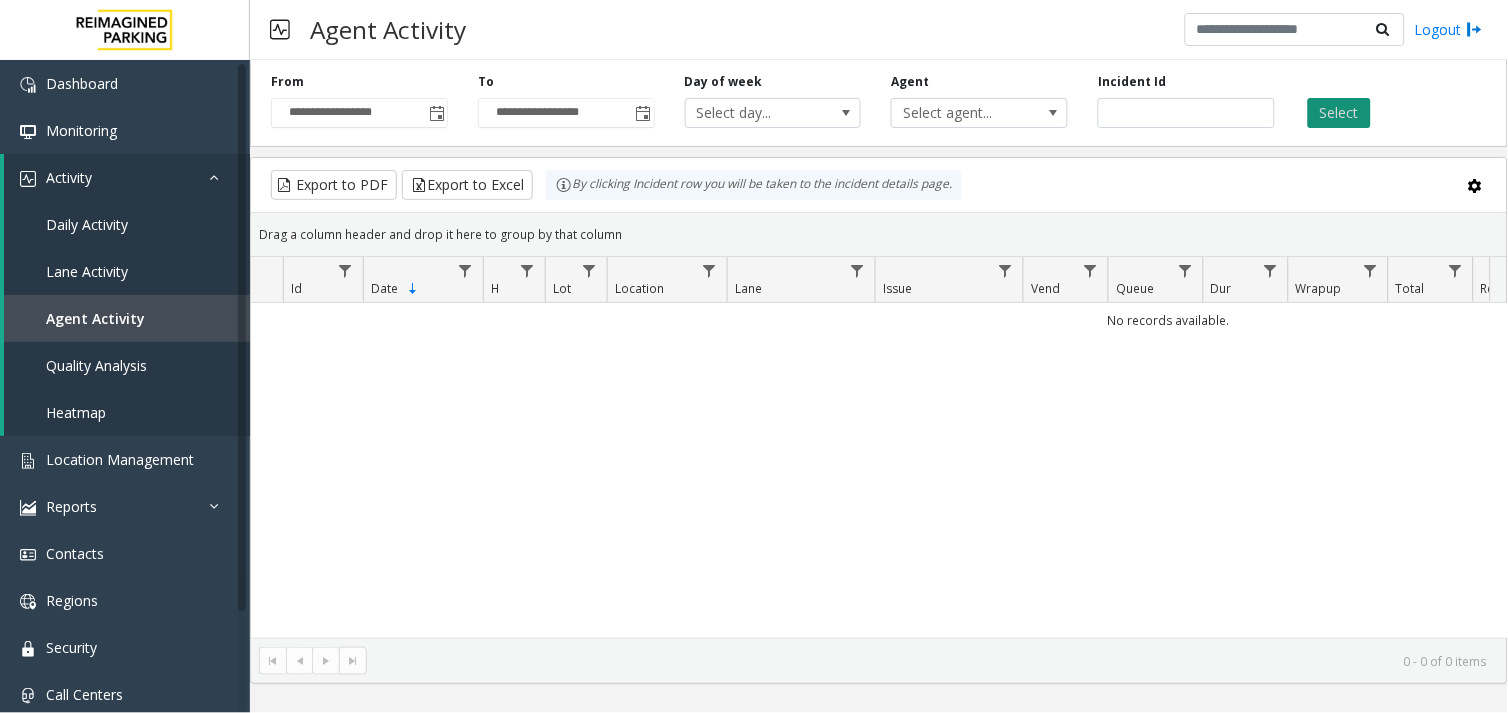 type 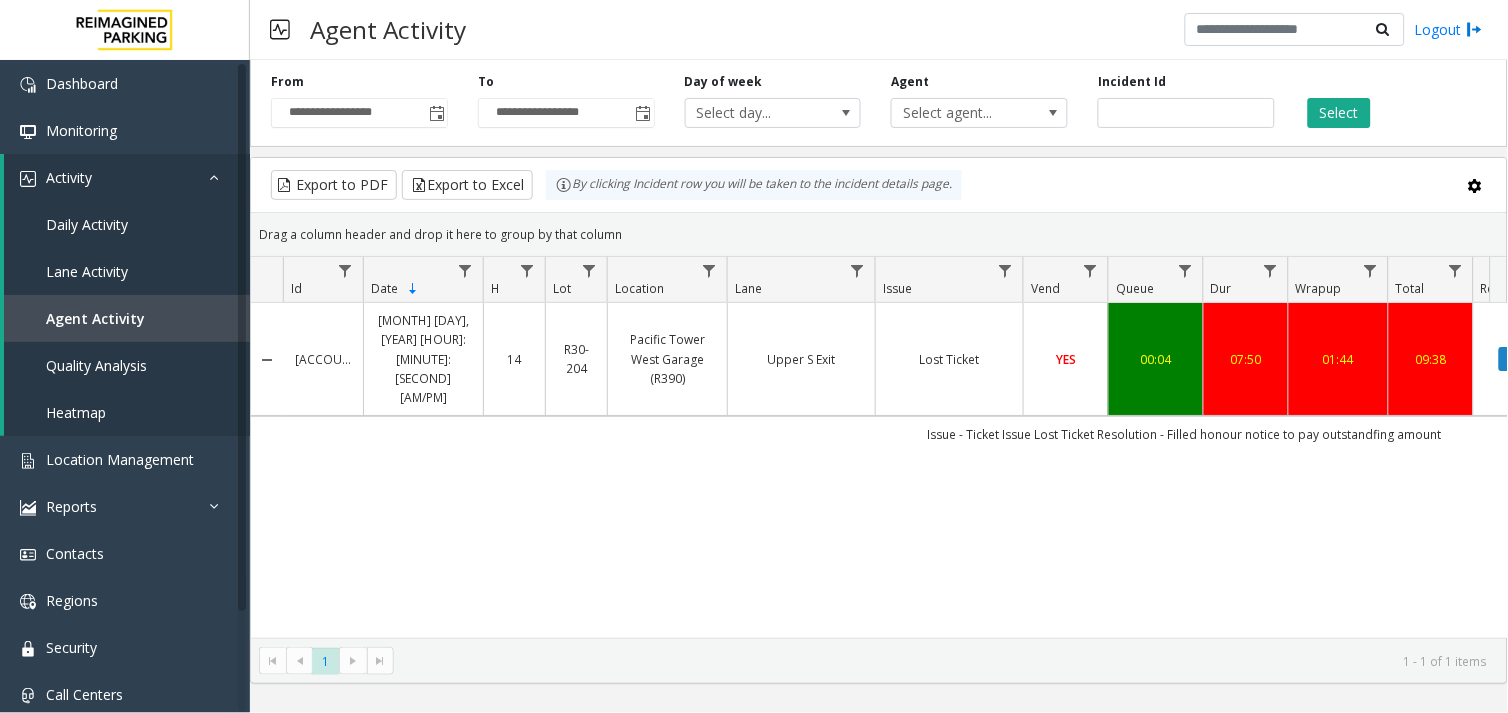 scroll, scrollTop: 0, scrollLeft: 230, axis: horizontal 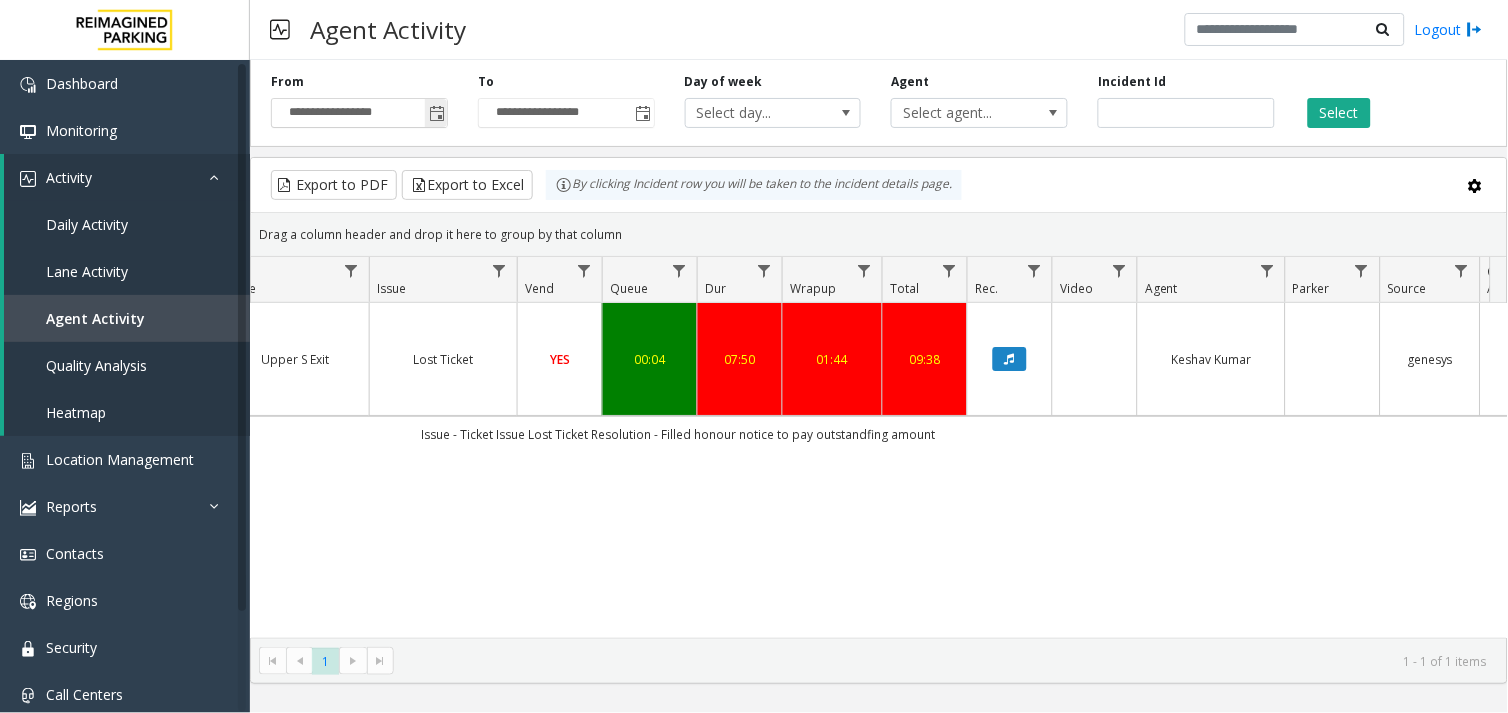 click 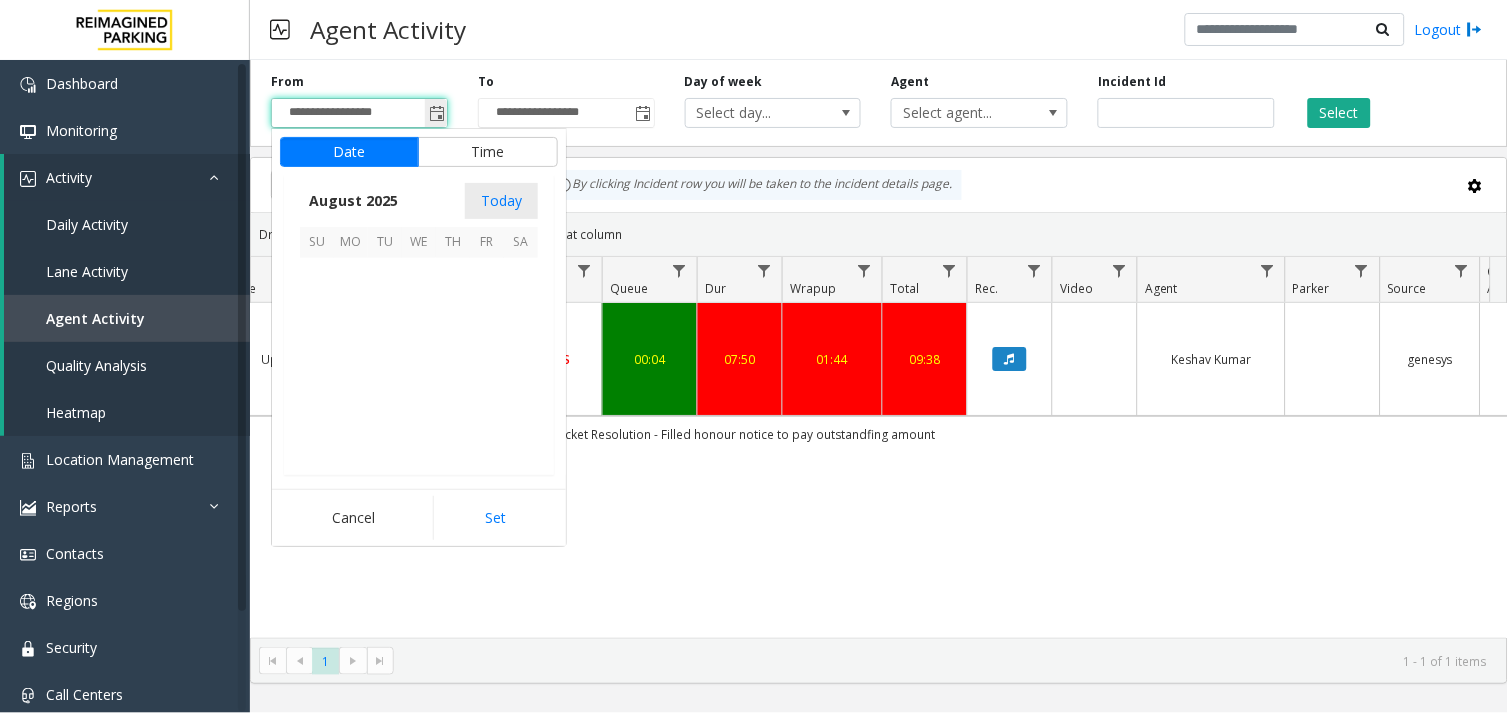 scroll, scrollTop: 358592, scrollLeft: 0, axis: vertical 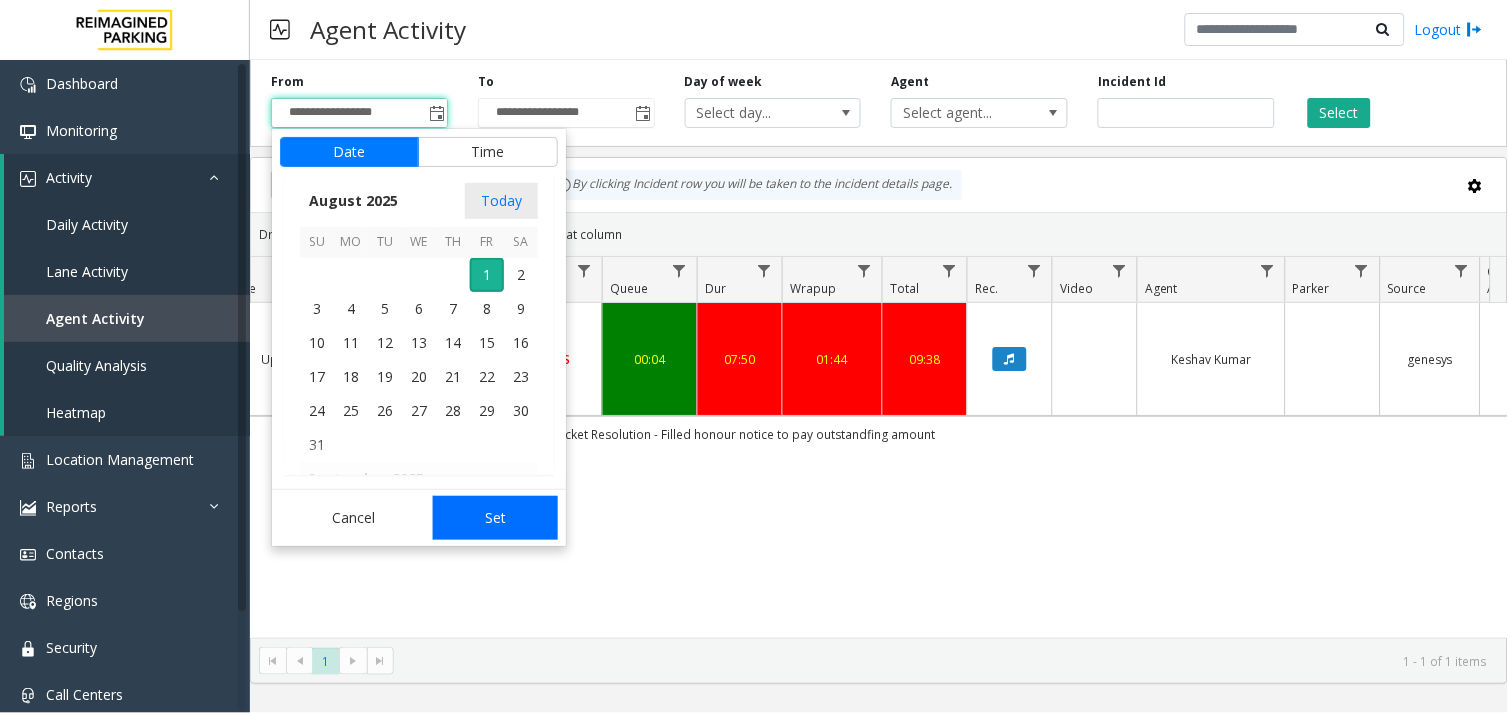 click on "Set" 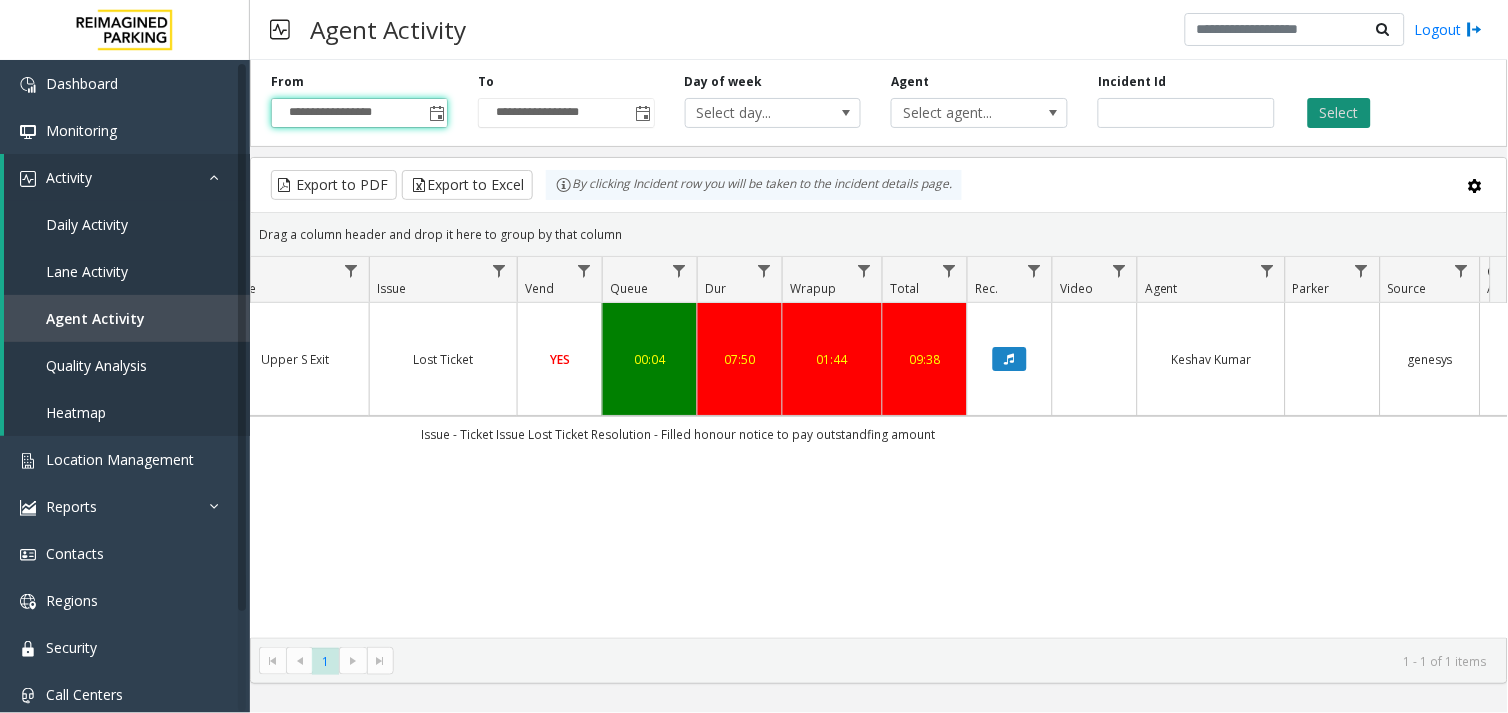 click on "Select" 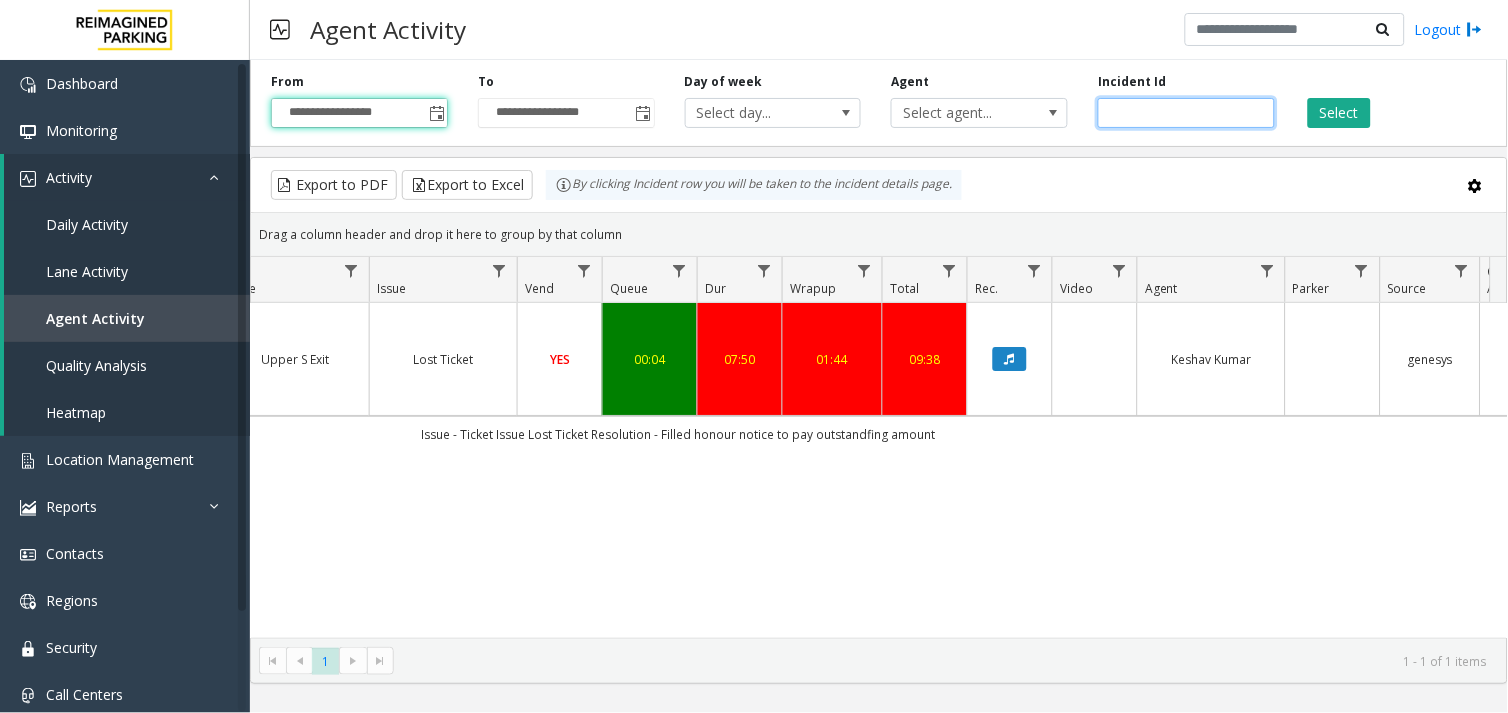 click on "*******" 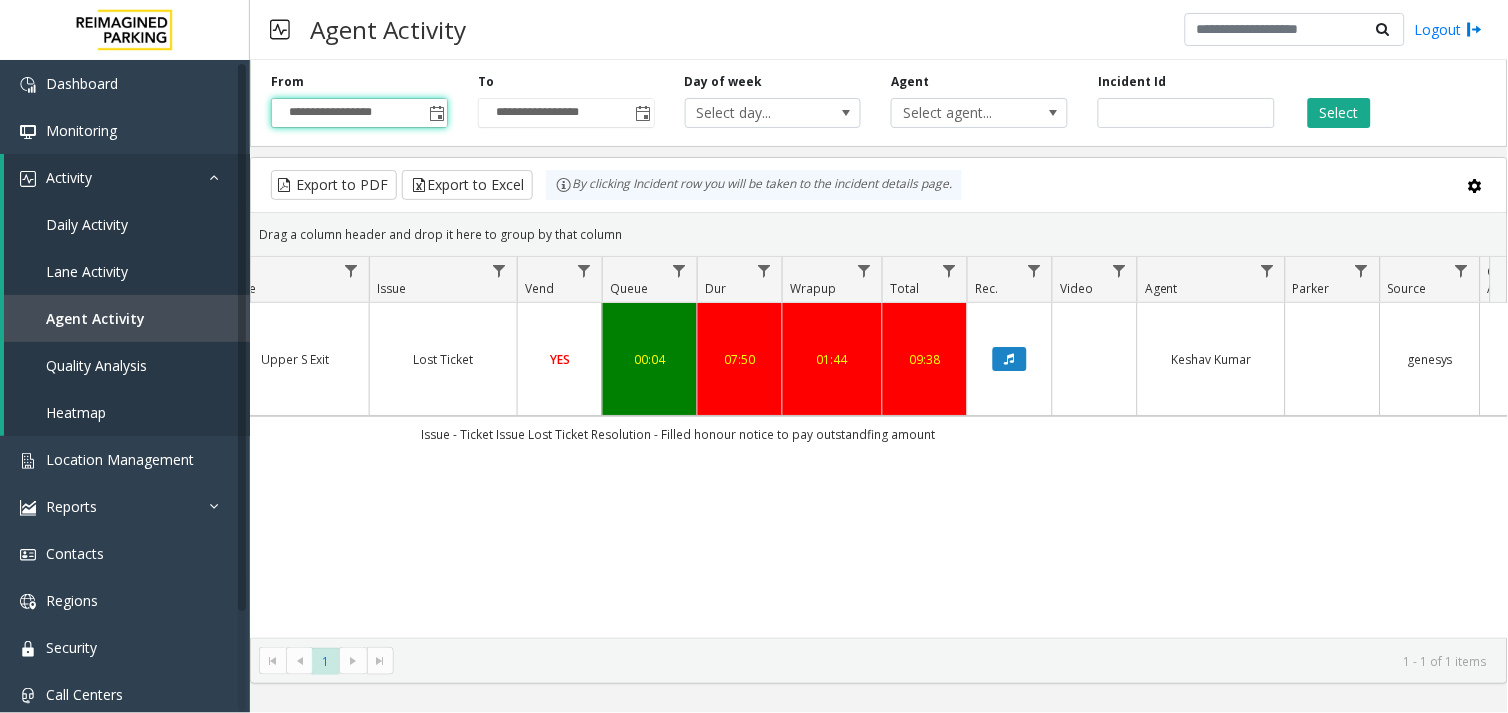 click on "Incident Id *******" 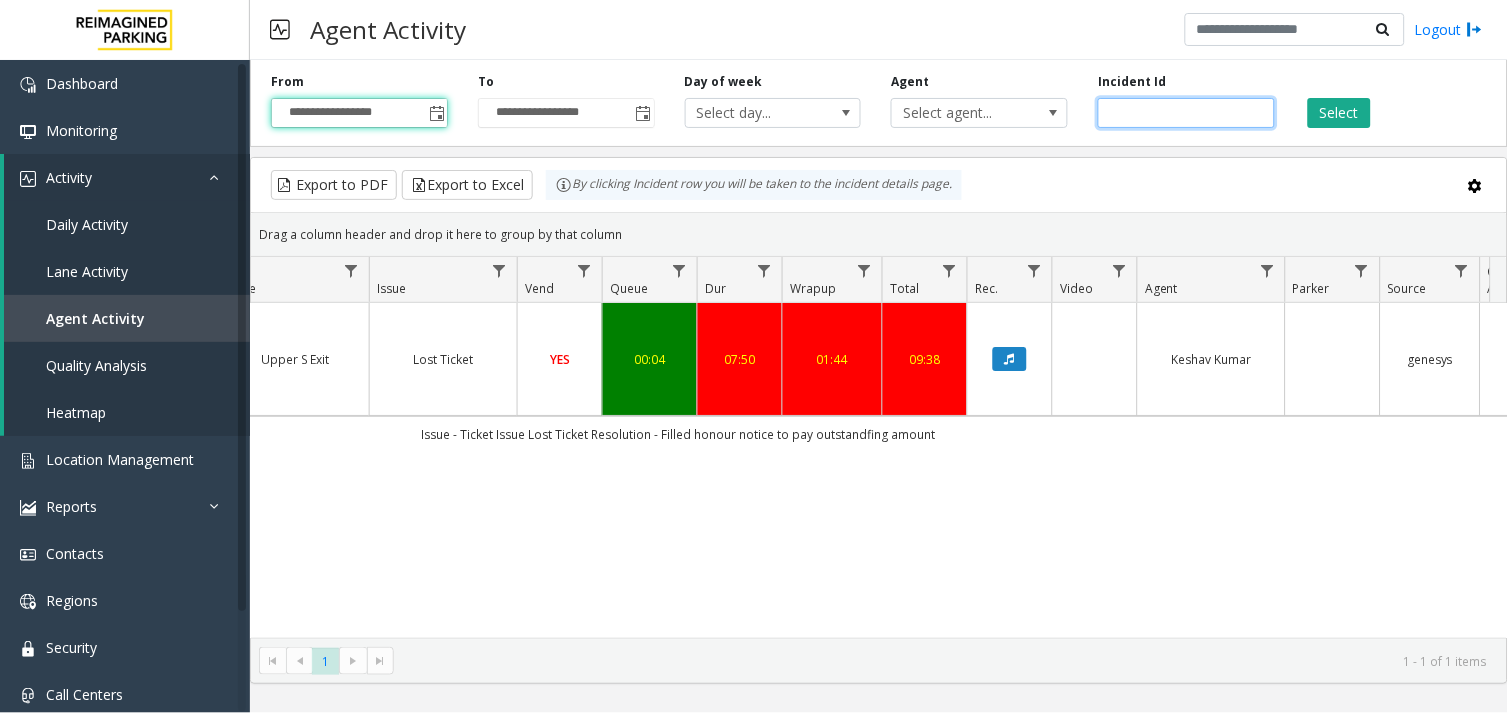 click on "*******" 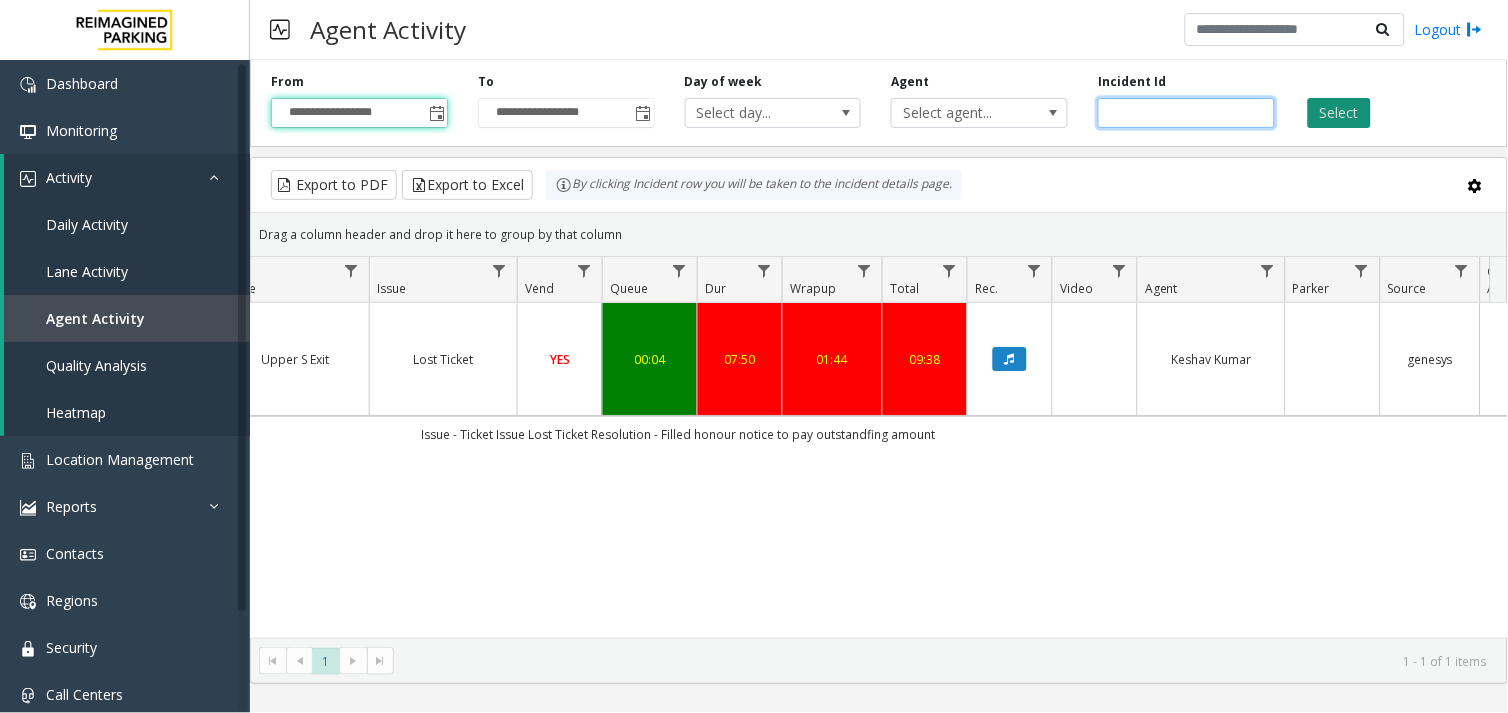 type 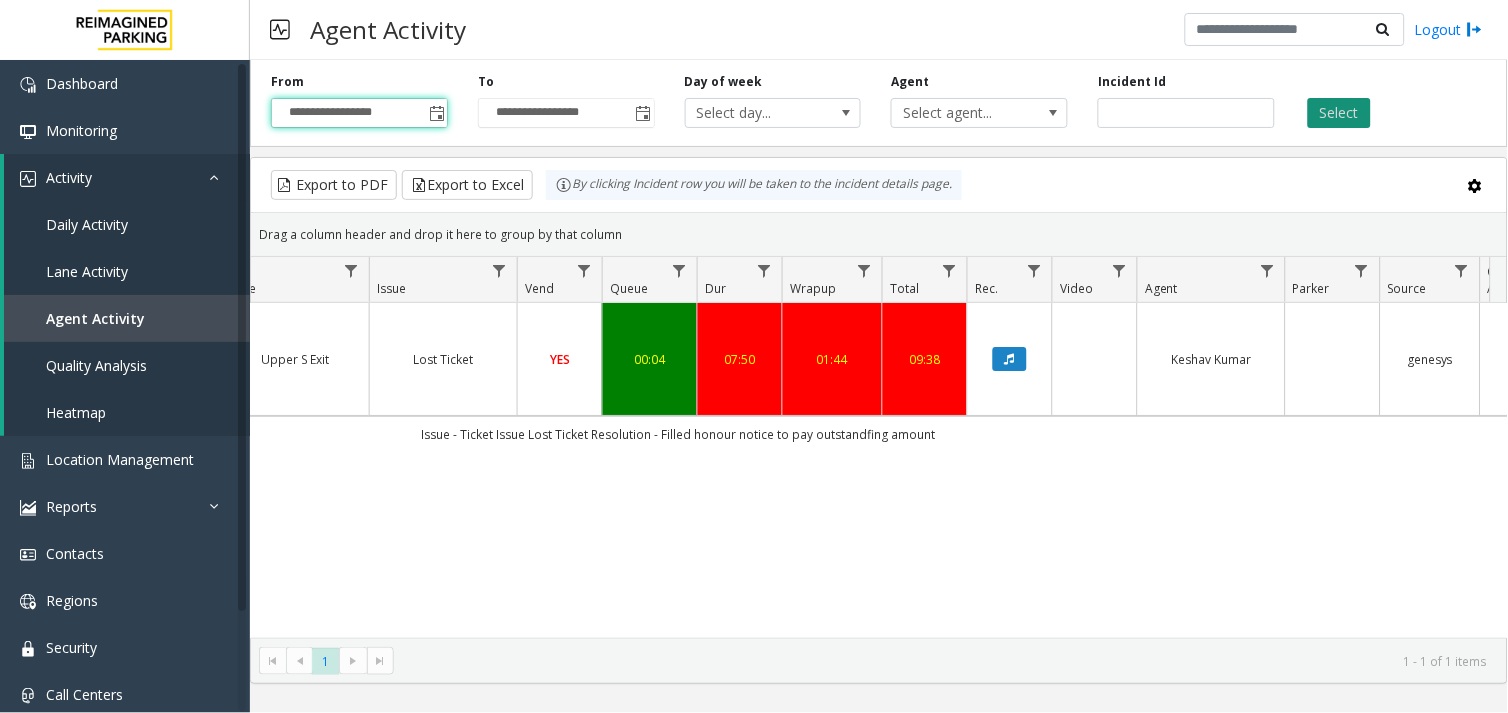 click on "Select" 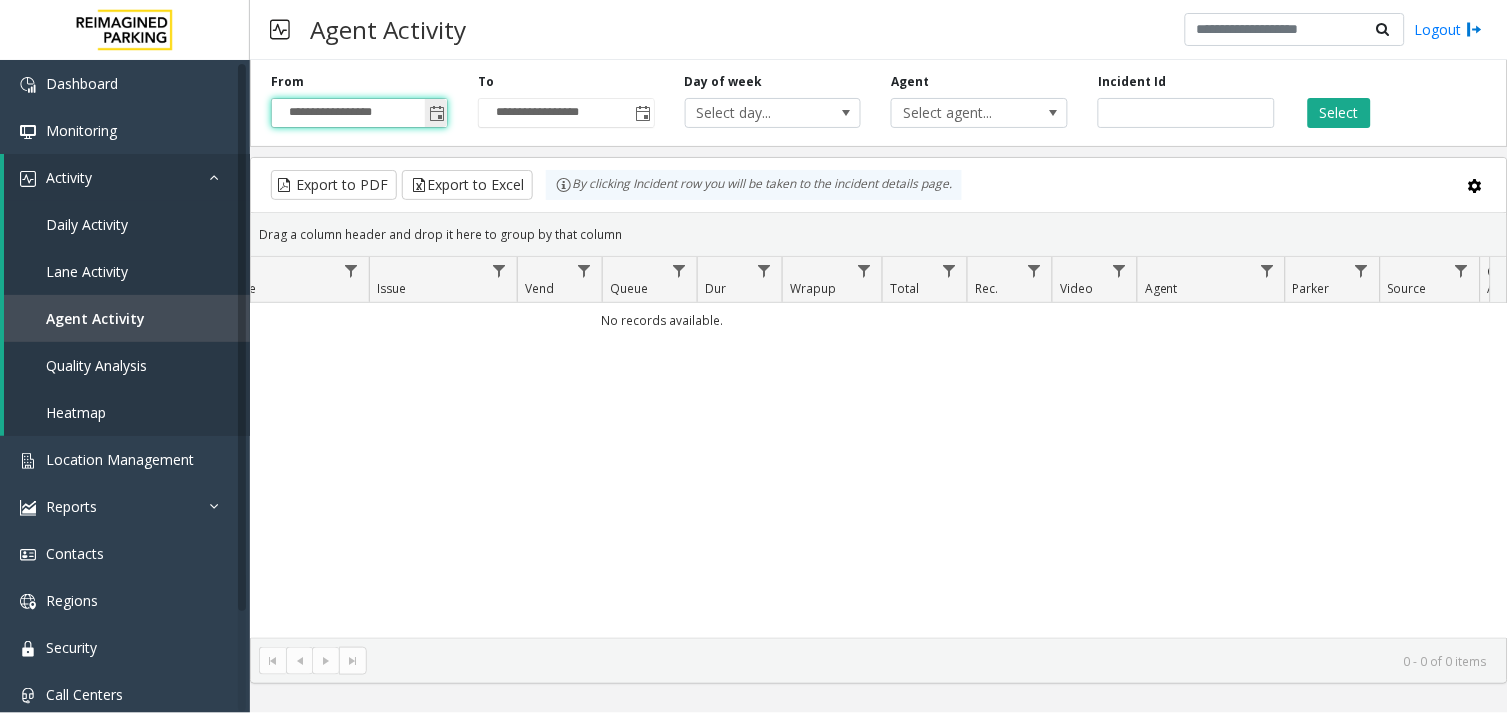 click 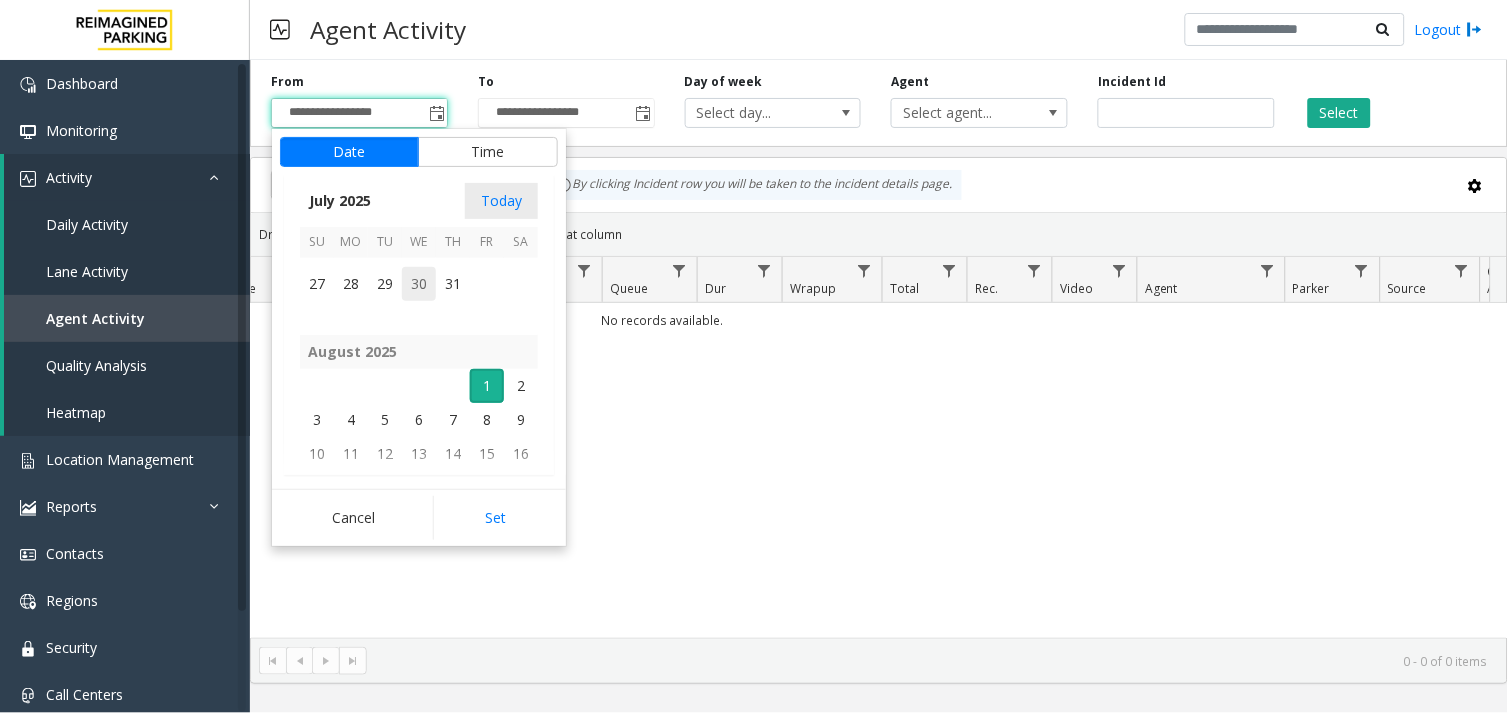 click on "30" at bounding box center [419, 284] 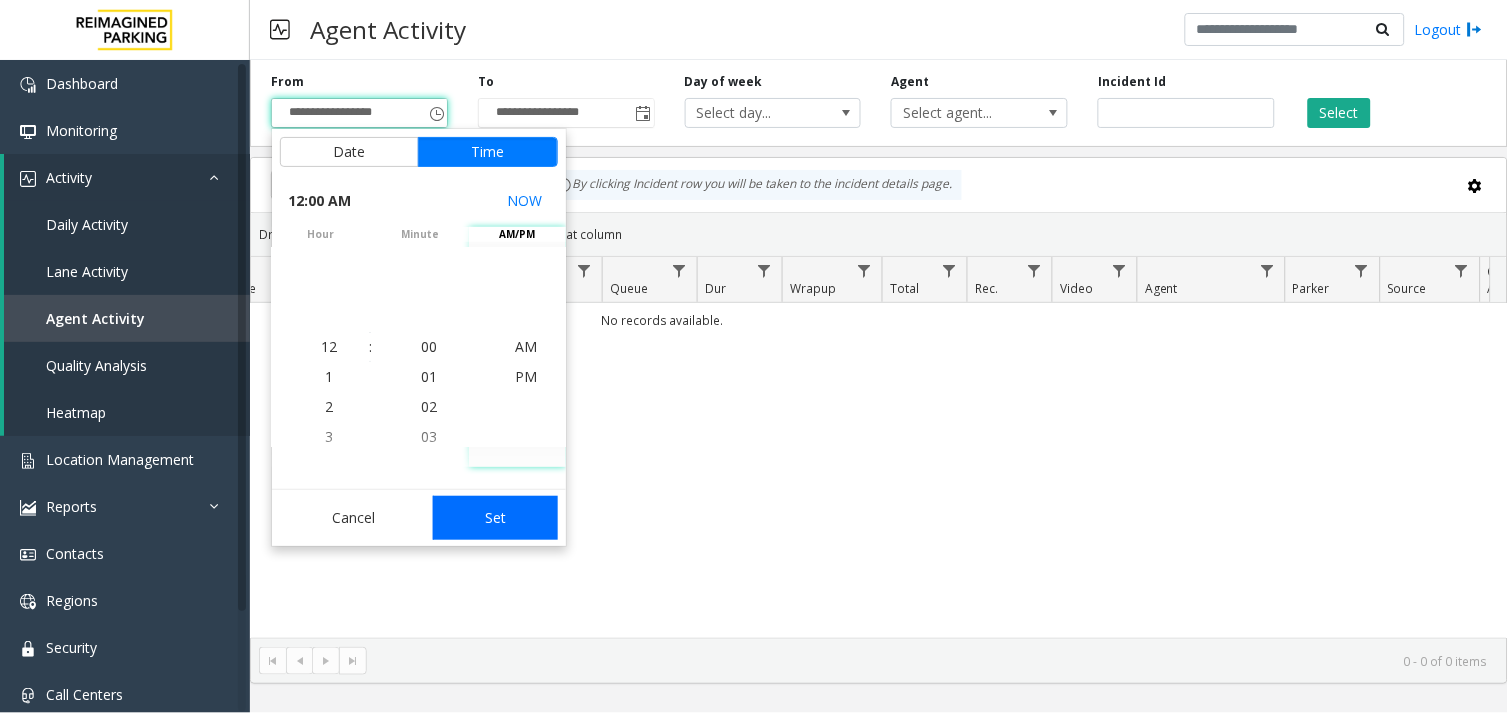 click on "Set" 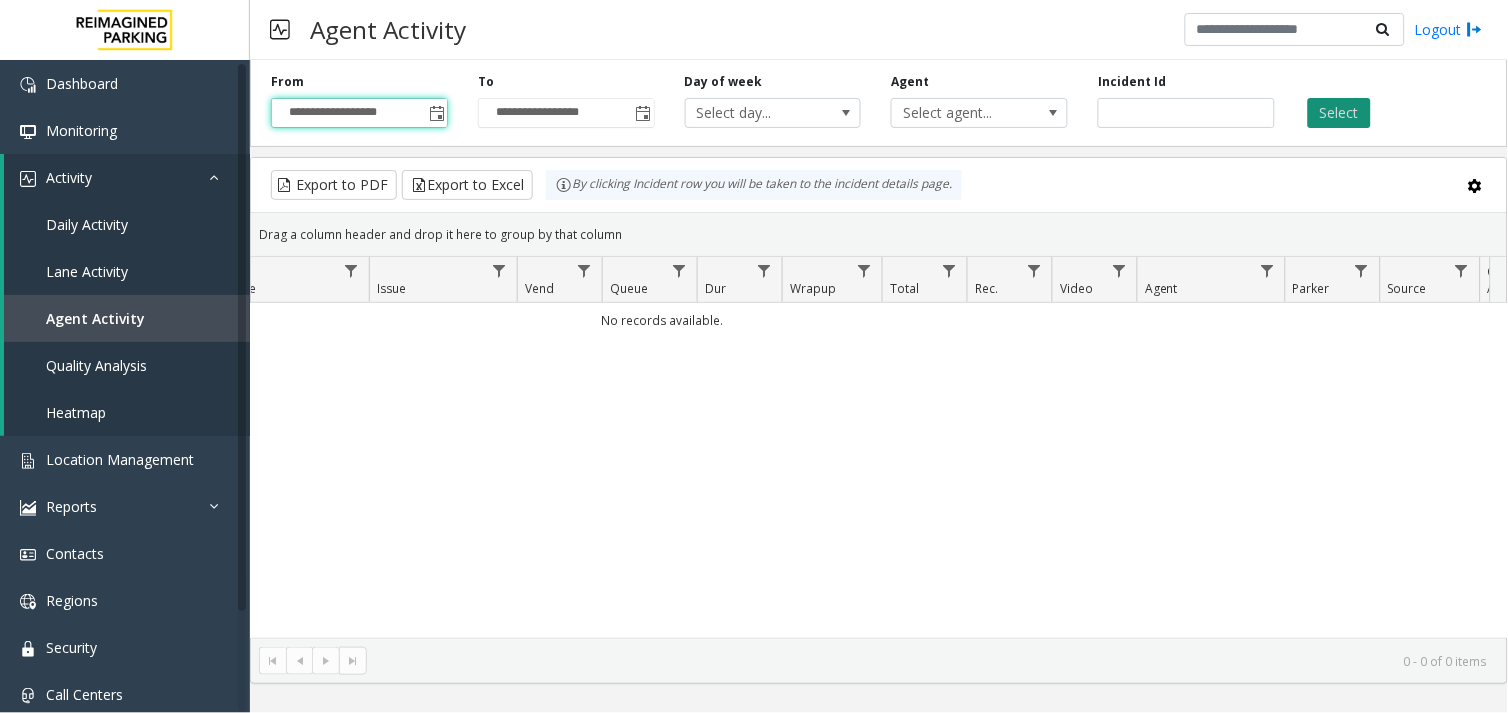 click on "Select" 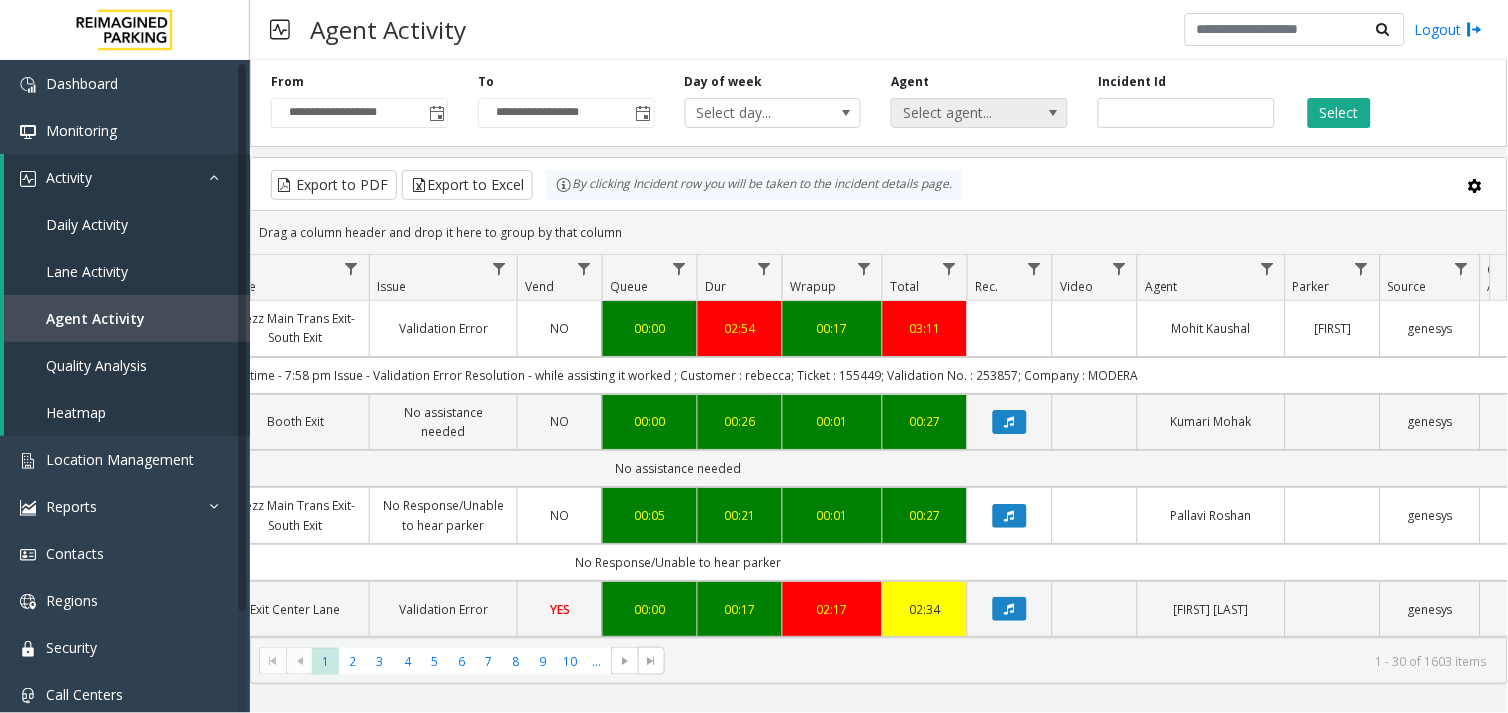 click on "Select agent..." at bounding box center [962, 113] 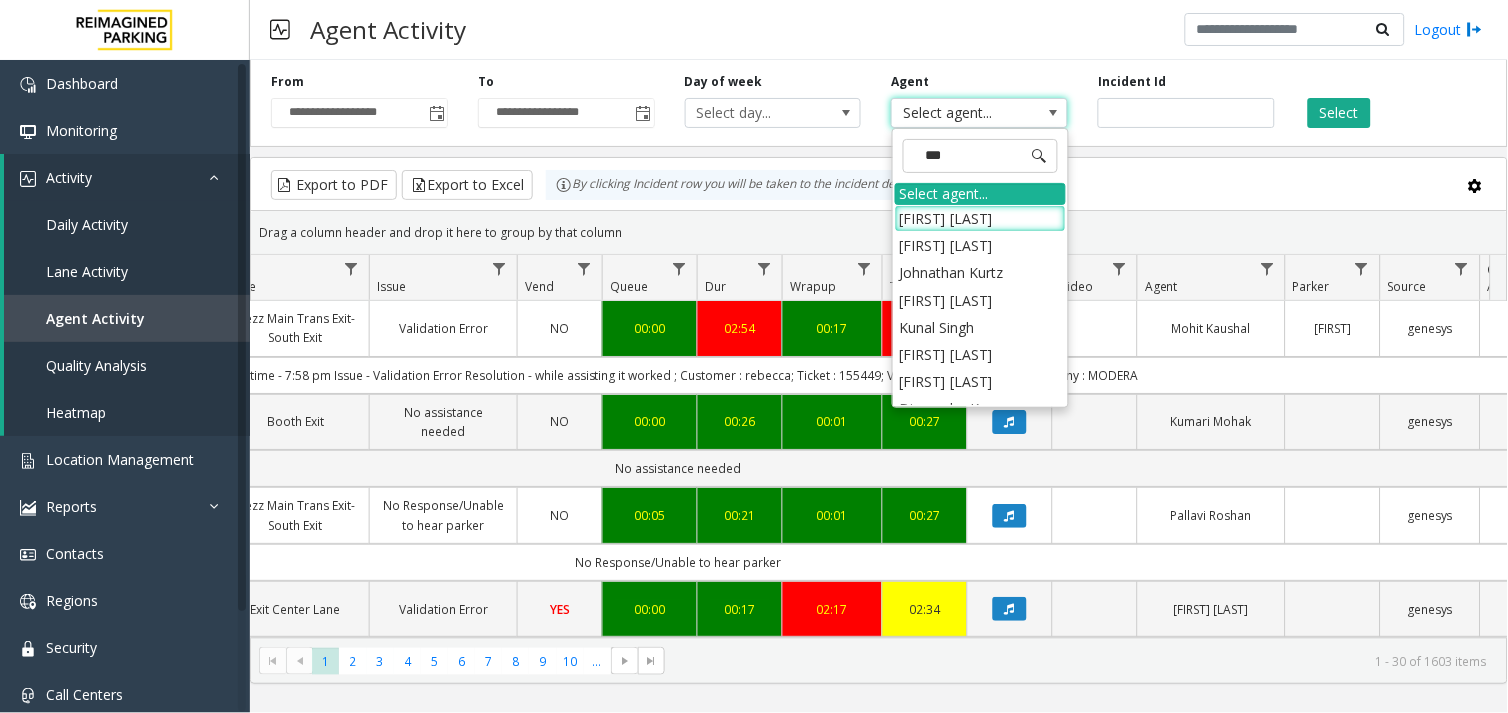 type on "****" 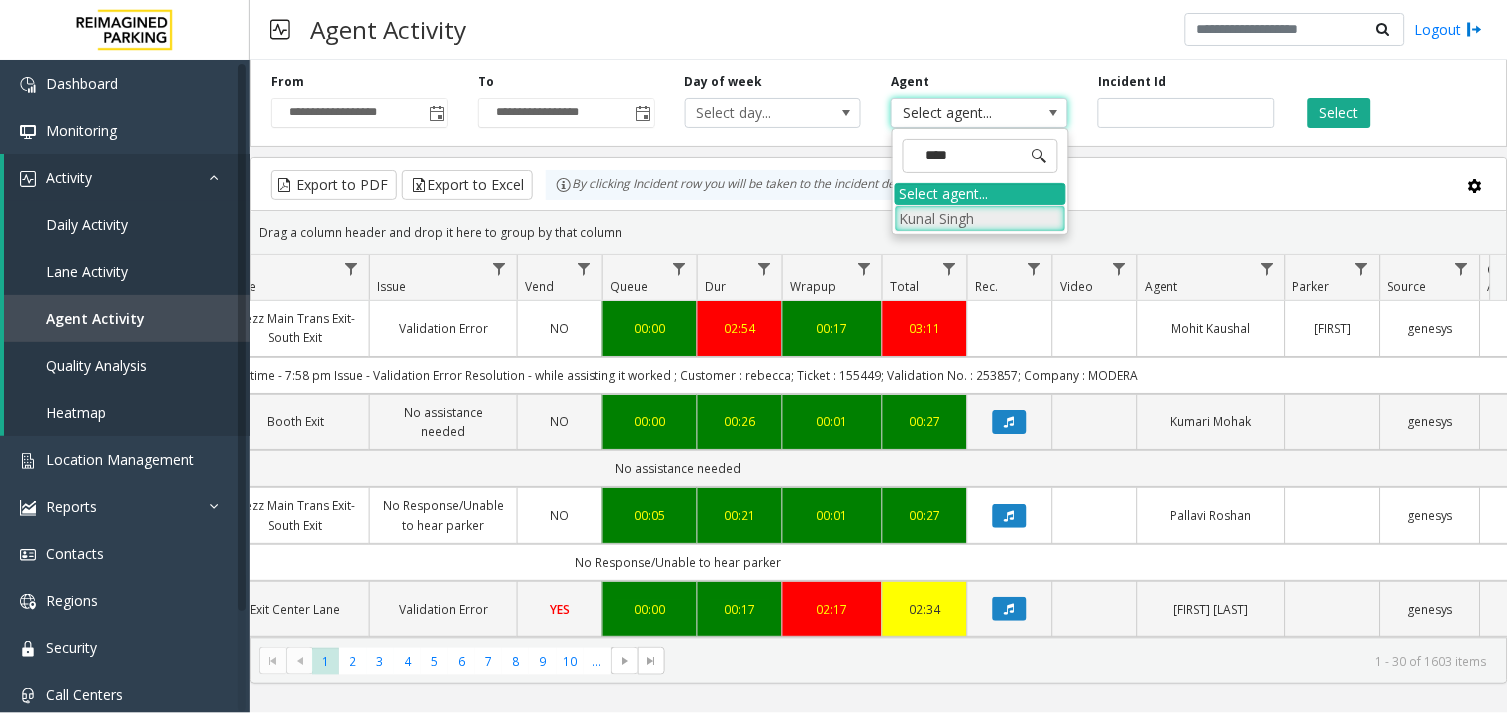 click on "Kunal Singh" at bounding box center [980, 218] 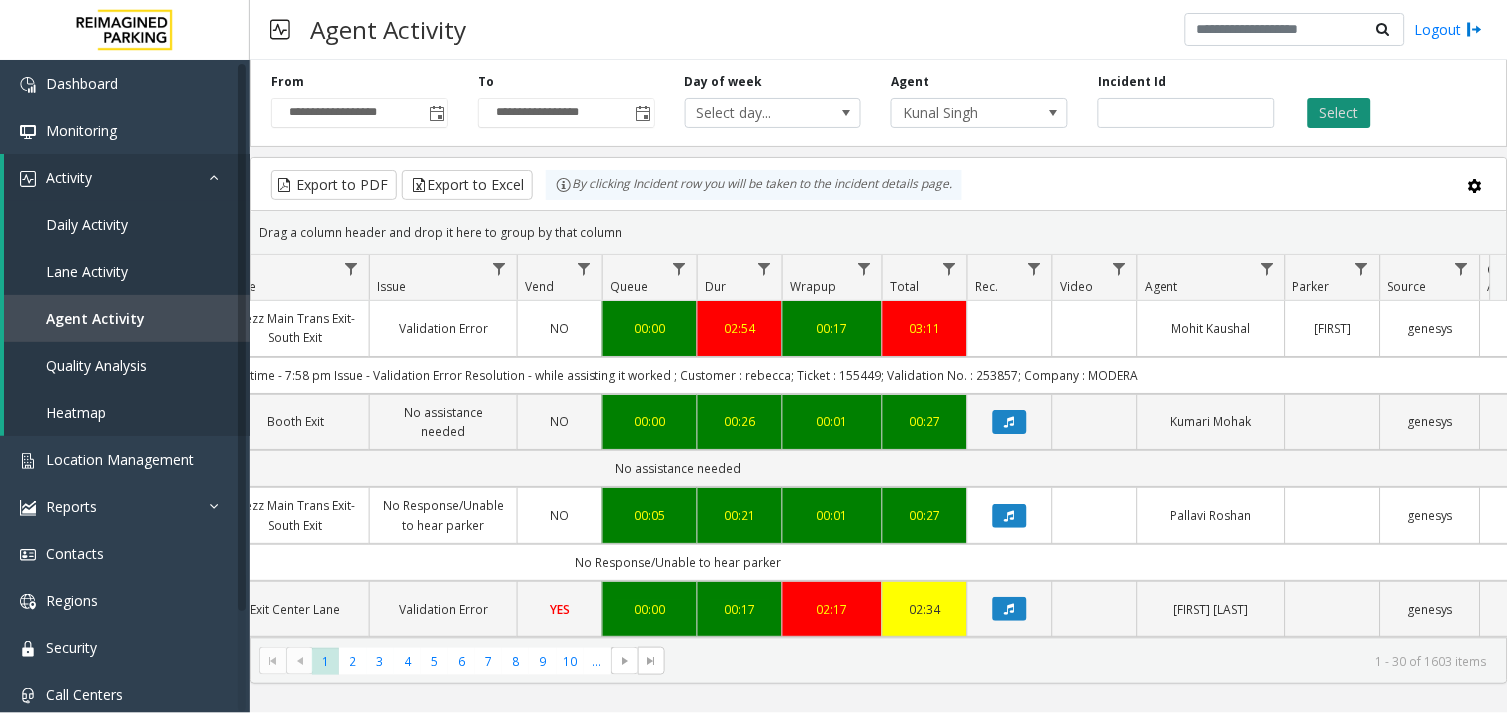 click on "Select" 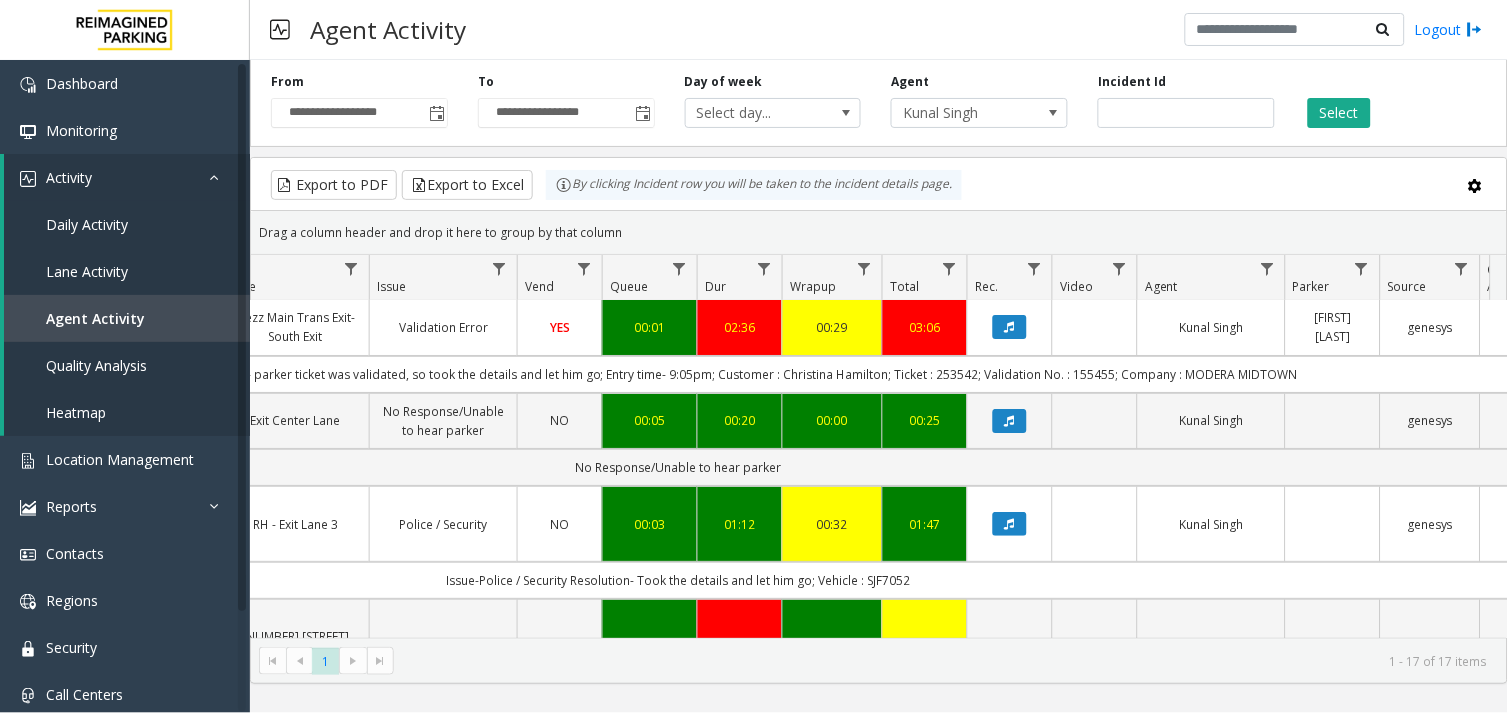 scroll, scrollTop: 0, scrollLeft: 506, axis: horizontal 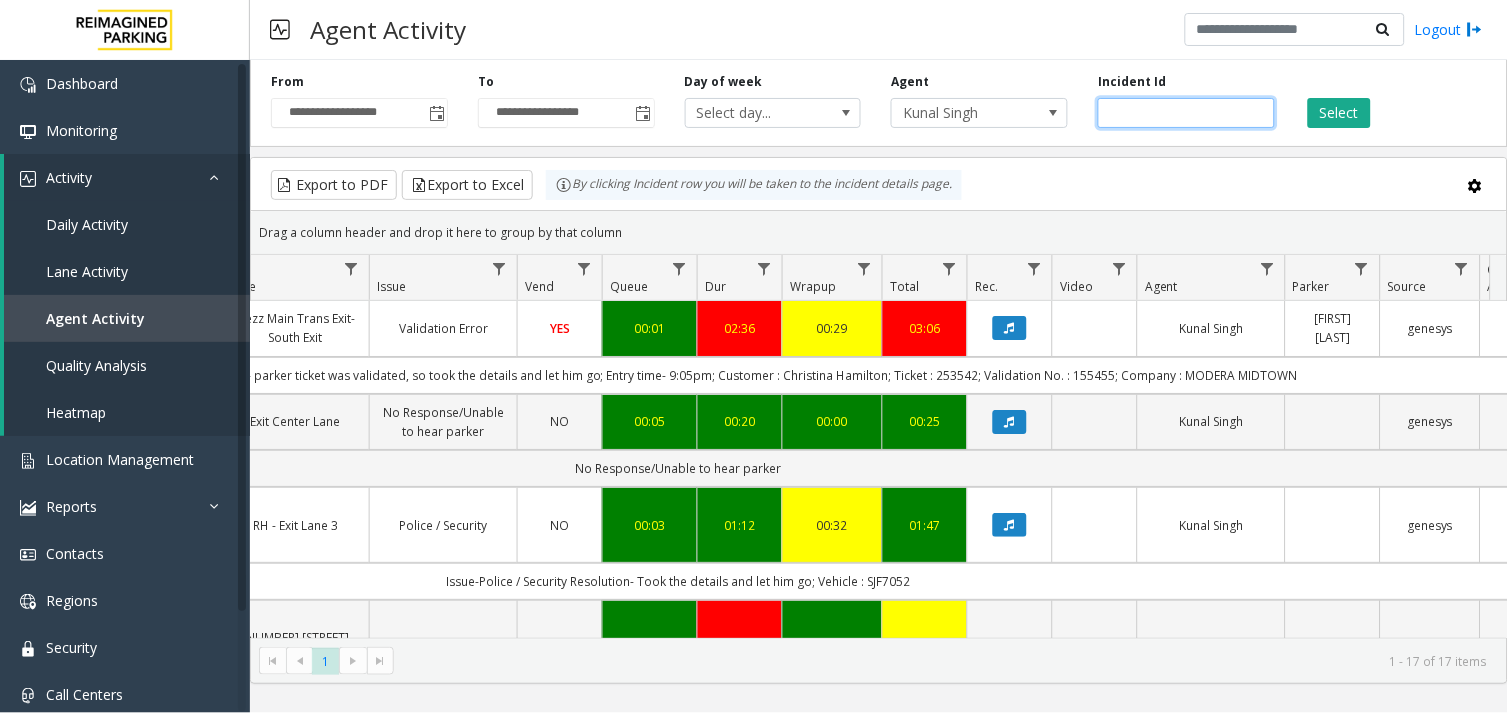 click 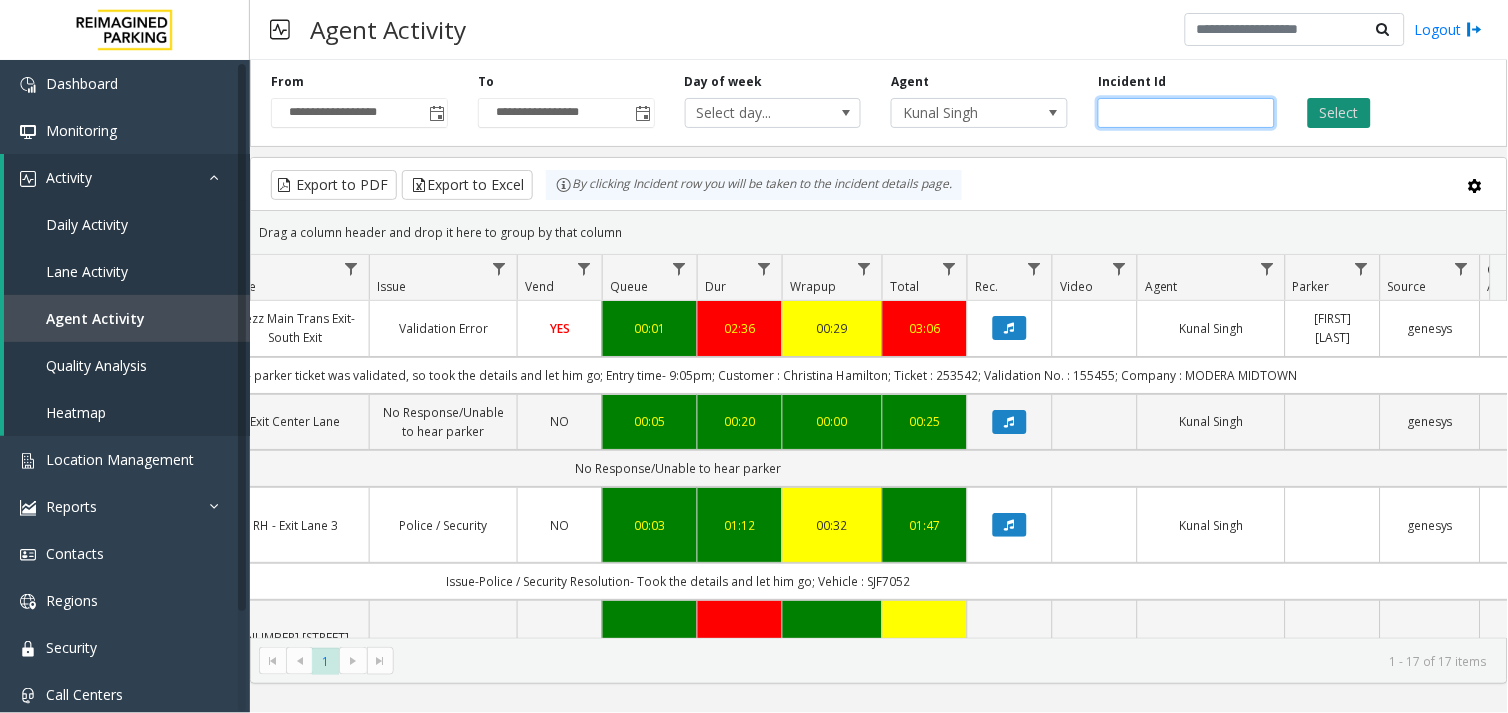 type on "*******" 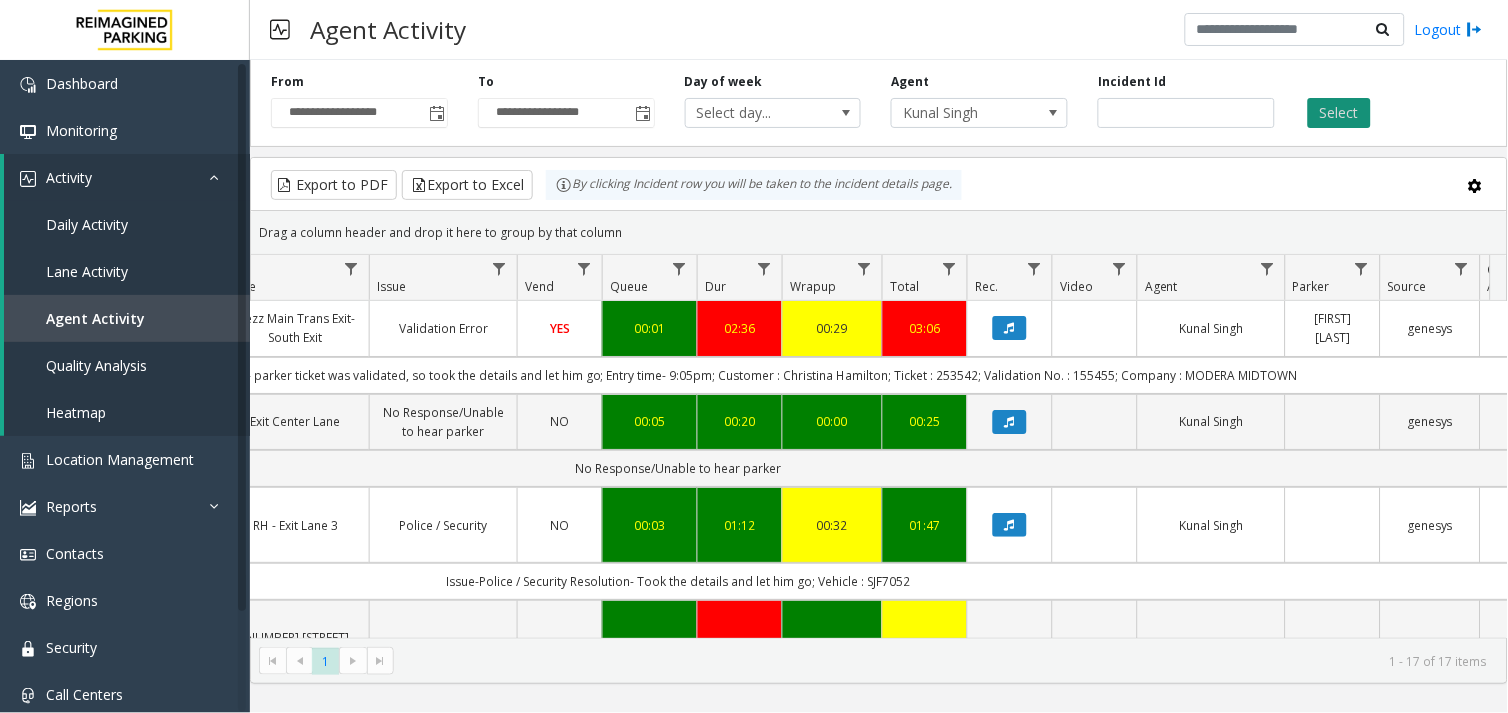 click on "Select" 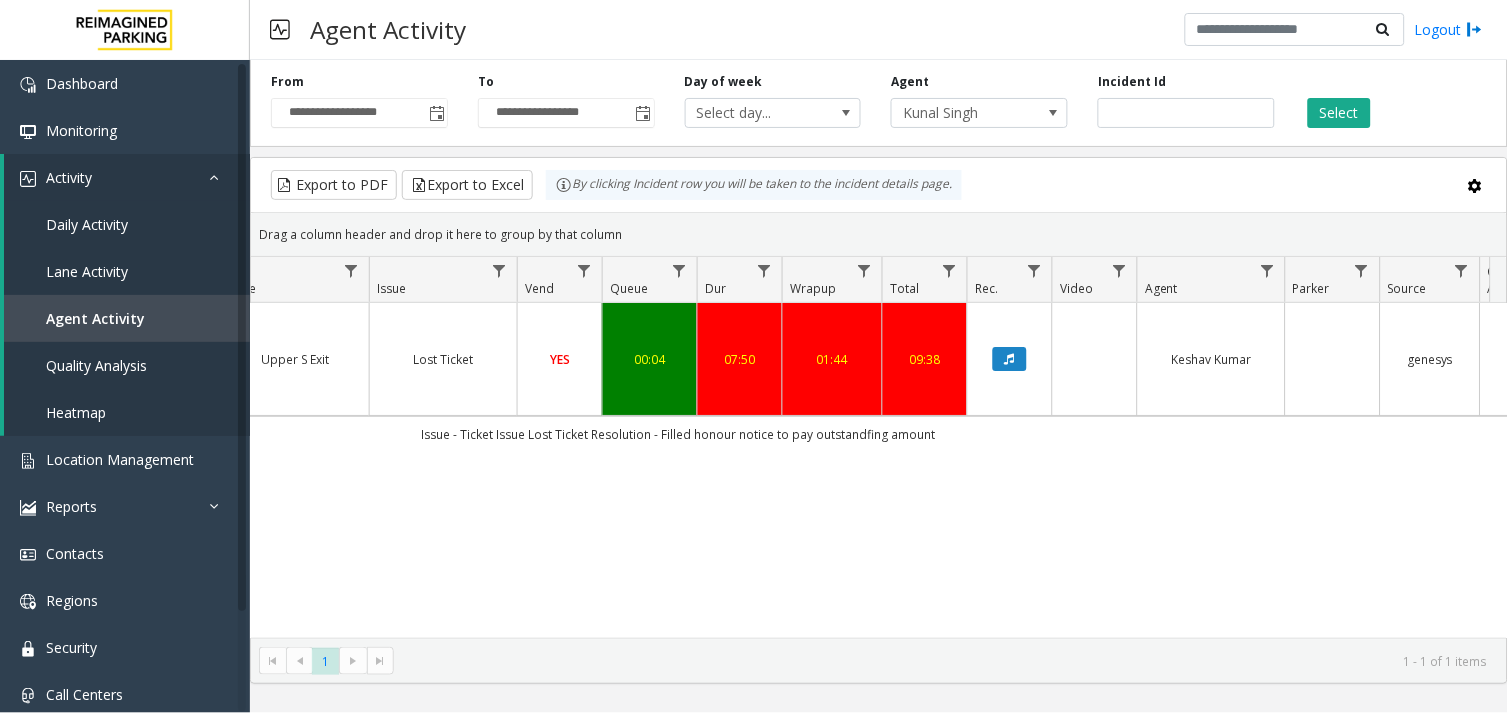 click on "Agent [FIRST] [LAST]" 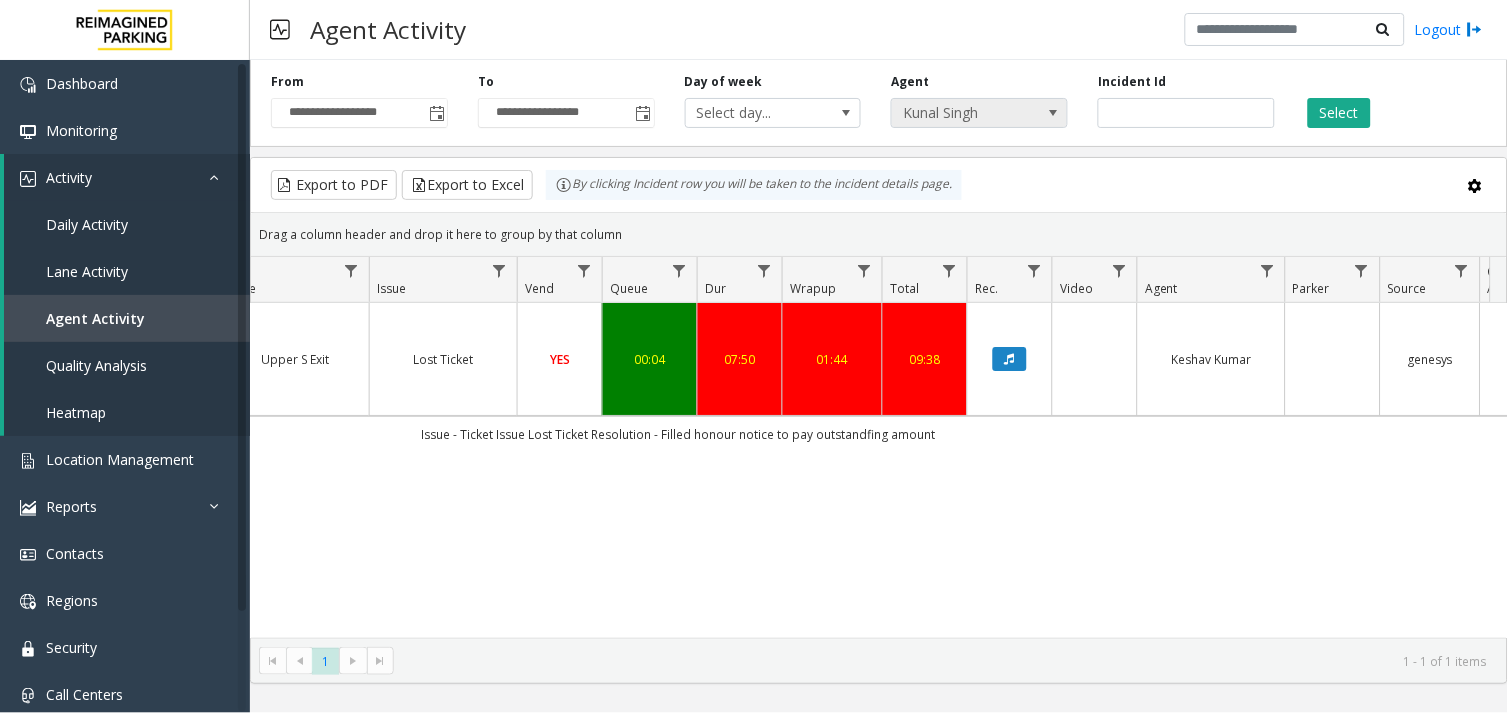 click on "Kunal Singh" at bounding box center (962, 113) 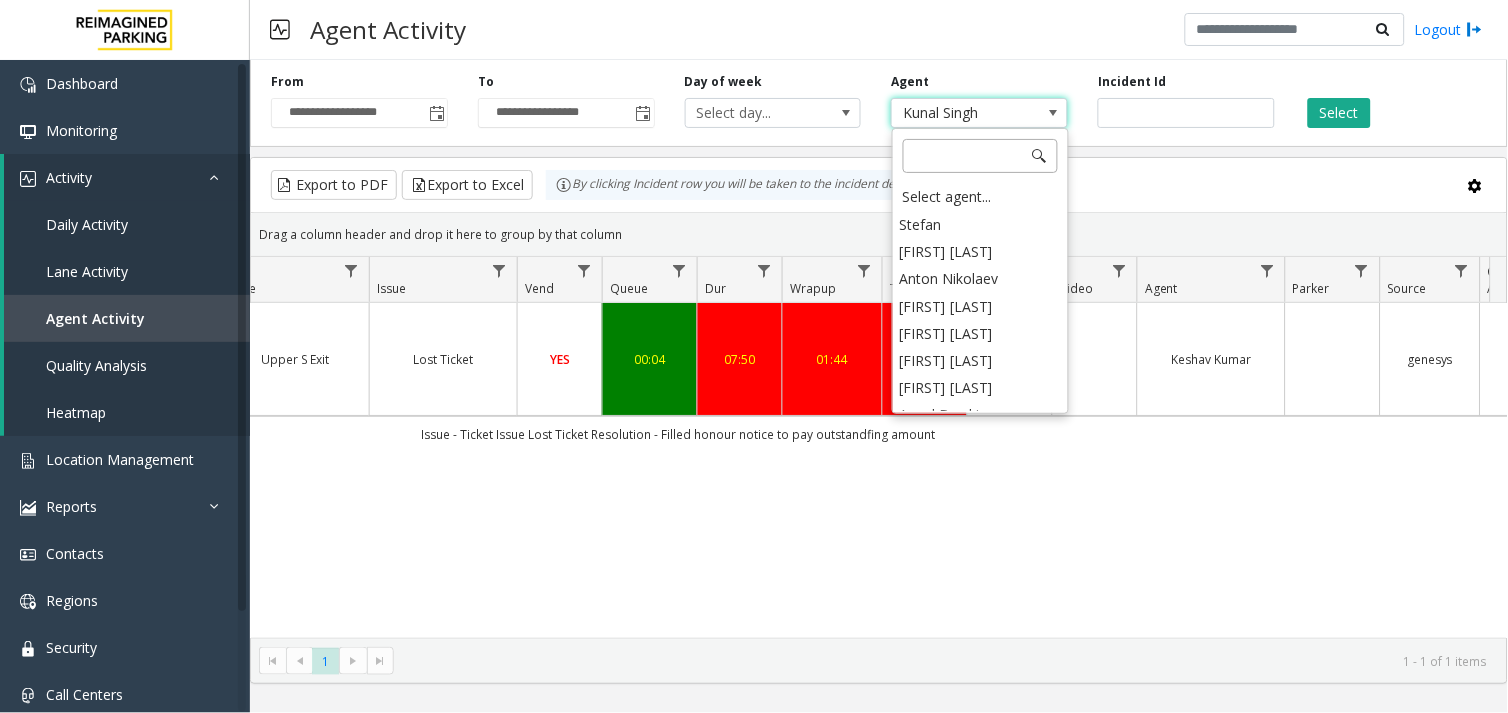 scroll, scrollTop: 7895, scrollLeft: 0, axis: vertical 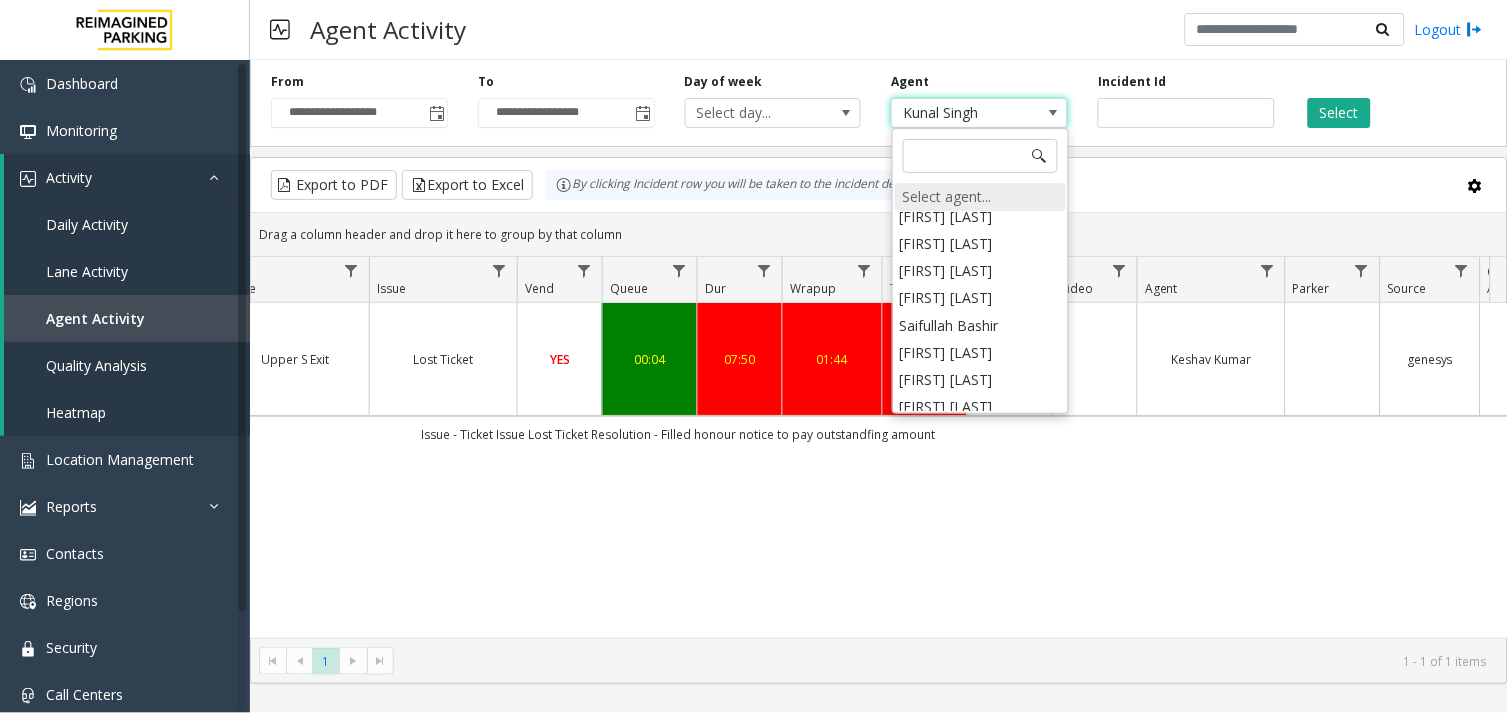 click on "Select agent..." 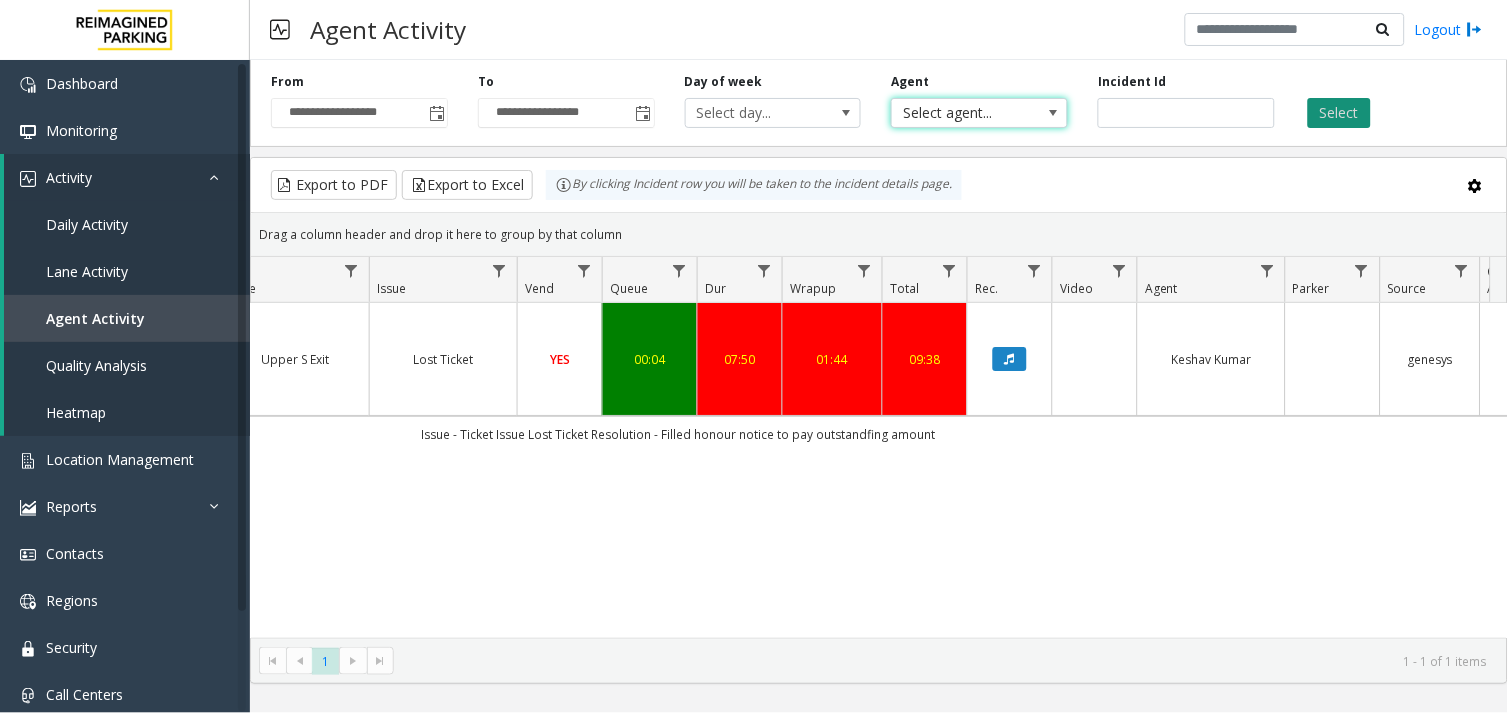 click on "Select" 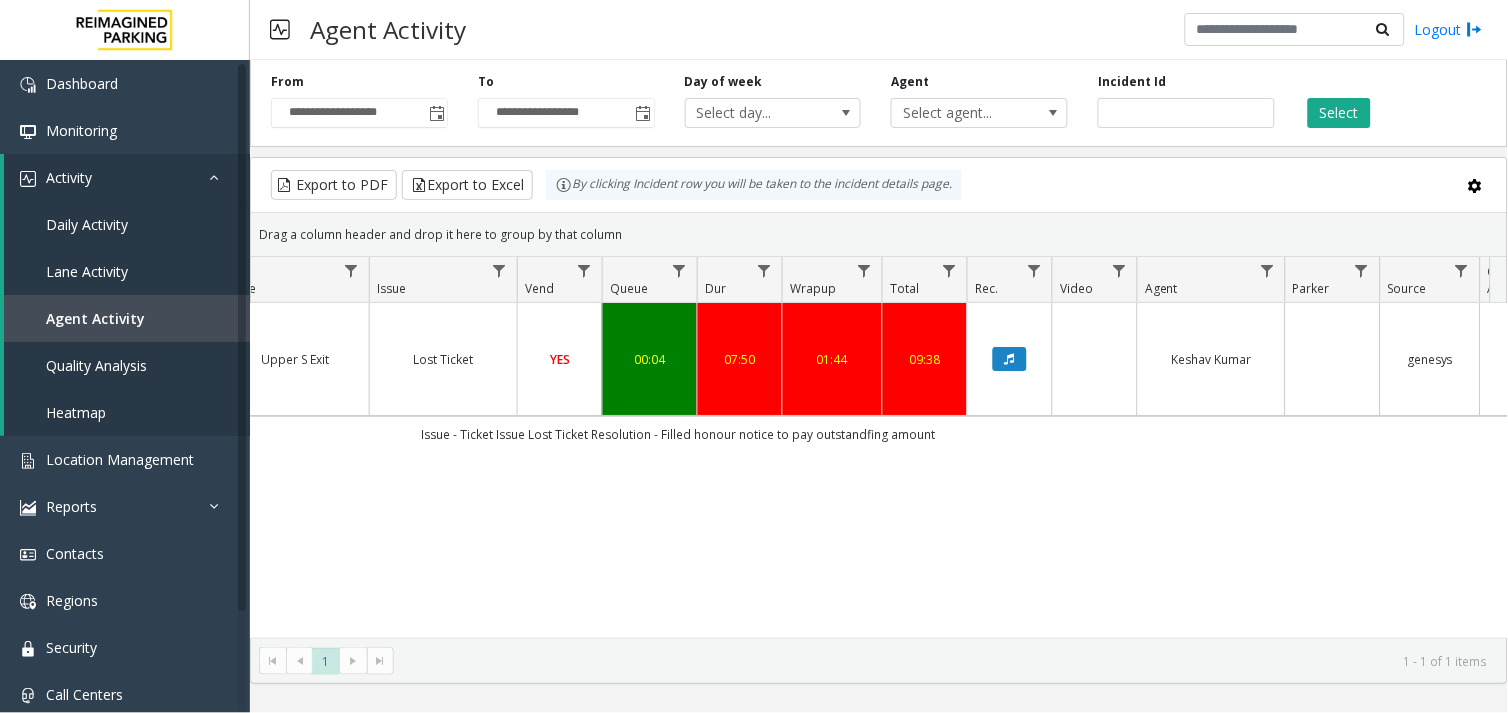 click on "07:50" 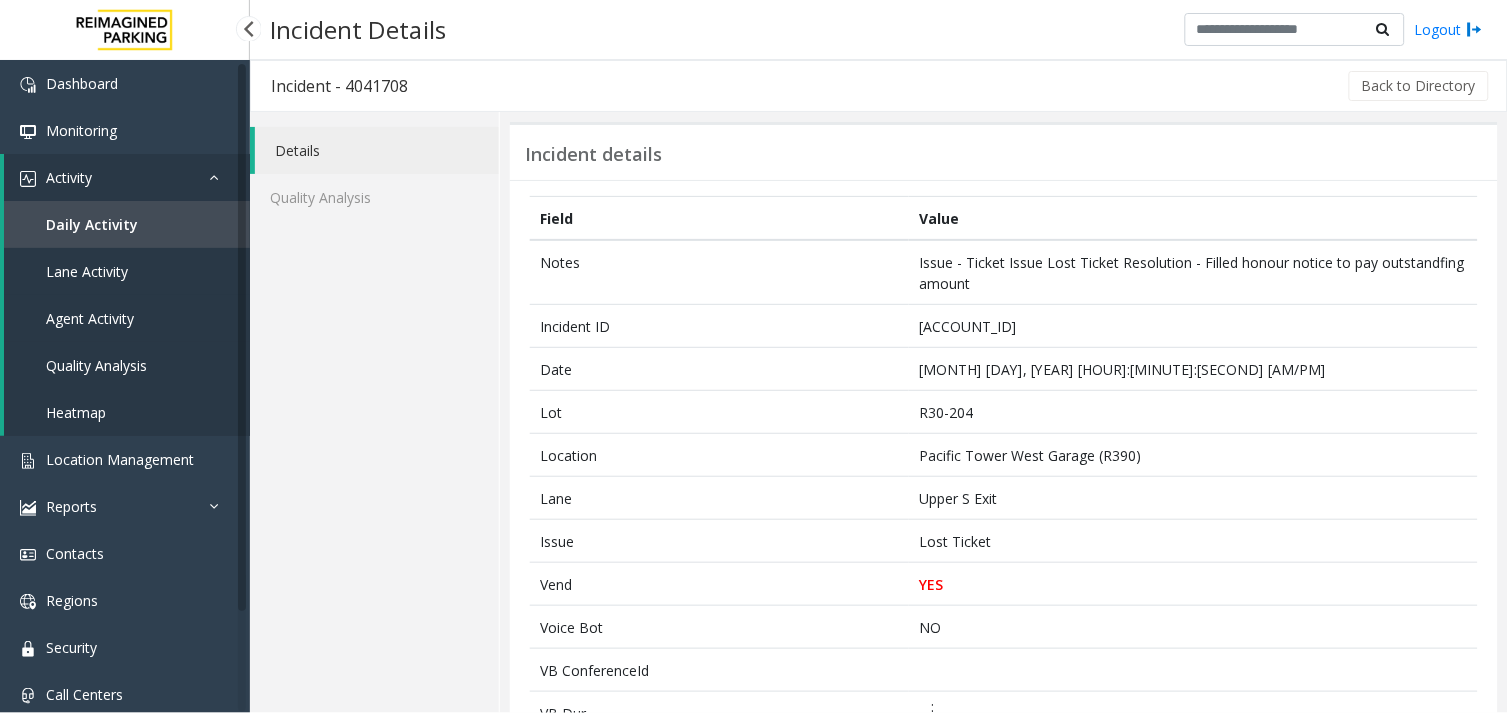 click on "Agent Activity" at bounding box center (127, 318) 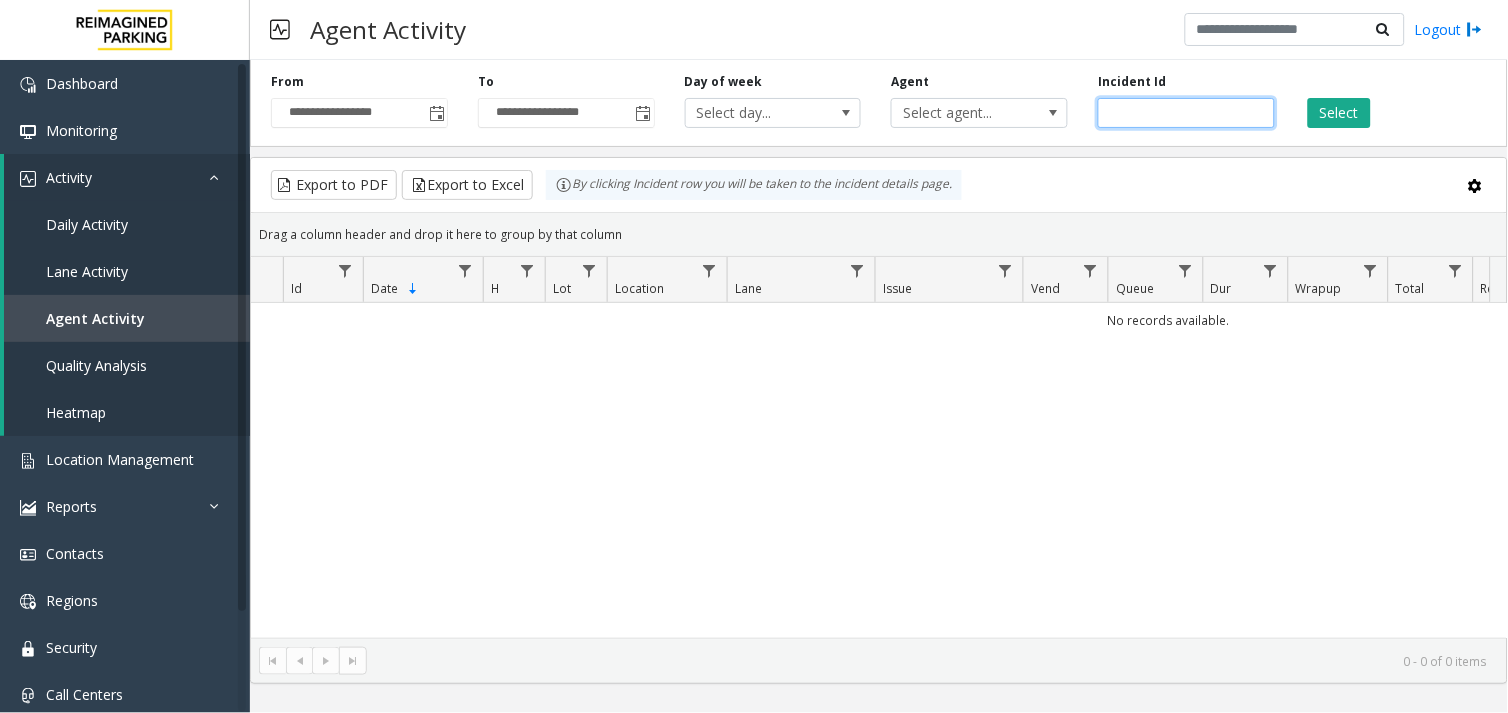 click 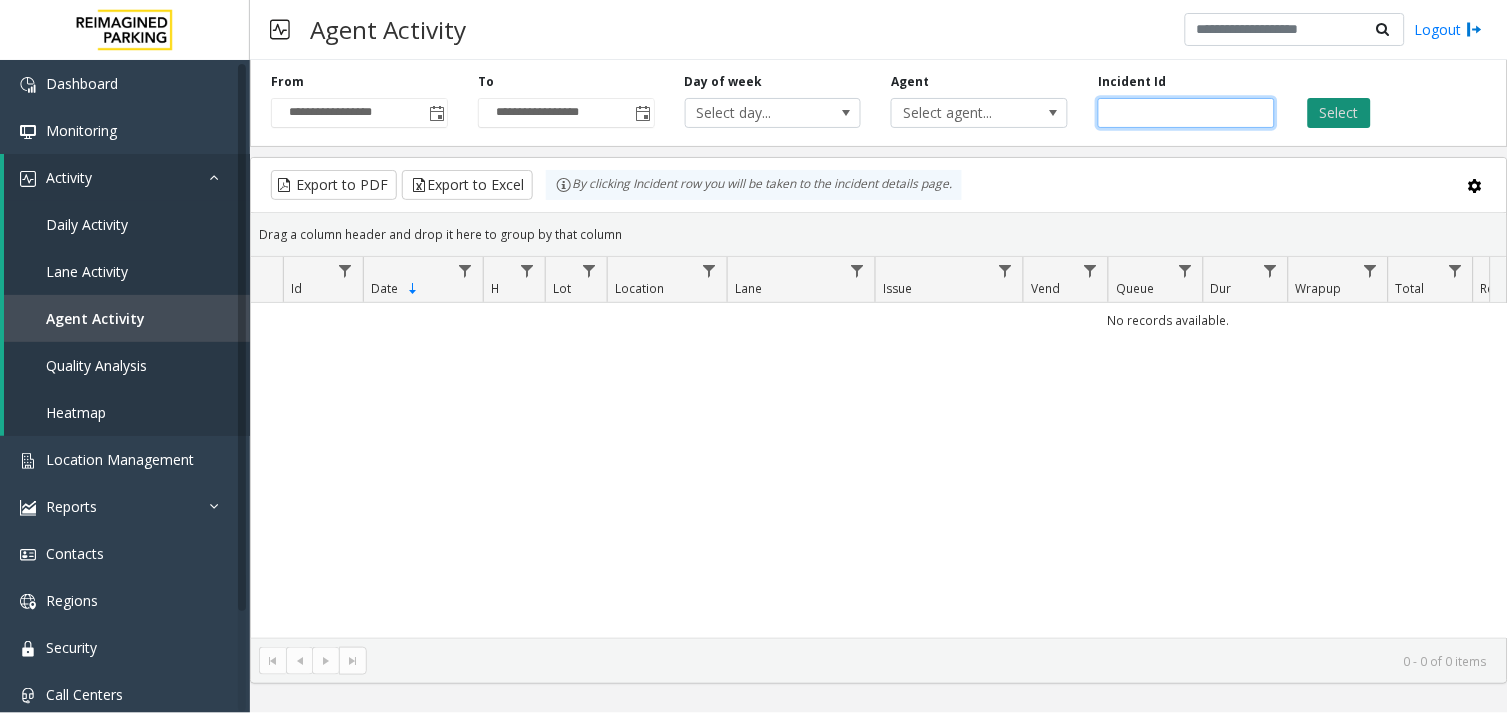 type on "*******" 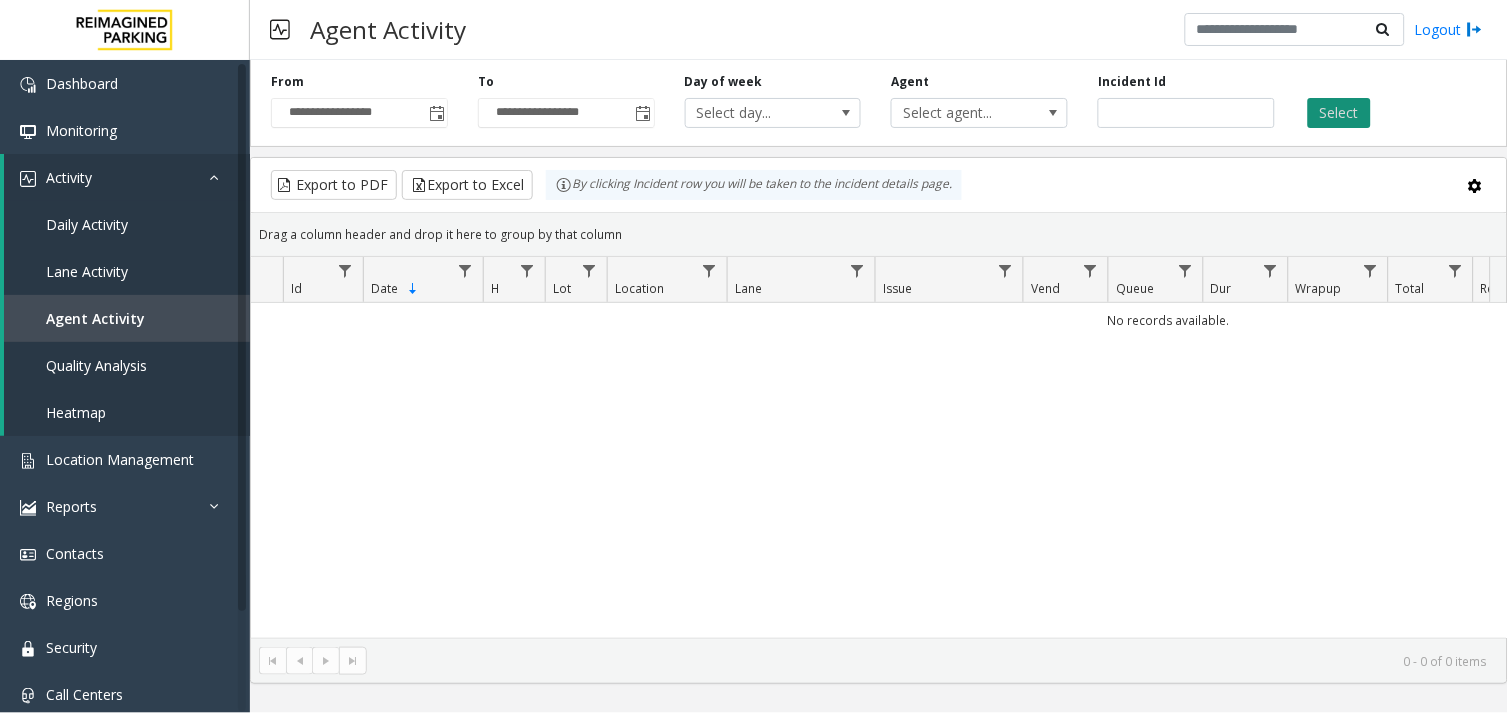 type 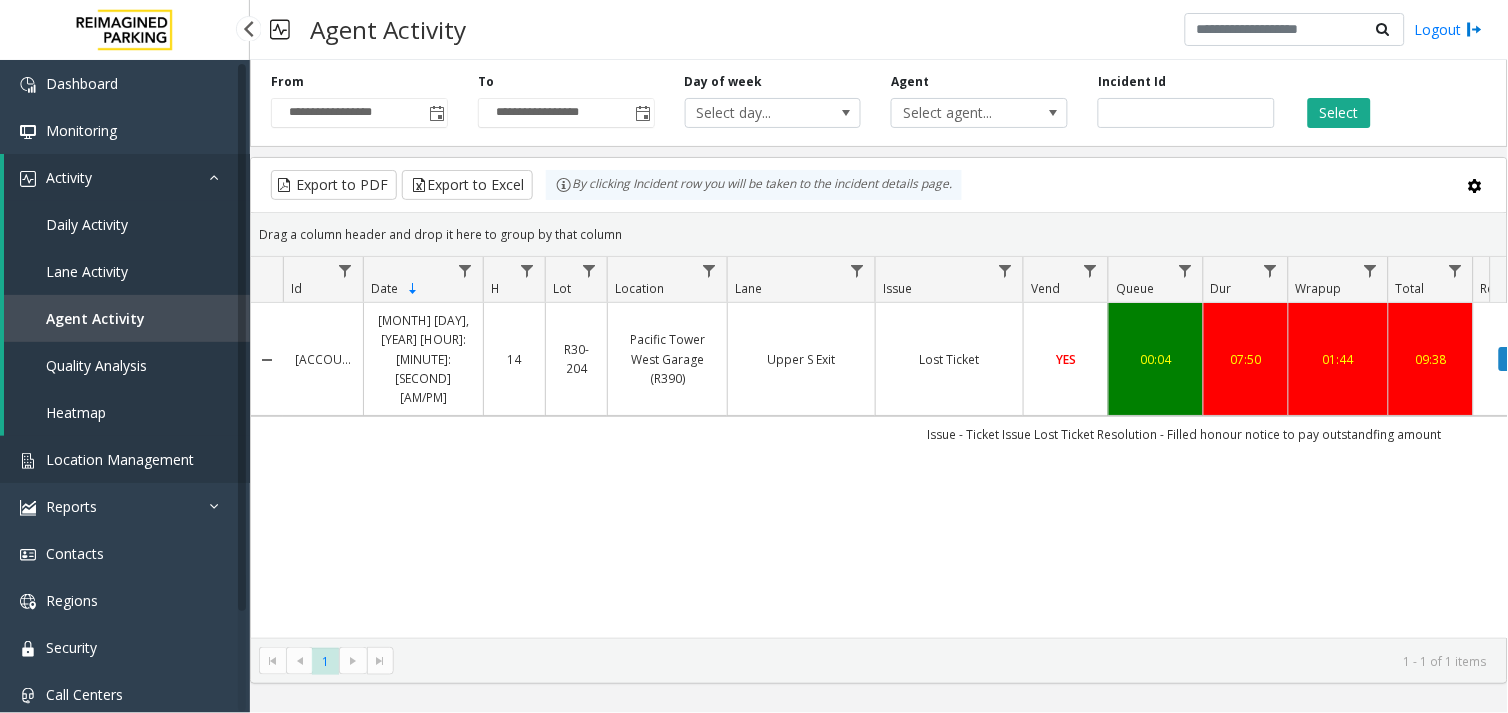 click on "Location Management" at bounding box center (120, 459) 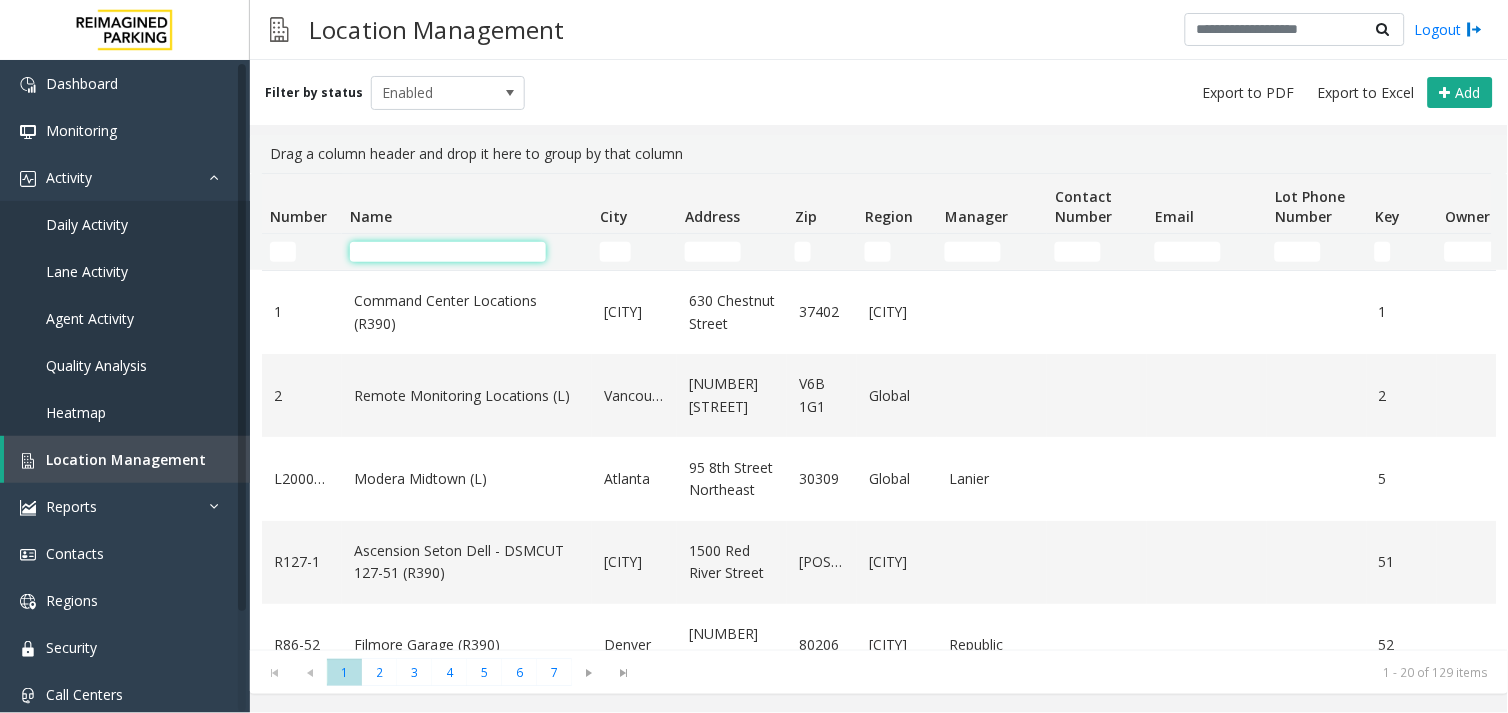 click 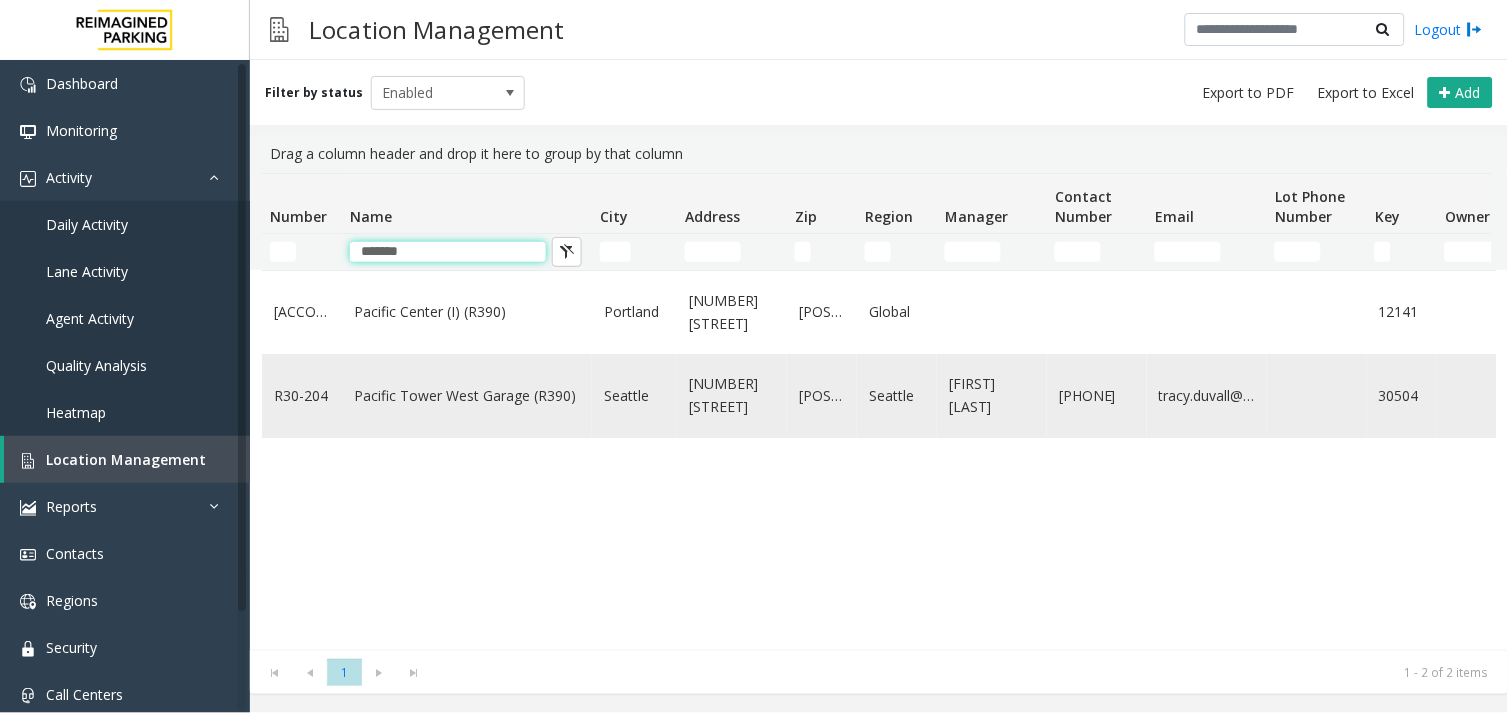 type on "*******" 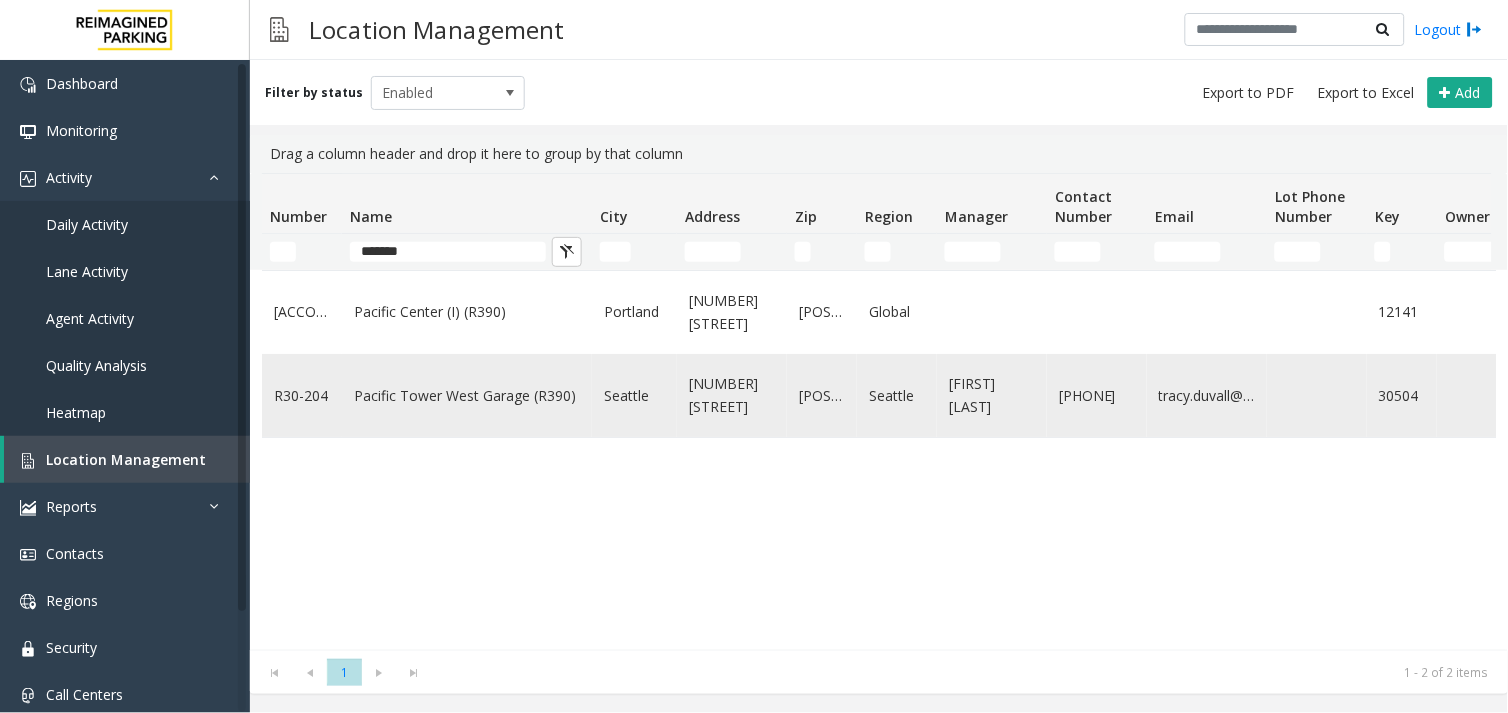 click on "Pacific Tower West Garage (R390)" 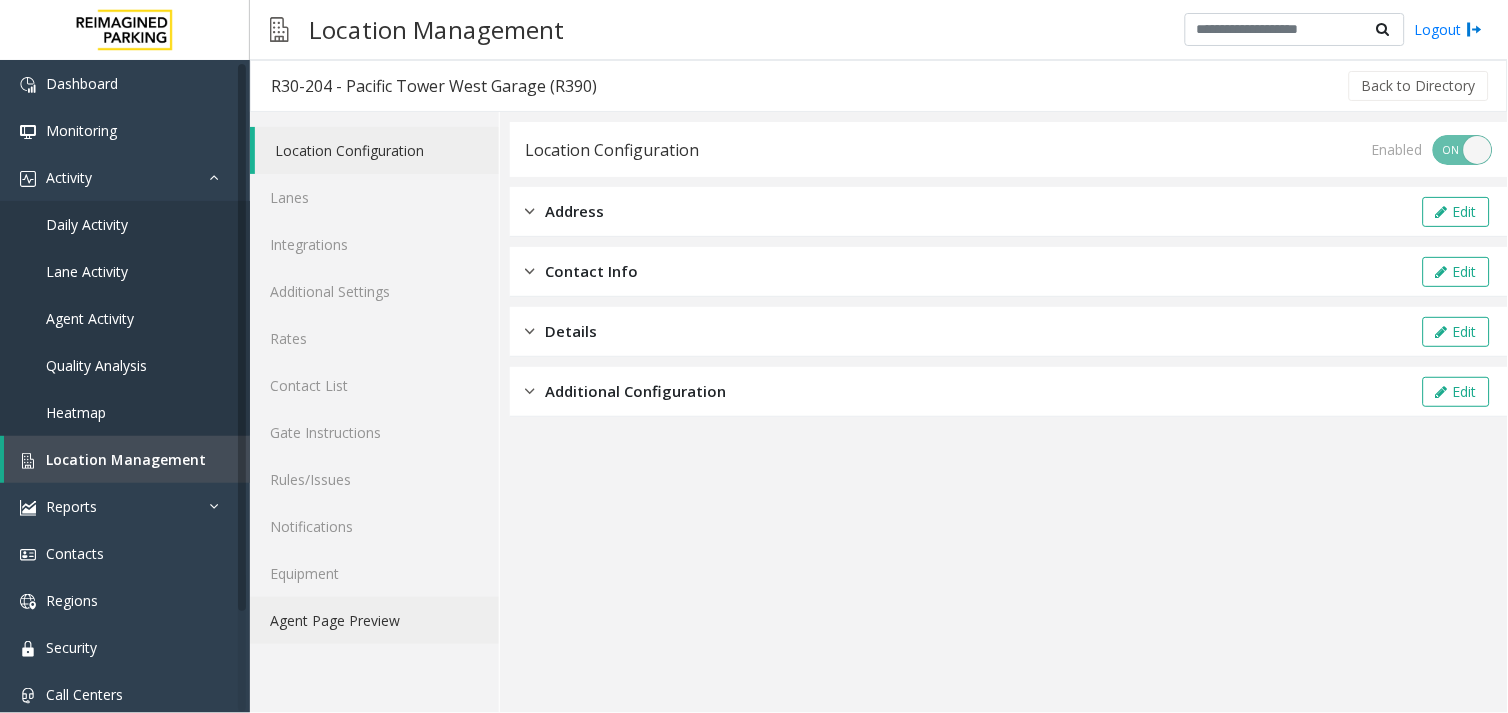 click on "Agent Page Preview" 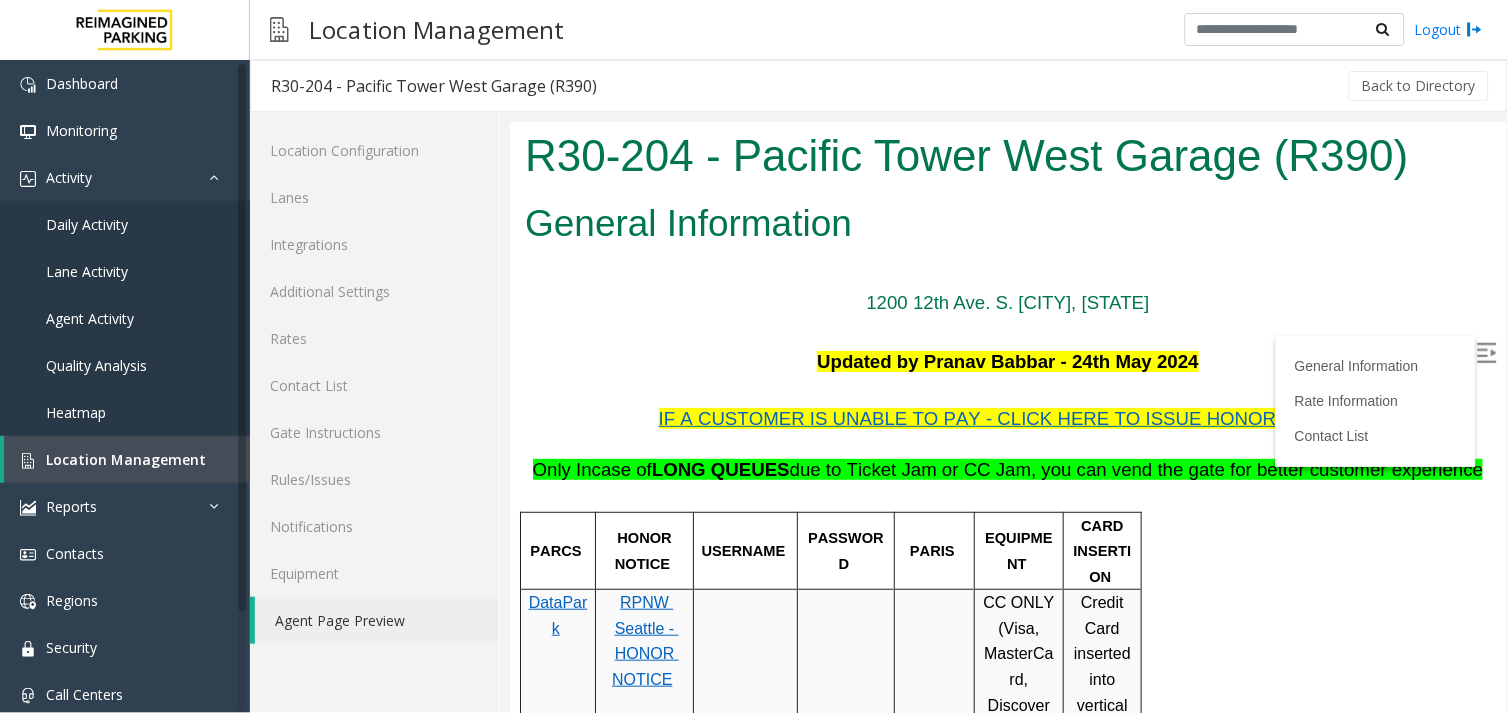 click at bounding box center (1486, 352) 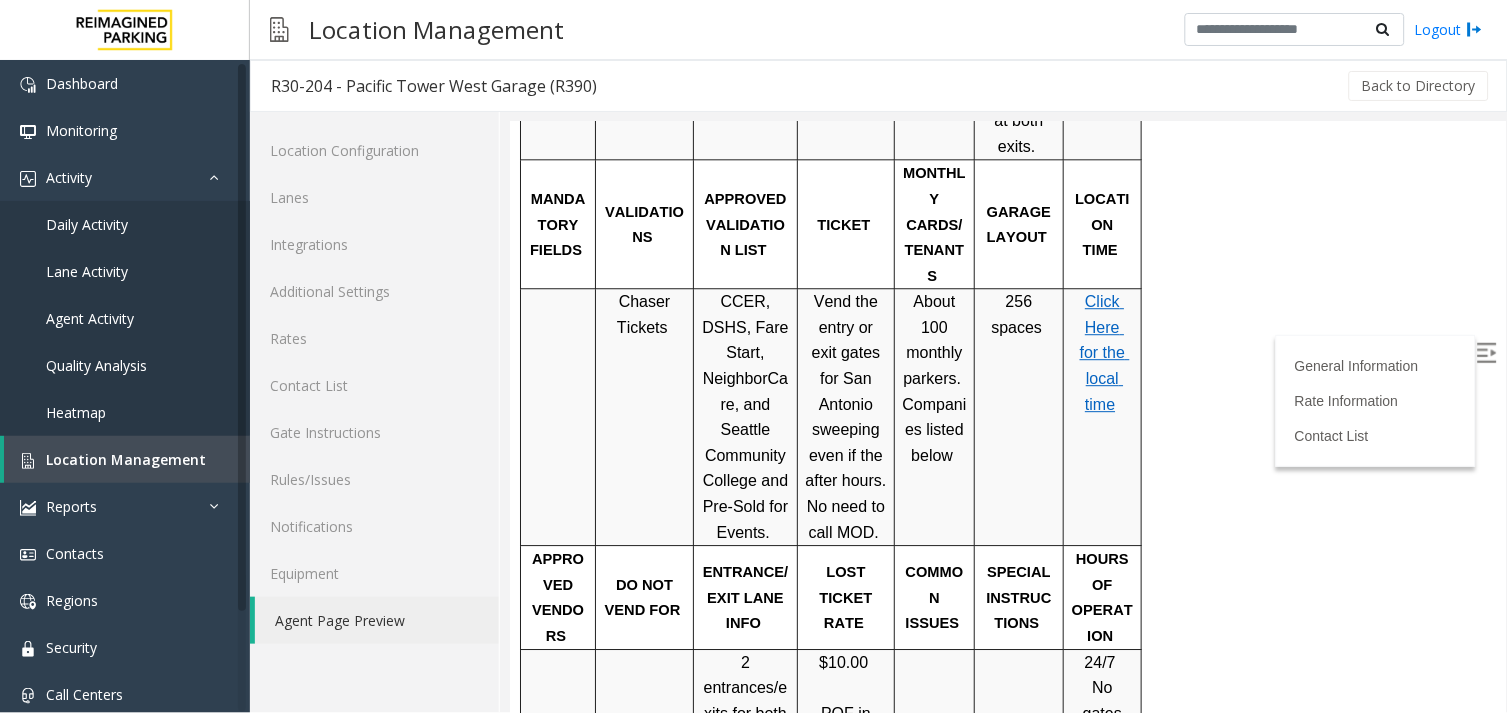 scroll, scrollTop: 1222, scrollLeft: 0, axis: vertical 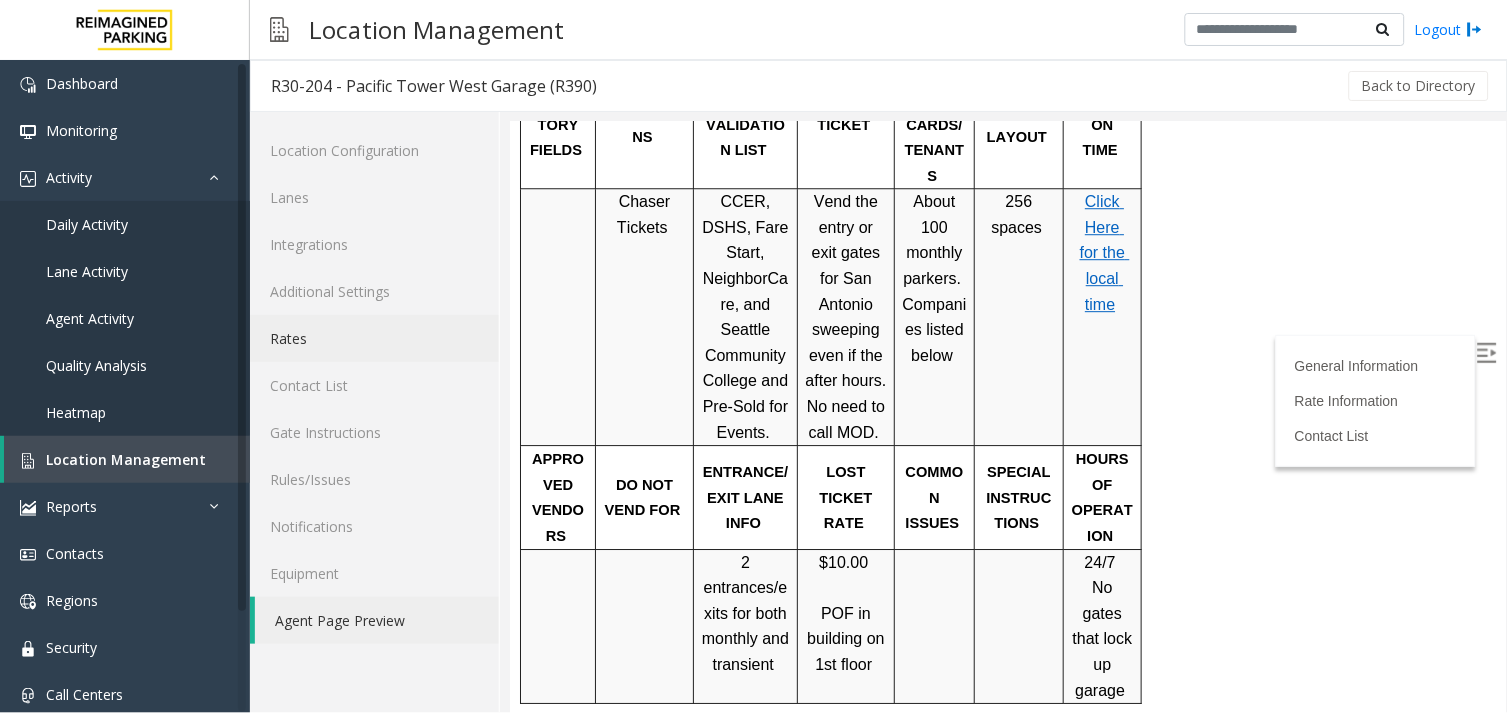 click on "Rates" 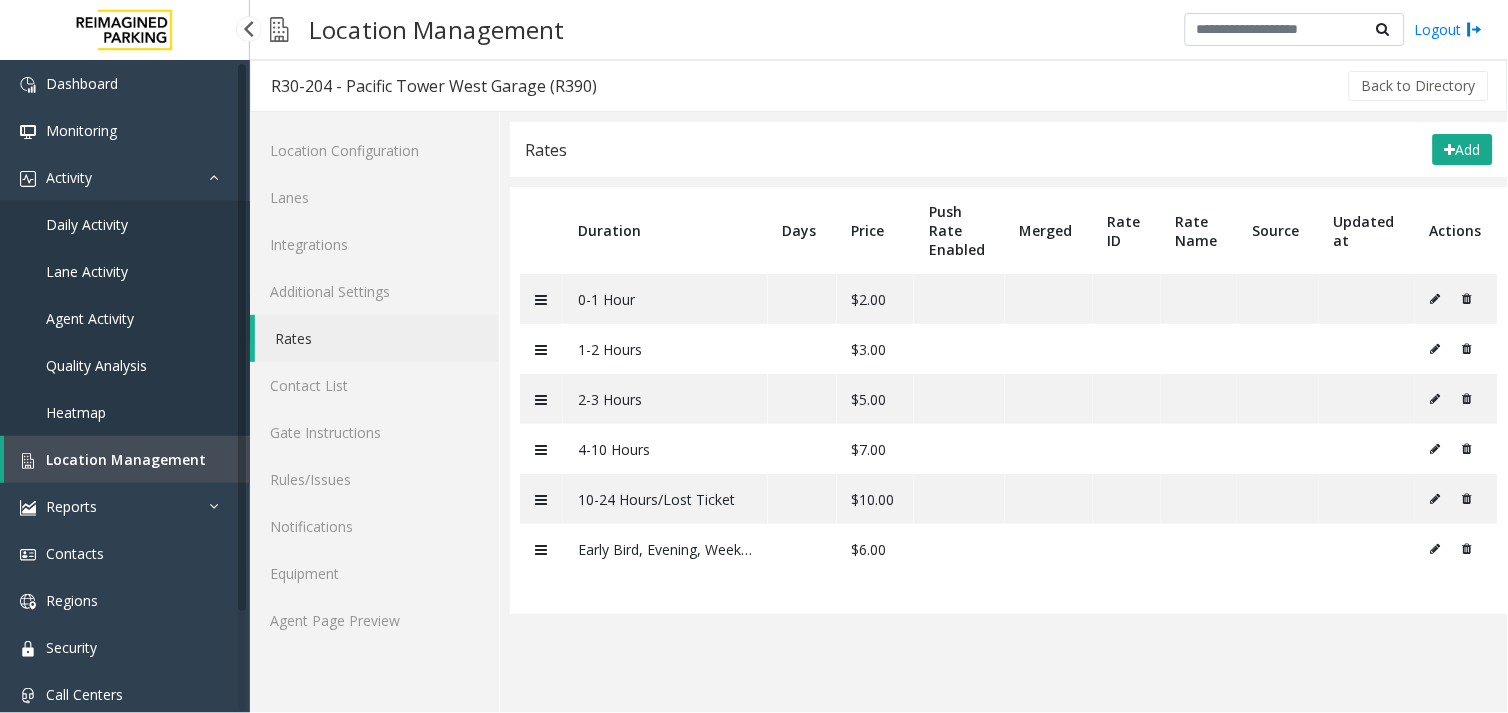 click on "Agent Activity" at bounding box center [125, 318] 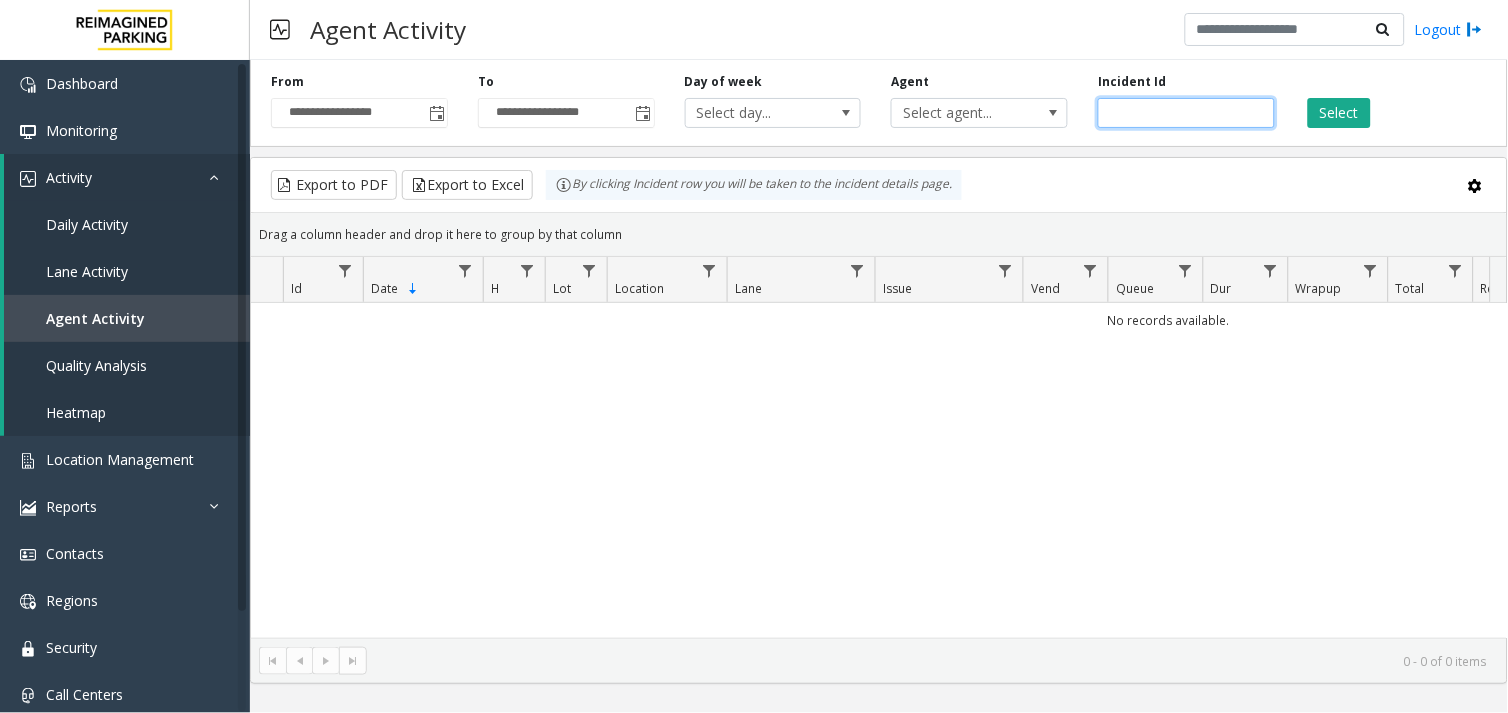 click 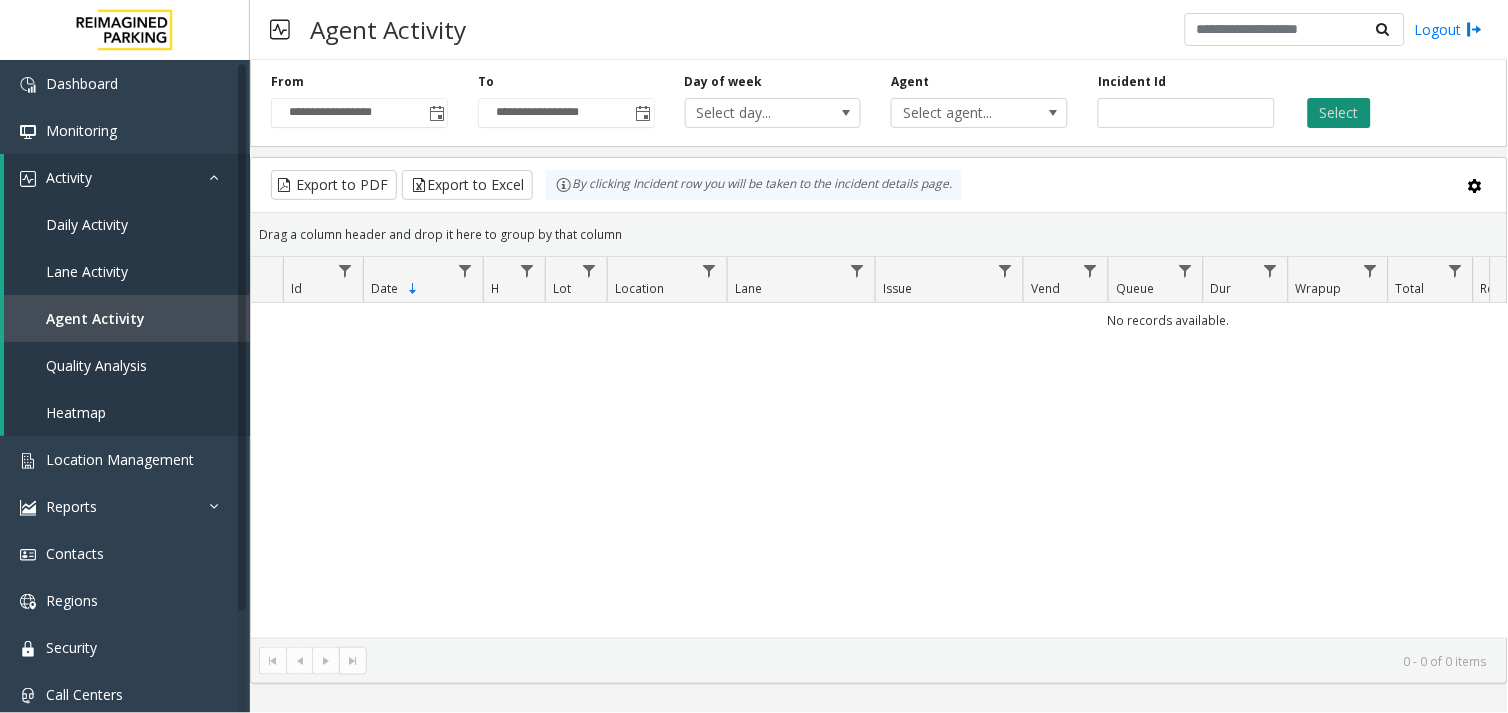click on "Select" 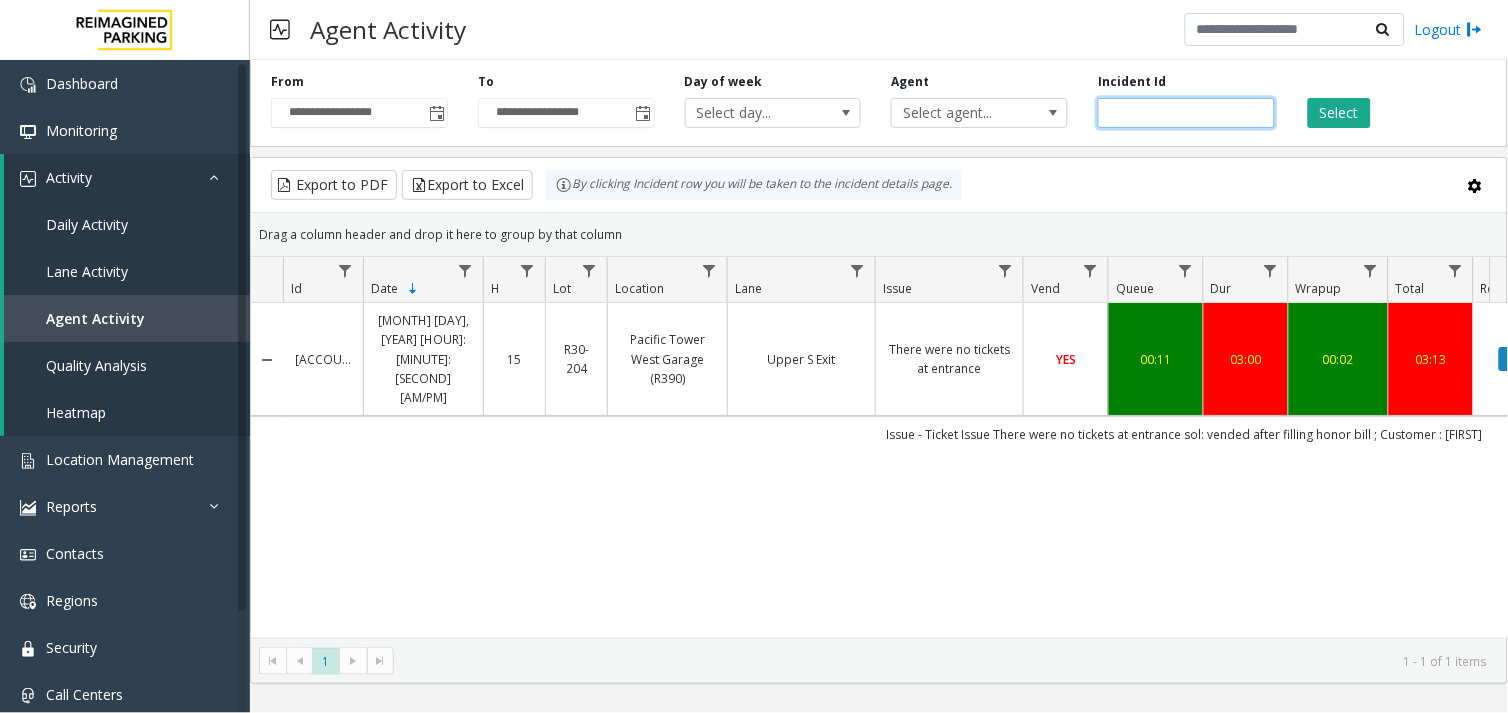 click on "*******" 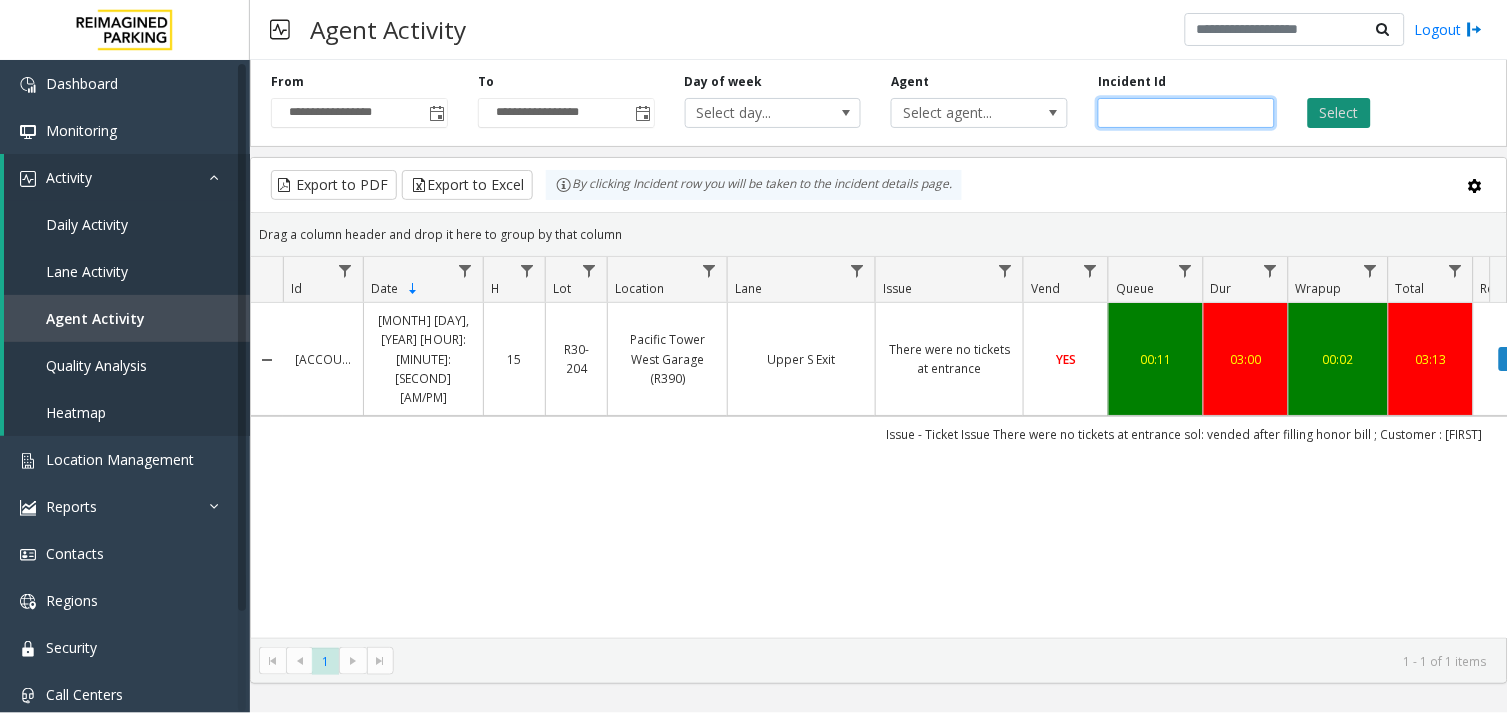 type on "*******" 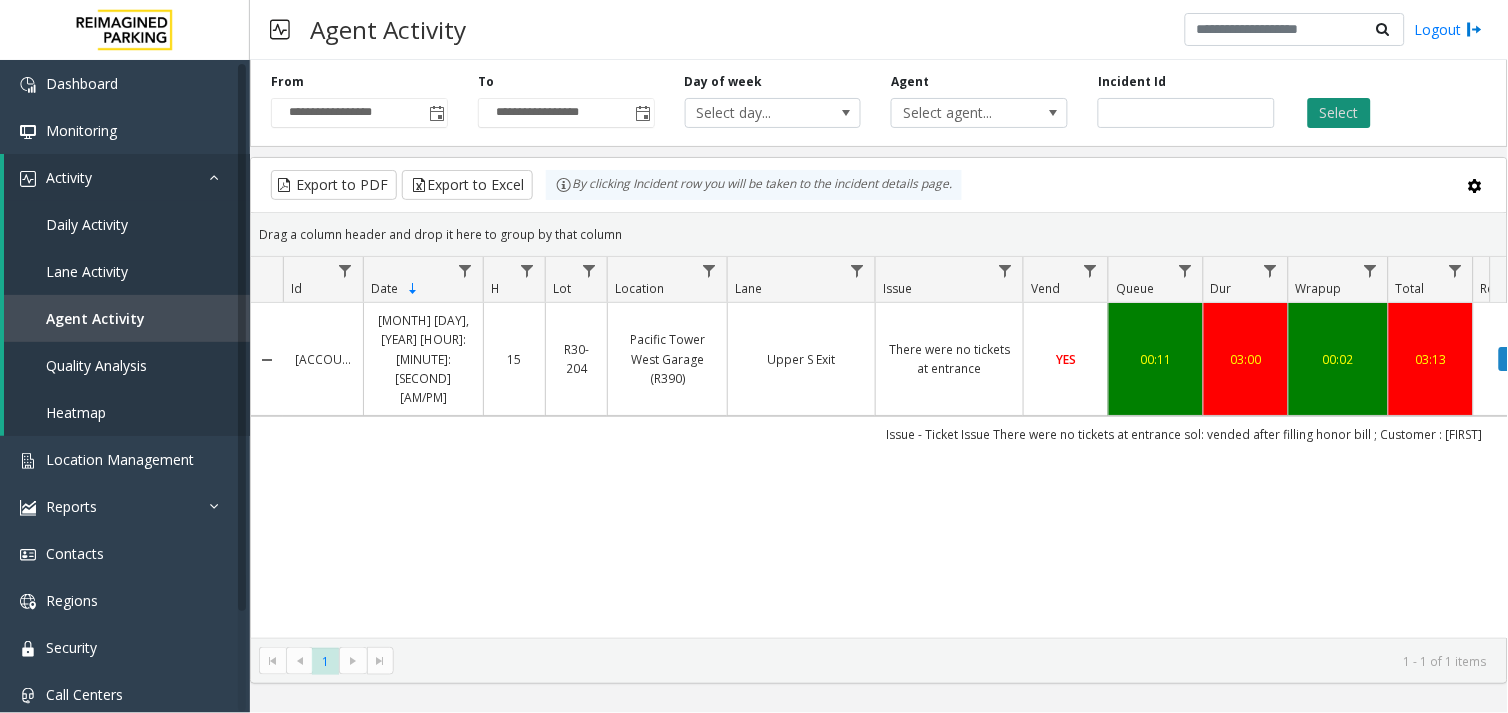 type 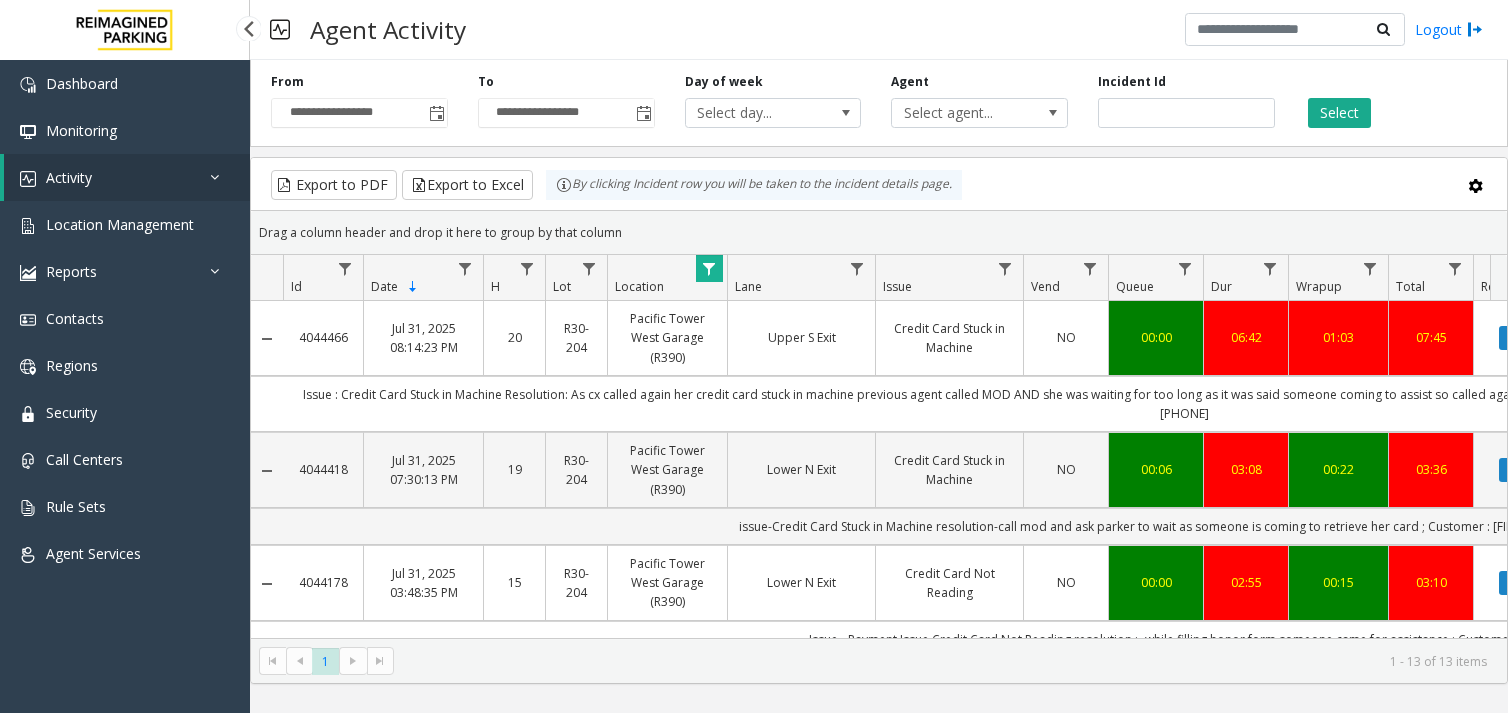 scroll, scrollTop: 0, scrollLeft: 0, axis: both 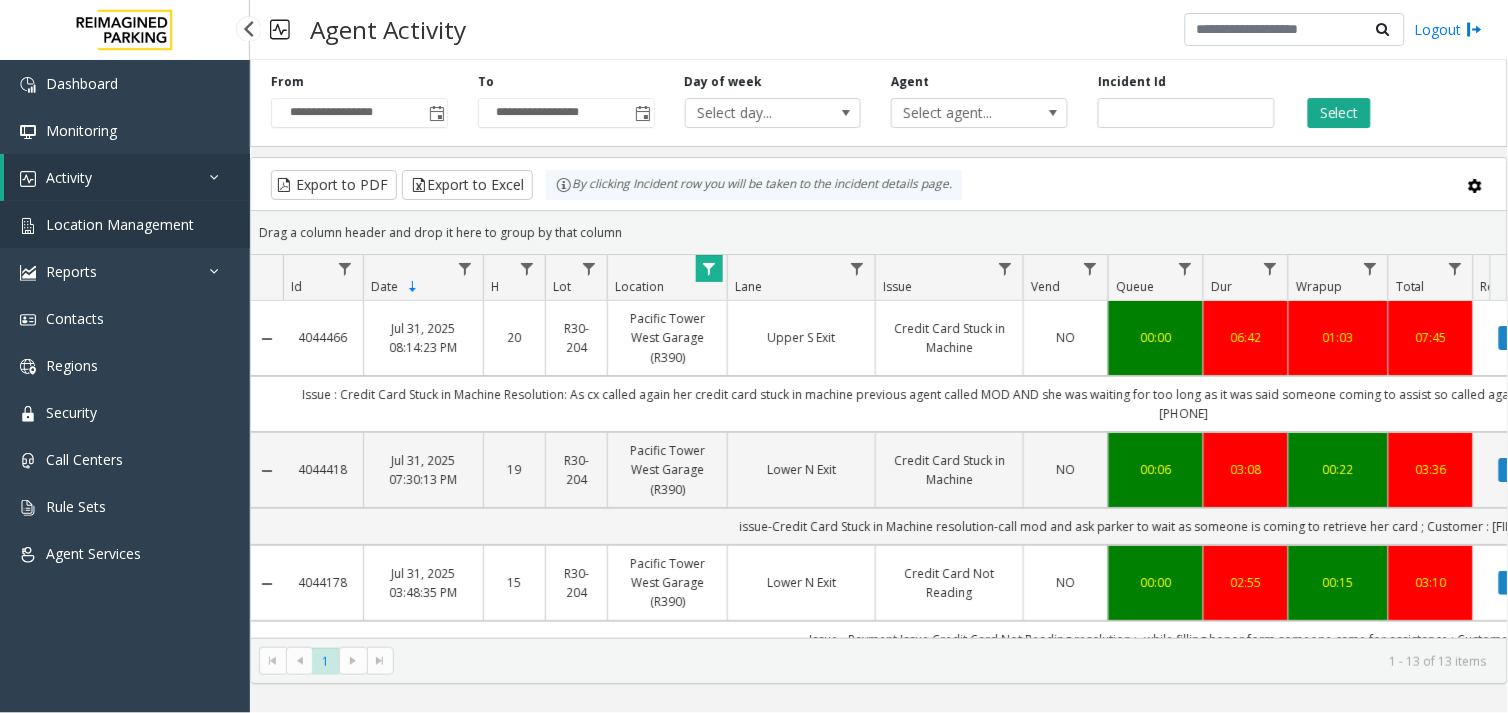drag, startPoint x: 0, startPoint y: 0, endPoint x: 122, endPoint y: 231, distance: 261.23743 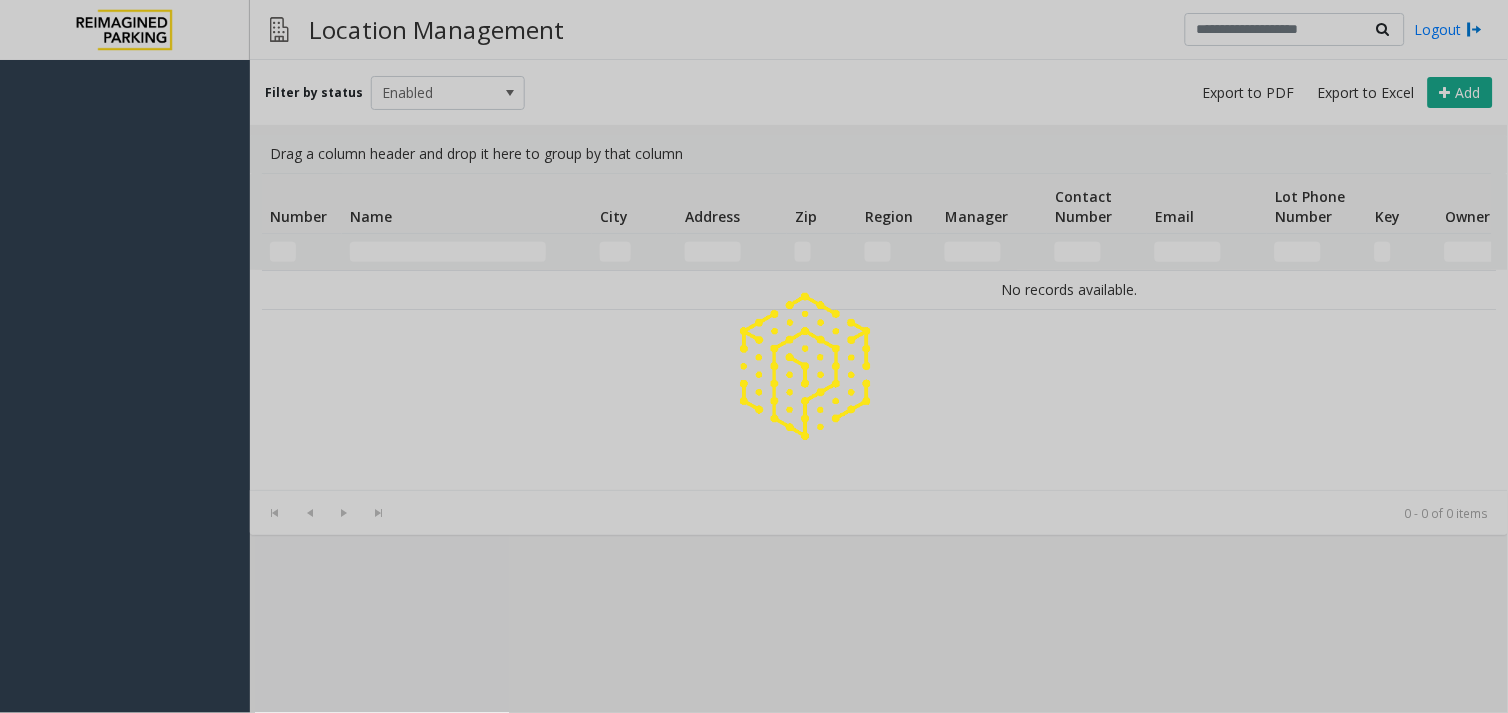 click 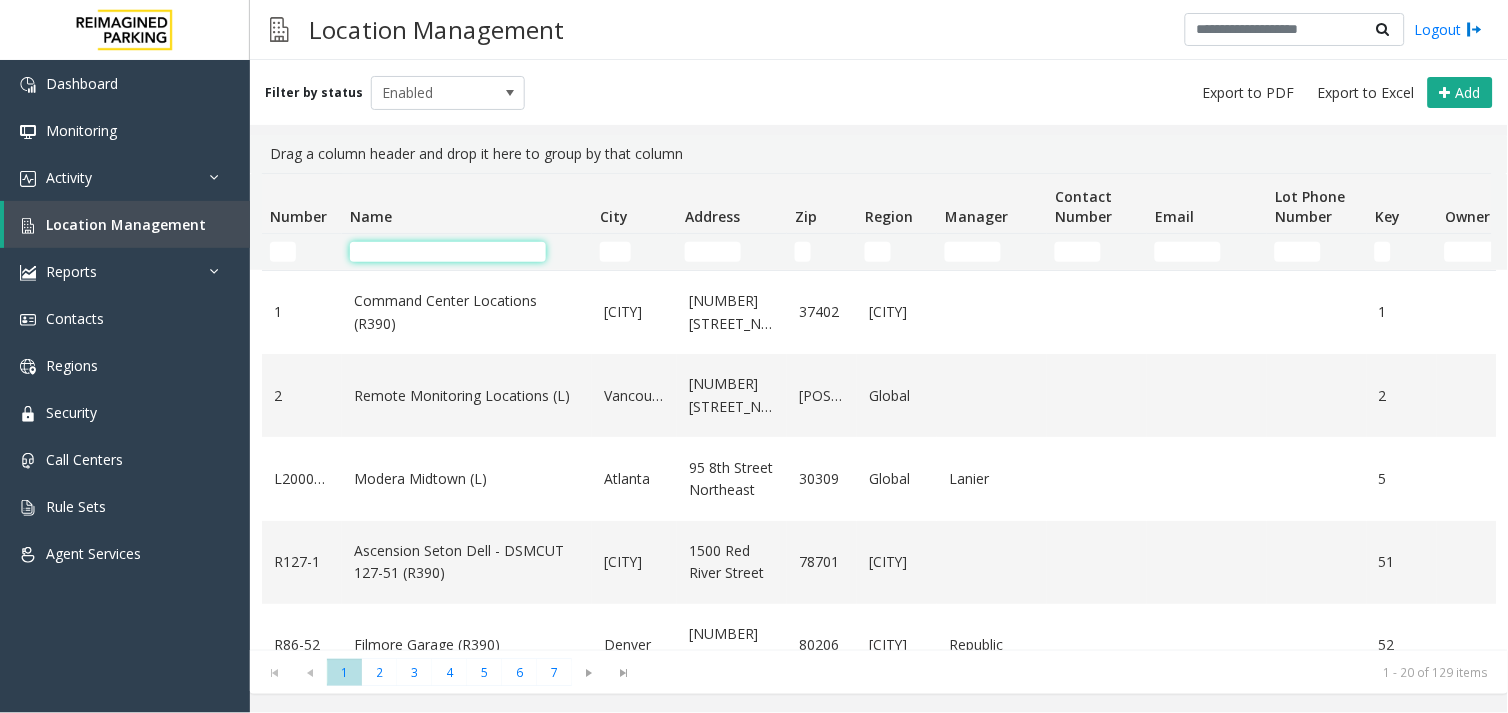 click 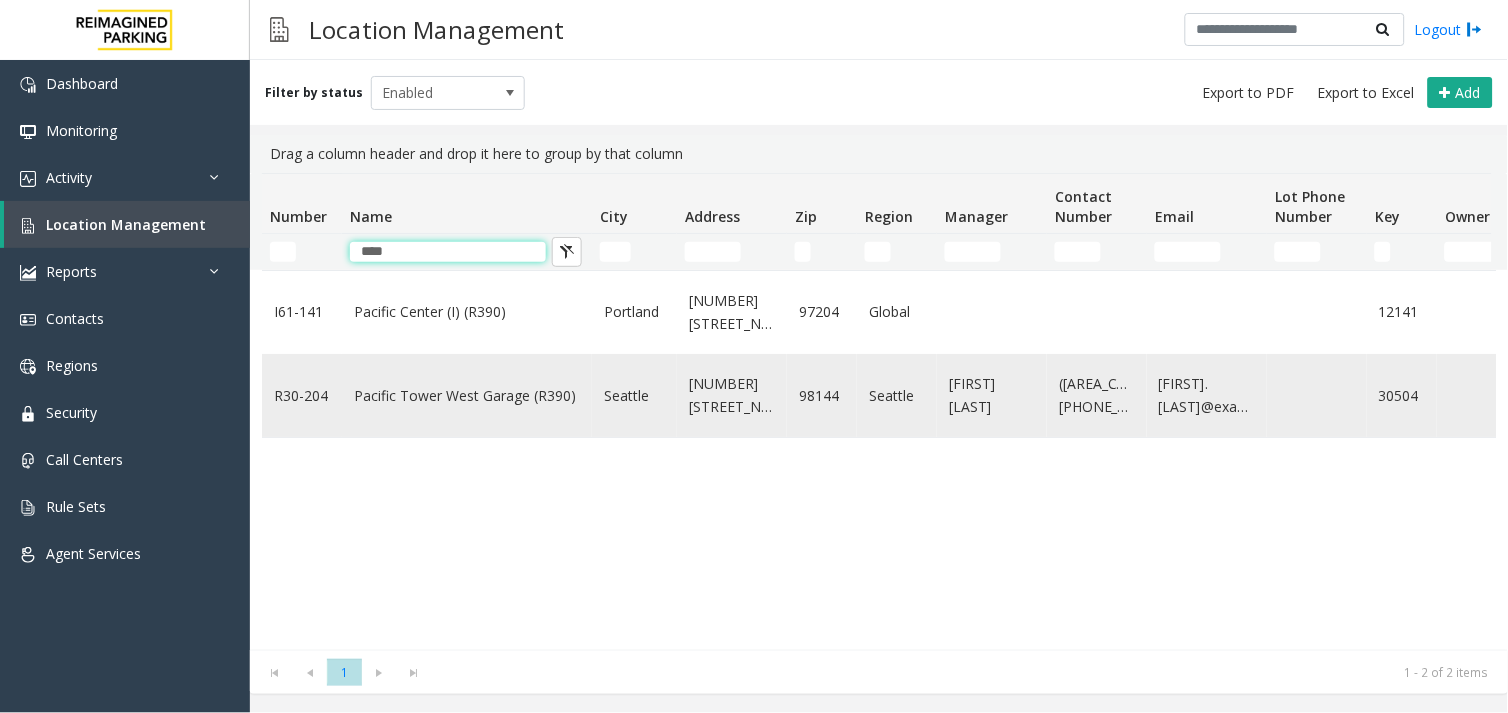 type on "****" 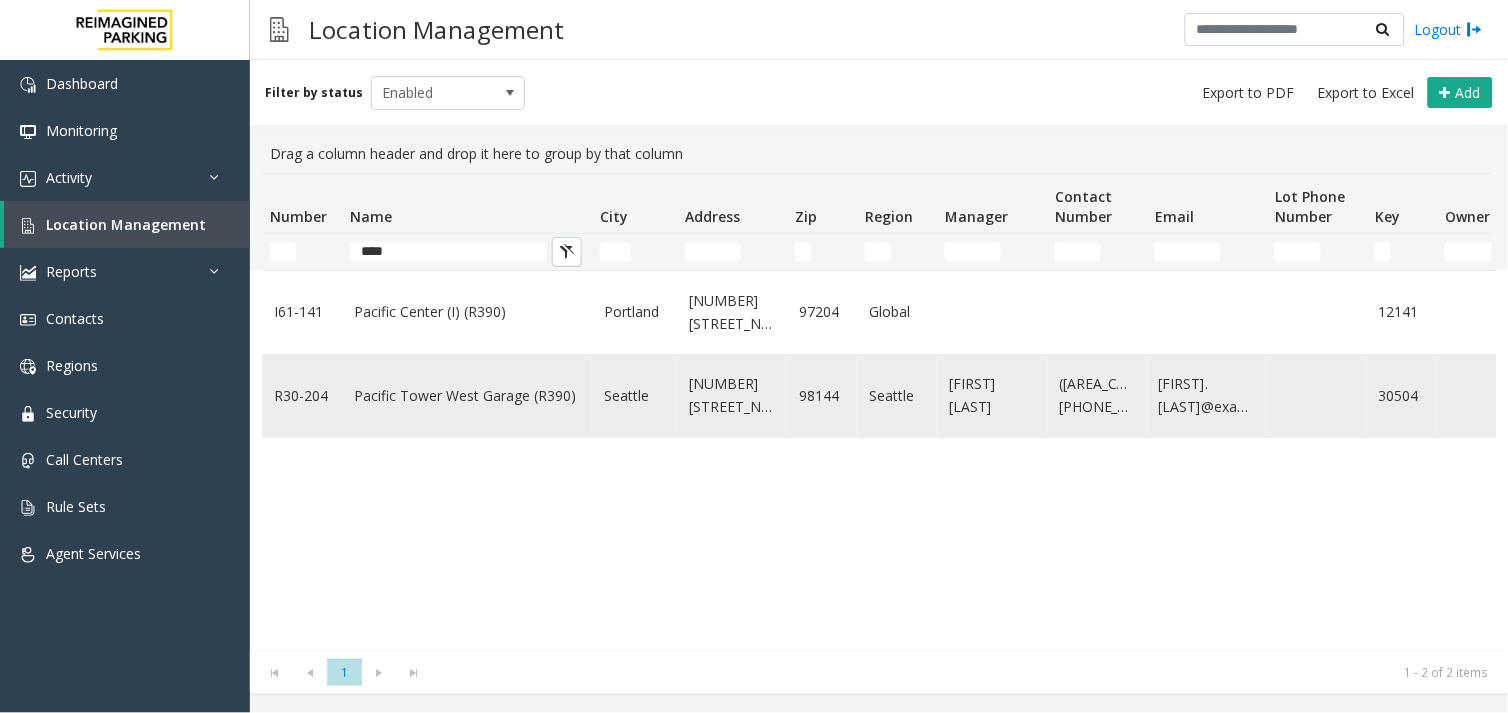 click on "Pacific Tower West Garage (R390)" 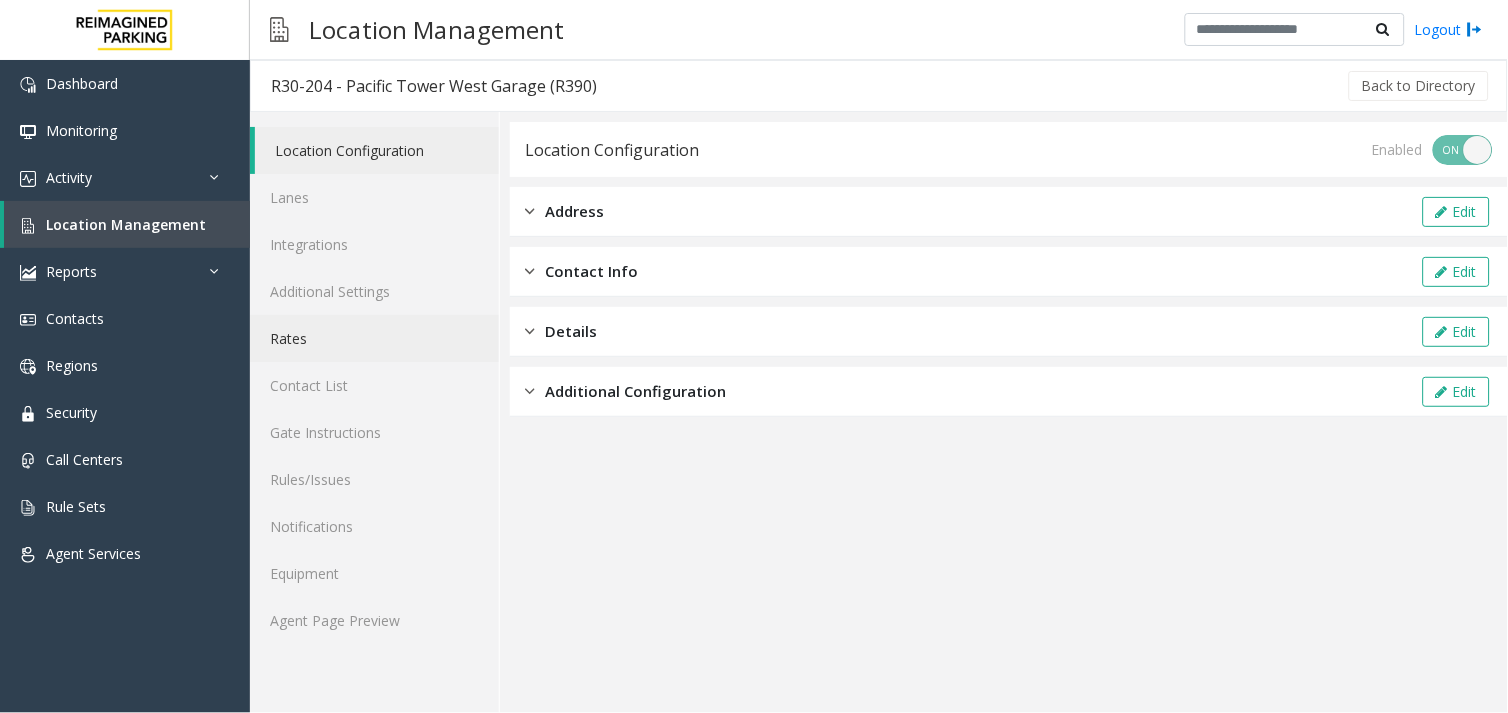 click on "Rates" 